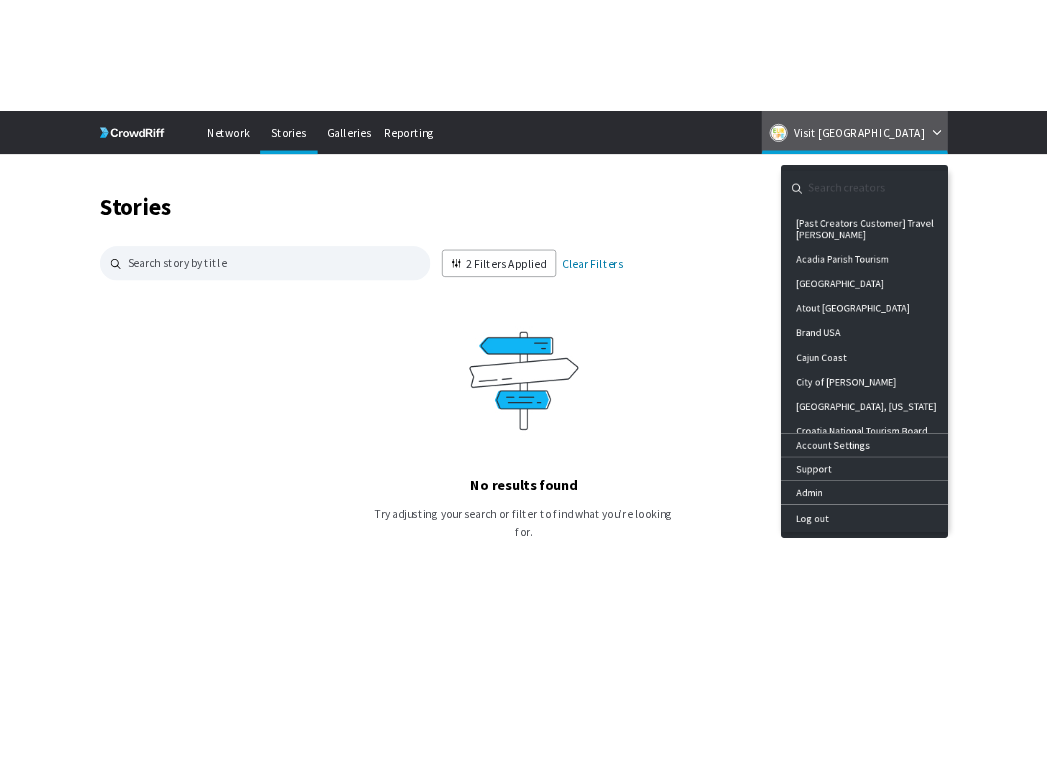 scroll, scrollTop: 0, scrollLeft: 0, axis: both 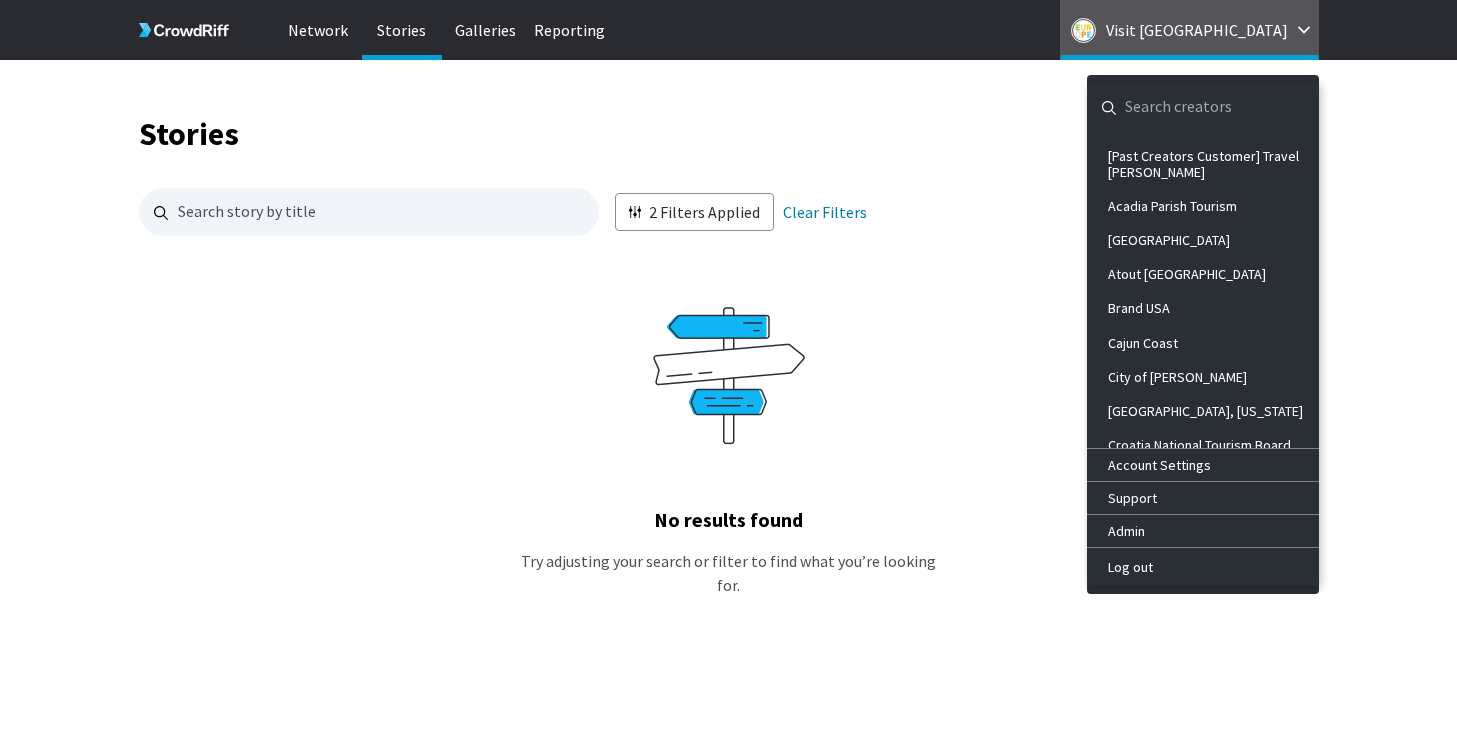 click at bounding box center [1187, 107] 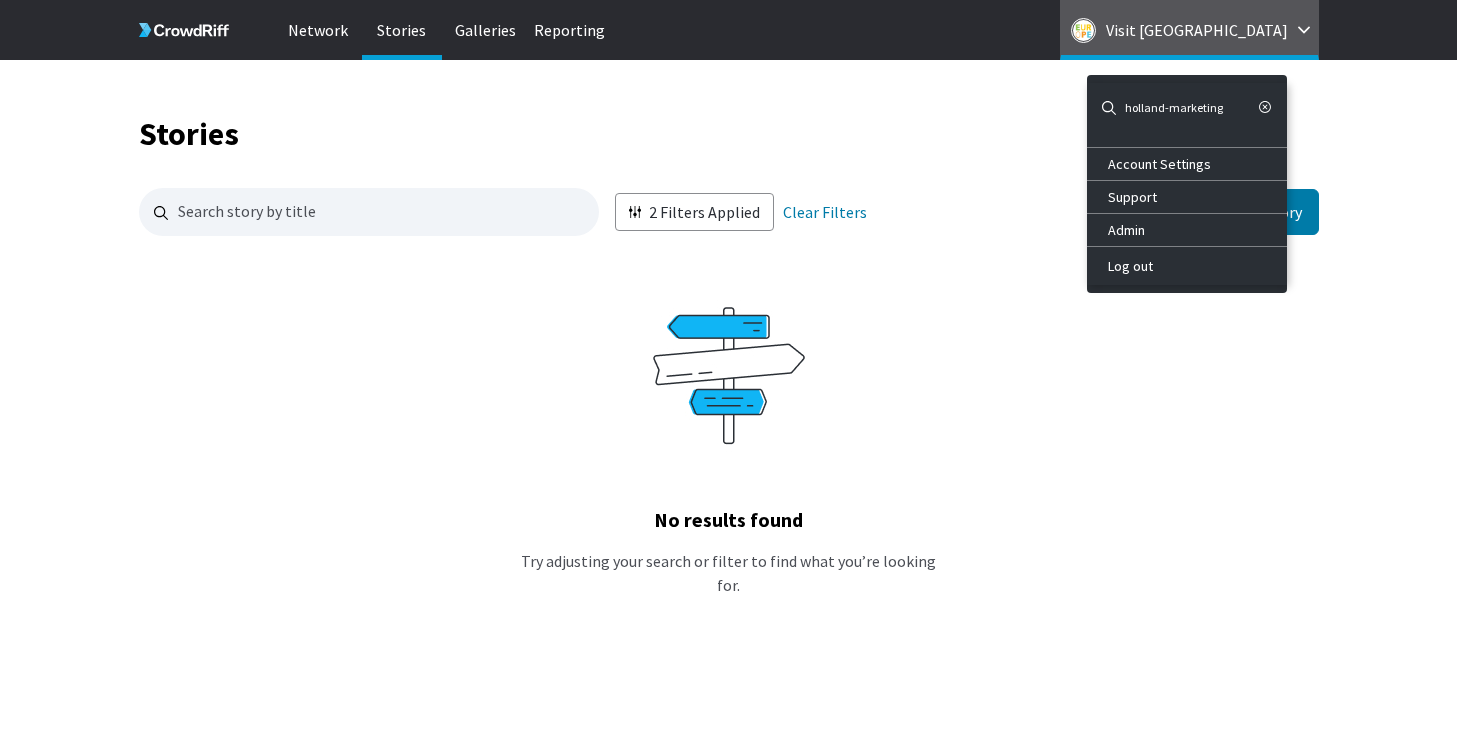 drag, startPoint x: 1165, startPoint y: 114, endPoint x: 1244, endPoint y: 114, distance: 79 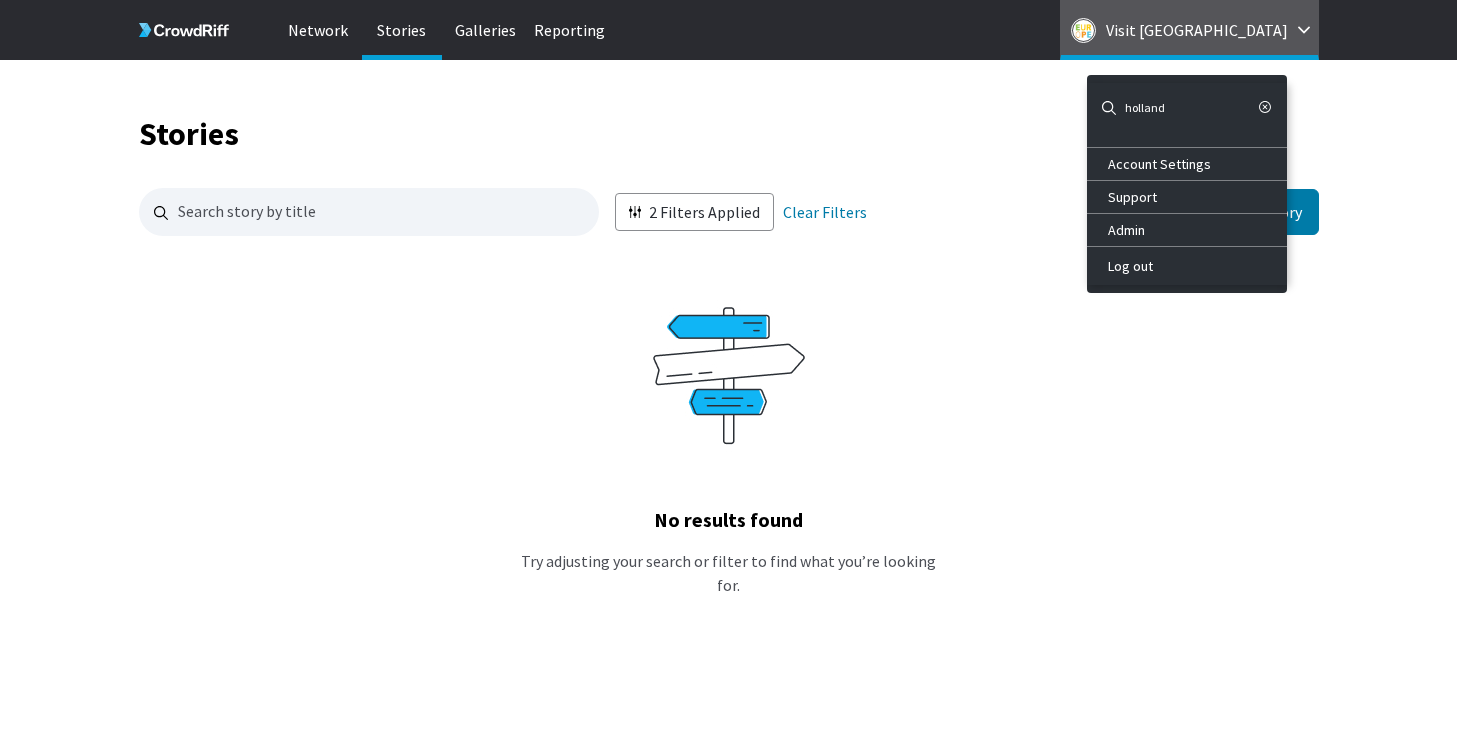 click on "holland" at bounding box center (1187, 107) 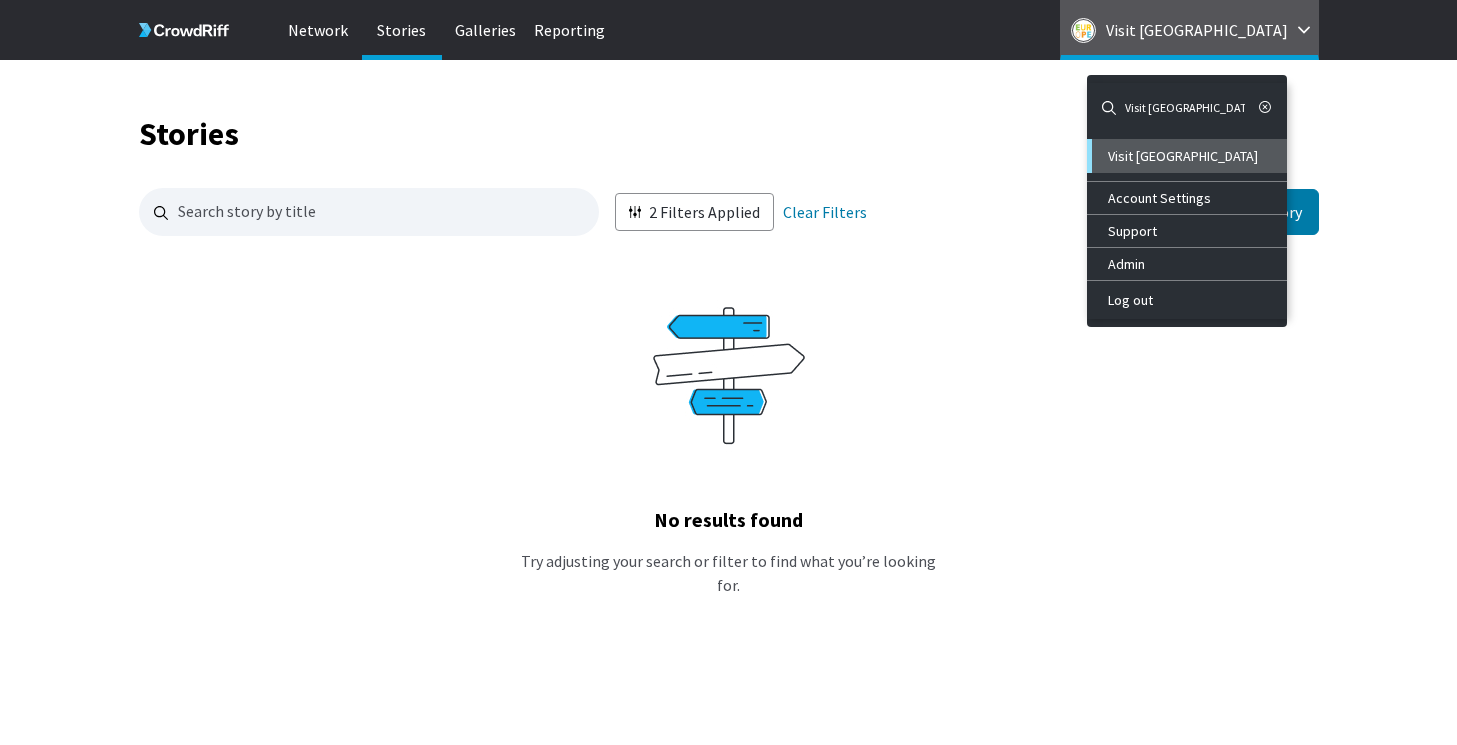 type on "Visit [GEOGRAPHIC_DATA]" 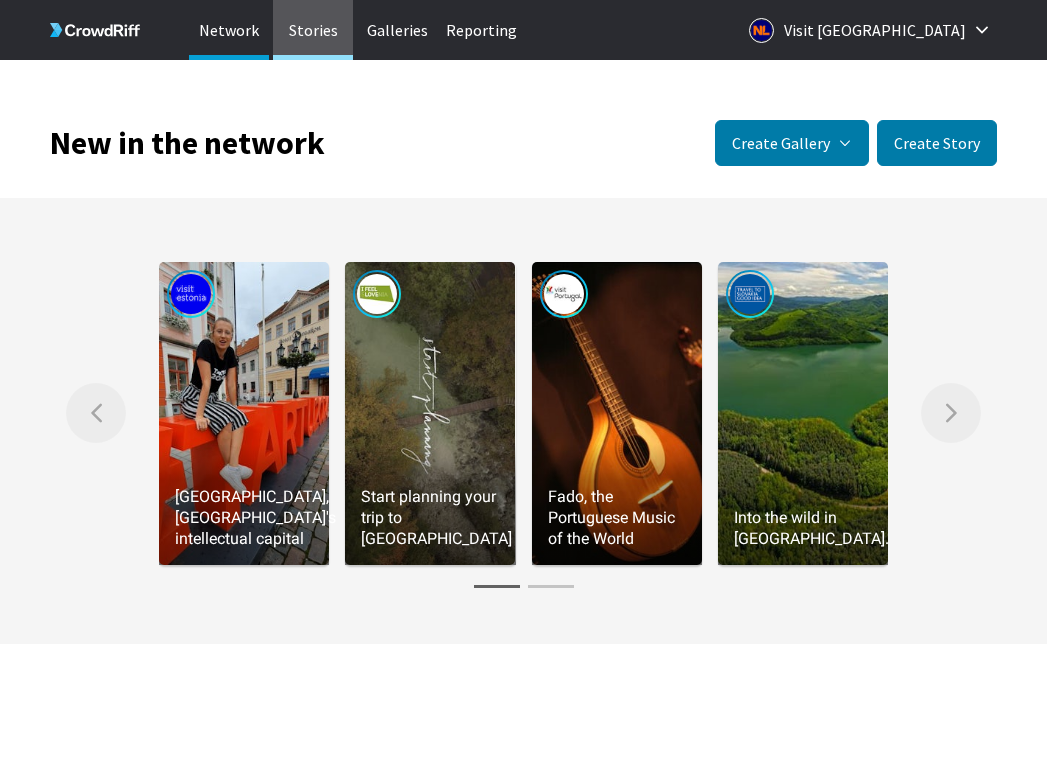 click on "Stories" at bounding box center (313, 30) 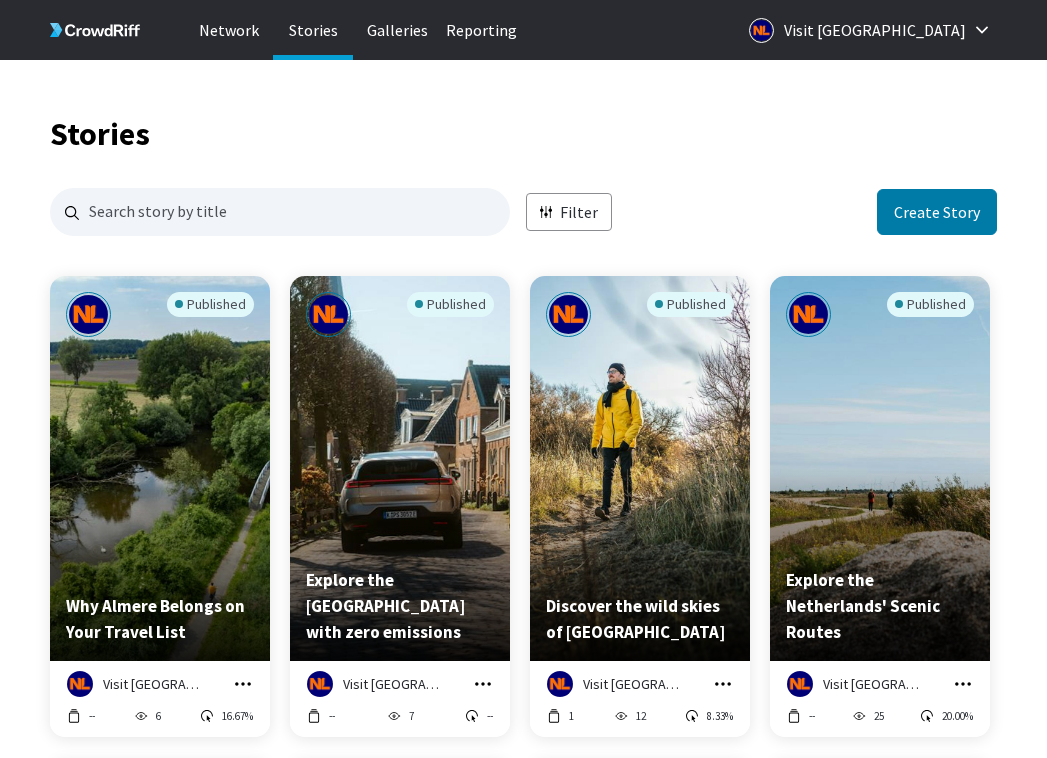 scroll, scrollTop: 16, scrollLeft: 16, axis: both 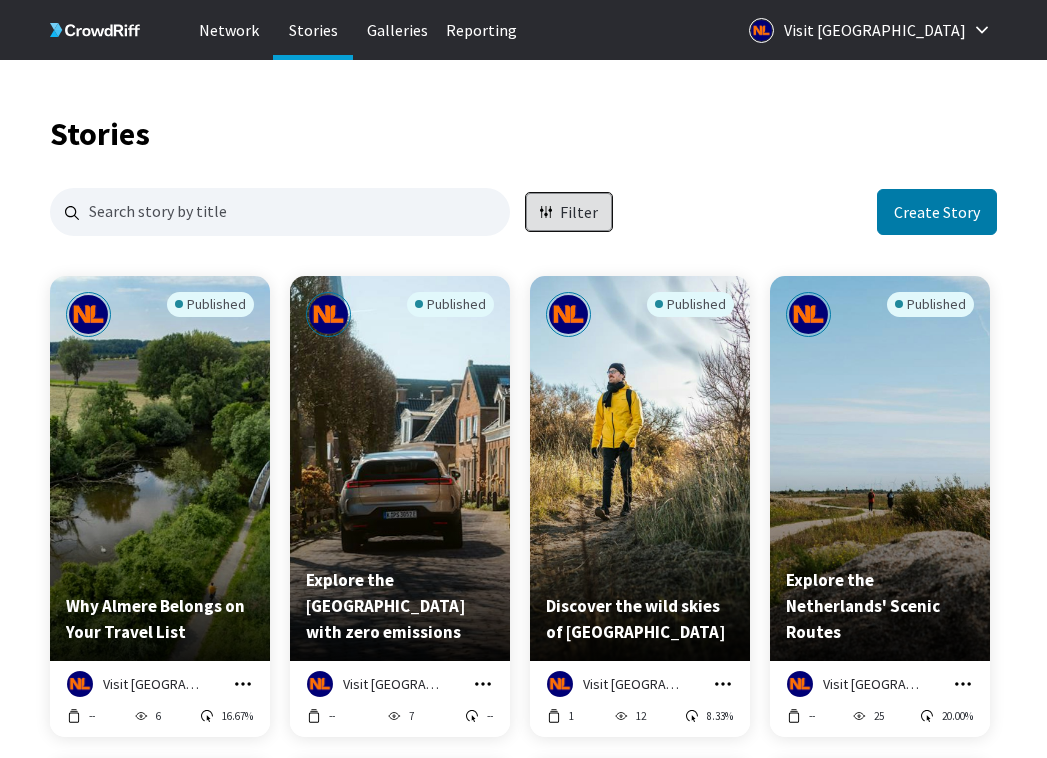 click on "Filter" at bounding box center (569, 212) 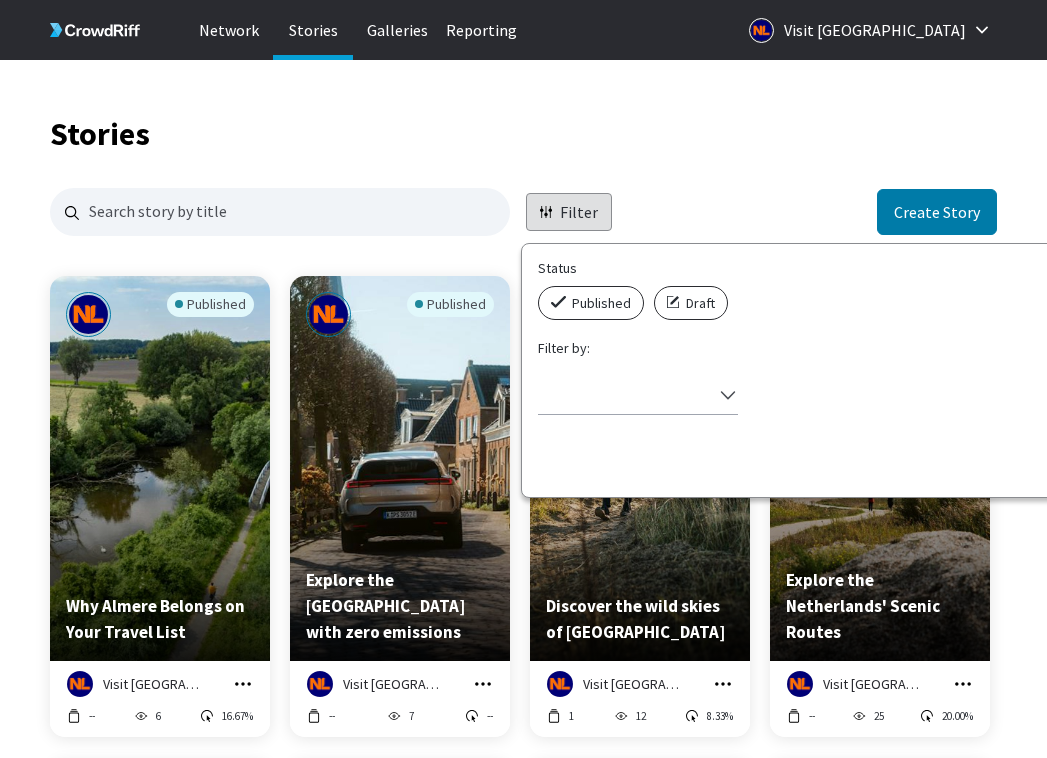 click on "Published" at bounding box center [601, 303] 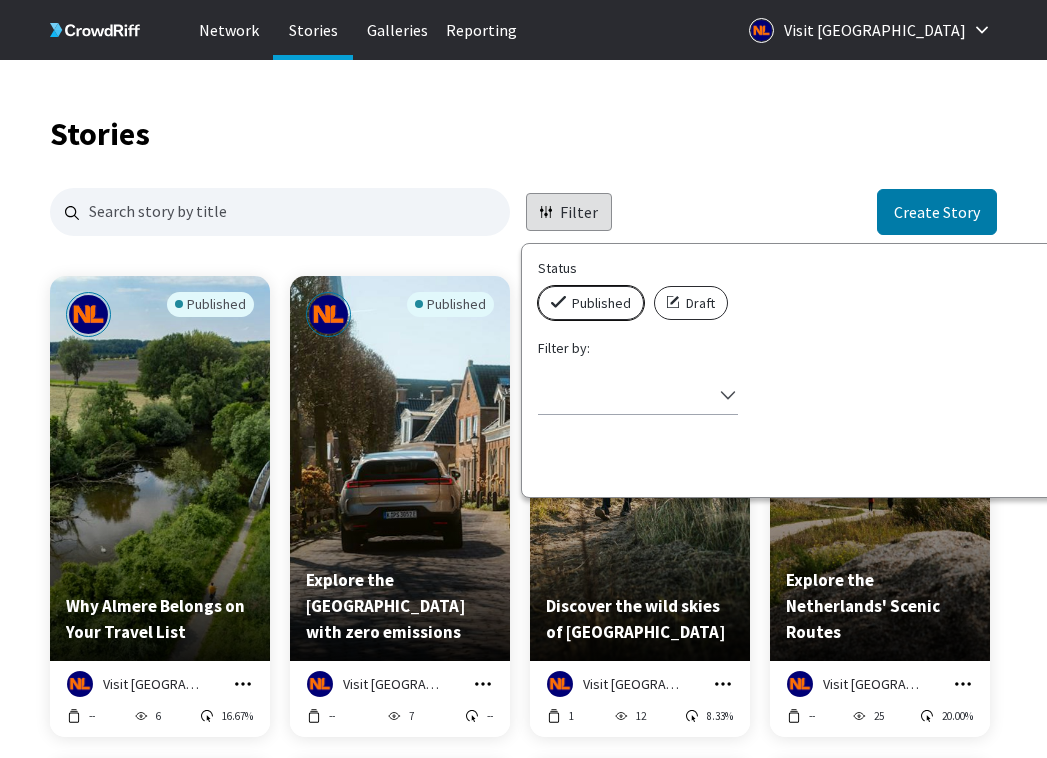 click on "Published" at bounding box center (544, 286) 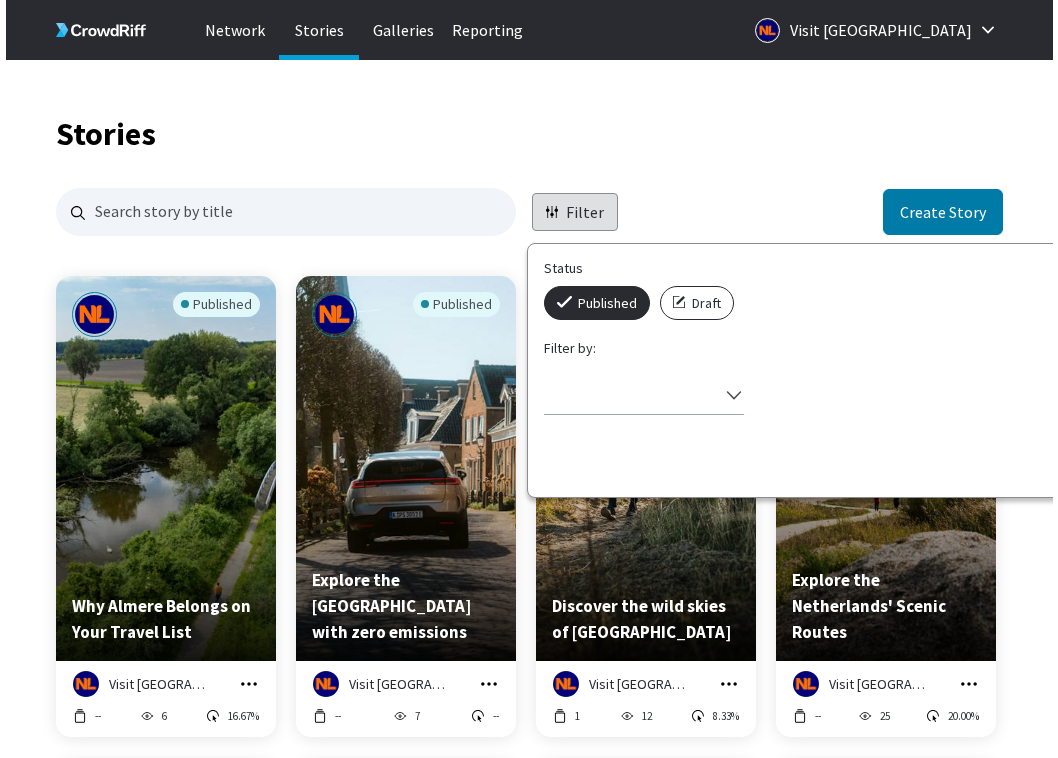 scroll, scrollTop: 16, scrollLeft: 16, axis: both 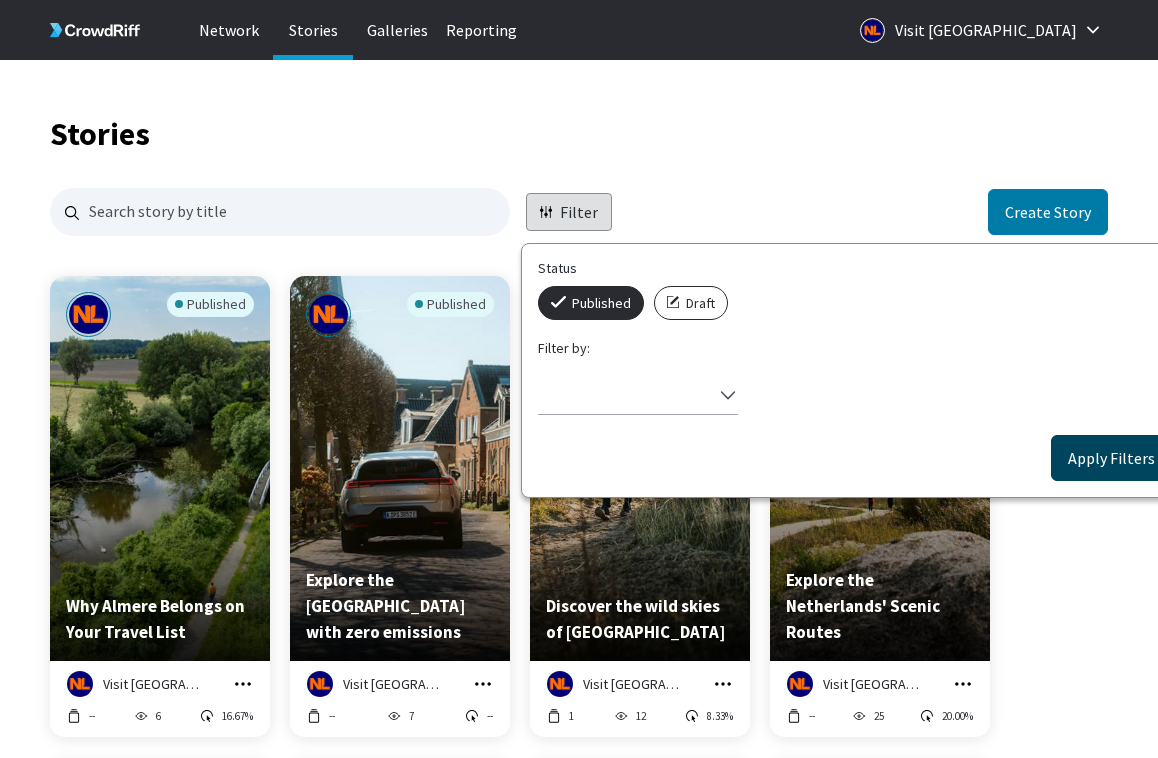 click on "Apply Filters" at bounding box center (1111, 458) 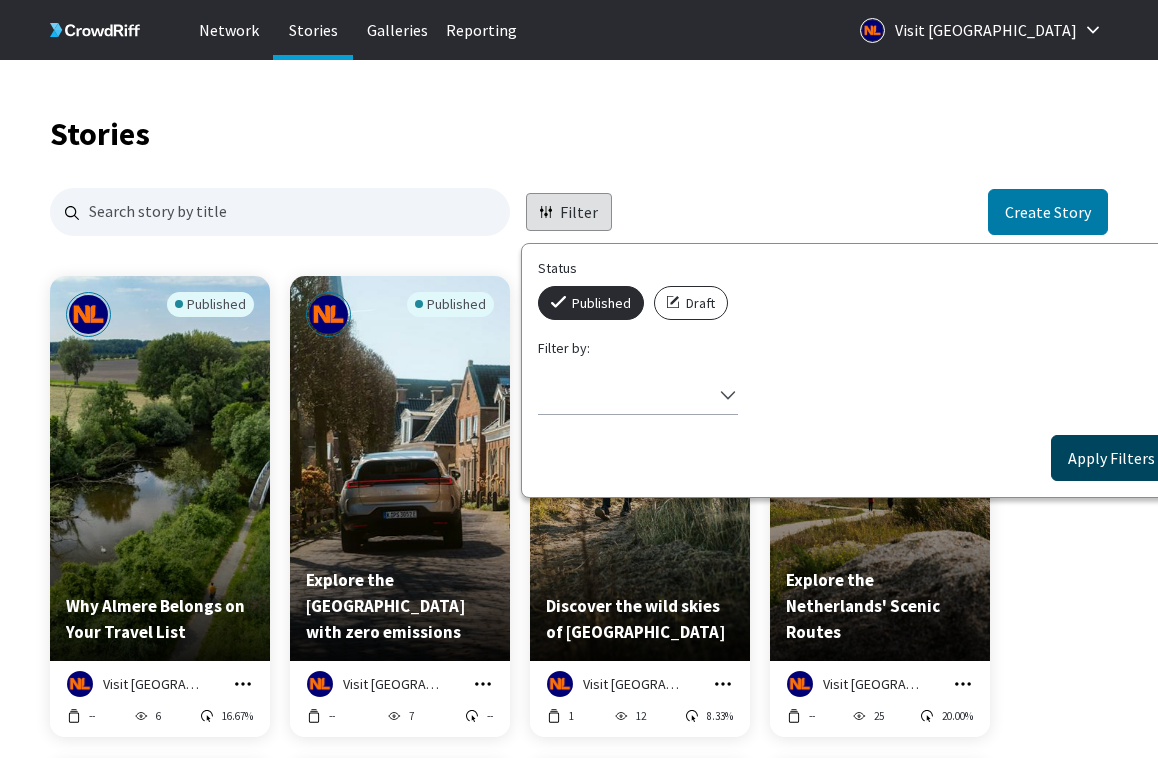 click on "Apply Filters" at bounding box center [1111, 458] 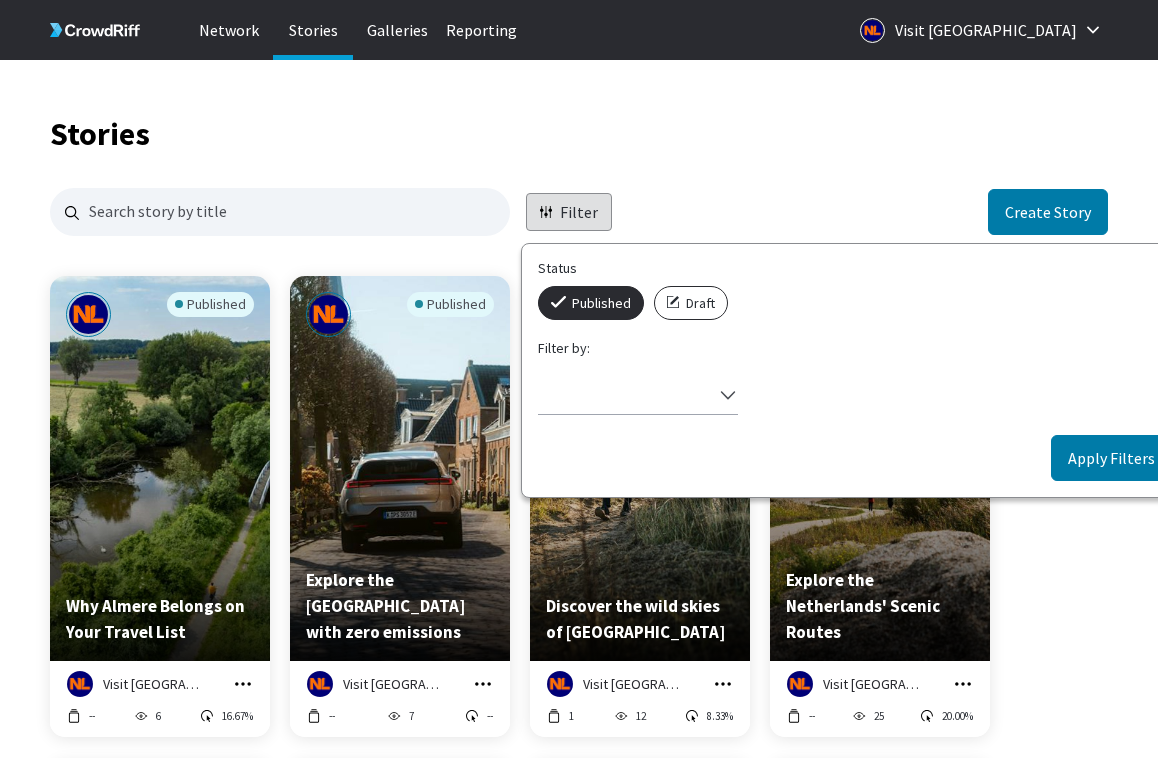 click on "Apply Filters" at bounding box center (1111, 458) 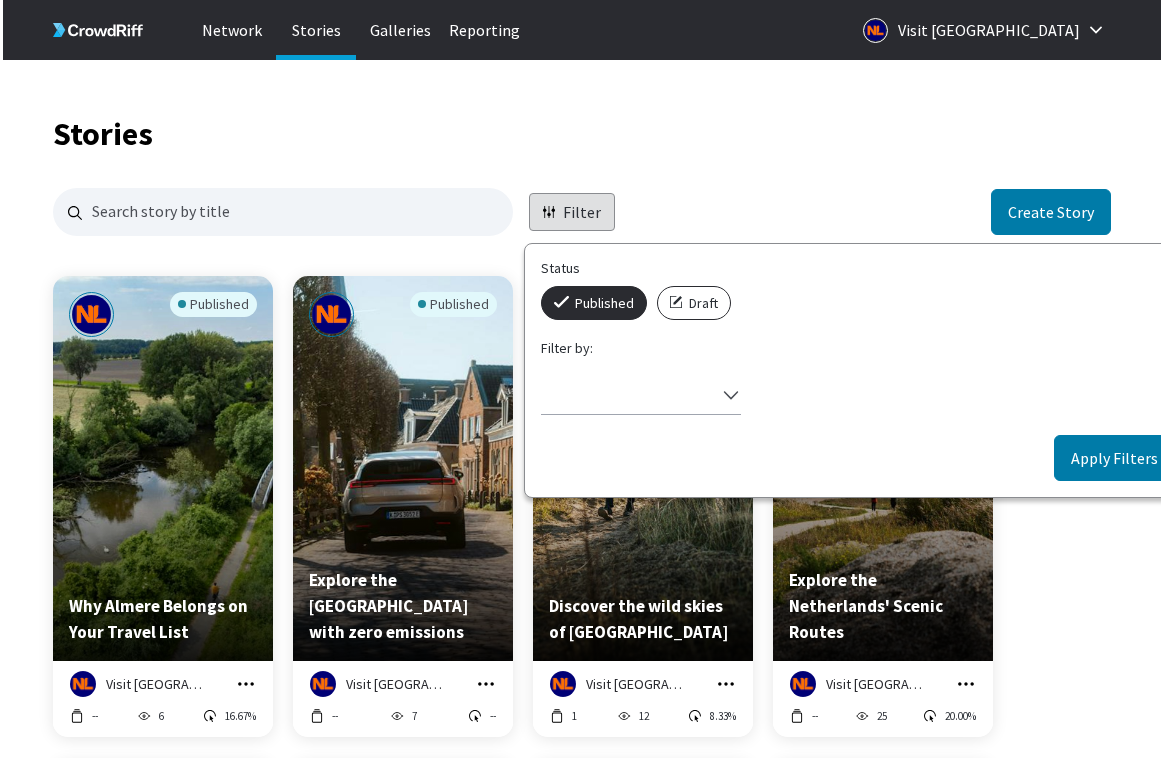 scroll, scrollTop: 16, scrollLeft: 16, axis: both 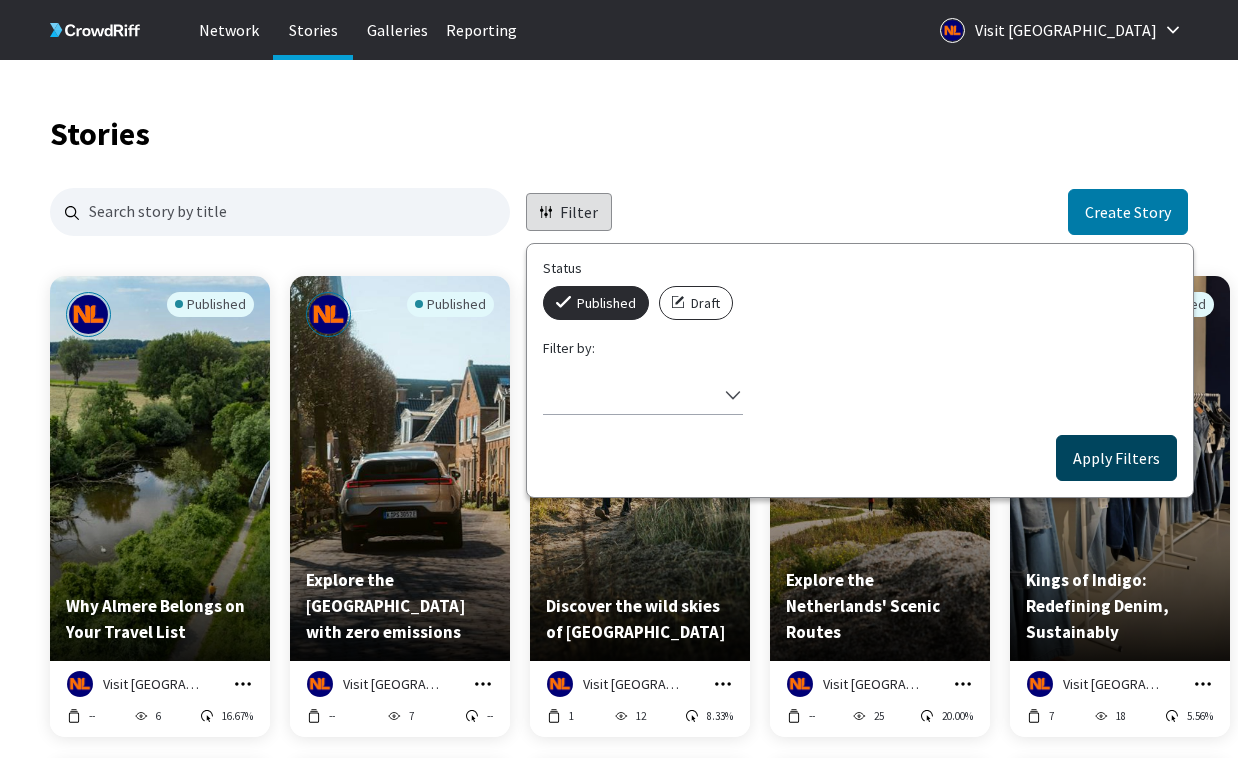 click on "Apply Filters" at bounding box center (1116, 458) 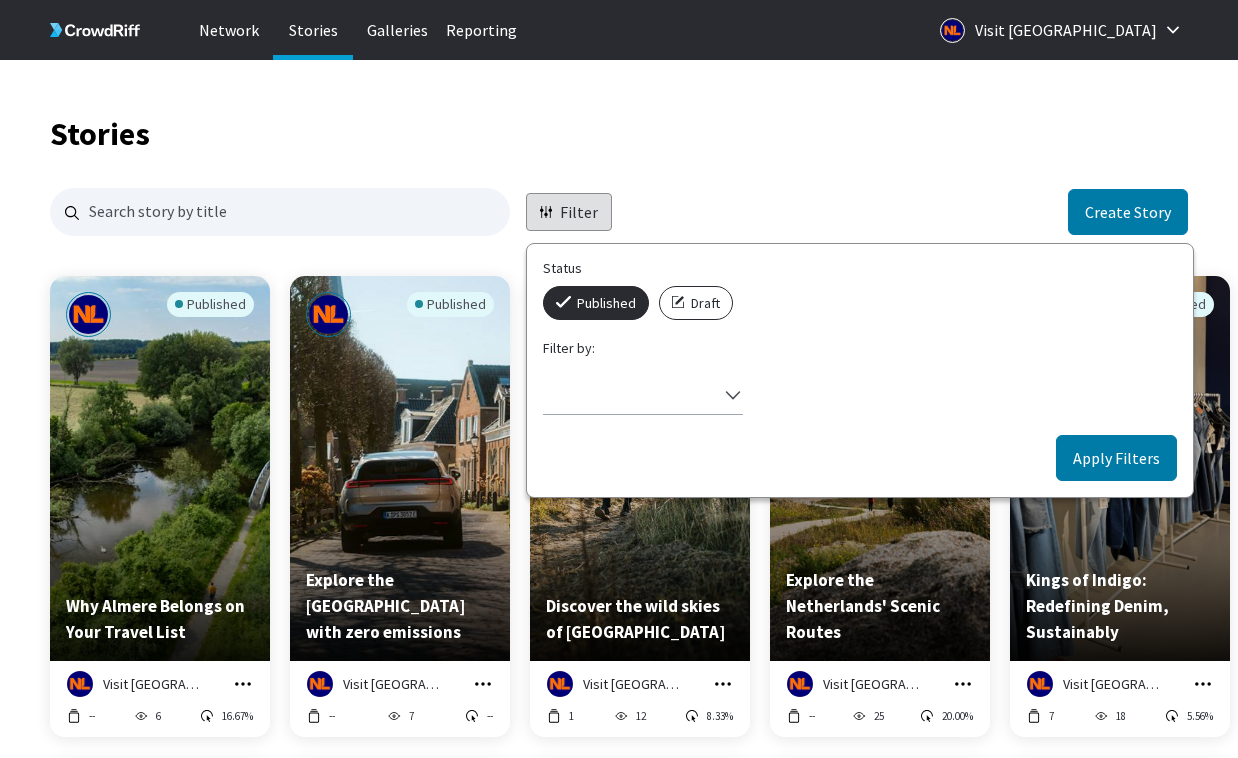 click on "Apply Filters" at bounding box center (1116, 458) 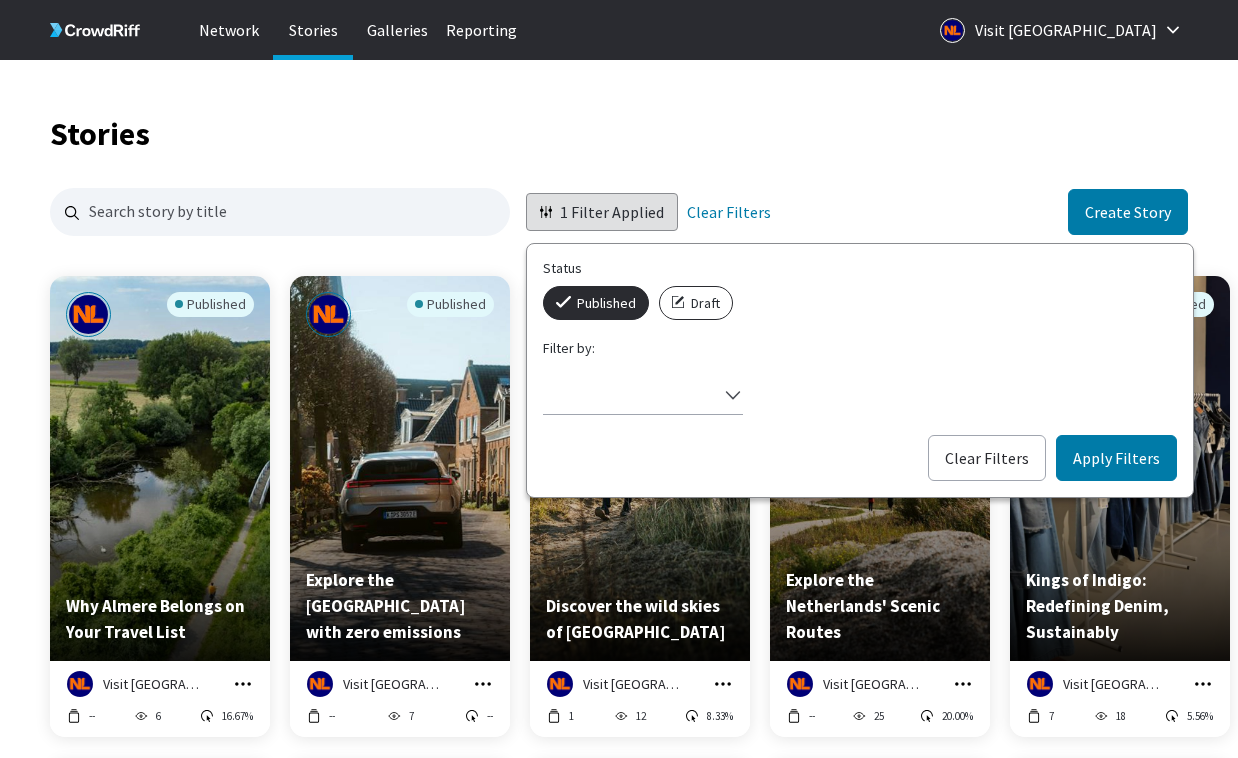 click on "Stories" at bounding box center (619, 134) 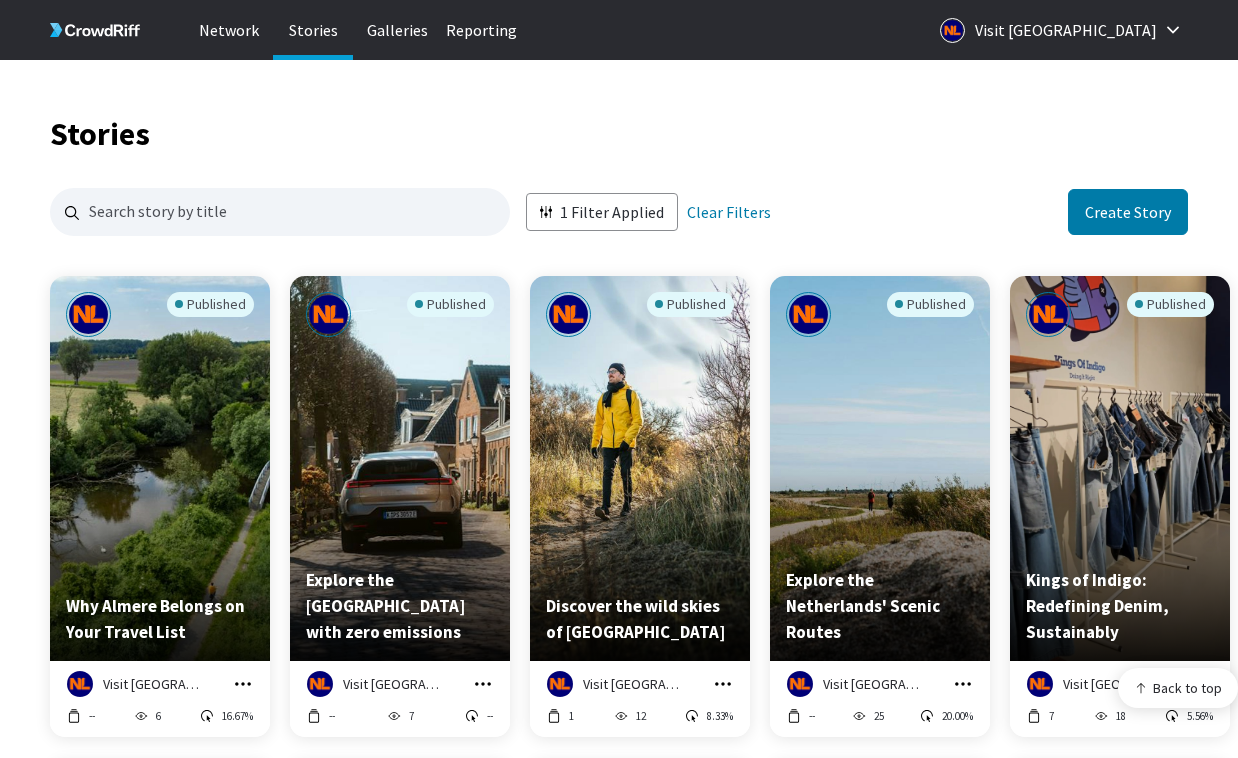 scroll, scrollTop: 170, scrollLeft: 0, axis: vertical 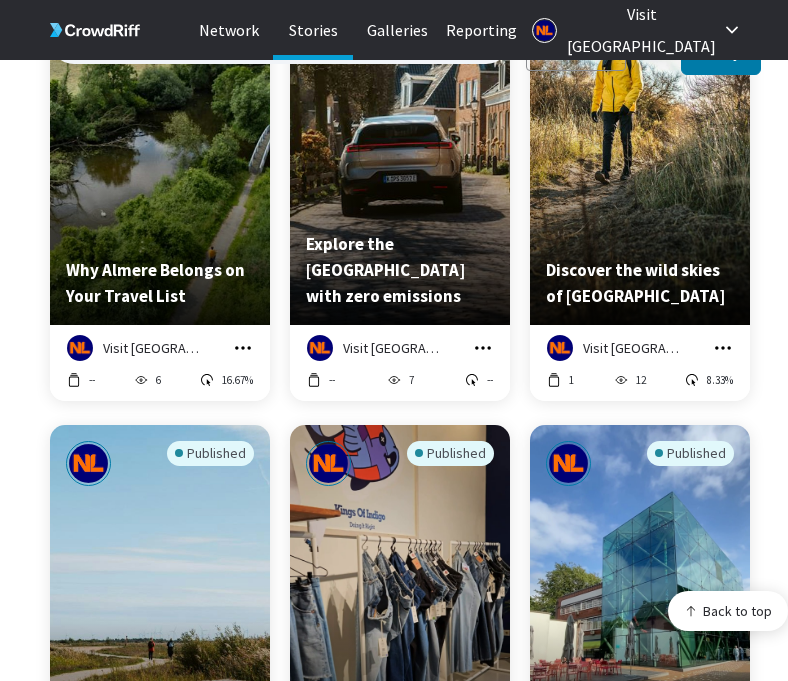 click 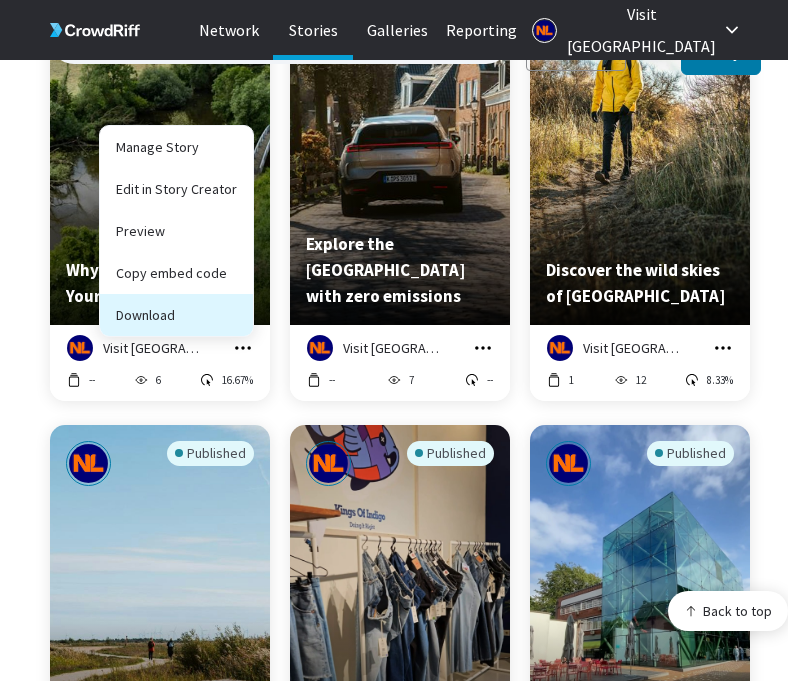 click on "Download" at bounding box center (176, 315) 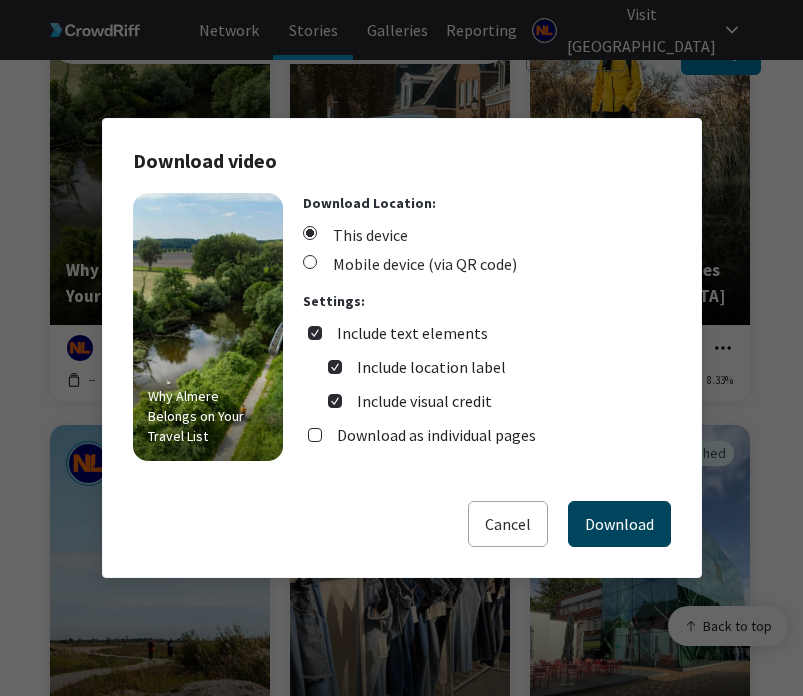 click on "Download" at bounding box center [619, 524] 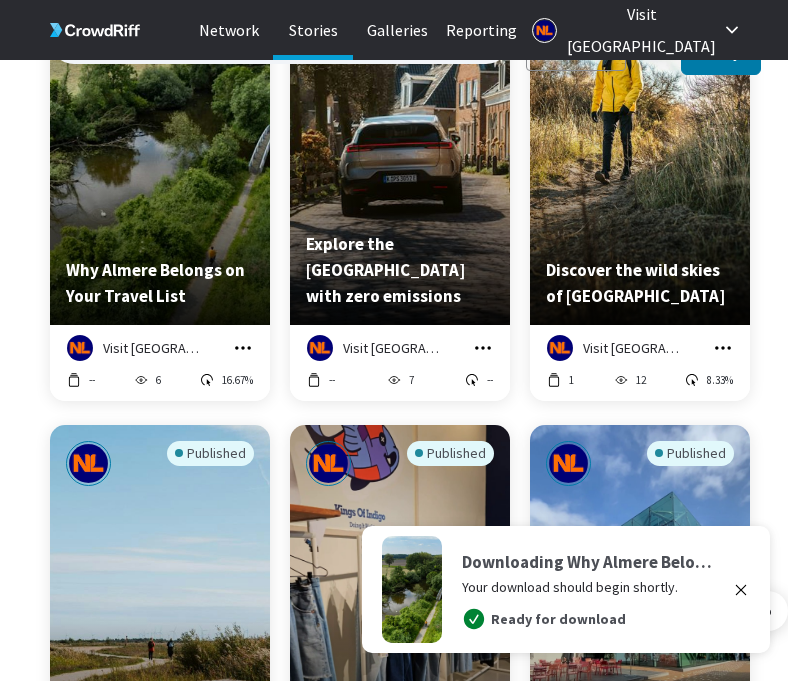 click 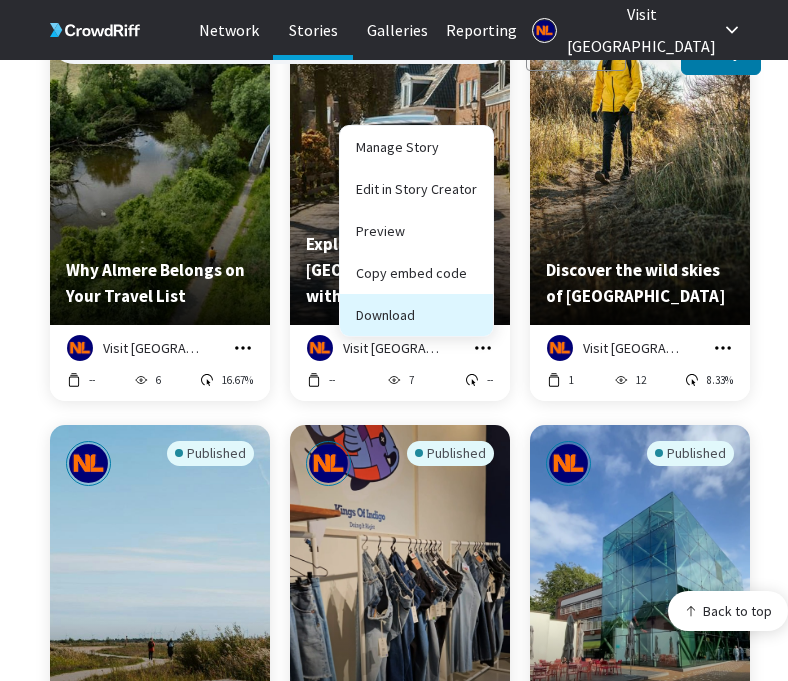 click on "Download" at bounding box center (416, 315) 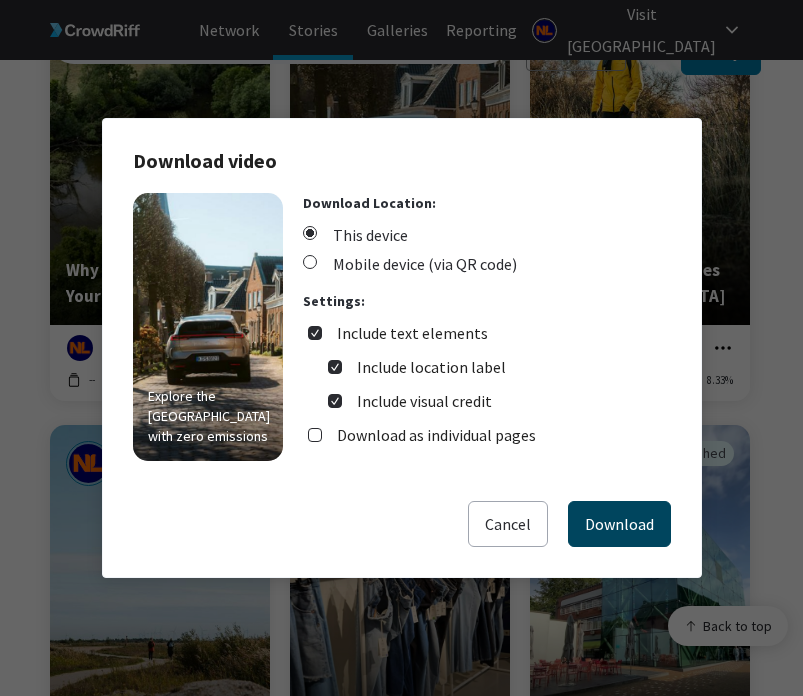 click on "Download" at bounding box center [619, 524] 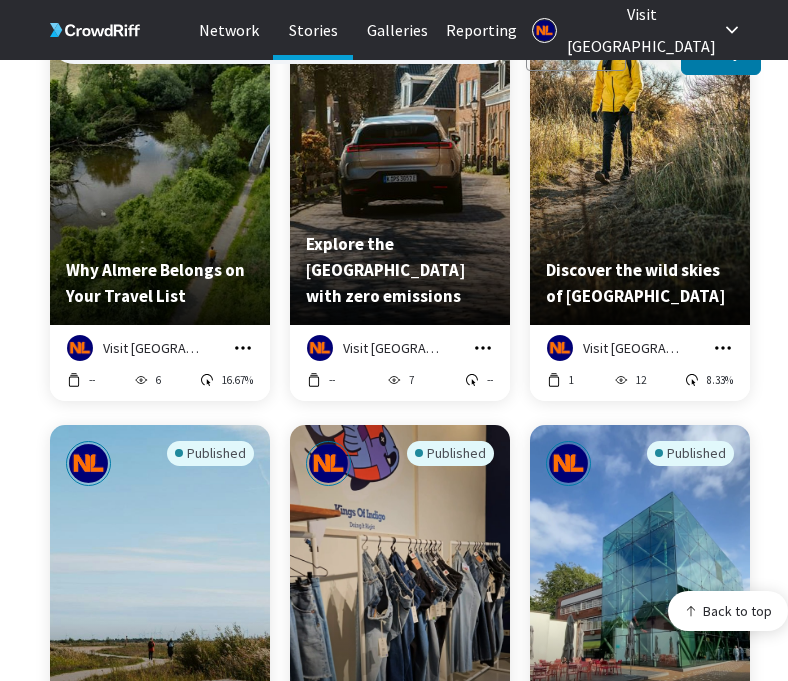 click 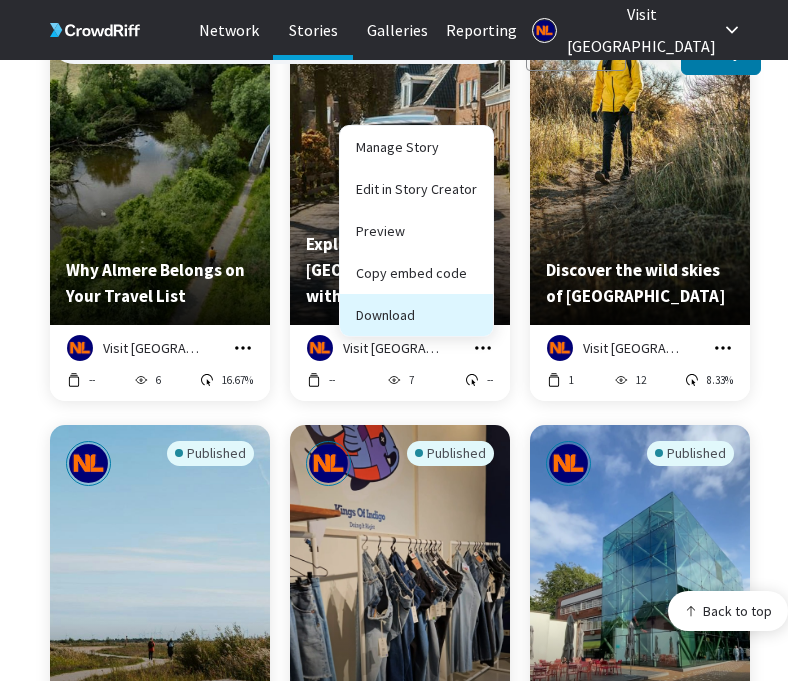 click on "Download" at bounding box center [416, 315] 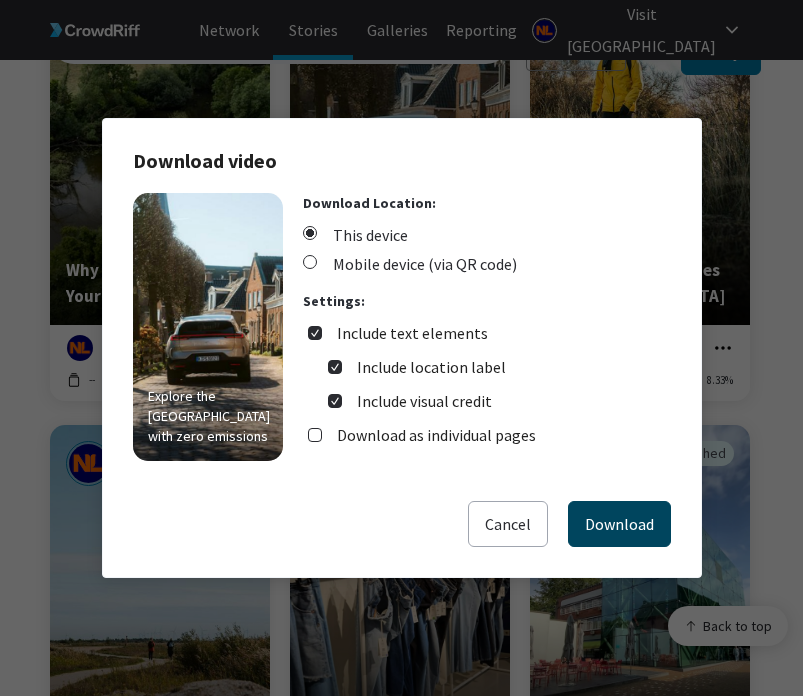 click on "Download" at bounding box center (619, 524) 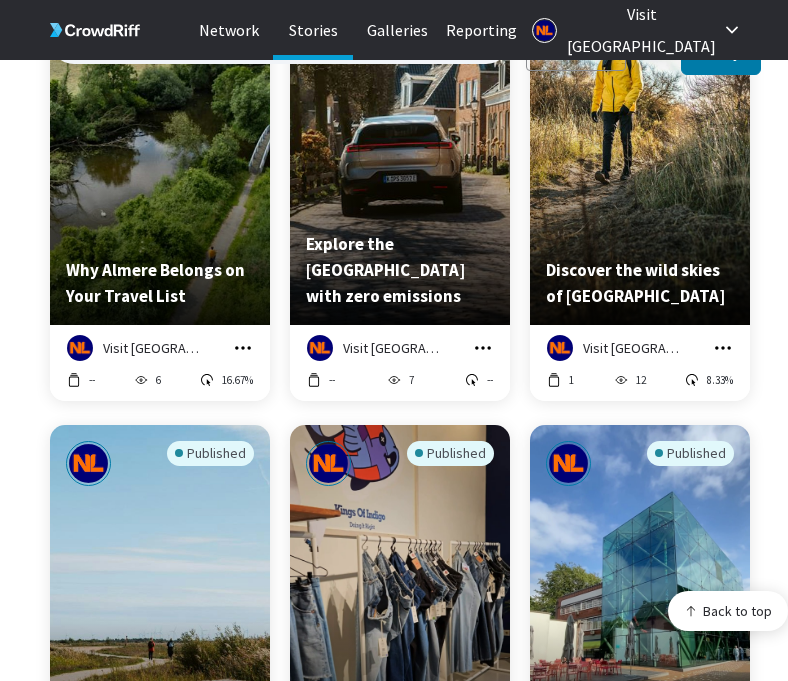click 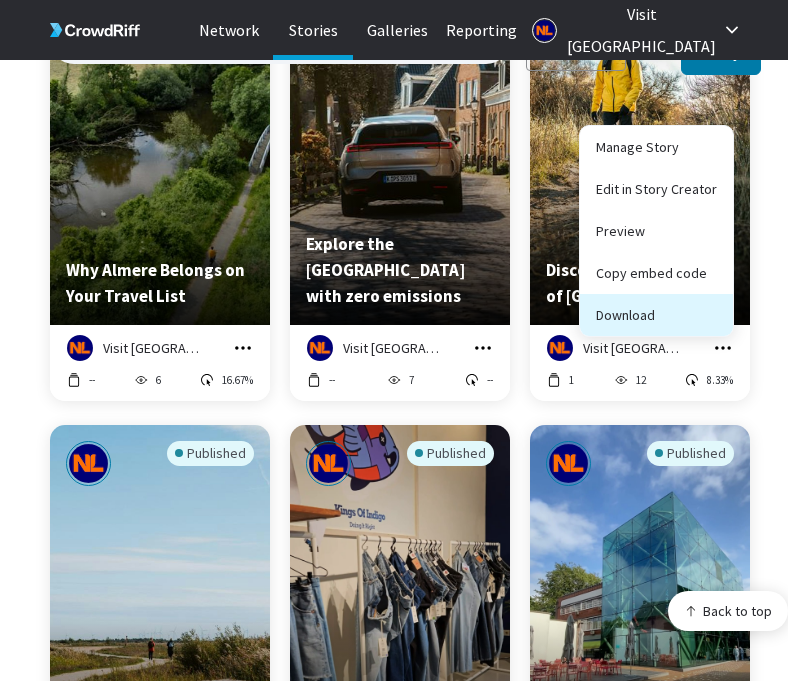 click on "Download" at bounding box center [656, 315] 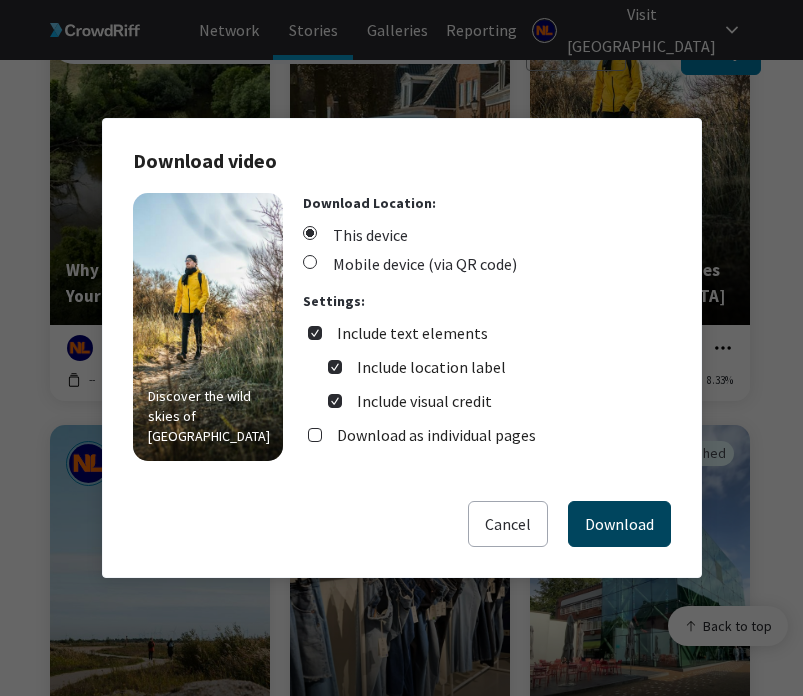 click on "Download" at bounding box center [619, 524] 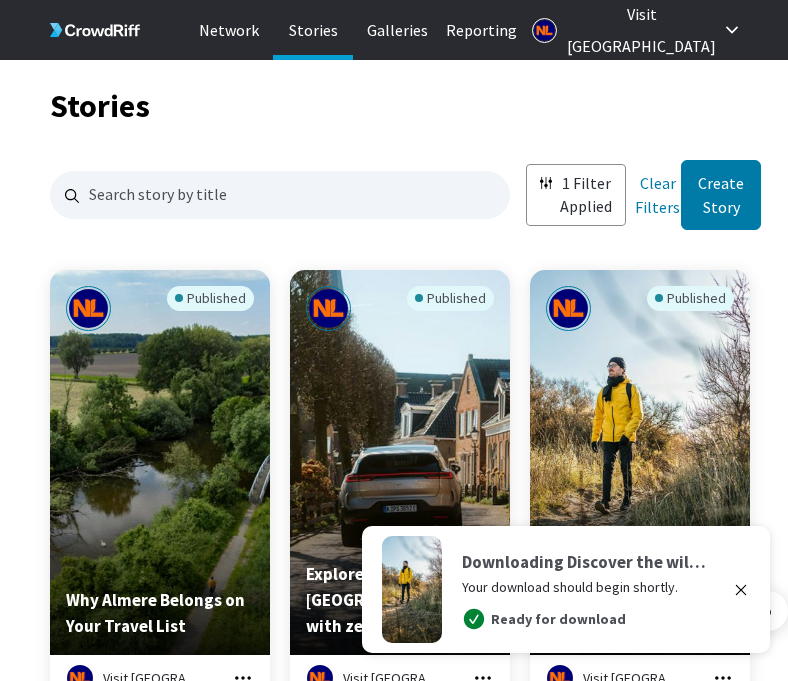 scroll, scrollTop: 0, scrollLeft: 0, axis: both 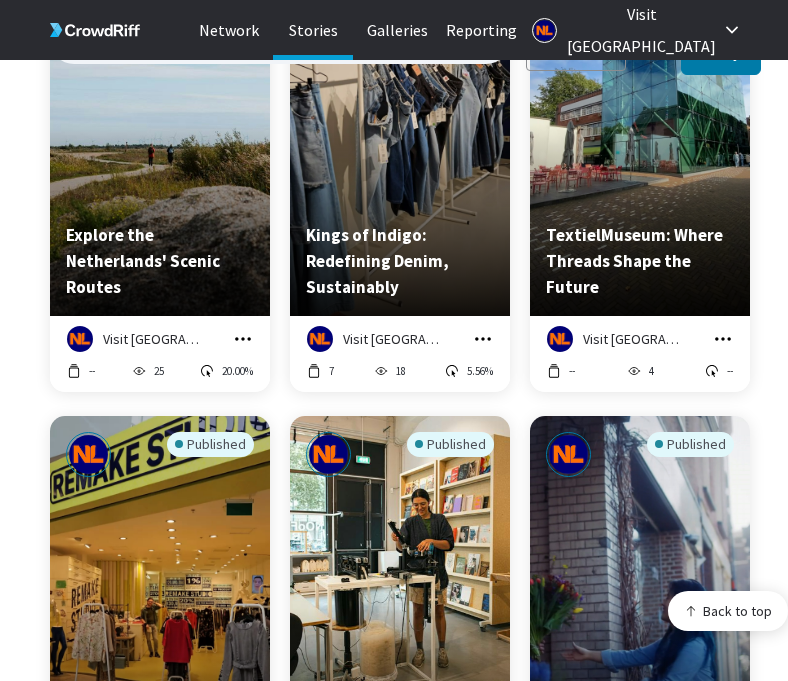 click 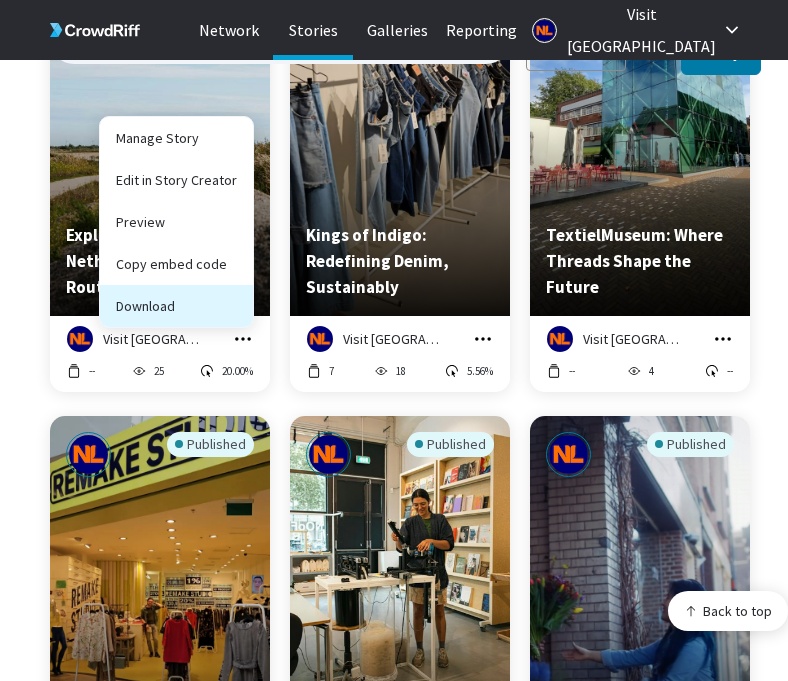 click on "Download" at bounding box center (176, 306) 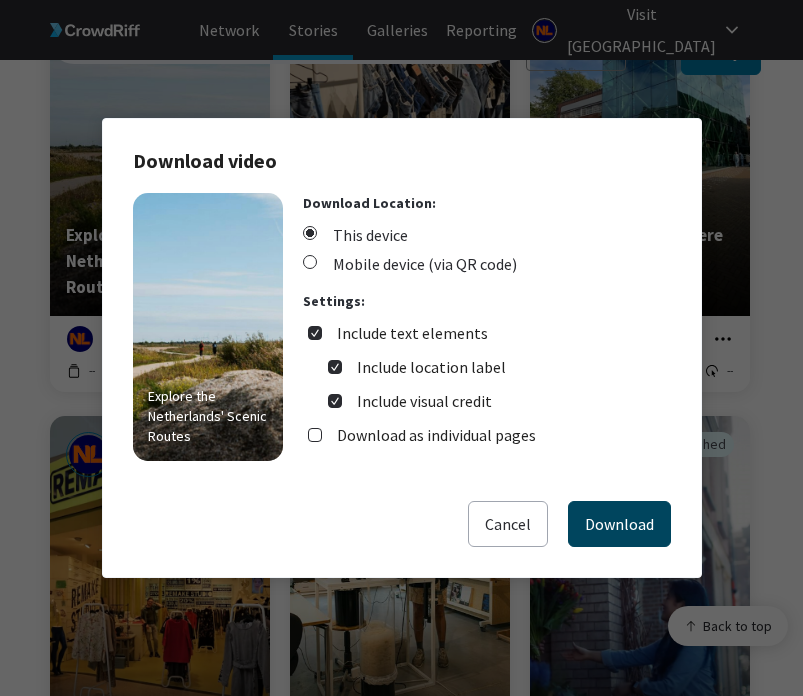 click on "Download" at bounding box center [619, 524] 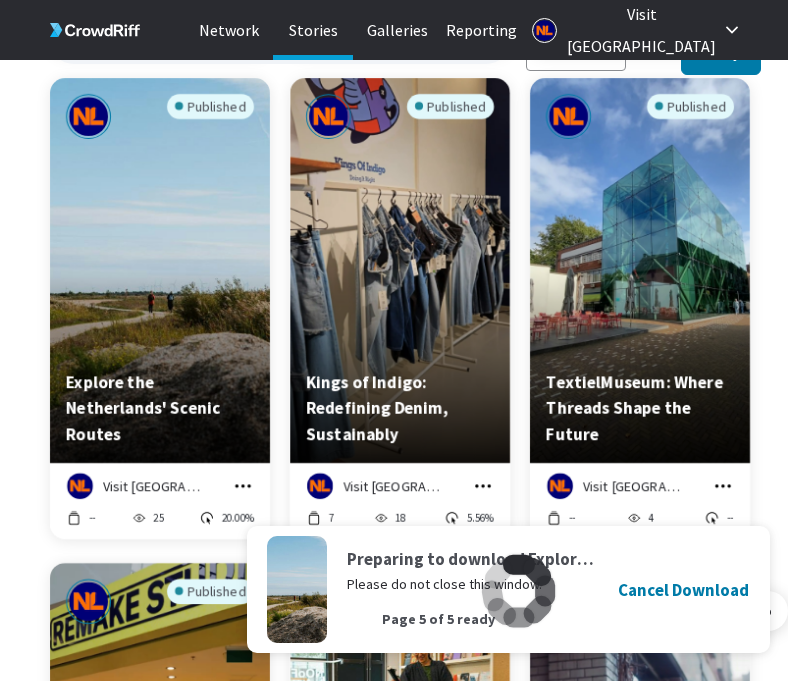 scroll, scrollTop: 709, scrollLeft: 0, axis: vertical 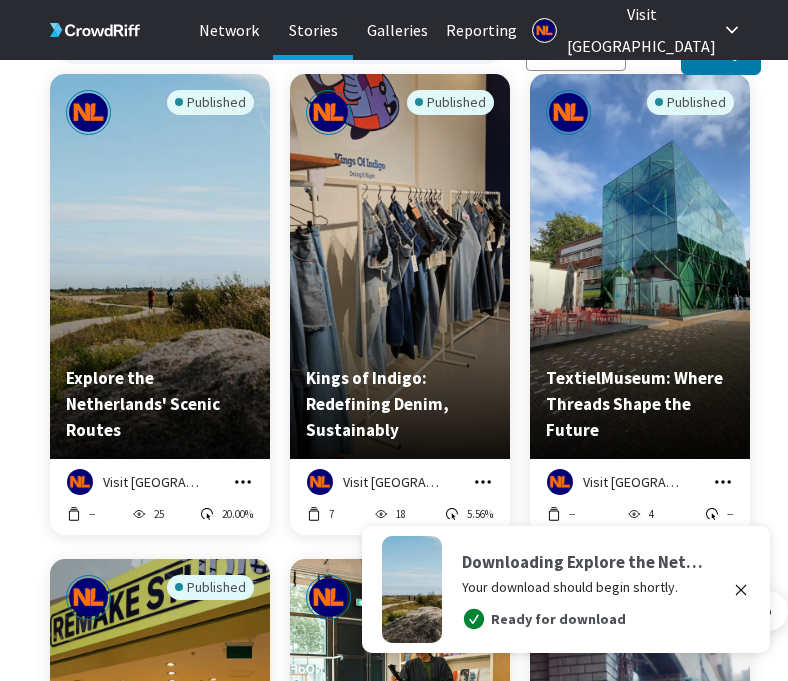 click 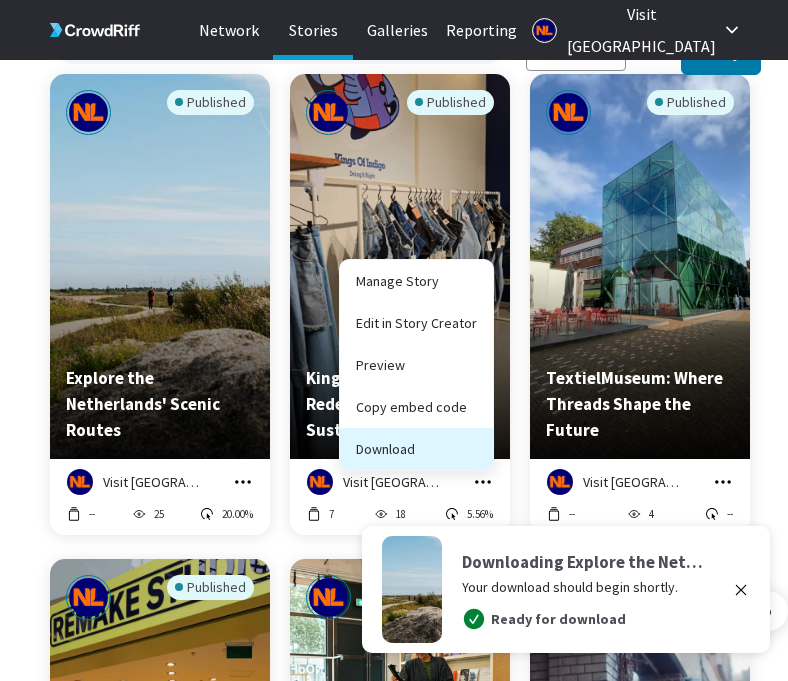 click on "Download" at bounding box center [416, 449] 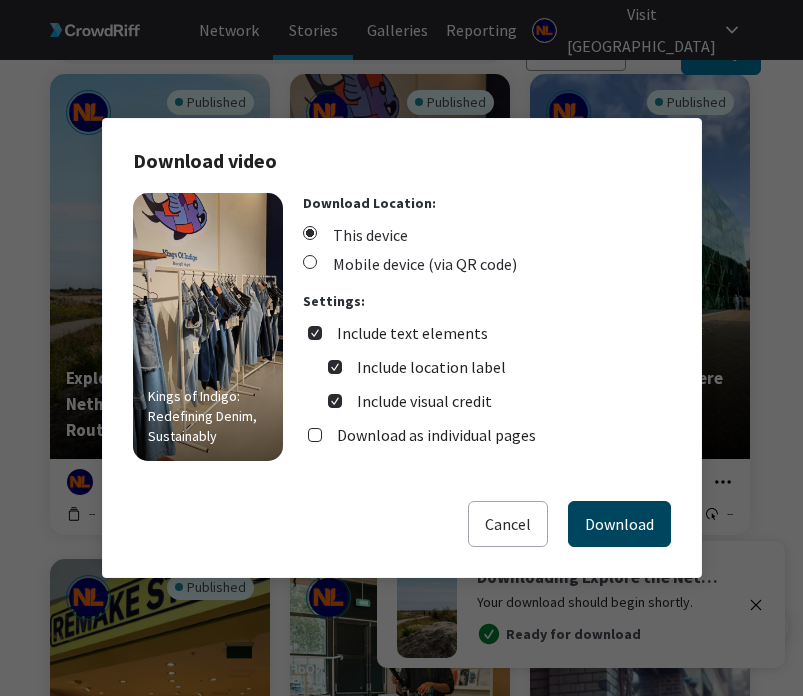 click on "Download" at bounding box center (619, 524) 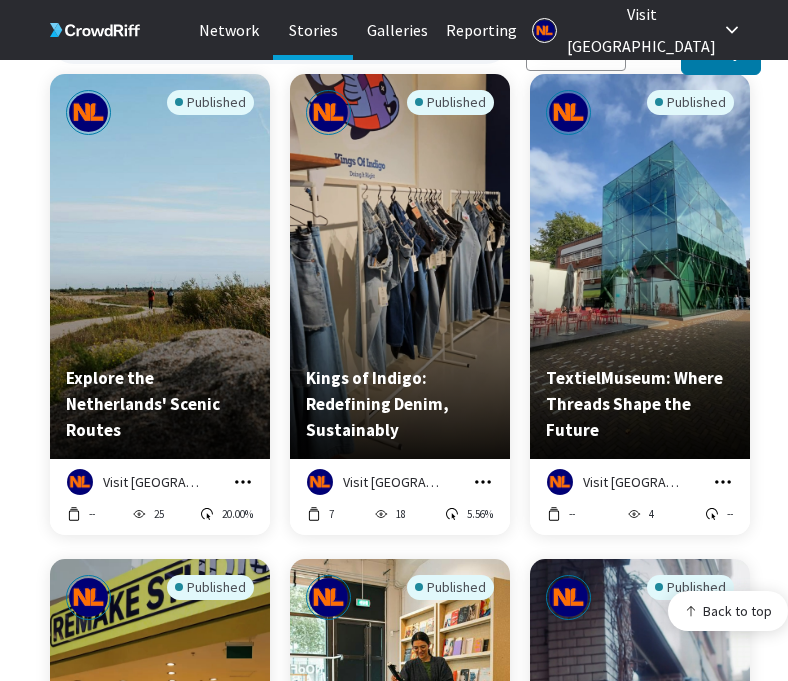 scroll, scrollTop: 724, scrollLeft: 0, axis: vertical 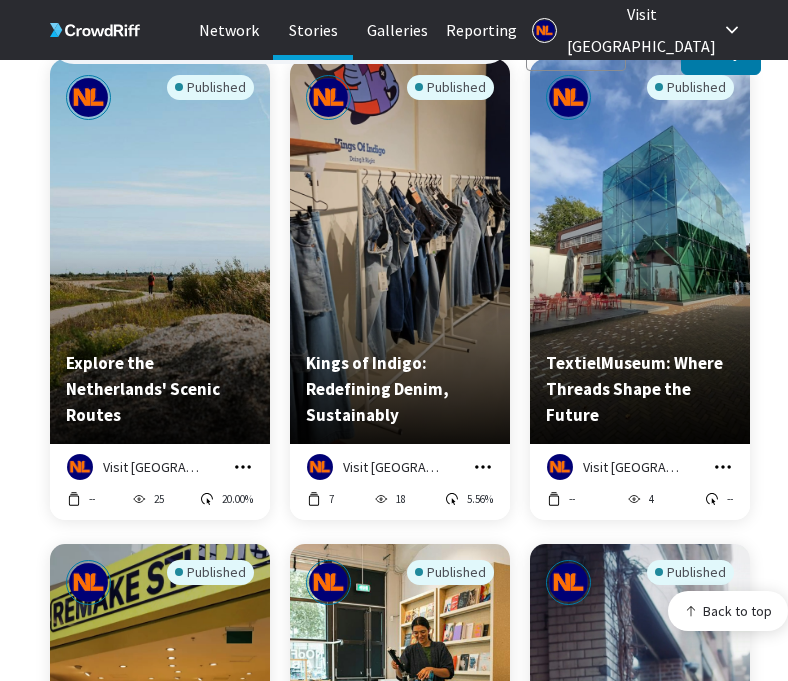 click 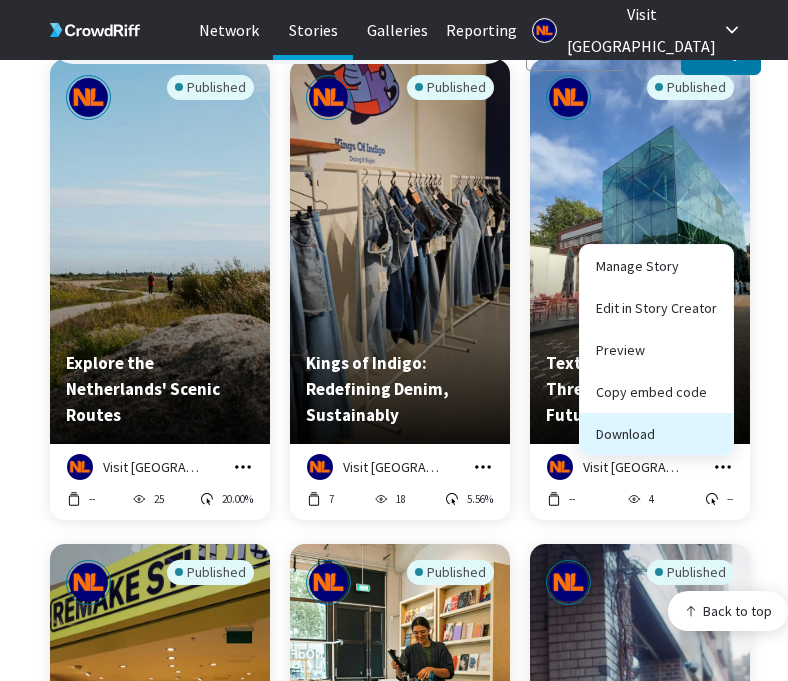 click on "Download" at bounding box center (656, 434) 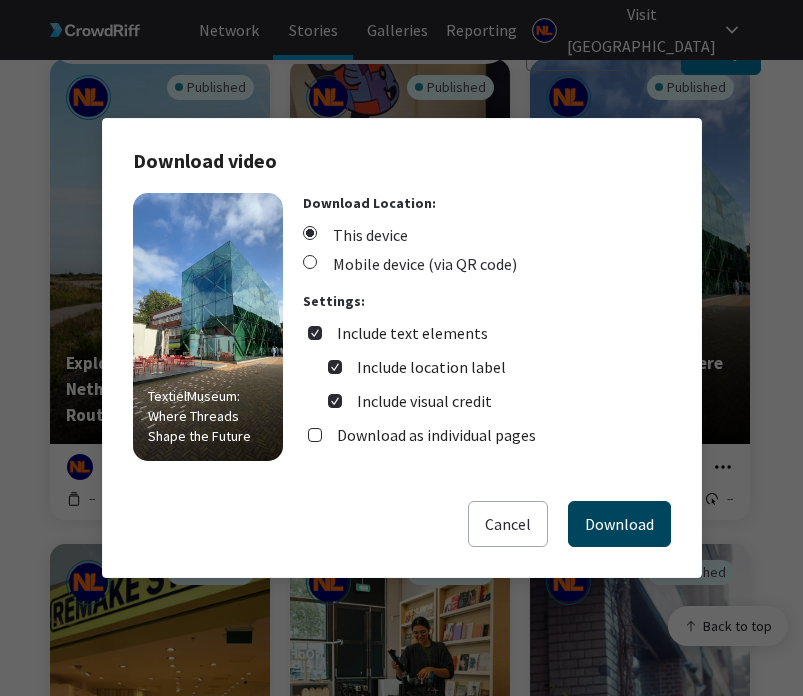 click on "Download" at bounding box center (619, 524) 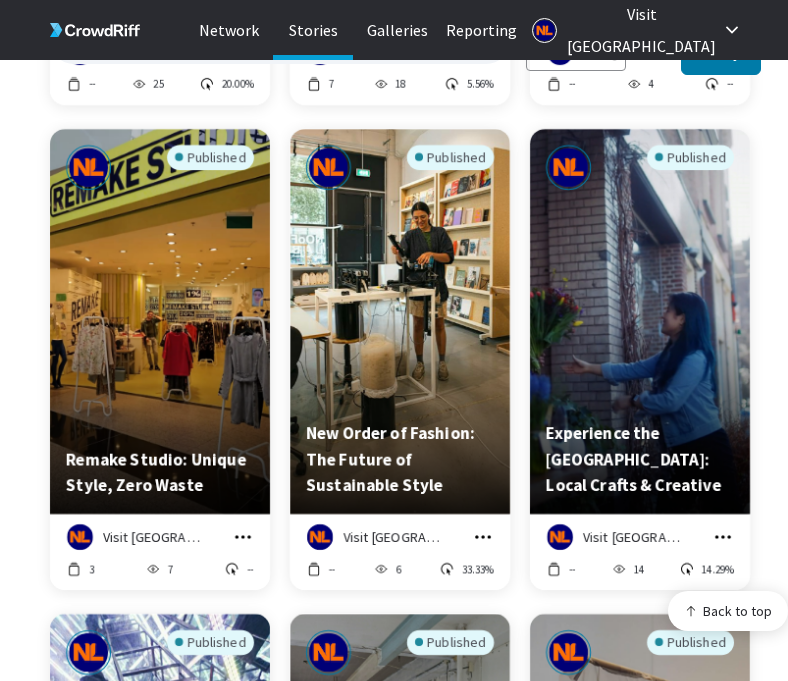 scroll, scrollTop: 1252, scrollLeft: 0, axis: vertical 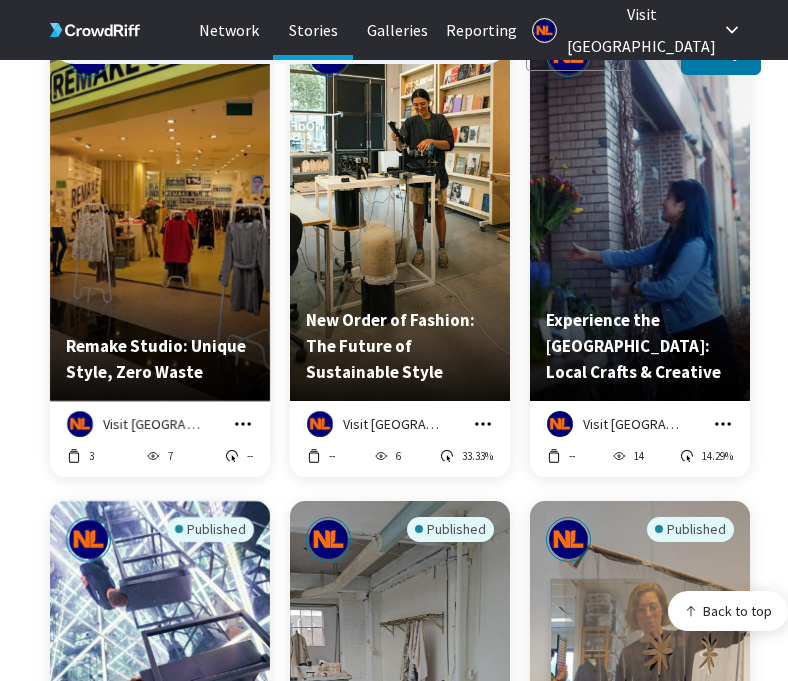 click 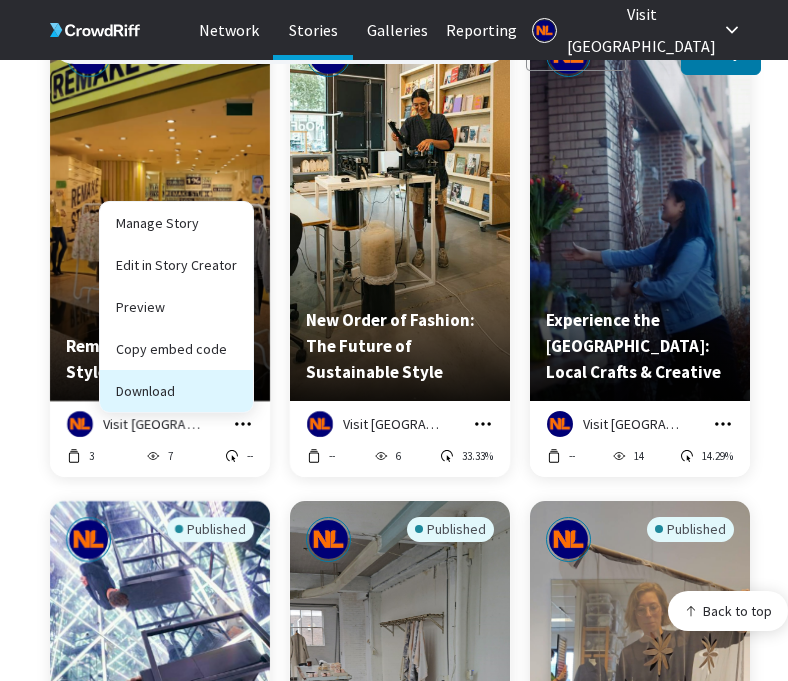click on "Download" at bounding box center (176, 391) 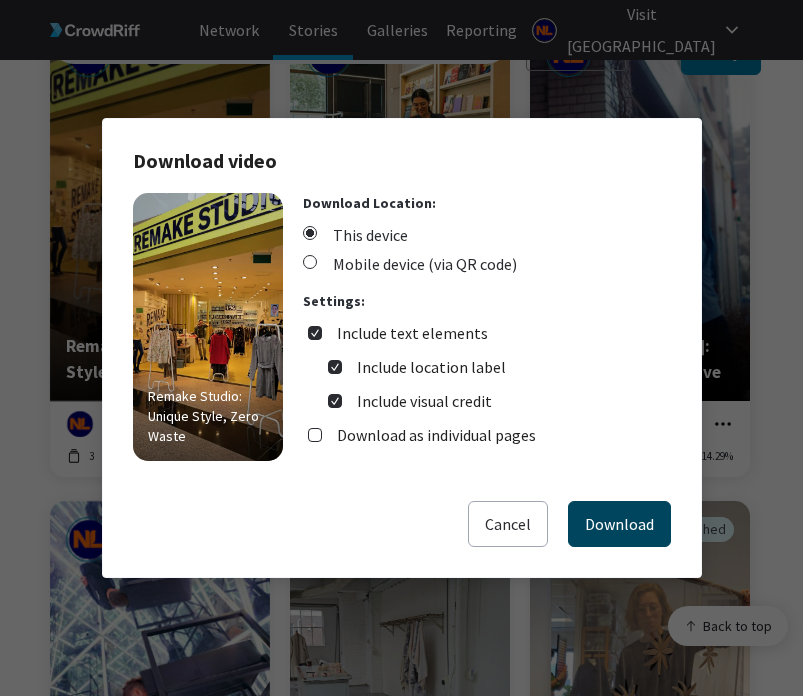 click on "Download" at bounding box center (619, 524) 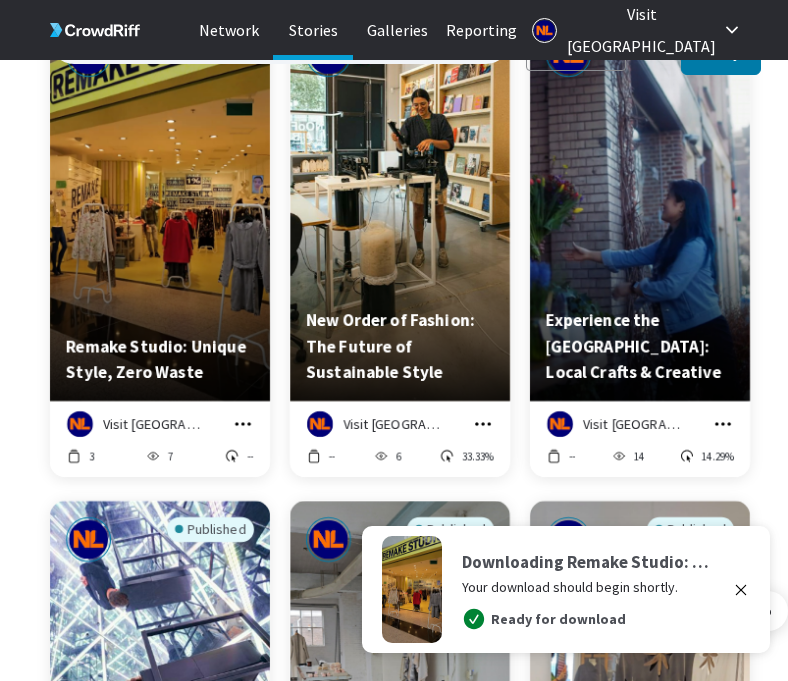 click 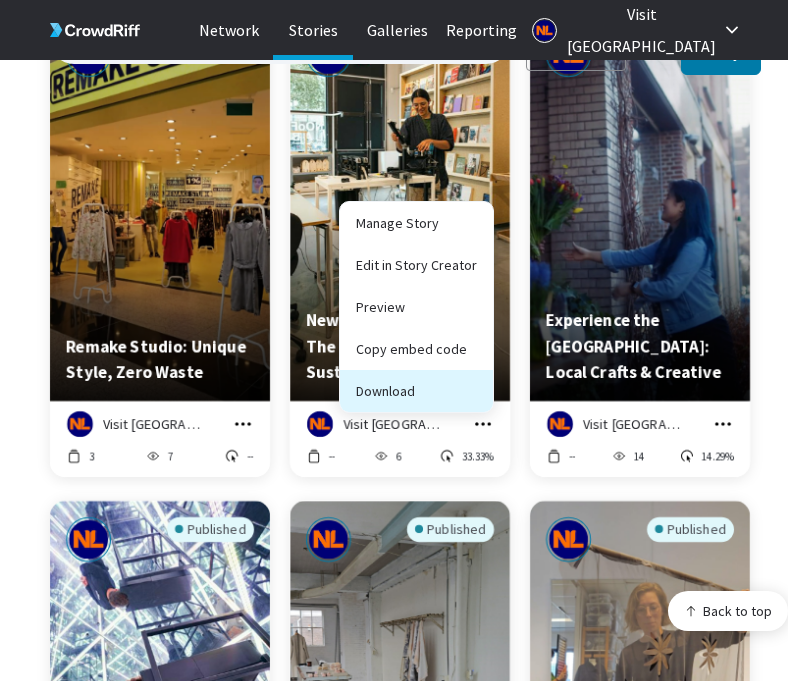 click on "Download" at bounding box center [416, 391] 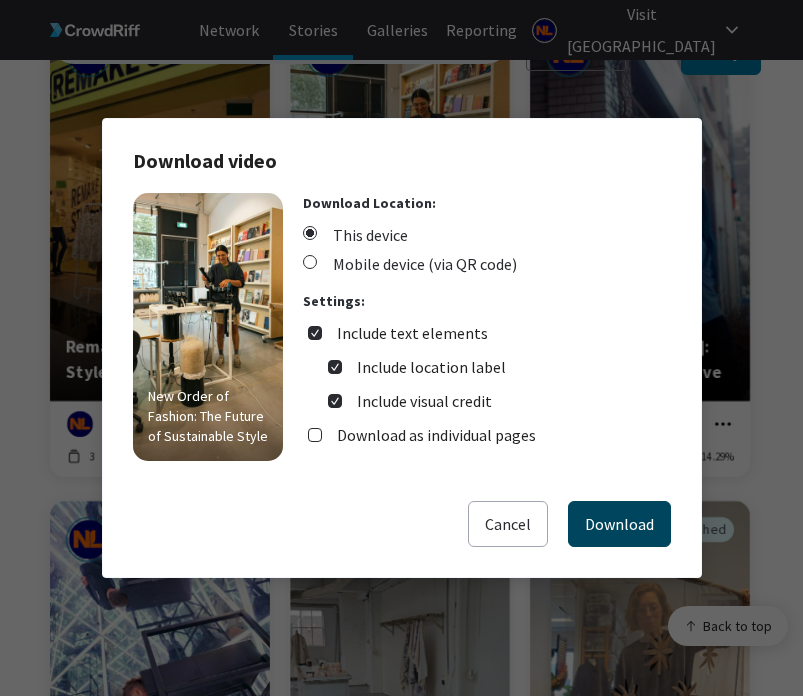 click on "Download" at bounding box center [619, 524] 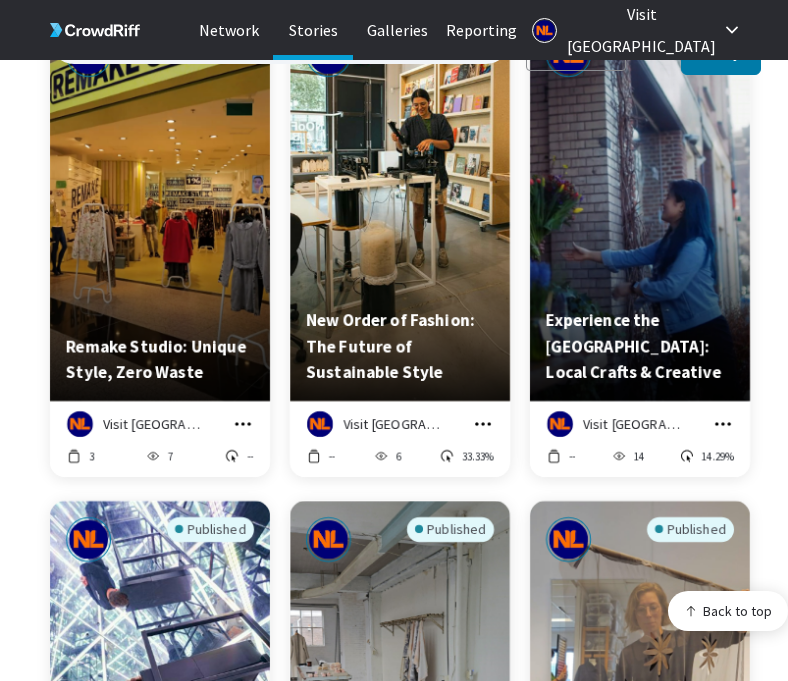 click 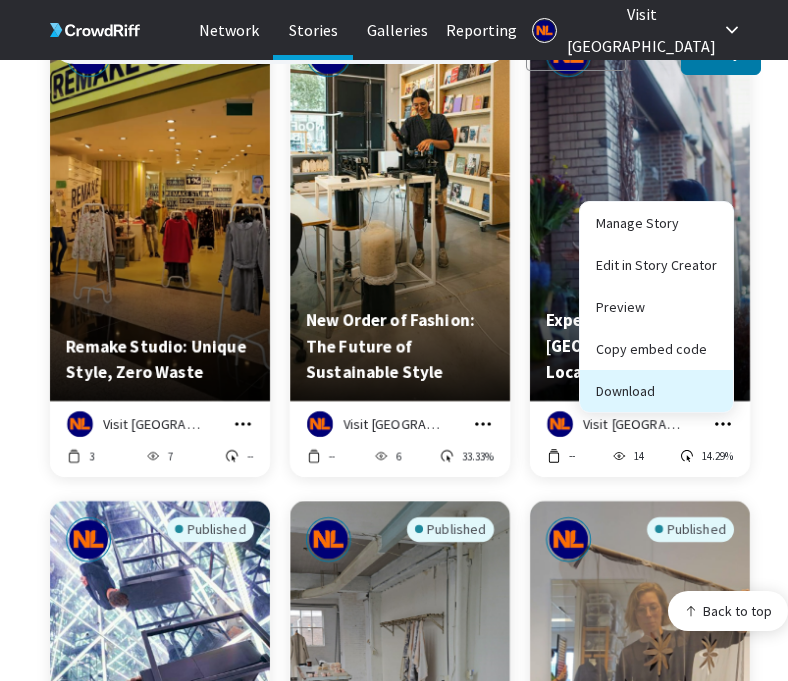 click on "Download" at bounding box center [656, 391] 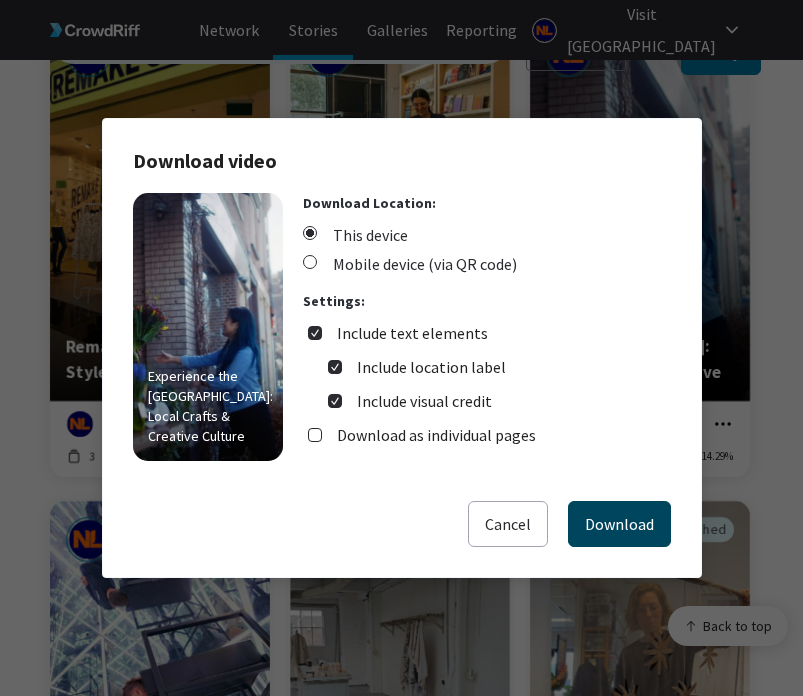 click on "Download" at bounding box center [619, 524] 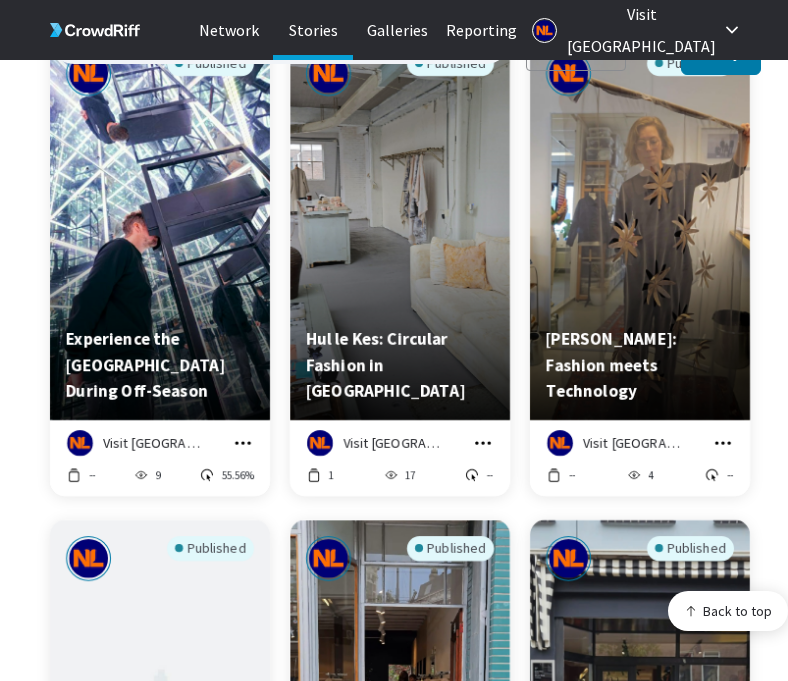 scroll, scrollTop: 1730, scrollLeft: 0, axis: vertical 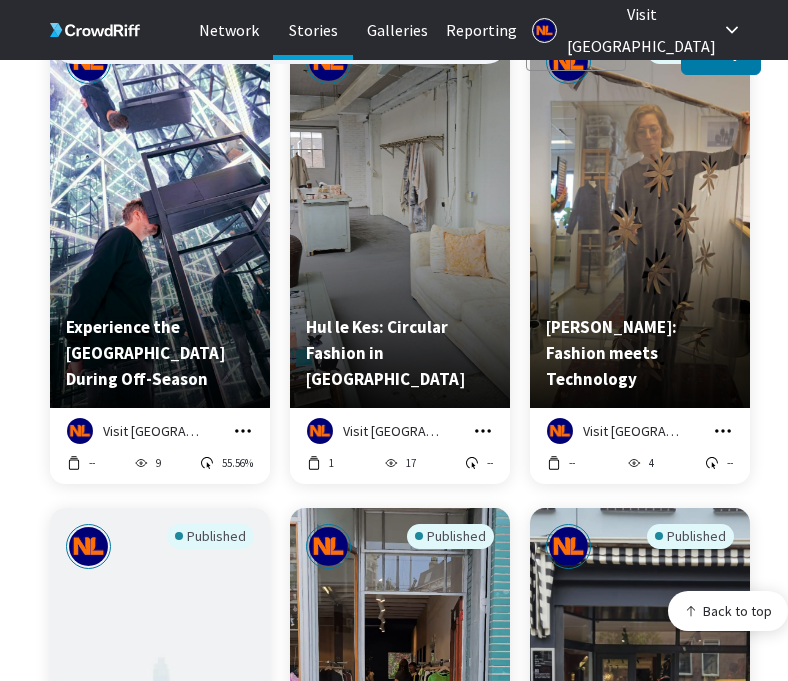 click 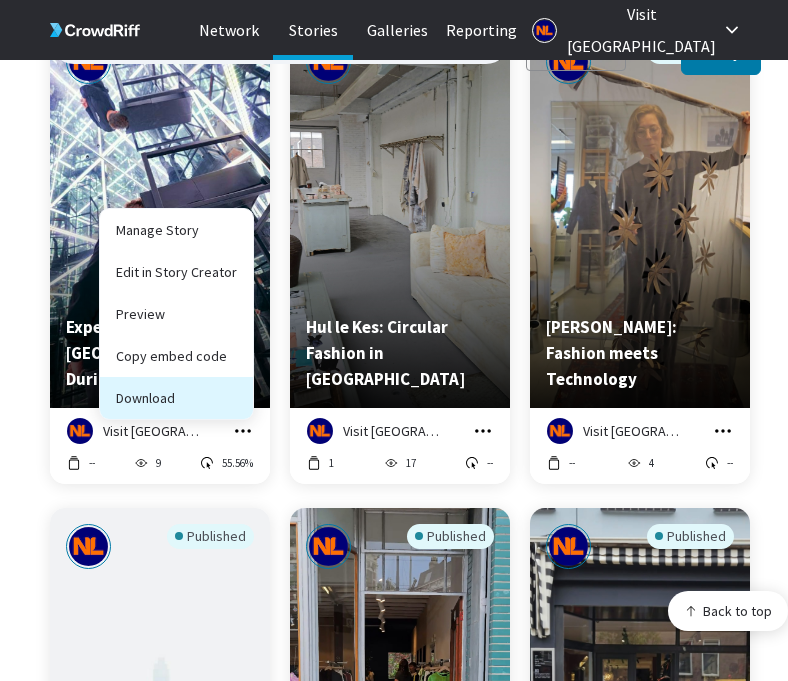 click on "Download" at bounding box center [176, 398] 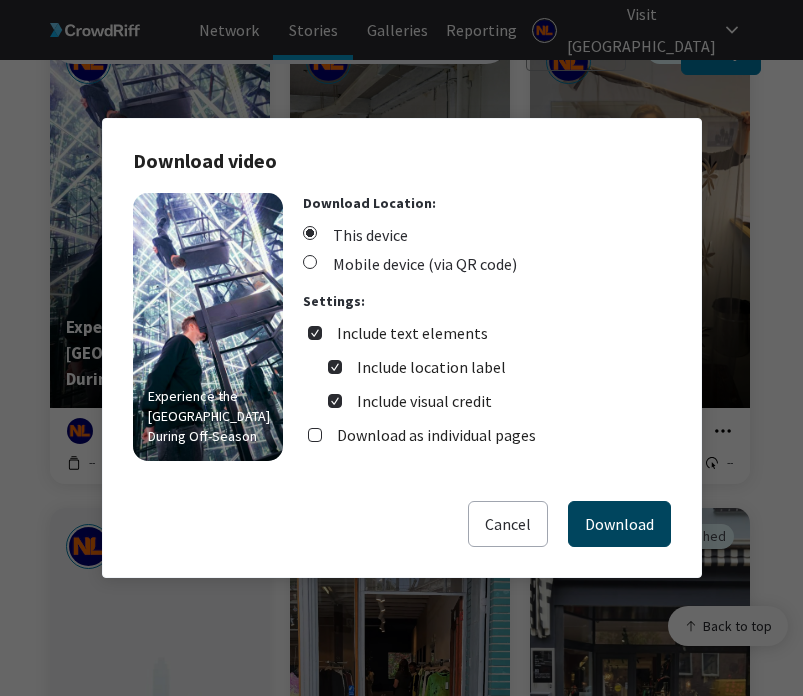 click on "Download" at bounding box center (619, 524) 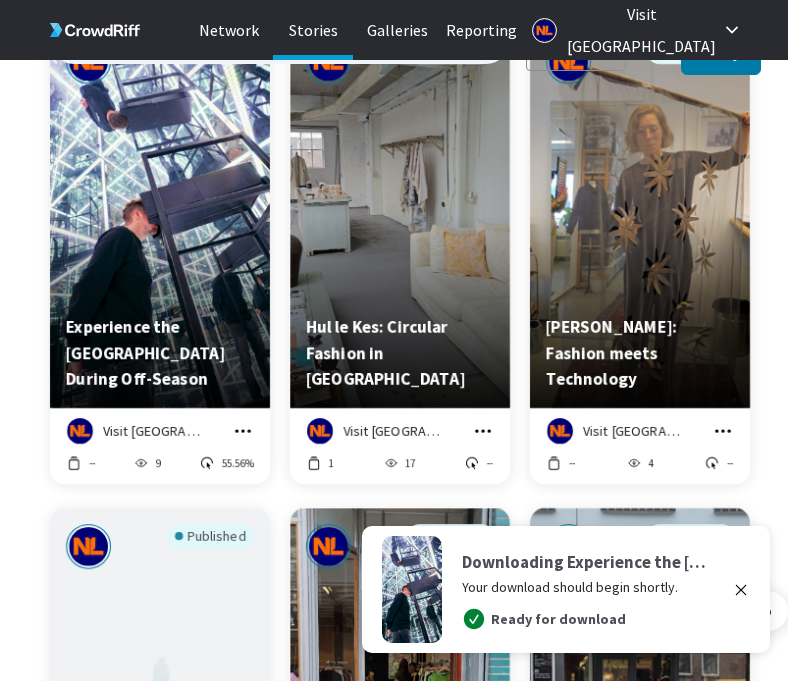 click 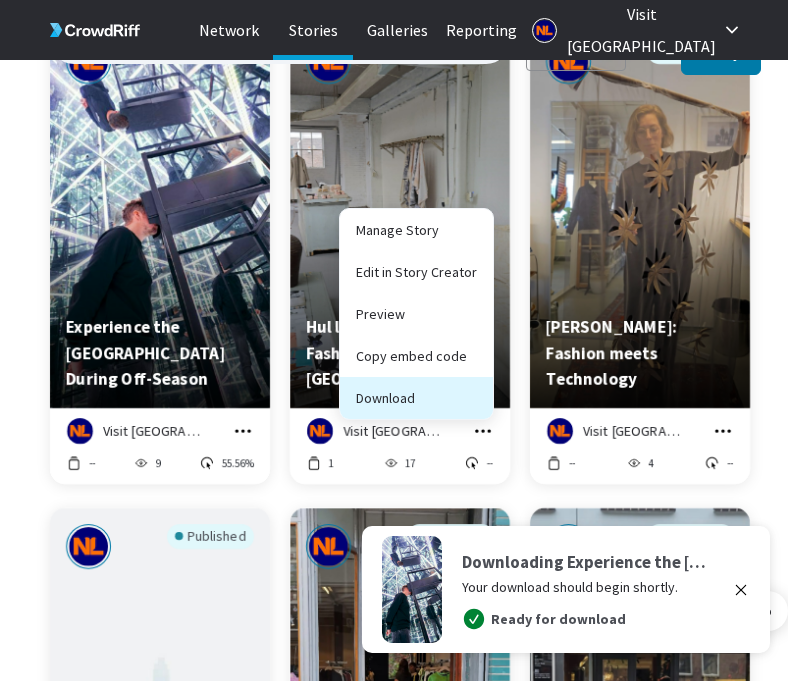 click on "Download" at bounding box center (416, 398) 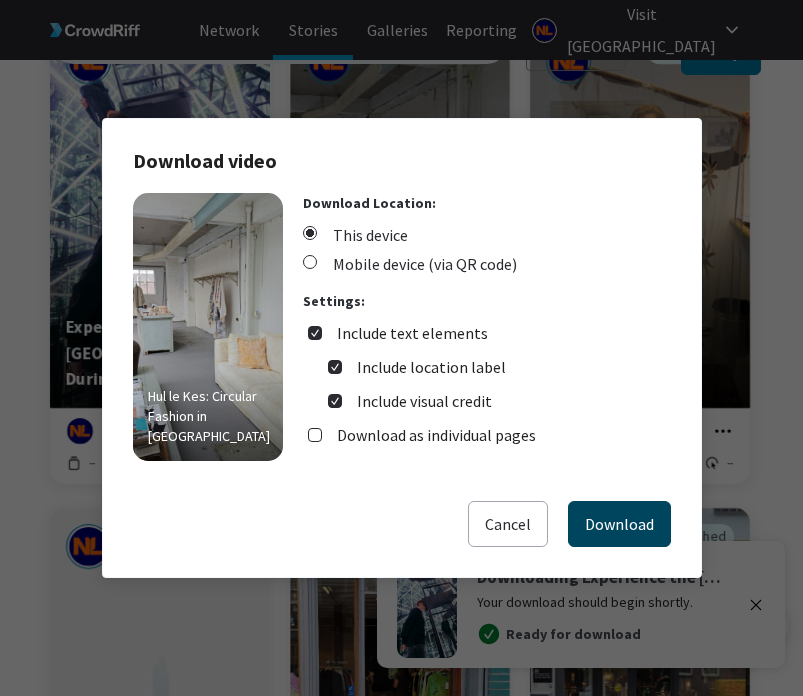 click on "Download" at bounding box center [619, 524] 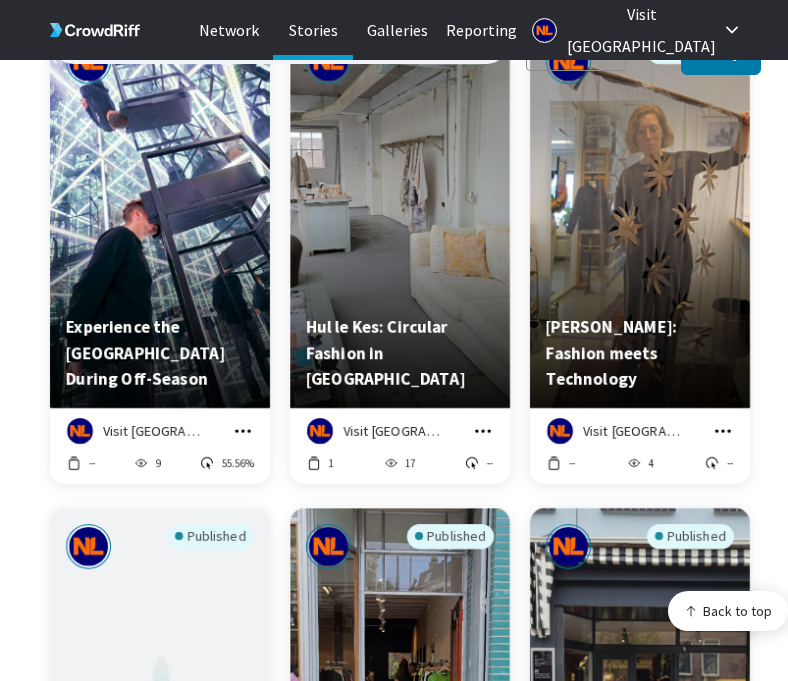 click 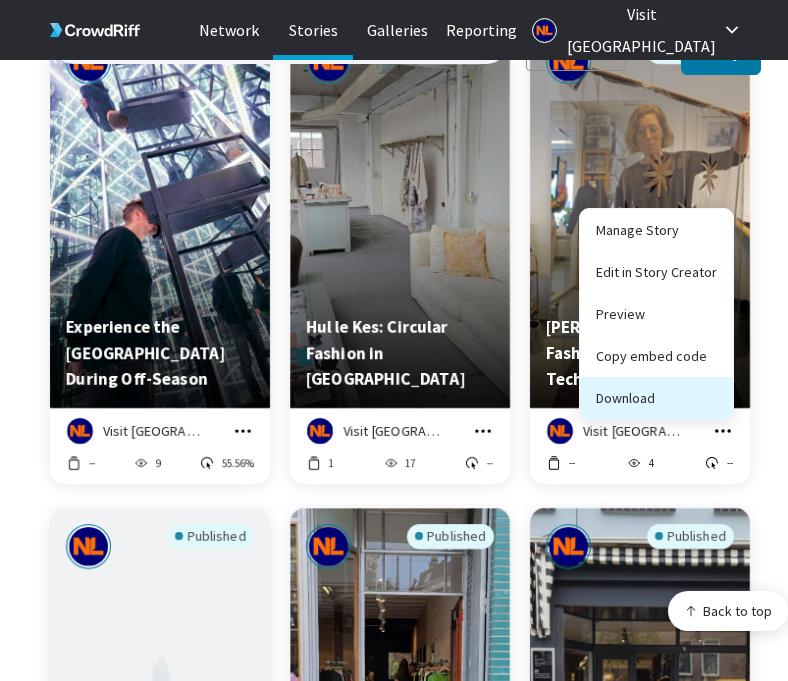click on "Download" at bounding box center (656, 398) 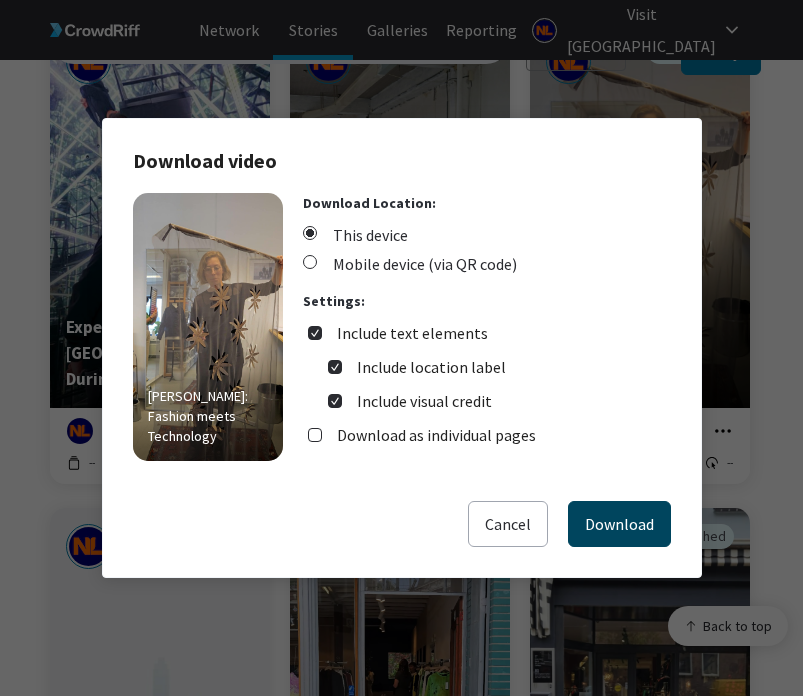 click on "Download" at bounding box center (619, 524) 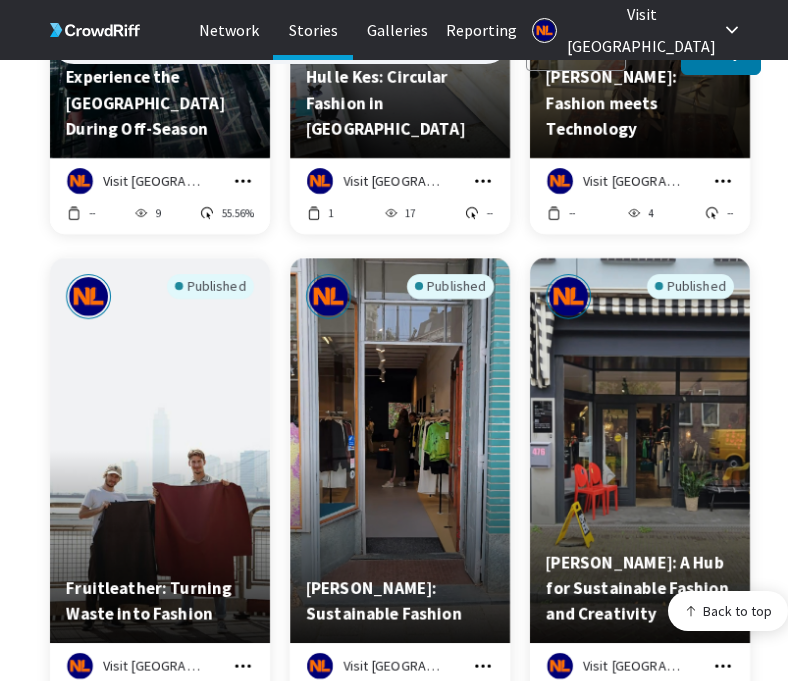 scroll, scrollTop: 2205, scrollLeft: 0, axis: vertical 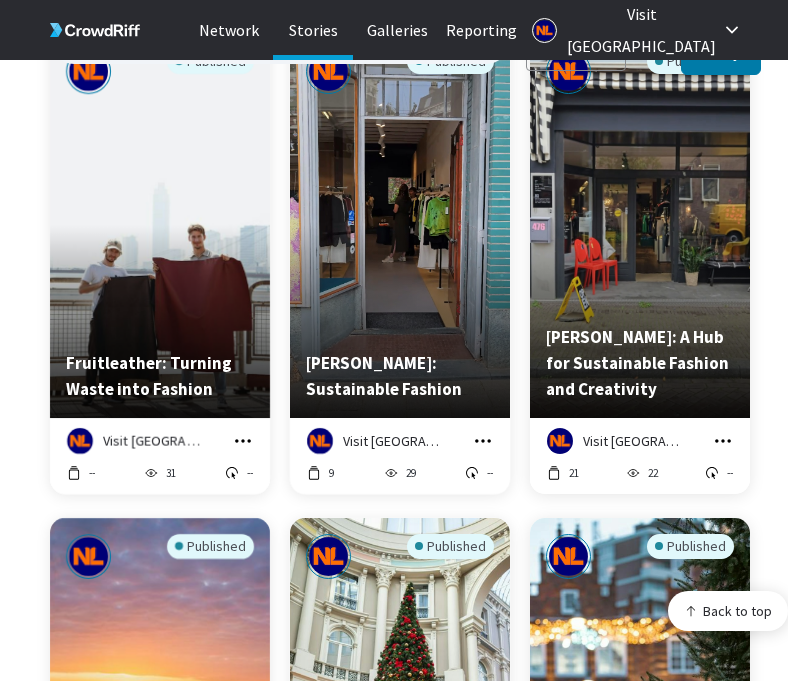 click 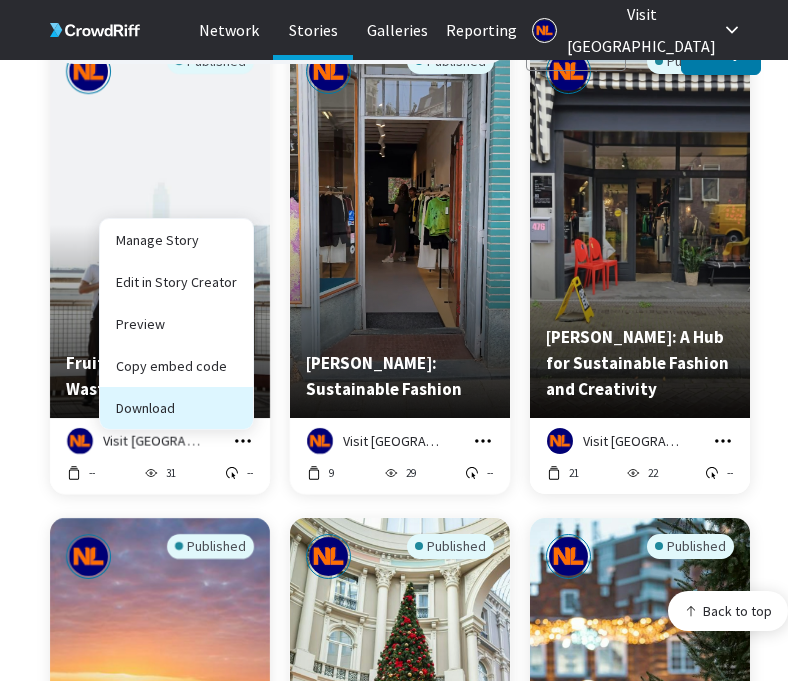 click on "Download" at bounding box center (176, 408) 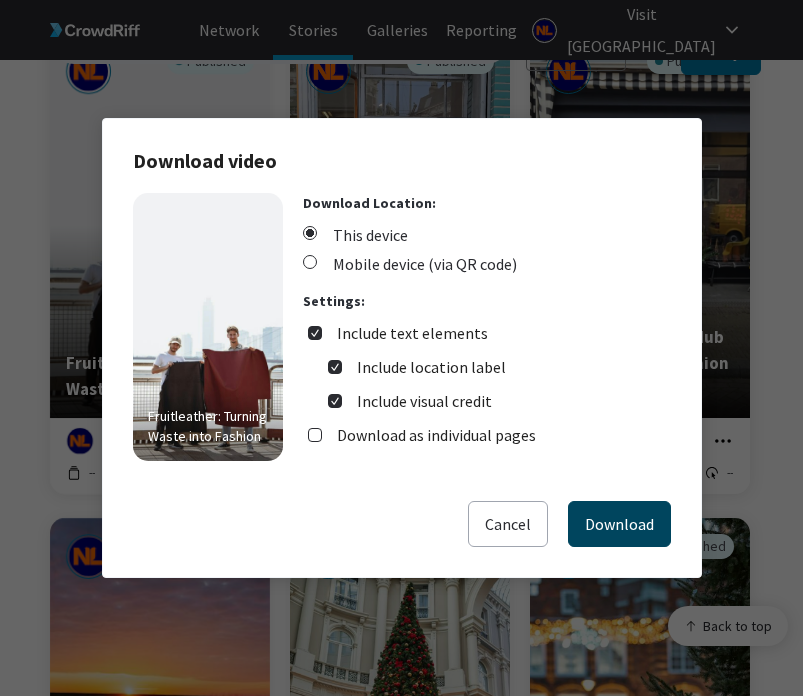drag, startPoint x: 603, startPoint y: 531, endPoint x: 609, endPoint y: 515, distance: 17.088007 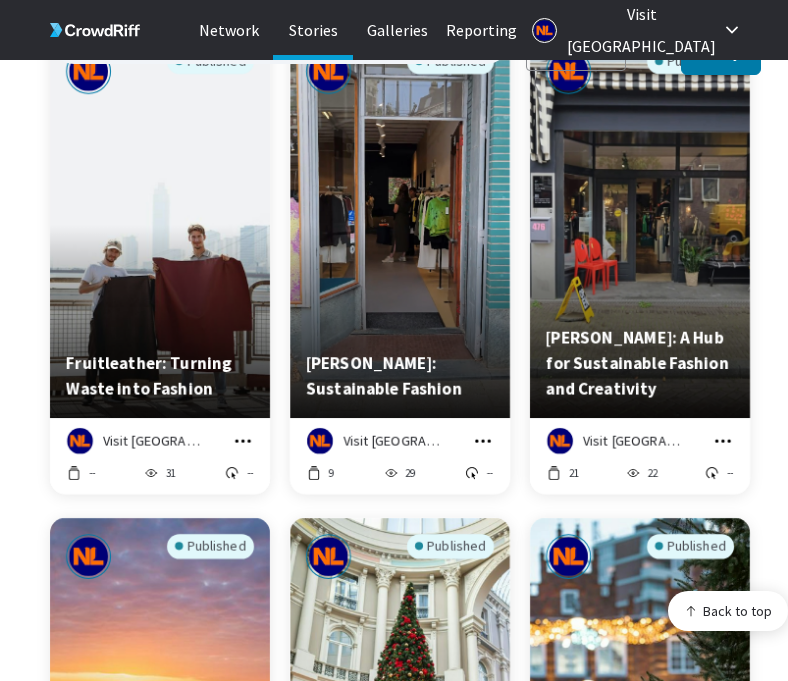 click 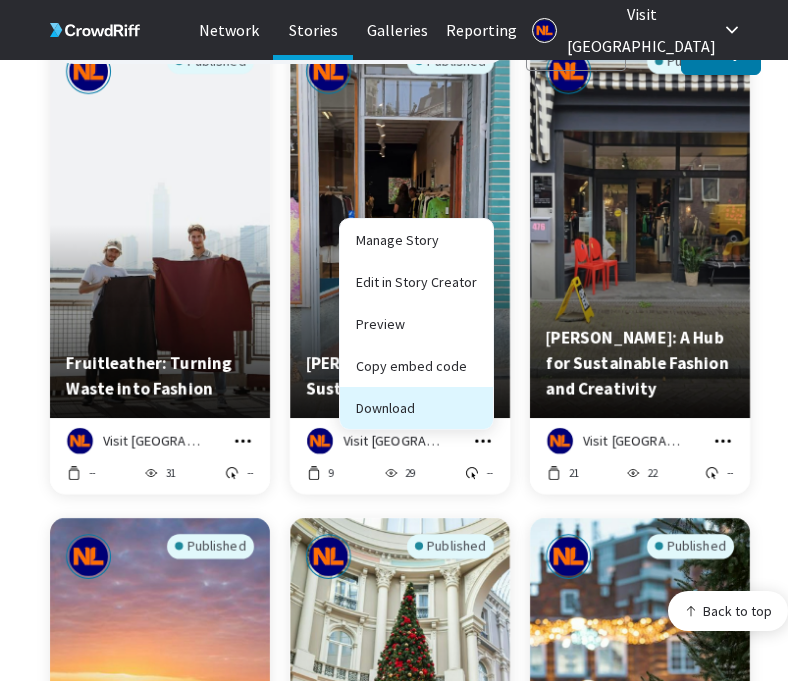 click on "Download" at bounding box center (416, 408) 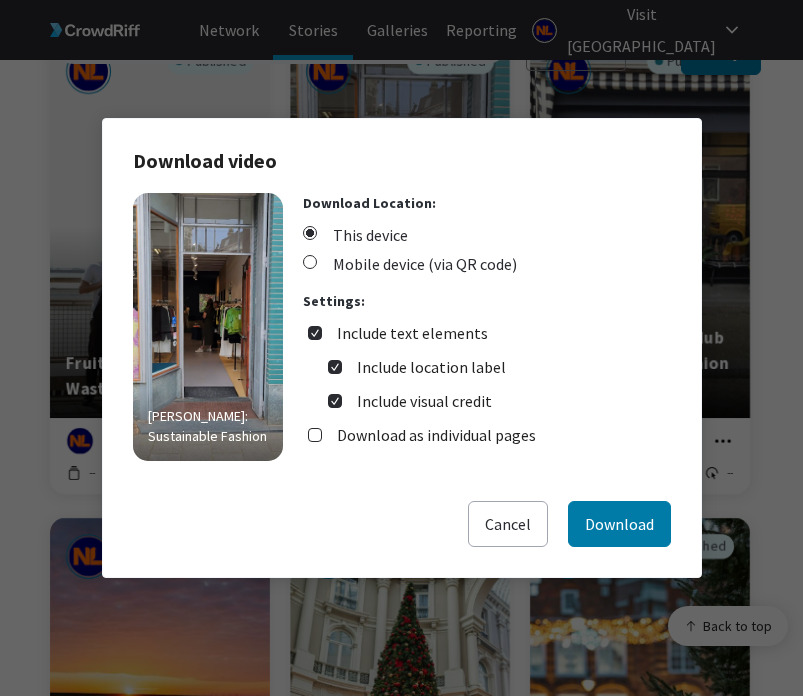 click on "Joline Jolink: Sustainable Fashion  Download Location: This device Mobile device (via QR code) Settings: Include text elements Include location label Include visual credit Download as individual pages" at bounding box center [402, 347] 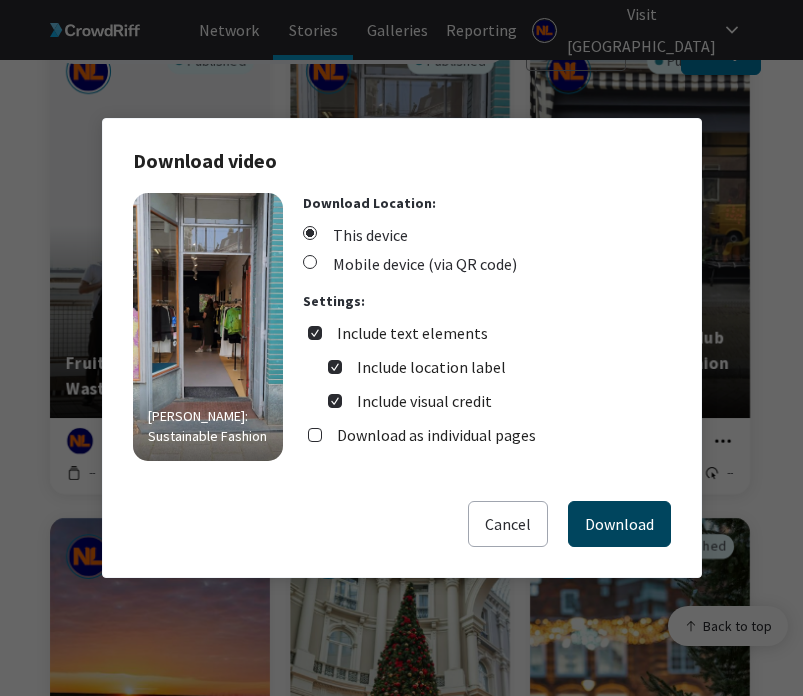 click on "Download" at bounding box center [619, 524] 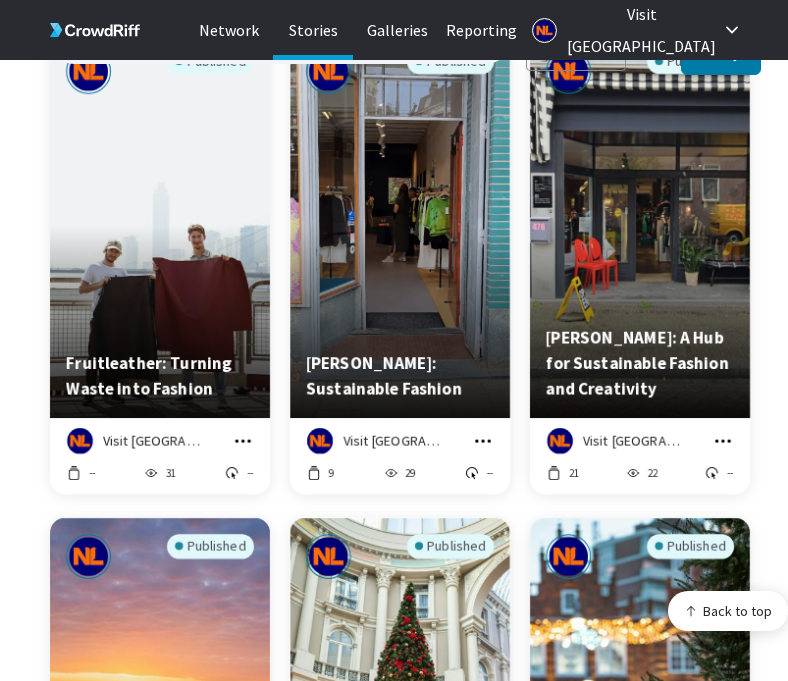 click 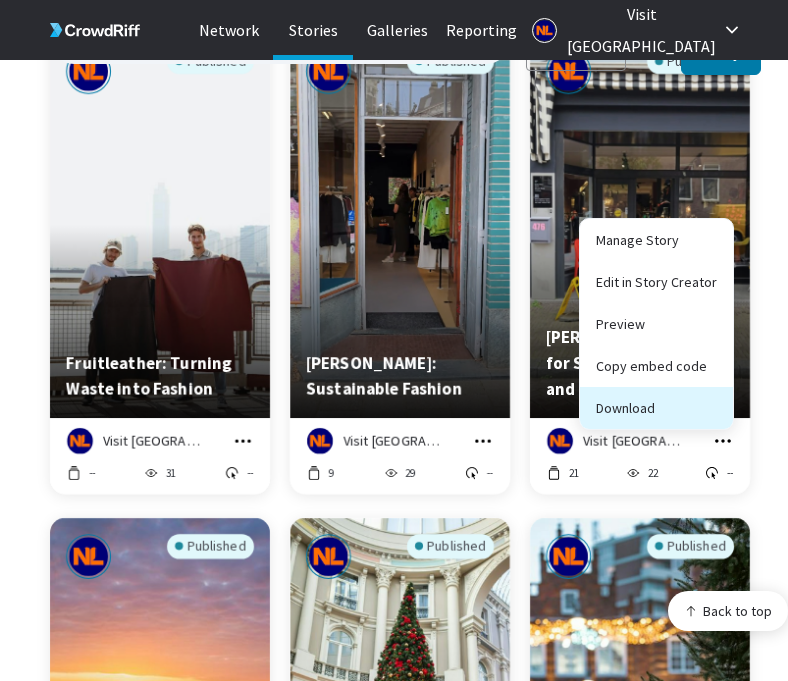 click on "Download" at bounding box center (656, 408) 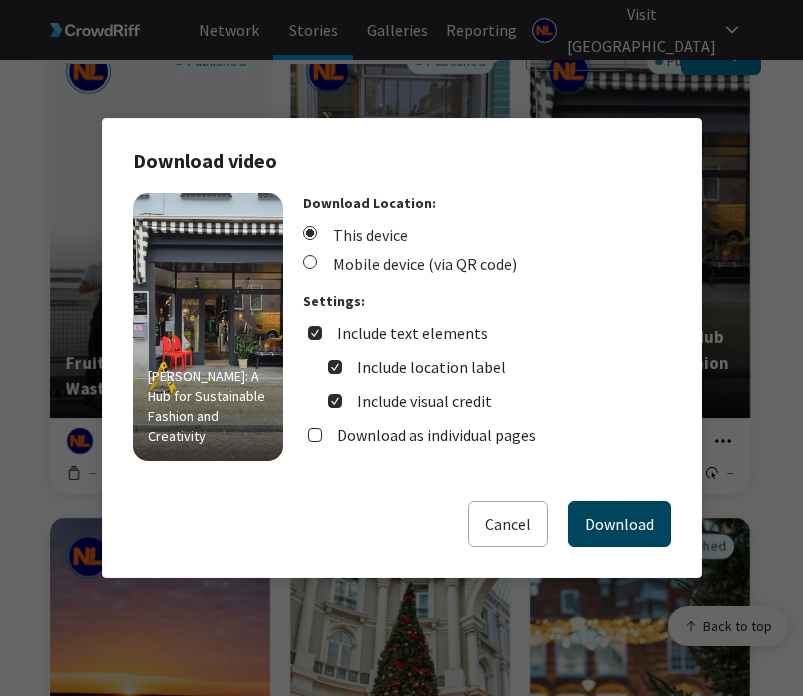 click on "Download" at bounding box center [619, 524] 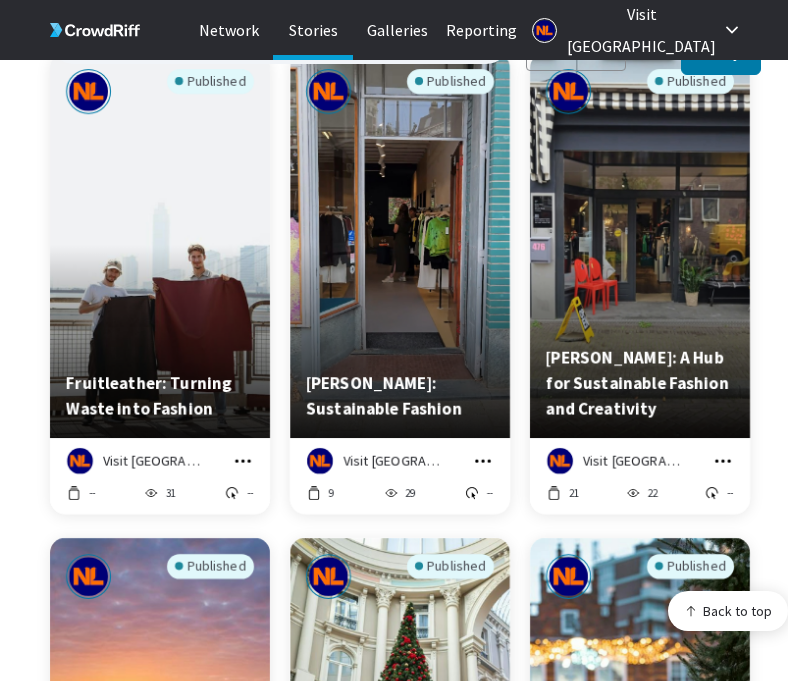 scroll, scrollTop: 2599, scrollLeft: 0, axis: vertical 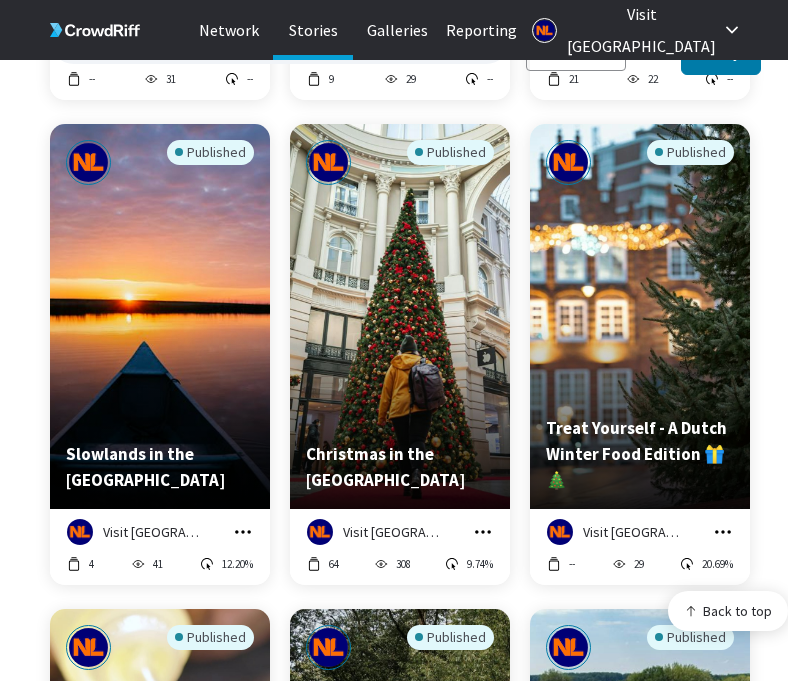 drag, startPoint x: 234, startPoint y: 513, endPoint x: 224, endPoint y: 503, distance: 14.142136 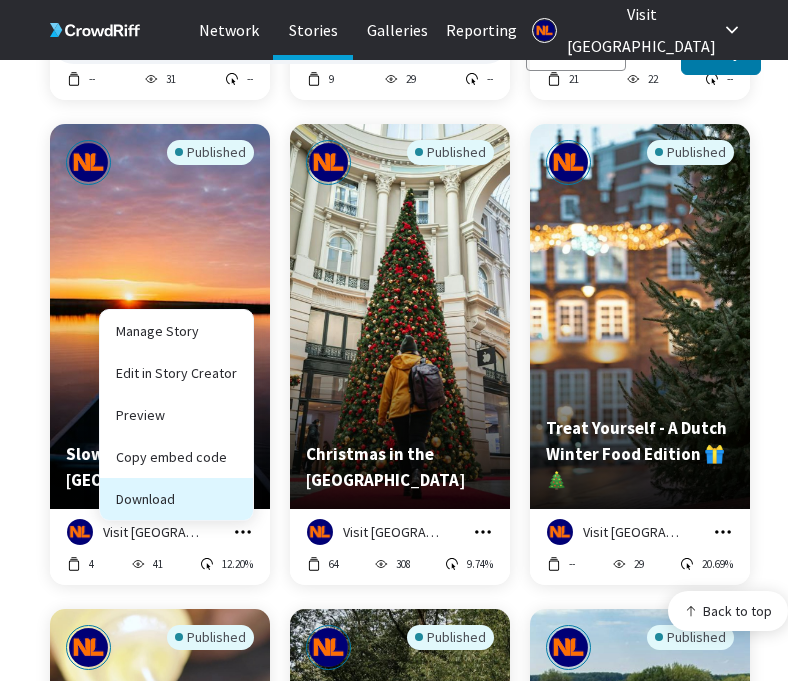 click on "Download" at bounding box center [176, 499] 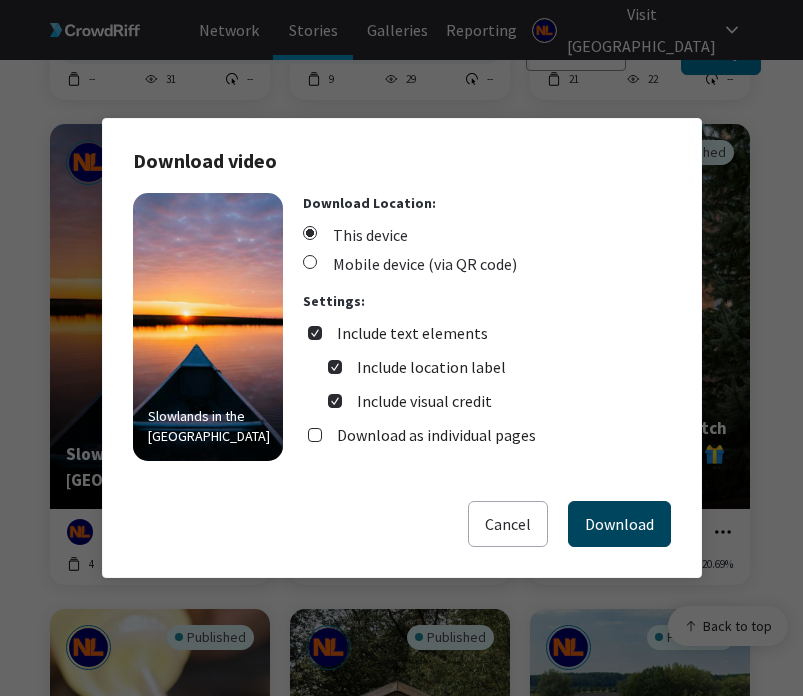 click on "Download" at bounding box center [619, 524] 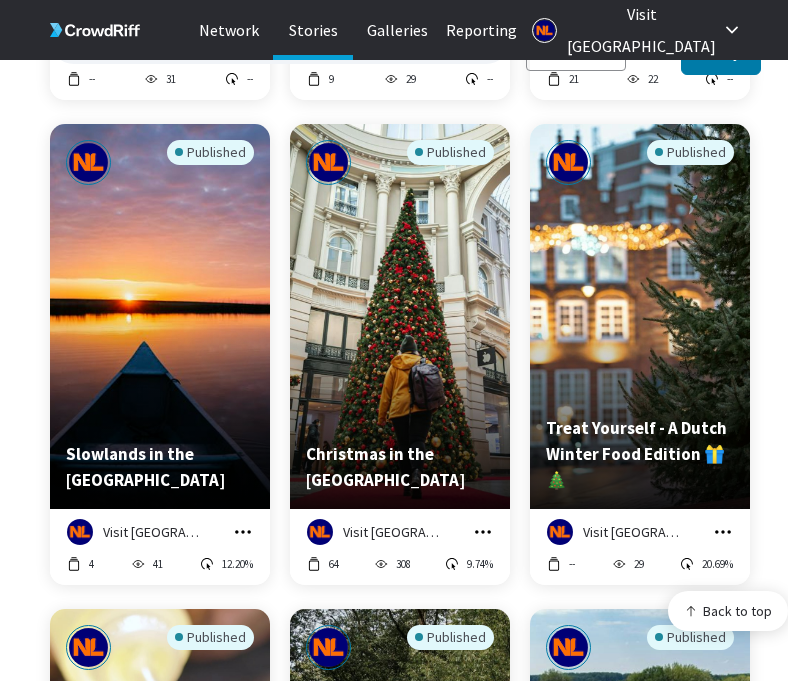 click 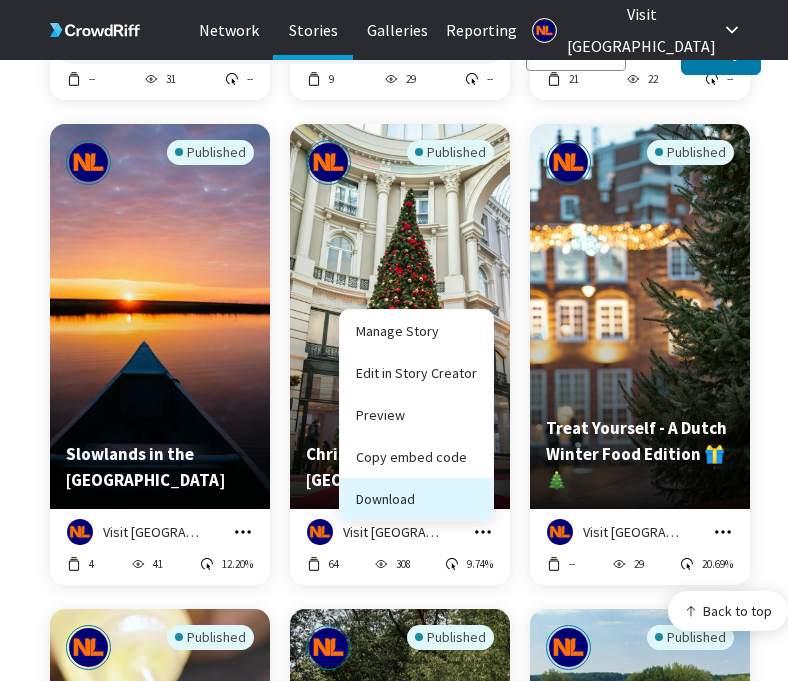 click on "Download" at bounding box center (416, 499) 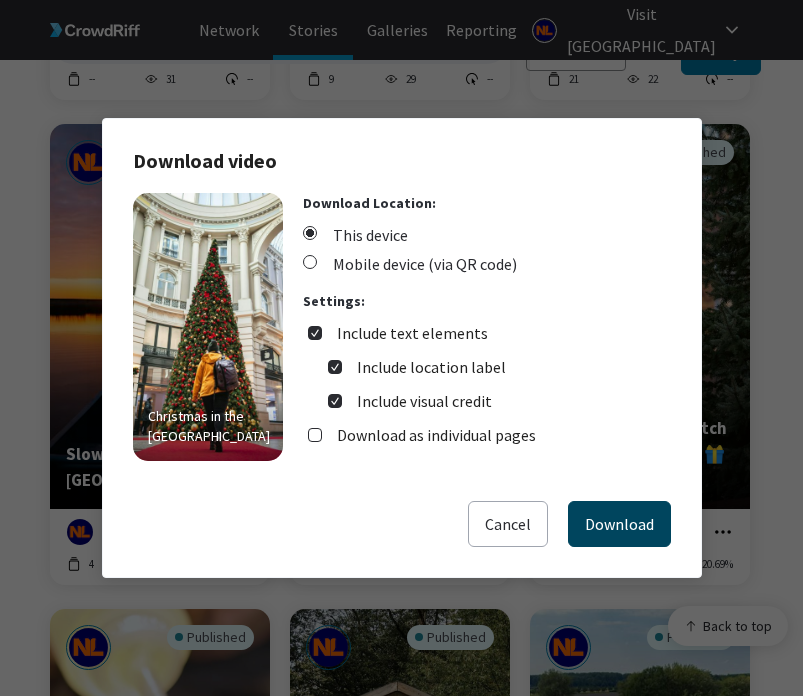 click on "Download" at bounding box center (619, 524) 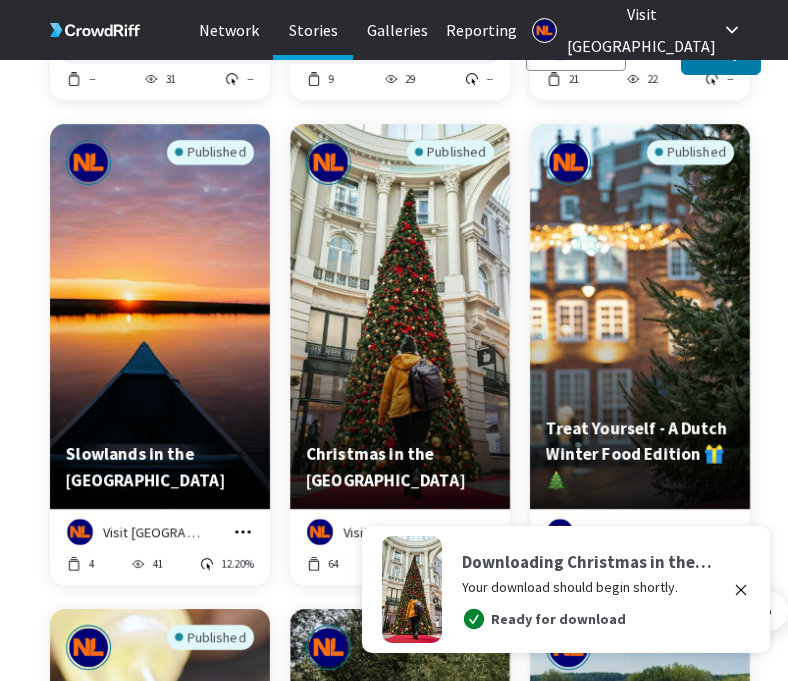 click 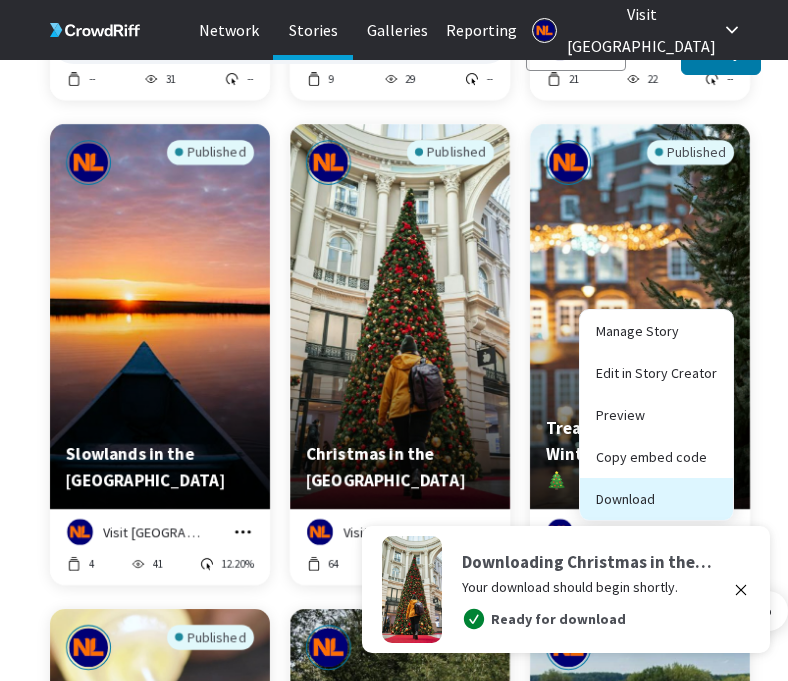 click on "Download" at bounding box center [656, 499] 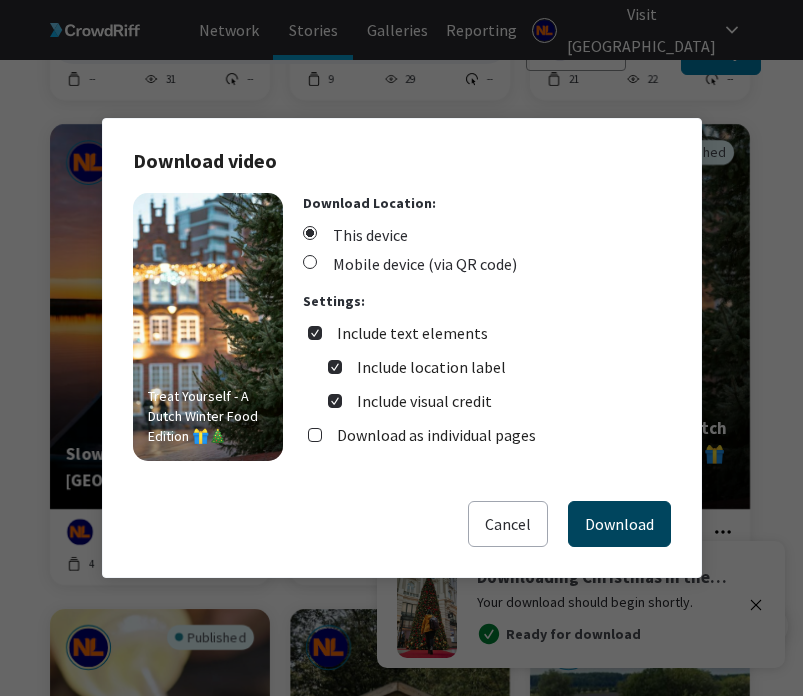 click on "Download" at bounding box center (619, 524) 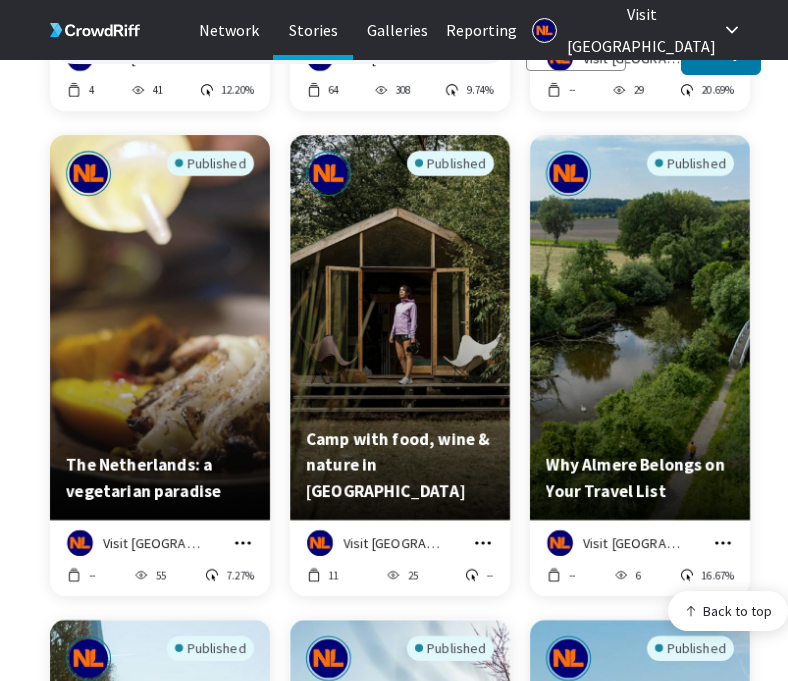 scroll, scrollTop: 3076, scrollLeft: 0, axis: vertical 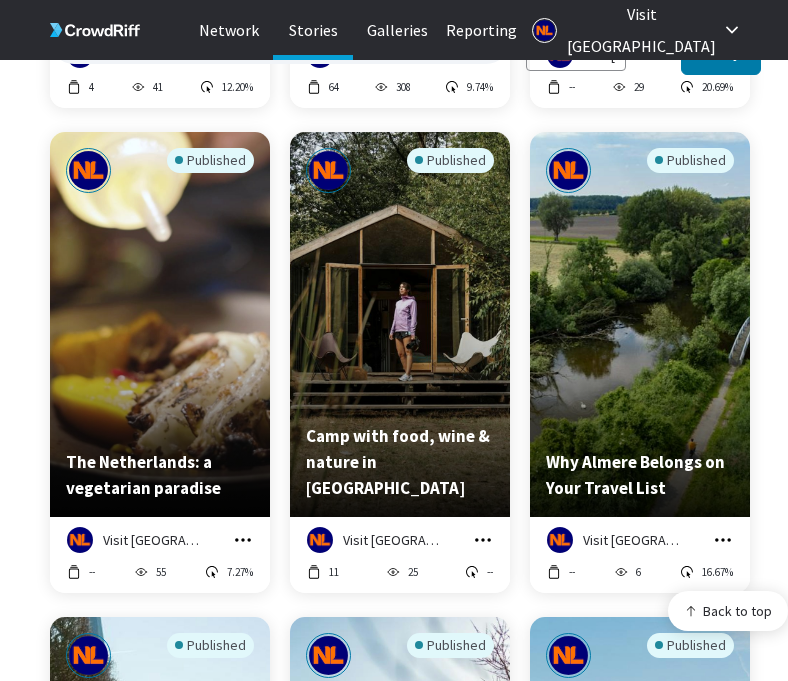 click 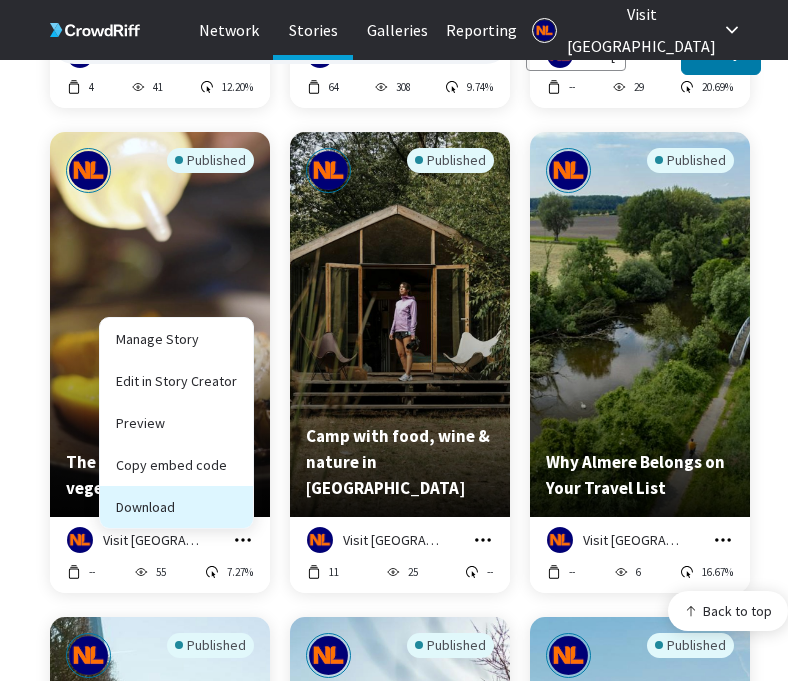 click on "Download" at bounding box center [176, 507] 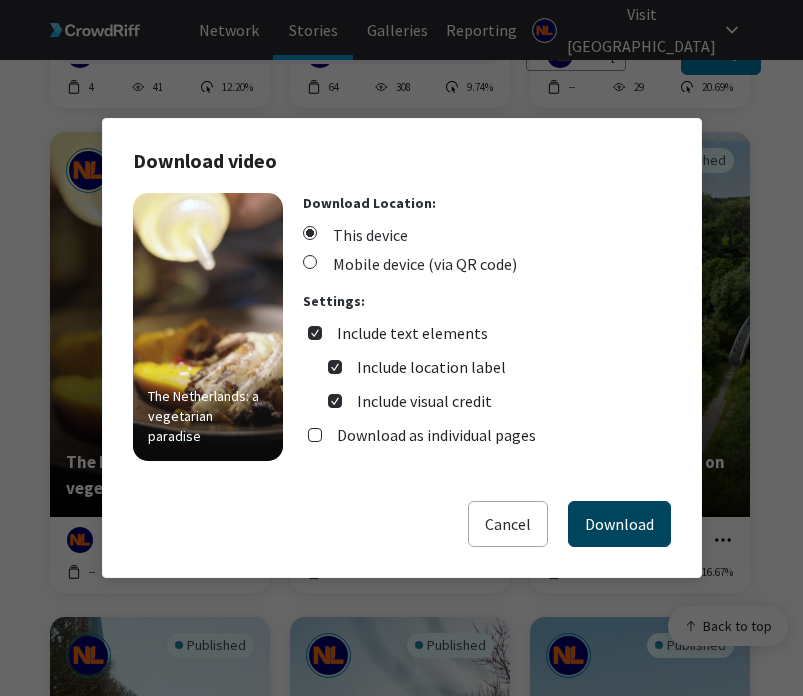 click on "Download" at bounding box center (619, 524) 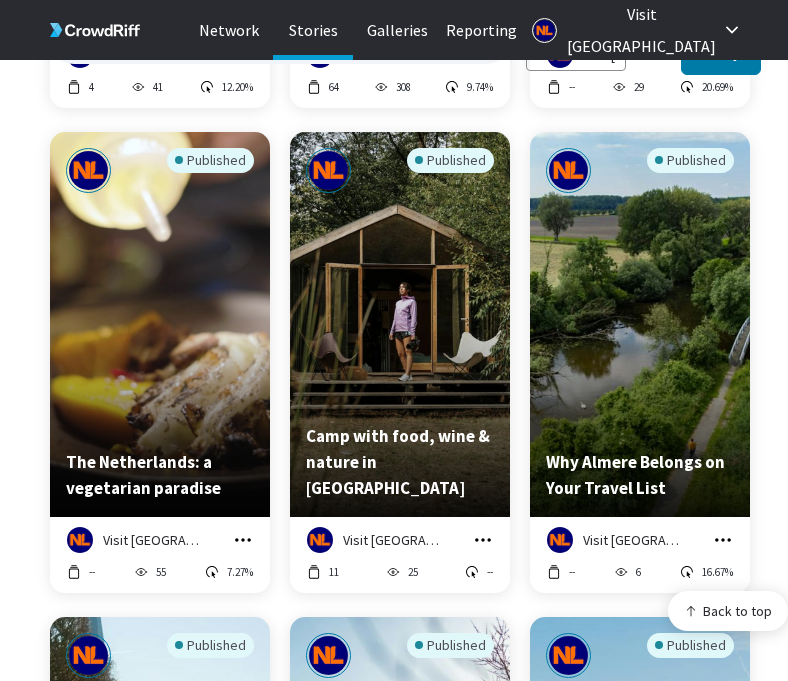 click 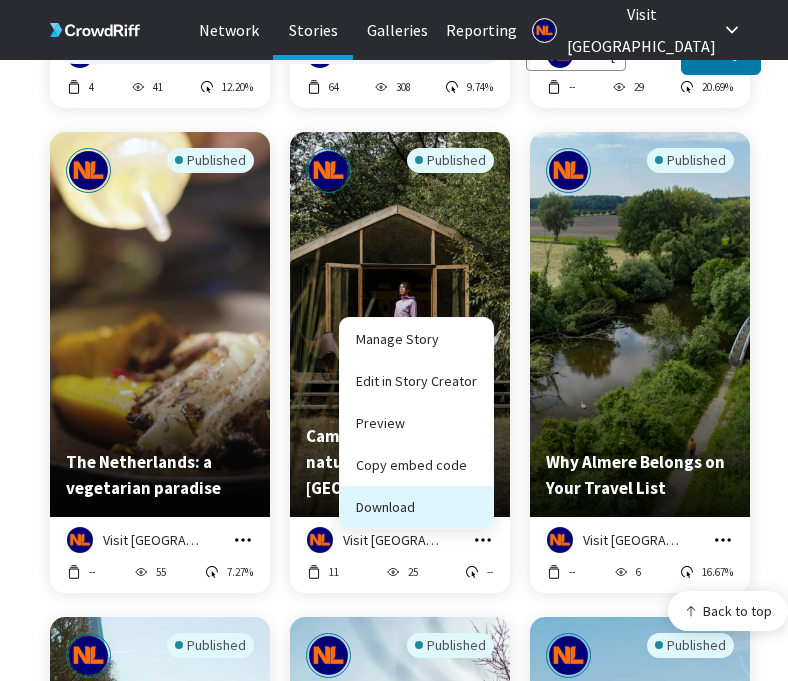 click on "Download" at bounding box center [416, 507] 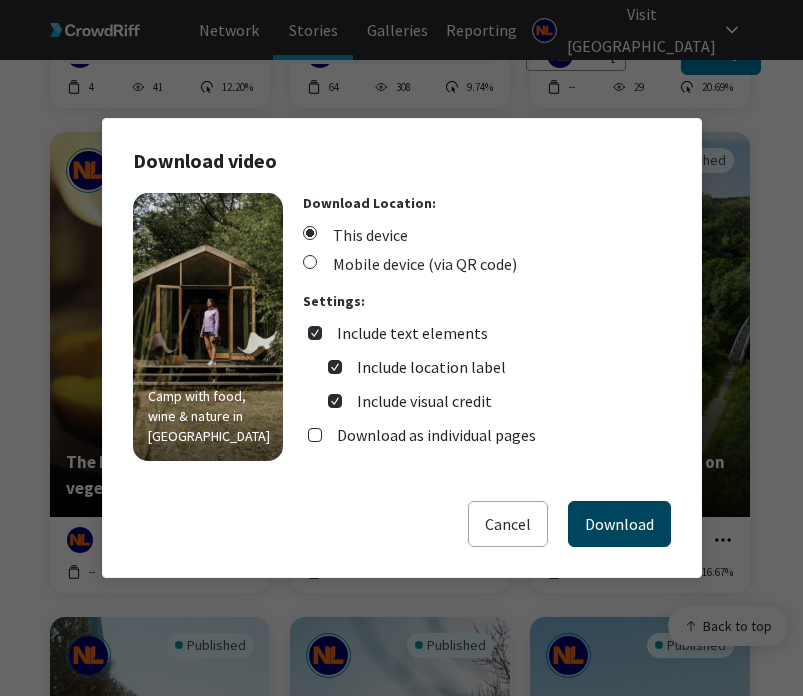 click on "Download" at bounding box center (619, 524) 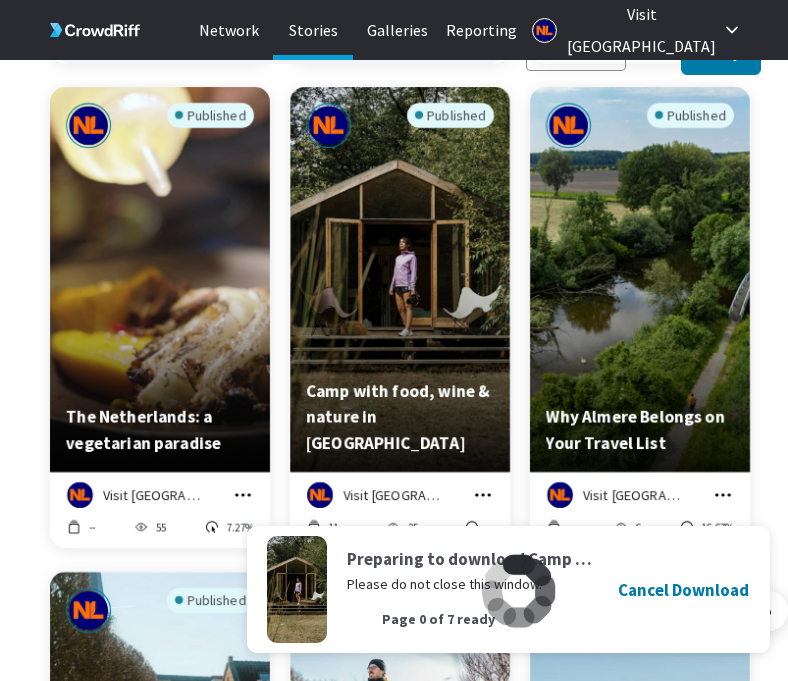 scroll, scrollTop: 3144, scrollLeft: 0, axis: vertical 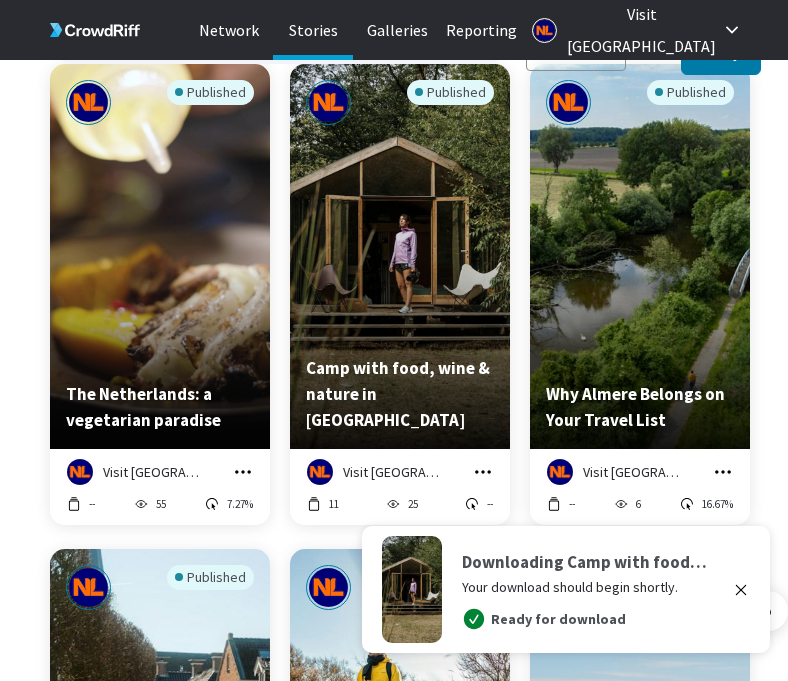 click 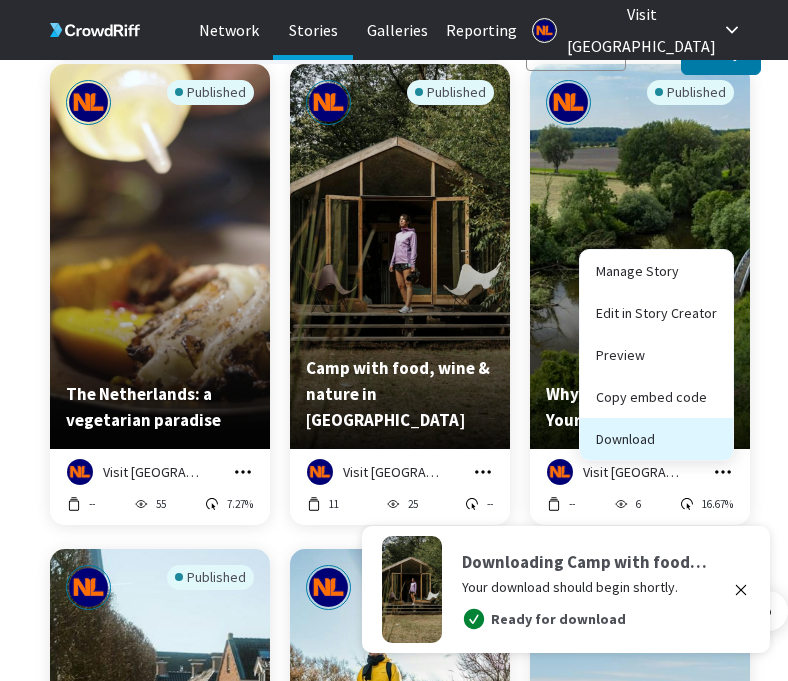 click on "Download" at bounding box center (656, 439) 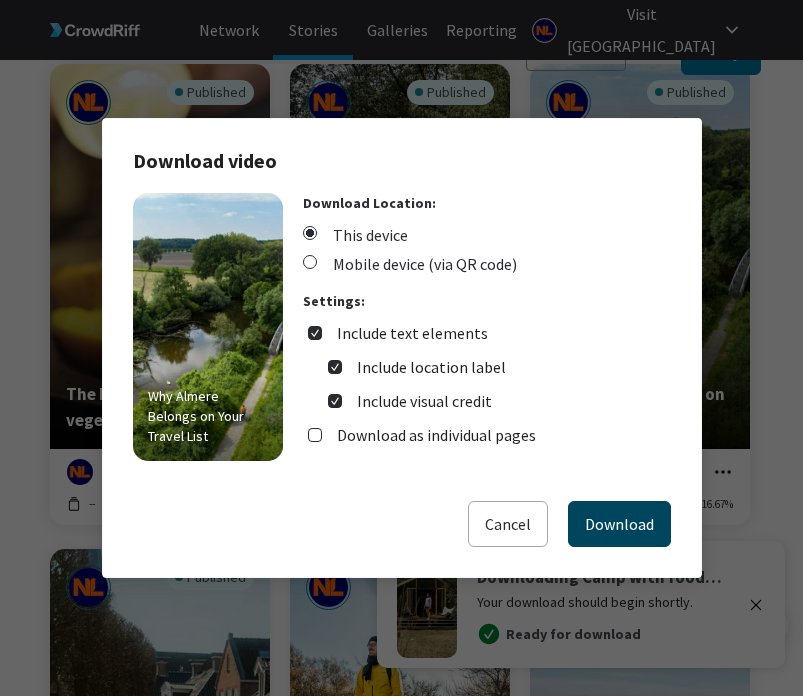 click on "Download" at bounding box center [619, 524] 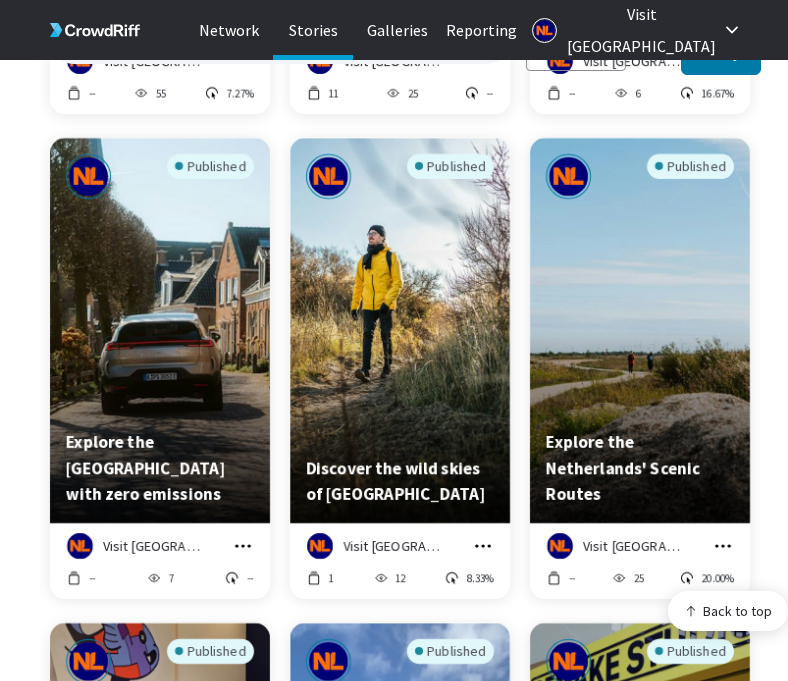 scroll, scrollTop: 3588, scrollLeft: 0, axis: vertical 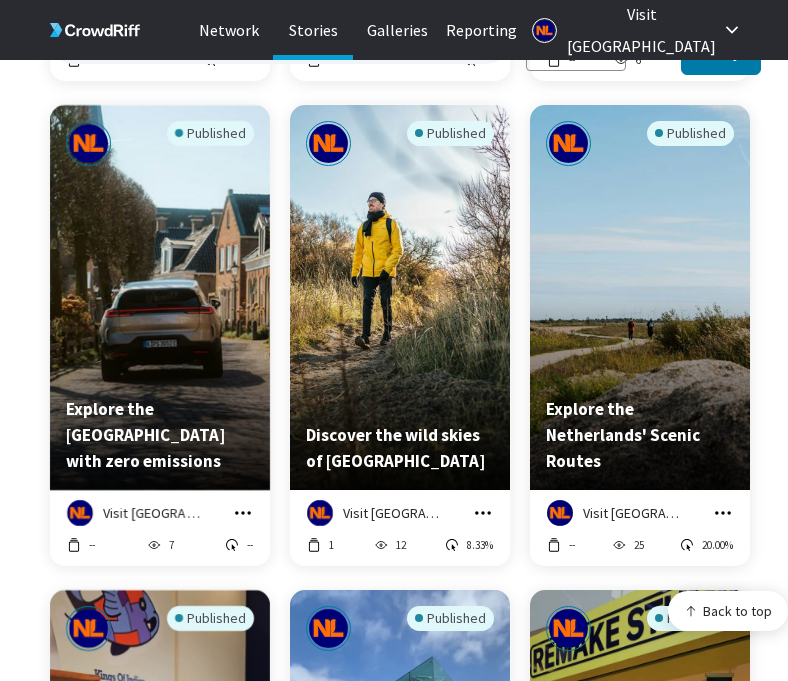 click 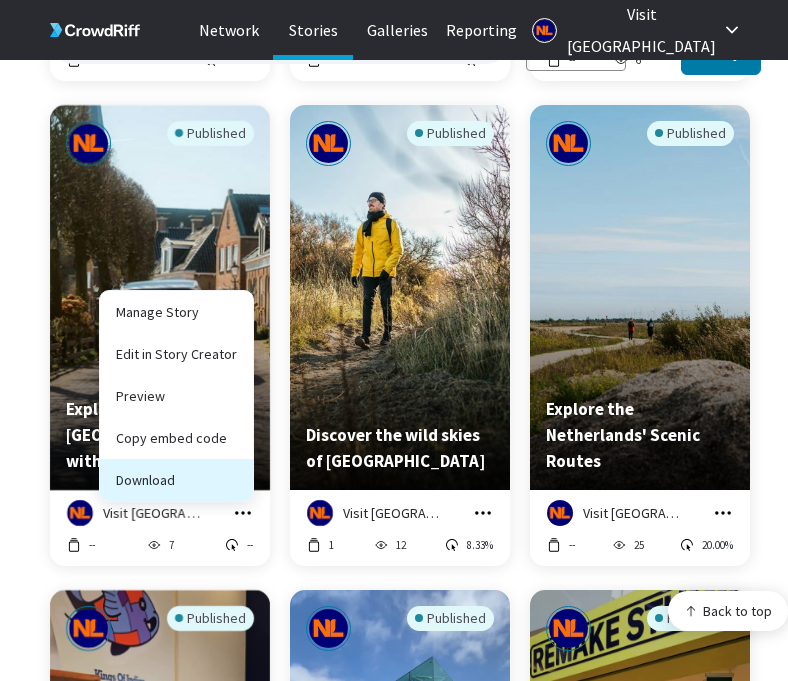 click on "Download" at bounding box center [176, 480] 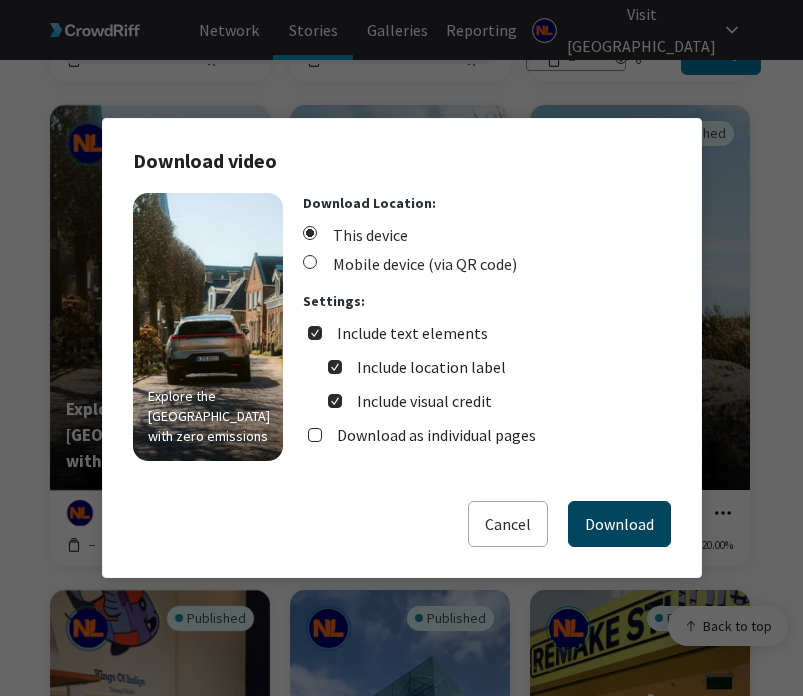 click on "Download" at bounding box center [619, 524] 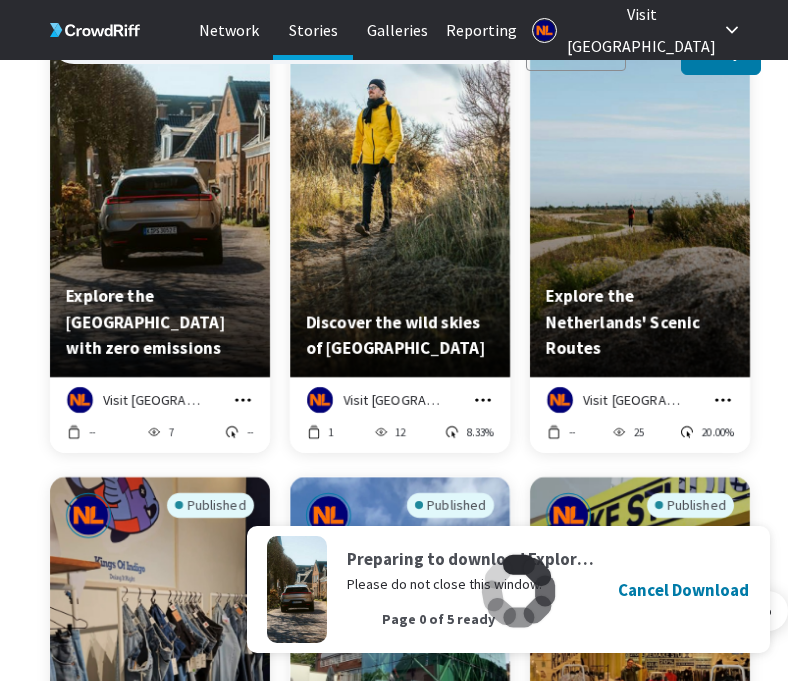 scroll, scrollTop: 3704, scrollLeft: 0, axis: vertical 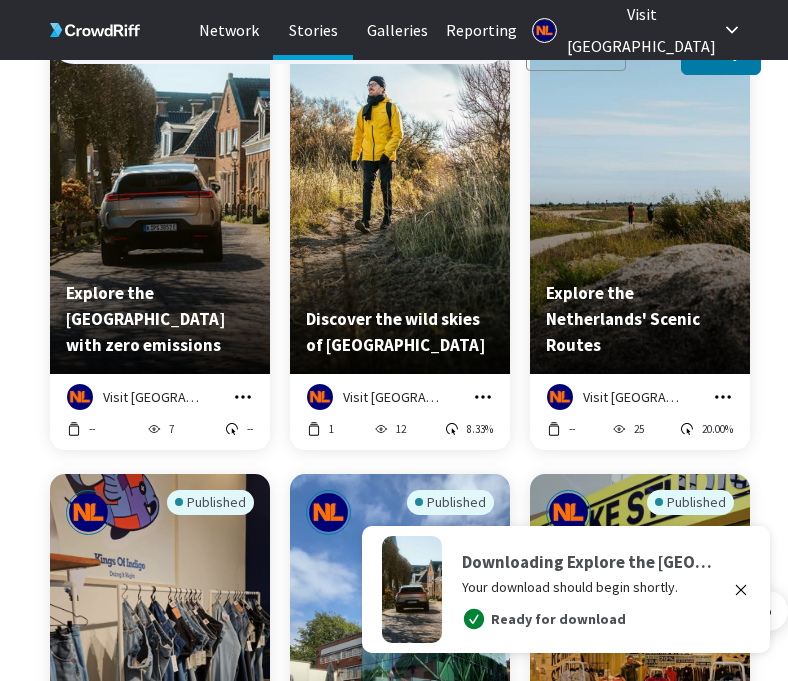 click 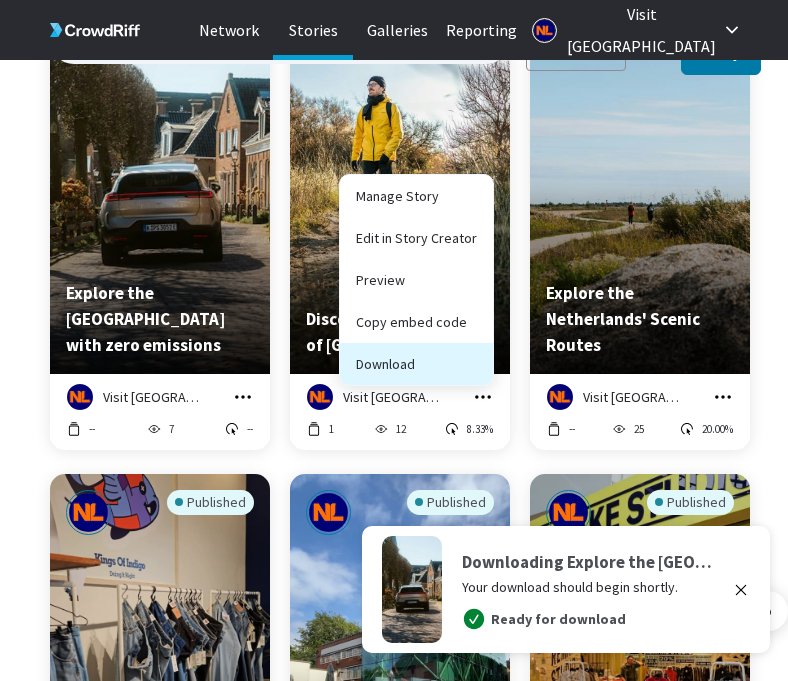 click on "Download" at bounding box center [416, 364] 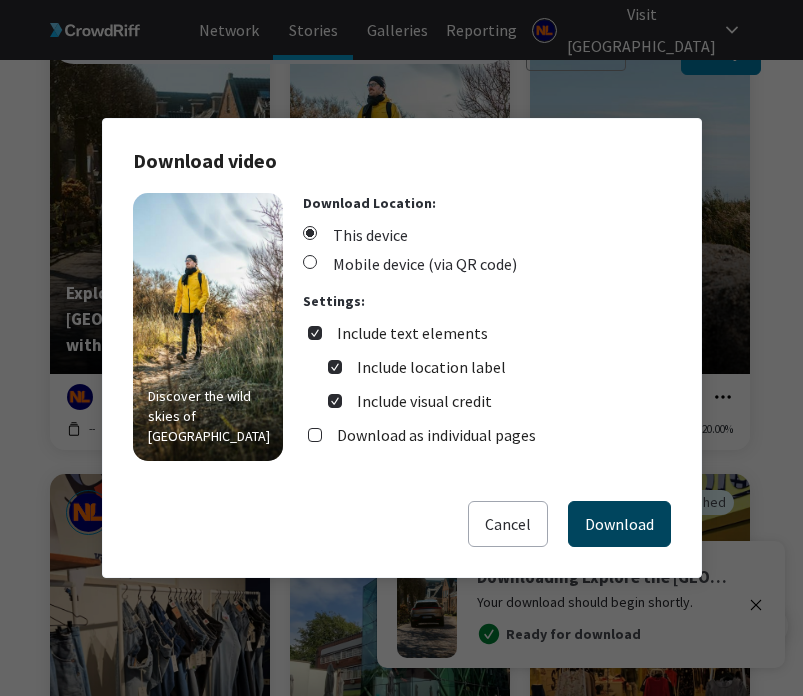 click on "Download" at bounding box center [619, 524] 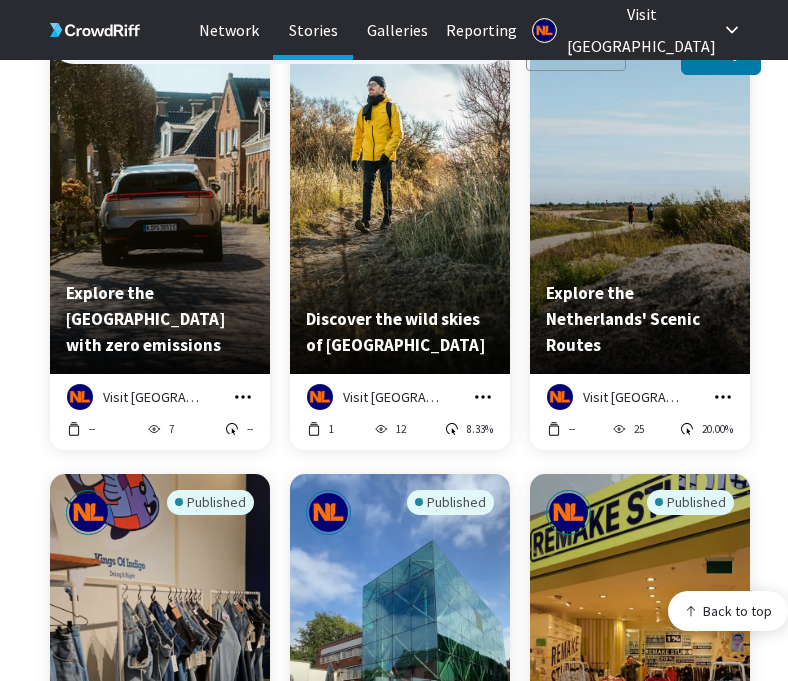 click 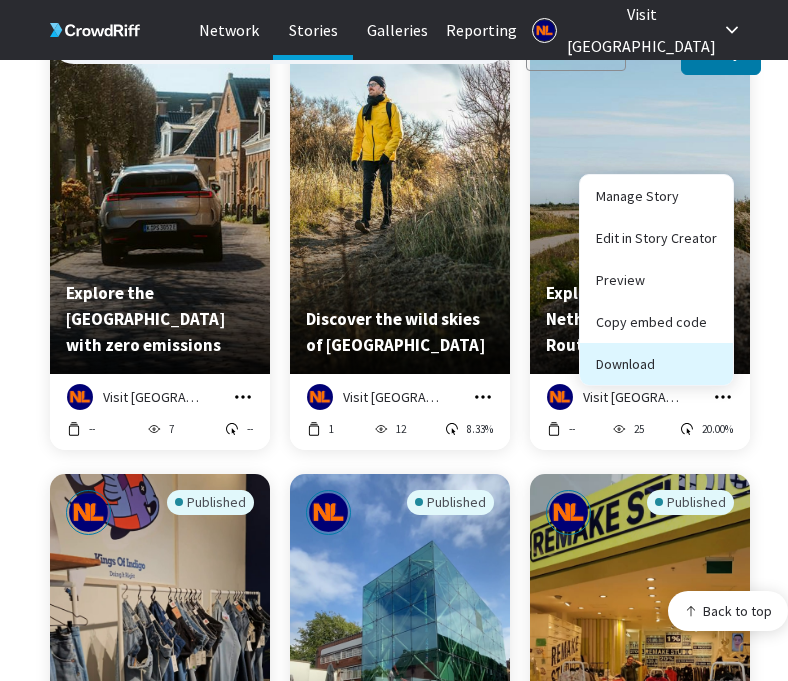 click on "Download" at bounding box center [656, 364] 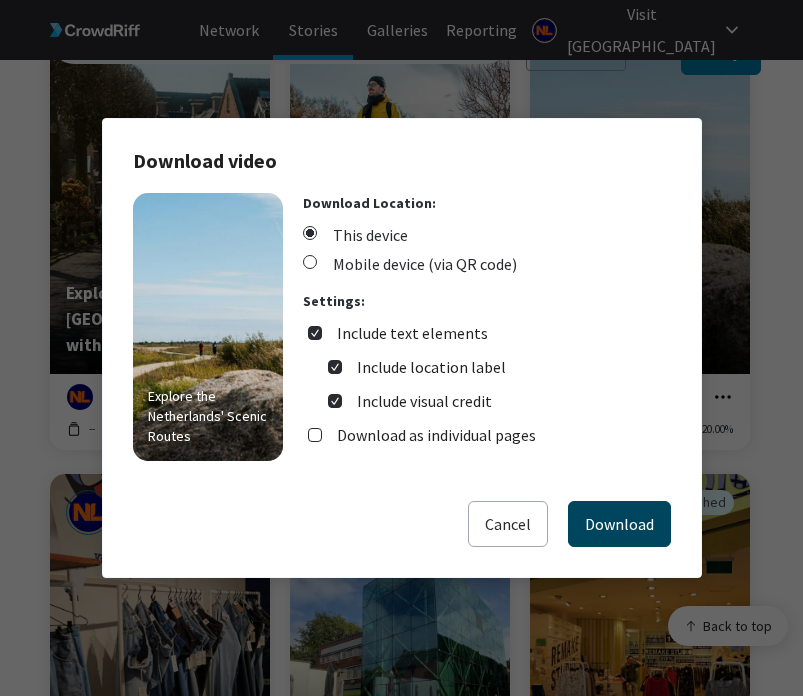 click on "Download" at bounding box center (619, 524) 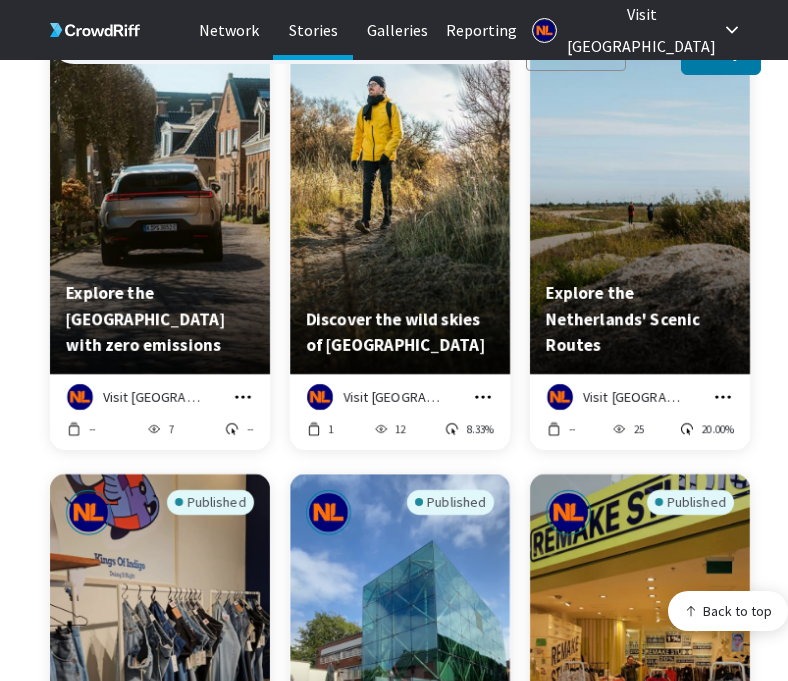 scroll, scrollTop: 3719, scrollLeft: 0, axis: vertical 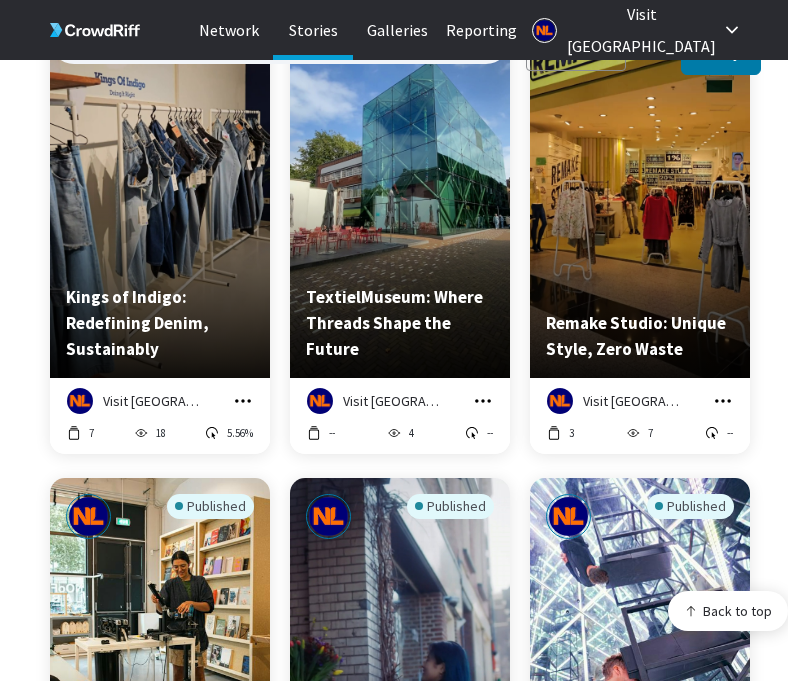 click 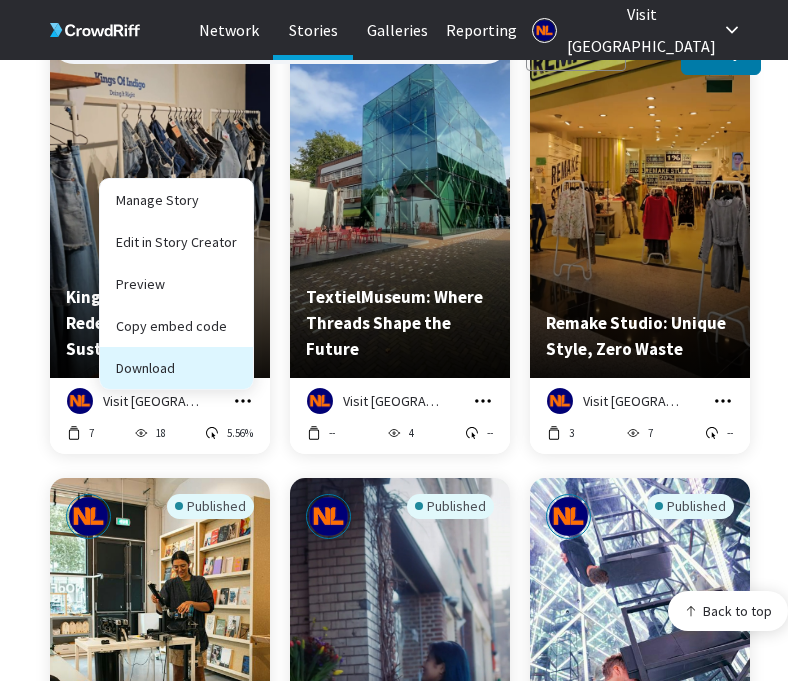 click on "Download" at bounding box center (176, 368) 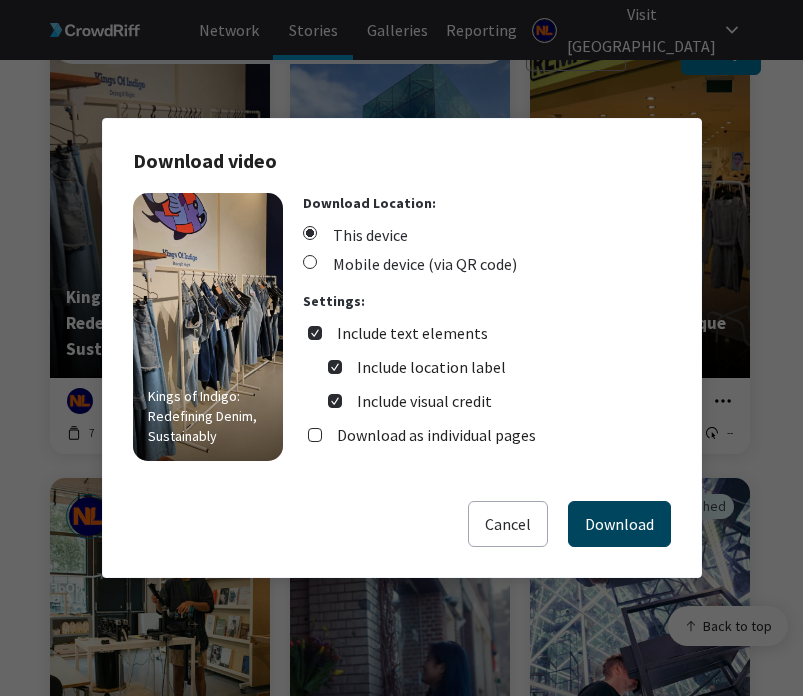 click on "Download" at bounding box center [619, 524] 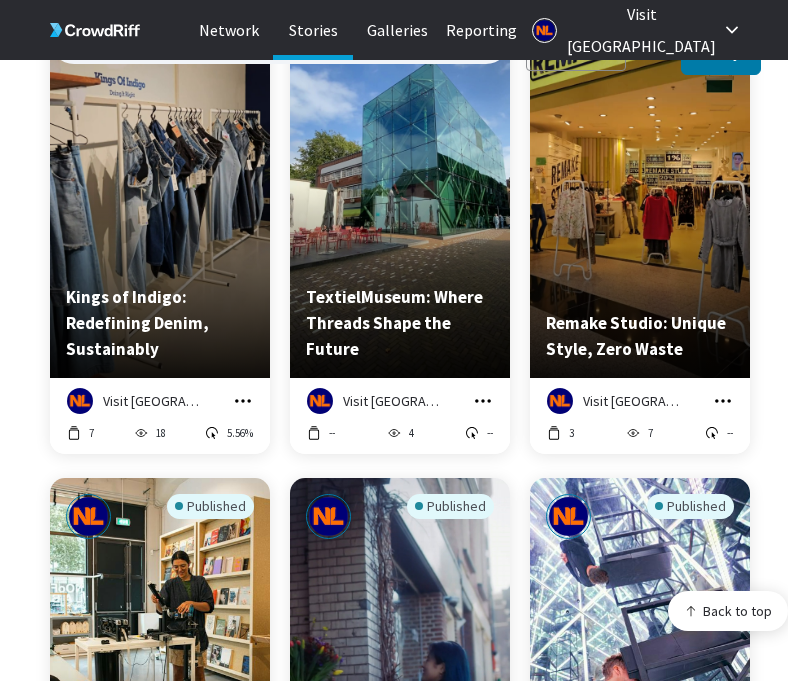 scroll, scrollTop: 4200, scrollLeft: 0, axis: vertical 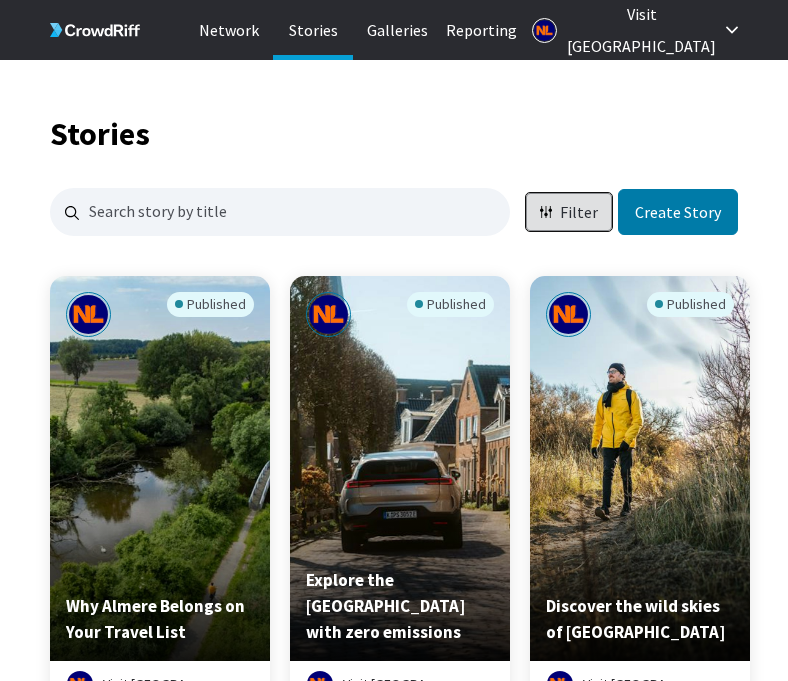 click on "Filter" at bounding box center (579, 212) 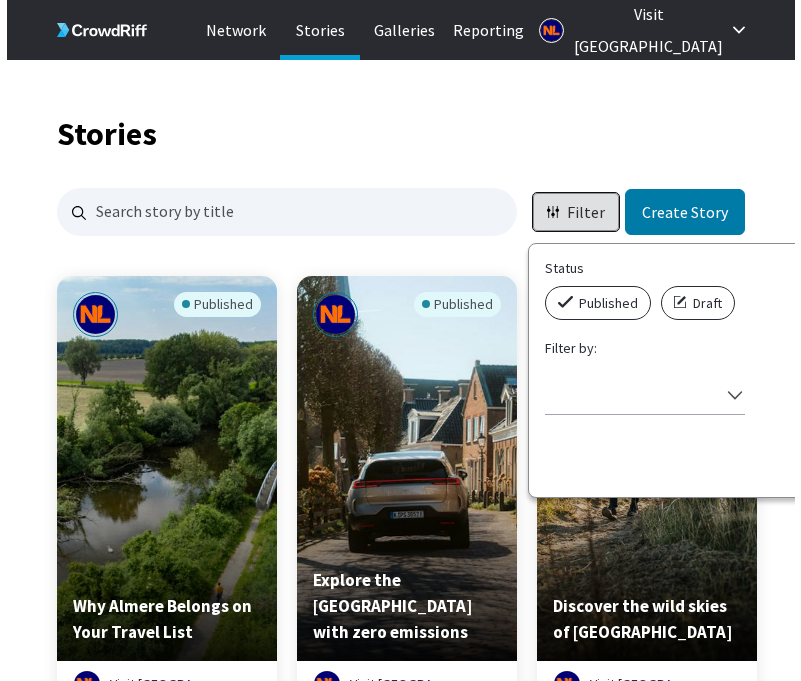 scroll, scrollTop: 16, scrollLeft: 16, axis: both 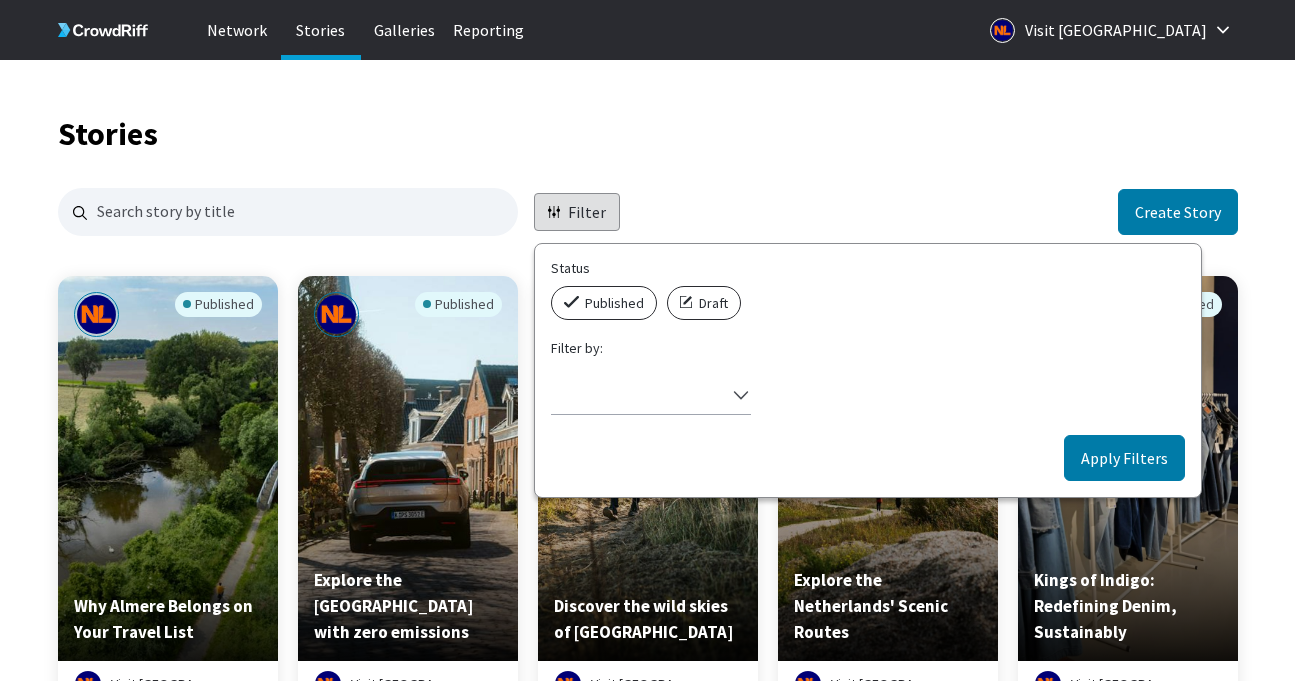click on "Published" at bounding box center (604, 303) 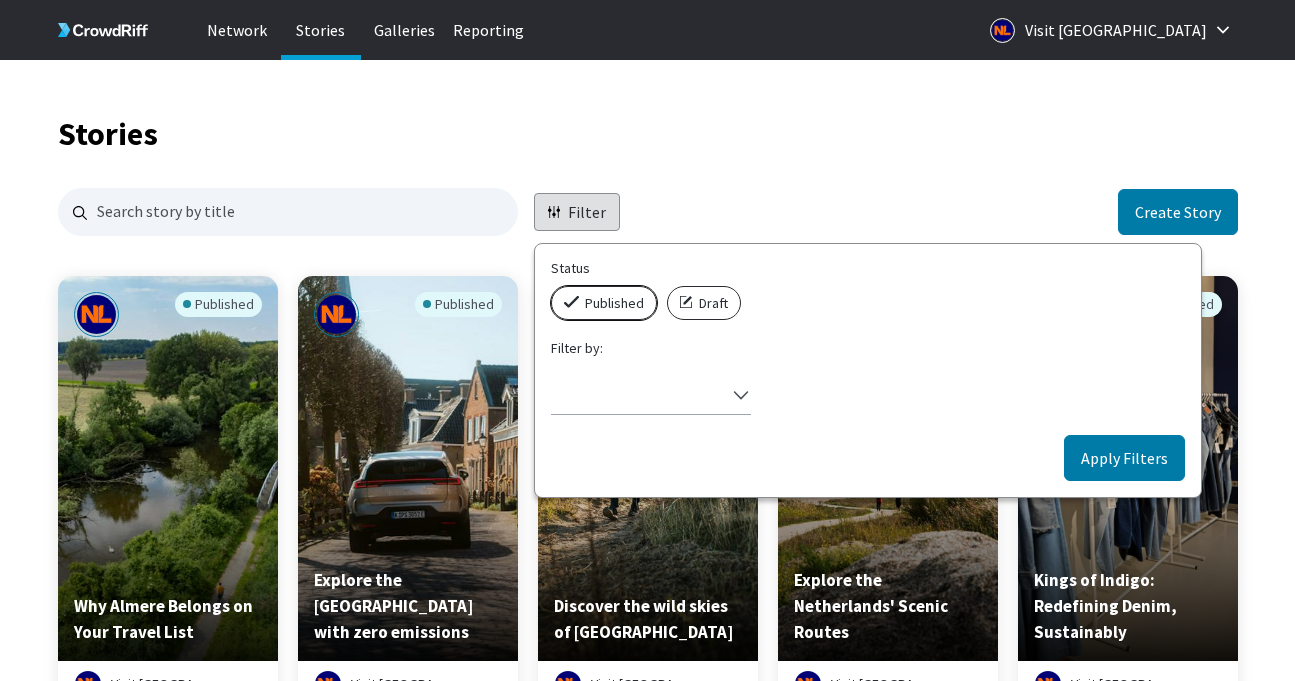 click on "Published" at bounding box center [557, 286] 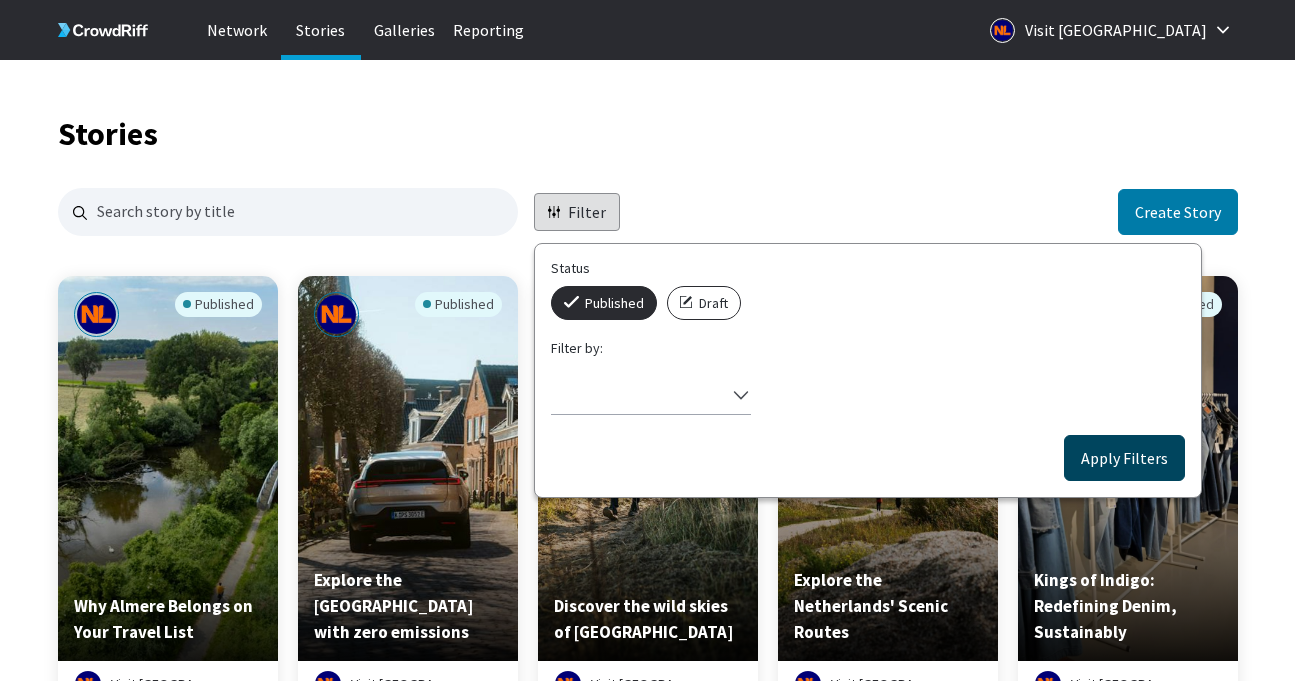 click on "Apply Filters" at bounding box center [1124, 458] 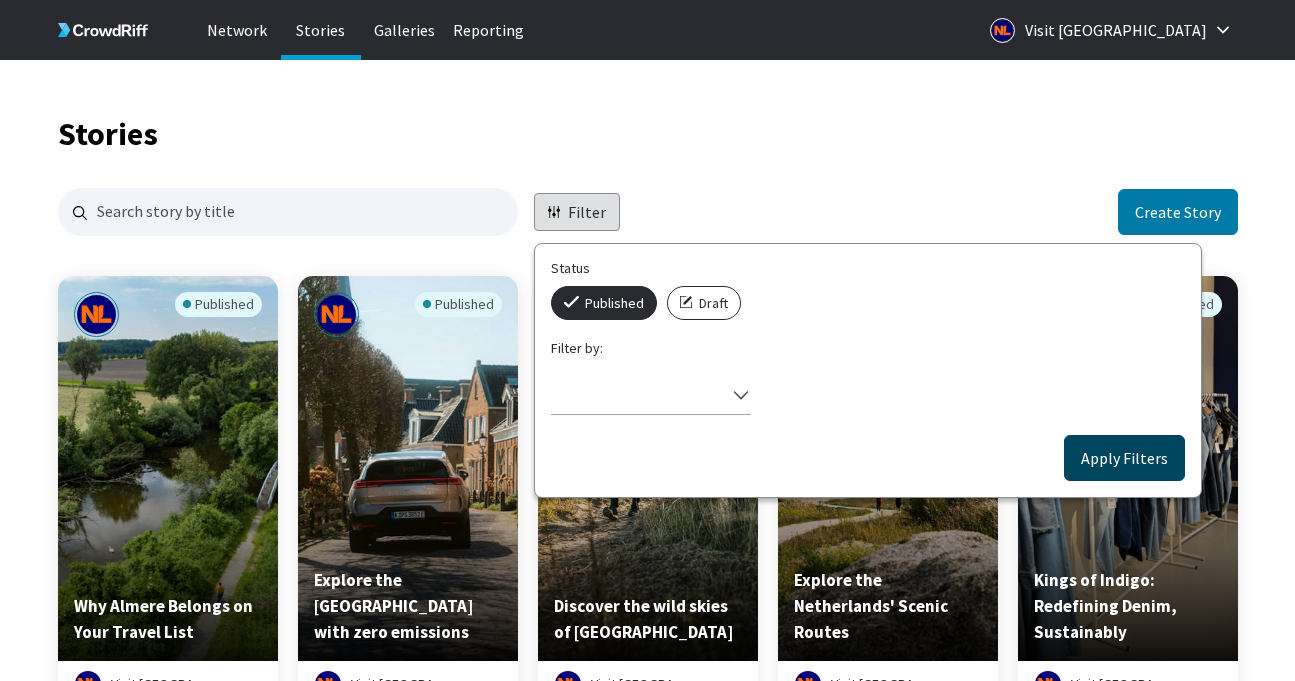 click on "Apply Filters" at bounding box center [1124, 458] 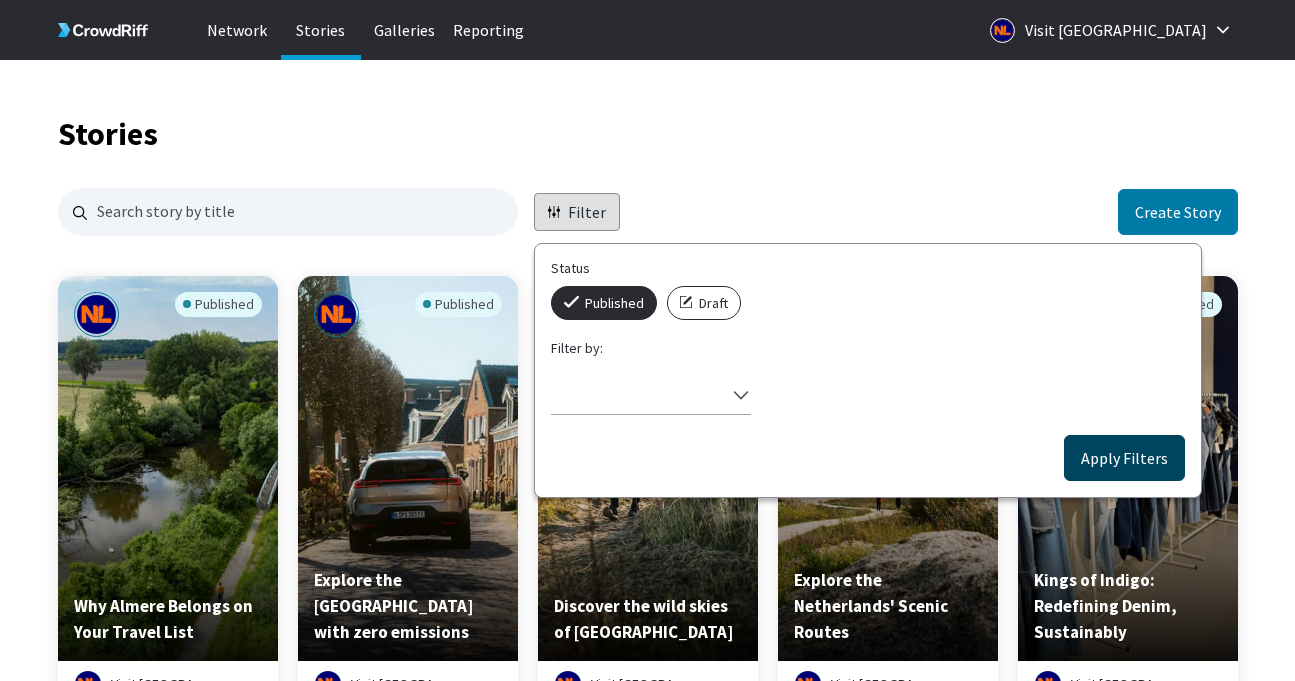 click on "Apply Filters" at bounding box center (1124, 458) 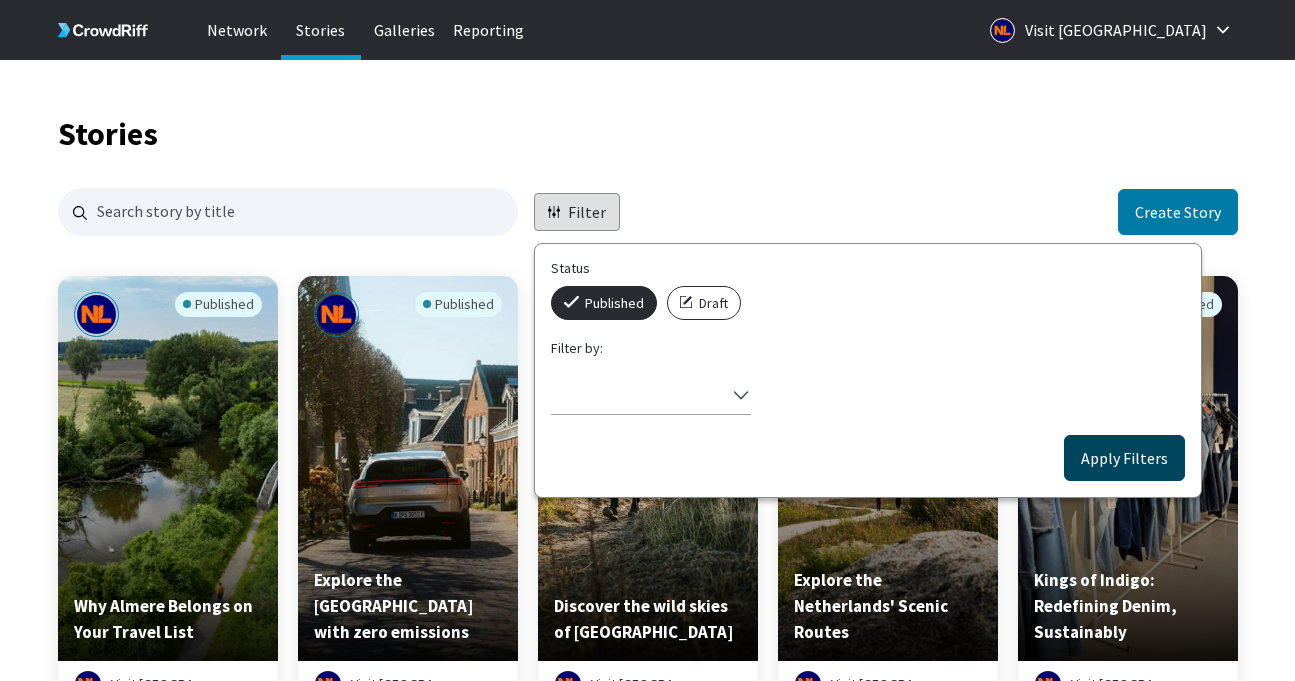 click on "Apply Filters" at bounding box center [1124, 458] 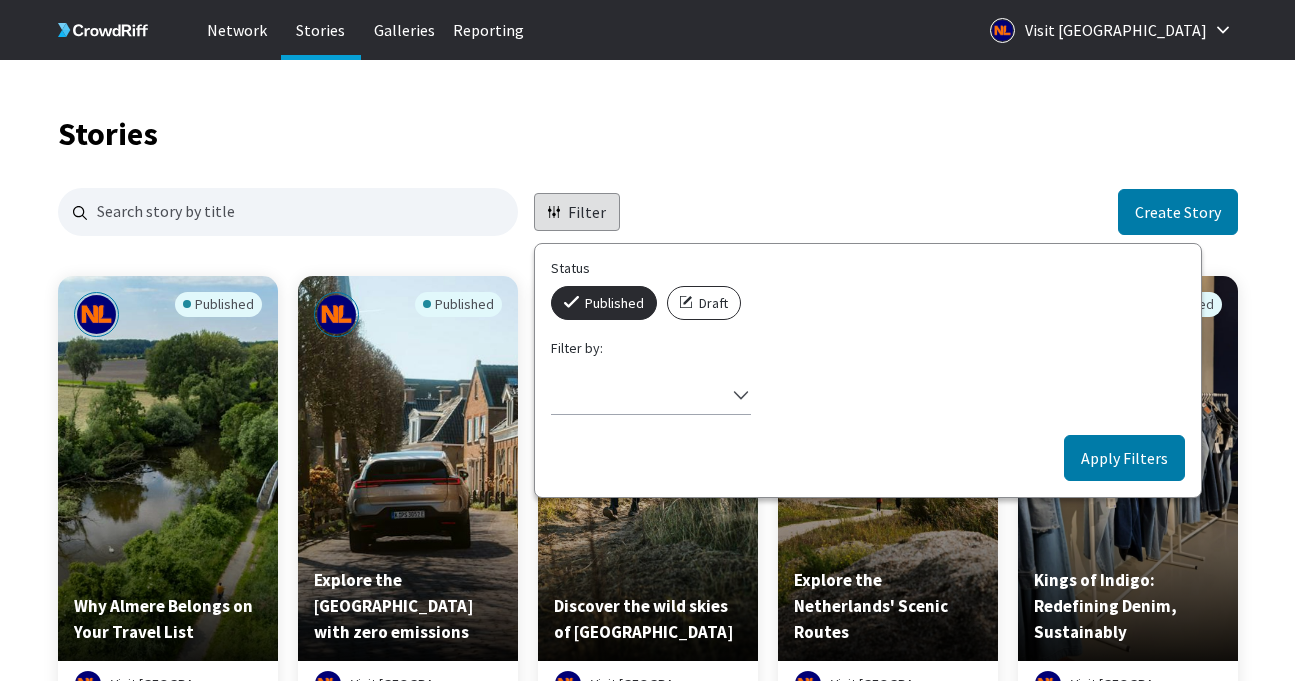 click on "Apply Filters" at bounding box center (1124, 458) 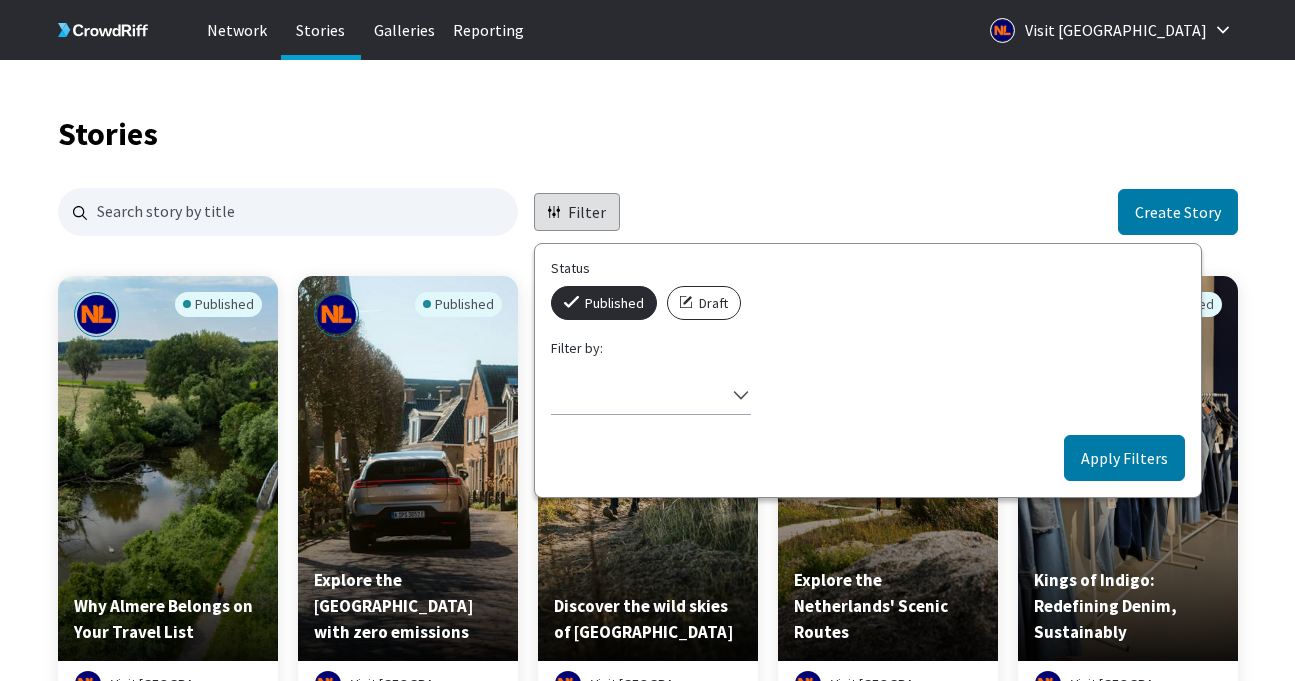 click on "Apply Filters" at bounding box center (1124, 458) 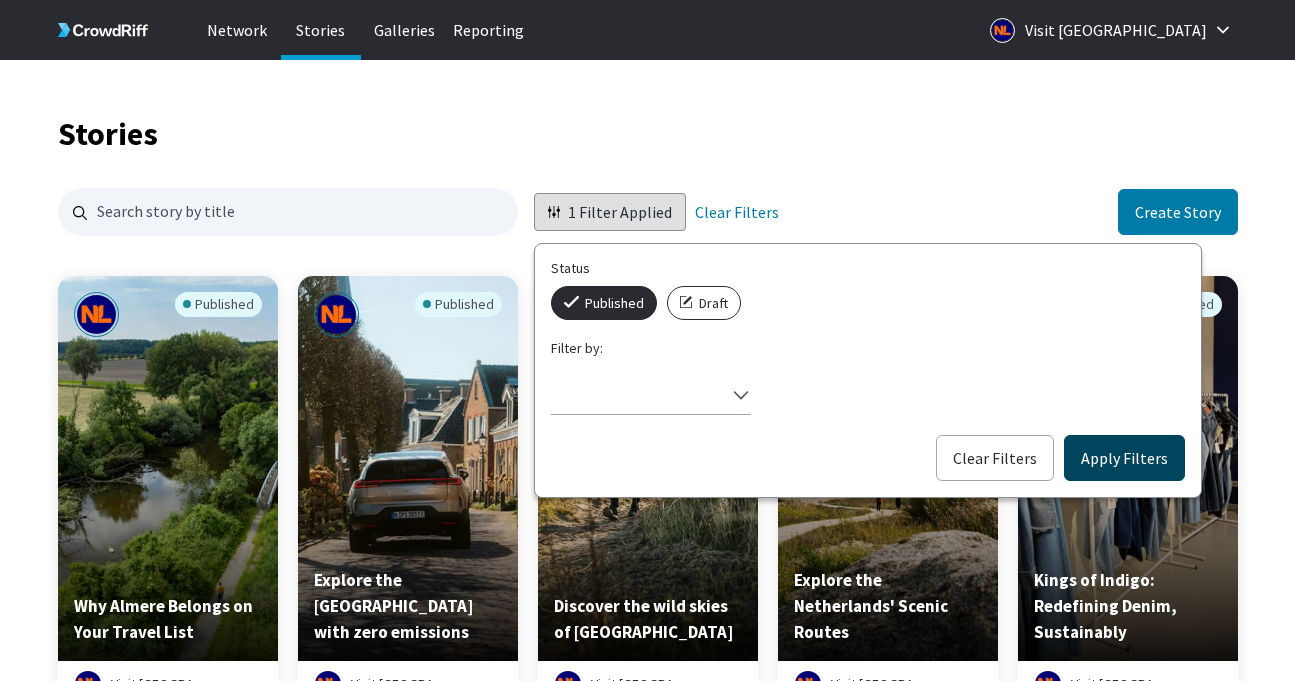 click on "Apply Filters" at bounding box center (1124, 458) 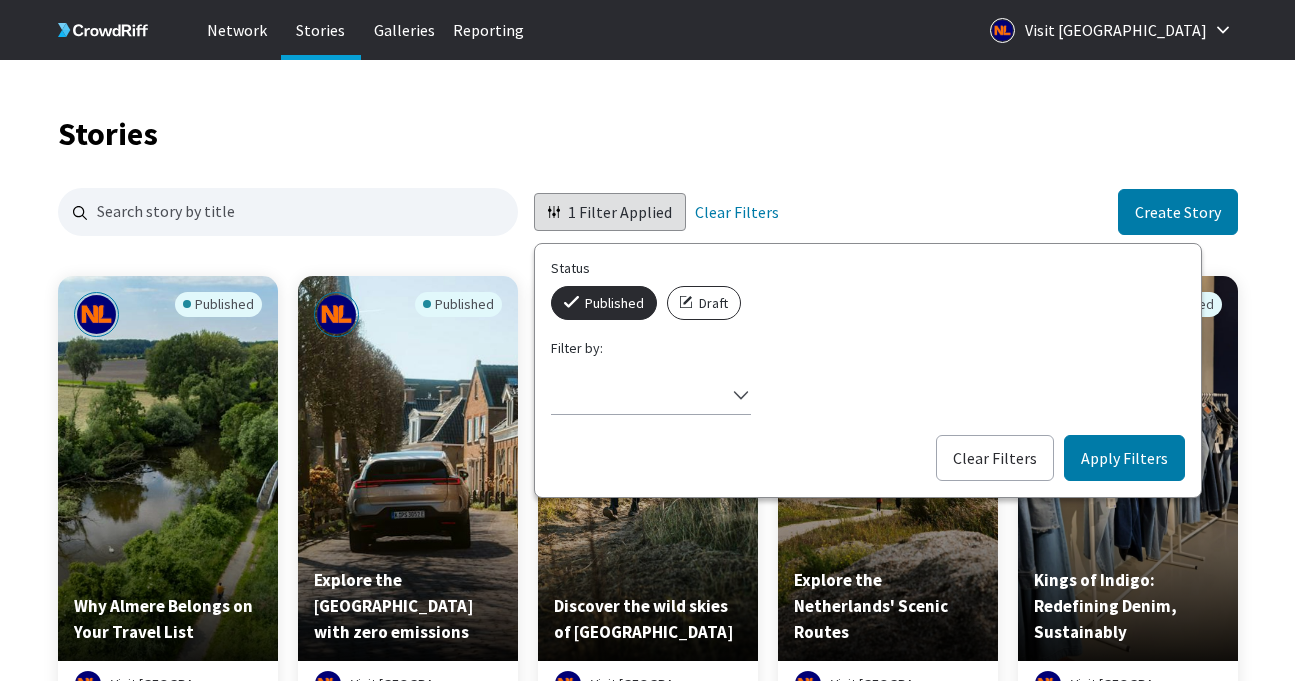 click on "Apply Filters" at bounding box center (1124, 458) 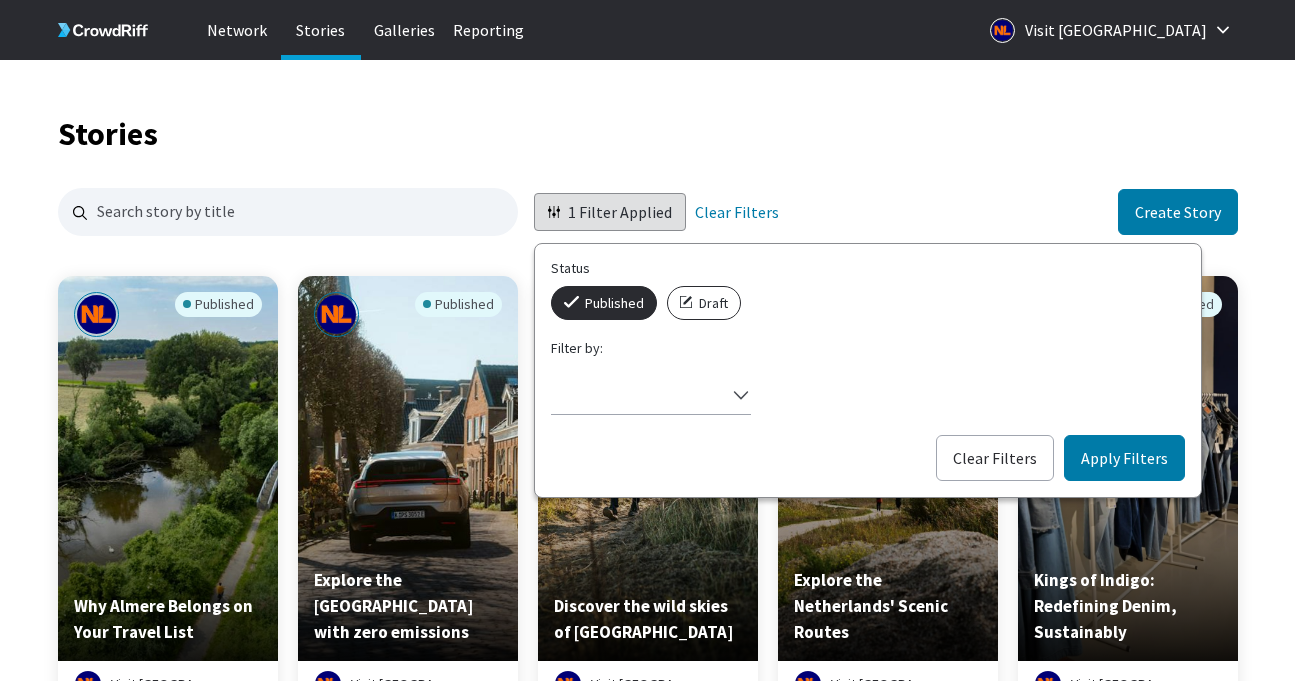 click on "1 Filter Applied Status Published Draft Filter by: Select filter Clear Filters Apply Filters Clear Filters Create Story" at bounding box center (648, 212) 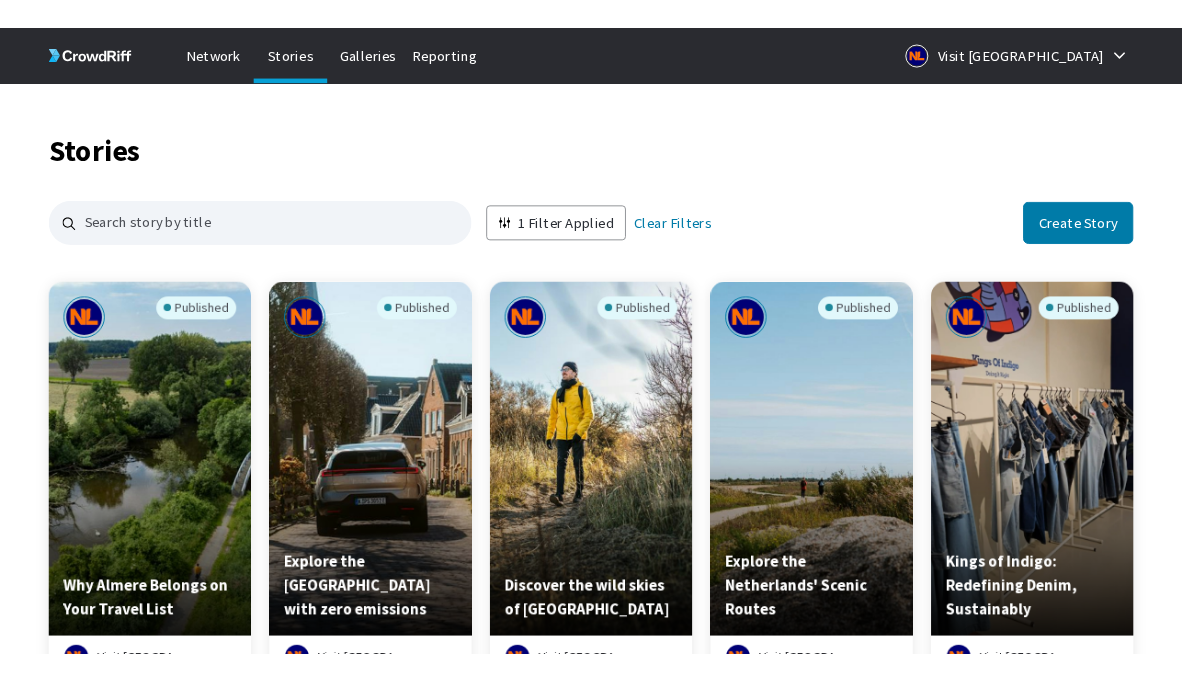 scroll, scrollTop: 2410, scrollLeft: 1013, axis: both 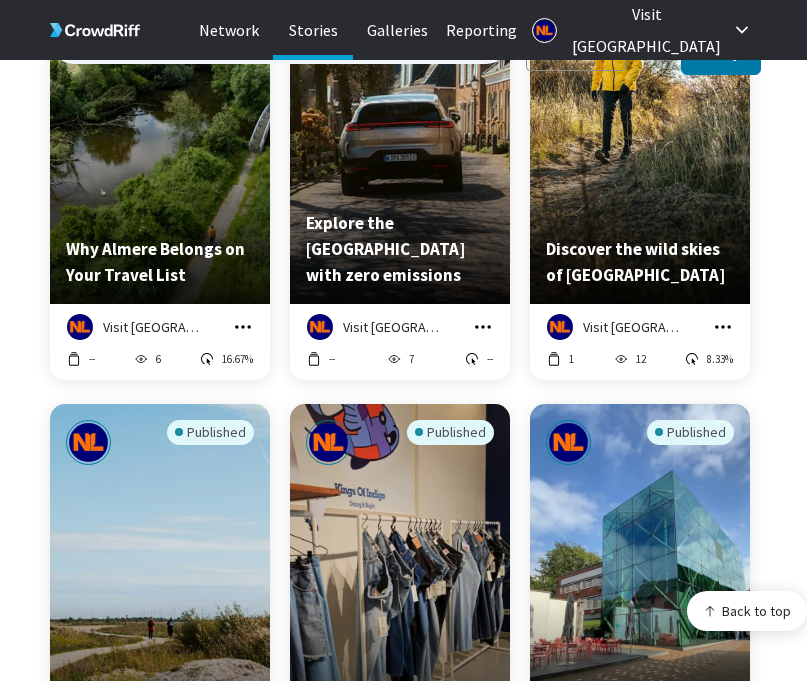 click on "Published Why Almere Belongs on Your Travel List   Visit [GEOGRAPHIC_DATA] Manage Story Edit in Story Creator Preview Copy embed code Download -- 6 16.67% Published Explore [GEOGRAPHIC_DATA] with zero emissions   Visit [GEOGRAPHIC_DATA] Manage Story Edit in Story Creator Preview Copy embed code Download -- 7 -- Published Discover the wild skies of the [GEOGRAPHIC_DATA]   Visit [GEOGRAPHIC_DATA] Manage Story Edit in Story Creator Preview Copy embed code Download 1 12 8.33% Published Explore the Netherlands' Scenic Routes   Visit [GEOGRAPHIC_DATA] Manage Story Edit in Story Creator Preview Copy embed code Download -- 25 20.00% Published Kings of Indigo: Redefining Denim, Sustainably   Visit Netherlands Manage Story Edit in Story Creator Preview Copy embed code Download 7 18 5.56% Published TextielMuseum: Where Threads Shape the Future   Visit [GEOGRAPHIC_DATA] Manage Story Edit in Story Creator Preview Copy embed code Download -- 4 -- Published Remake Studio: Unique Style, Zero Waste    Visit [GEOGRAPHIC_DATA] Manage Story Edit in Story Creator Preview 3" at bounding box center [428, 4794] 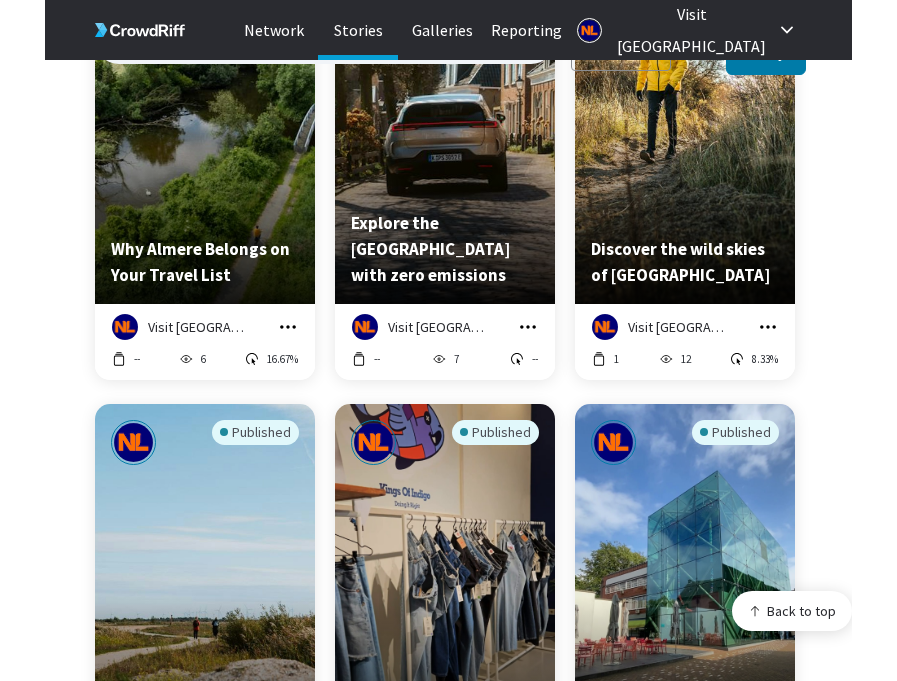 scroll, scrollTop: 409, scrollLeft: 0, axis: vertical 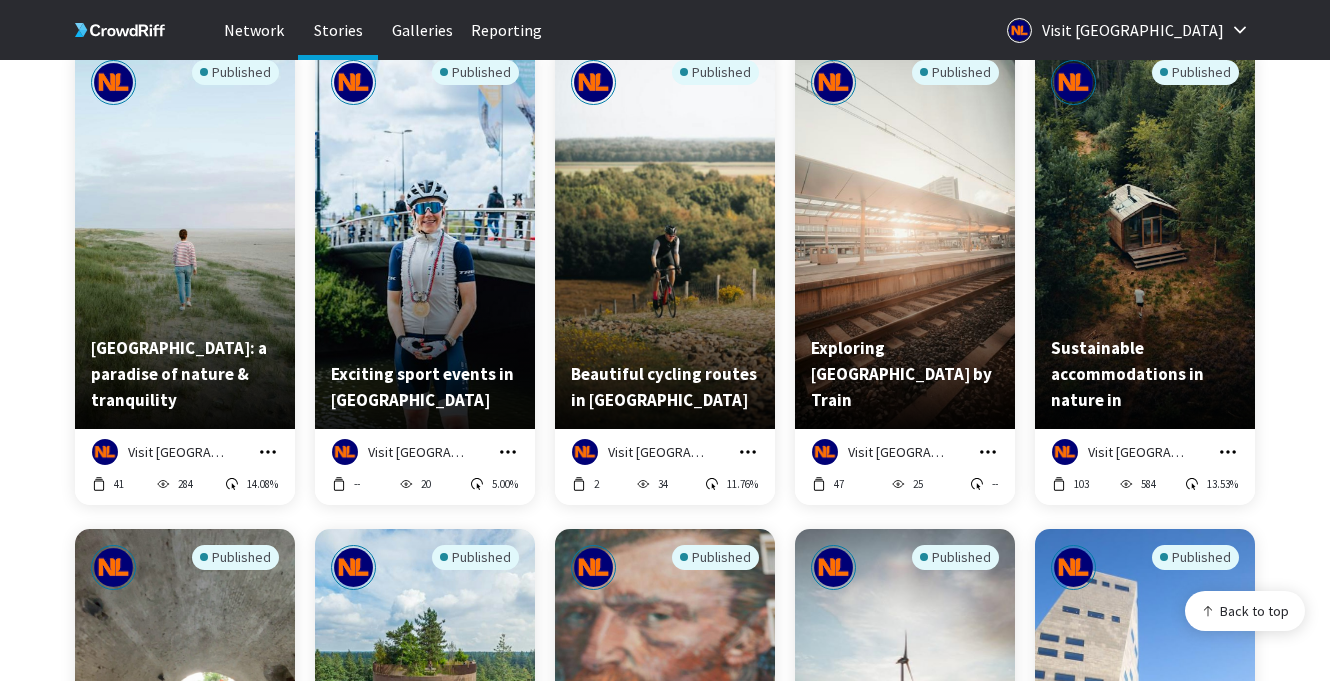 click on "Published Hul le Kes: Circular Fashion in [GEOGRAPHIC_DATA]   Visit [GEOGRAPHIC_DATA] Manage Story Edit in Story Creator Preview Copy embed code Download 1 17 -- Published [PERSON_NAME]: Fashion meets Technology   Visit [GEOGRAPHIC_DATA] Manage Story Edit in Story Creator Preview Copy embed code Download -- 4 -- Published Fruitleather: Turning Waste into Fashion   Visit [GEOGRAPHIC_DATA] Manage Story Edit in Story Creator Preview Copy embed code Download -- 31 -- Published [PERSON_NAME]: Sustainable Fashion    Visit [GEOGRAPHIC_DATA] Manage Story Edit in Story Creator Preview Copy embed code Download 9 29 -- Published [PERSON_NAME]: A Hub for Sustainable Fashion and Creativity   Visit [GEOGRAPHIC_DATA] Manage Story Edit in Story Creator Preview Copy embed code Download 21 22 -- Published Slowlands in the [GEOGRAPHIC_DATA]   Visit [GEOGRAPHIC_DATA] Manage Story Edit in Story Creator Preview Copy embed code Download 4 41 12.20% Published Christmas in the [GEOGRAPHIC_DATA]   Visit [GEOGRAPHIC_DATA] Manage Story Edit in Story Creator Preview Copy embed code Download 64 308" at bounding box center [690, 1039] 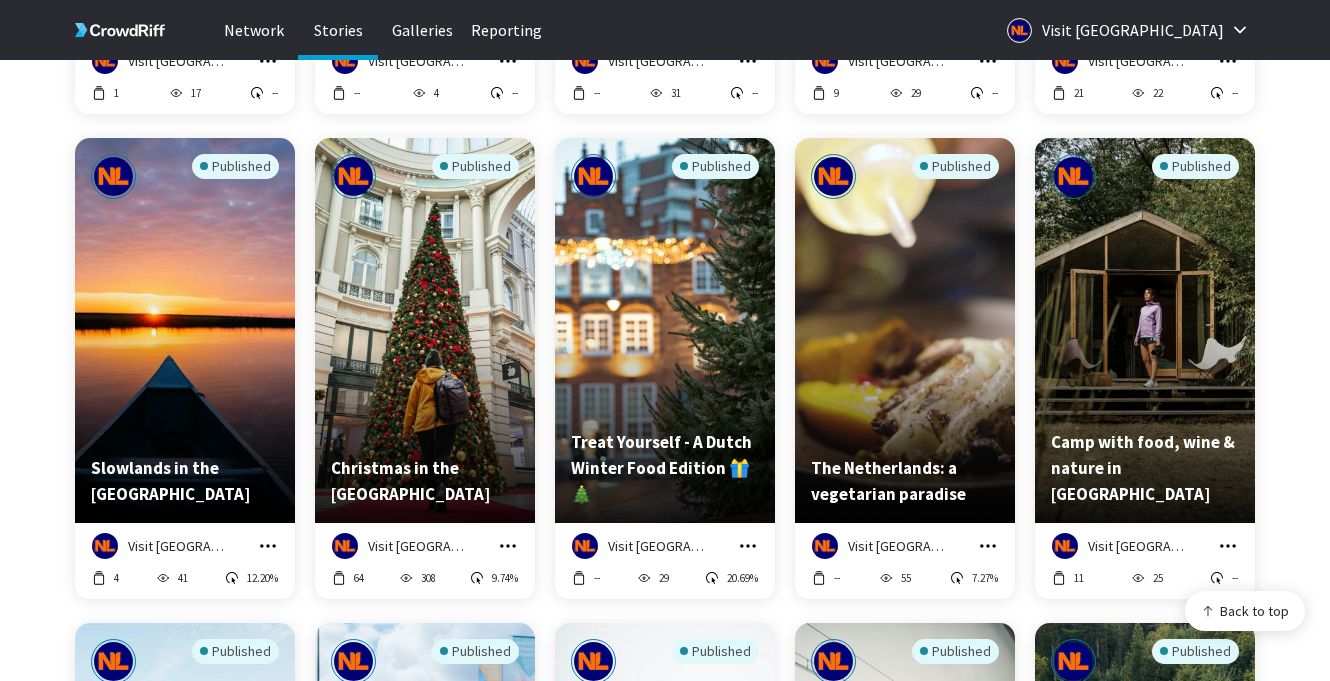 scroll, scrollTop: 1559, scrollLeft: 0, axis: vertical 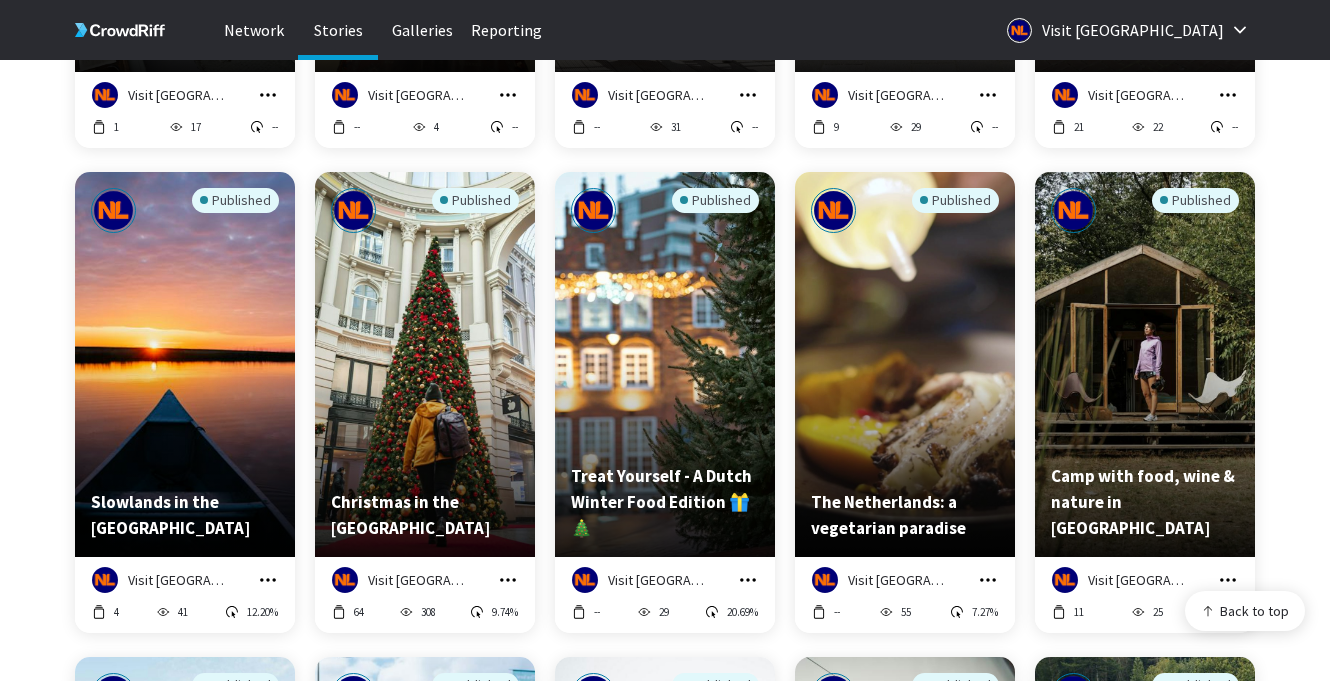click on "Stories 1 Filter Applied Clear Filters Create Story Published TextielMuseum: Where Threads Shape the Future   Visit [GEOGRAPHIC_DATA] Manage Story Edit in Story Creator Preview Copy embed code Download -- 4 -- Published Remake Studio: Unique Style, Zero Waste    Visit [GEOGRAPHIC_DATA] Manage Story Edit in Story Creator Preview Copy embed code Download 3 7 -- Published New Order of Fashion: The Future of Sustainable Style    Visit [GEOGRAPHIC_DATA] Manage Story Edit in Story Creator Preview Copy embed code Download -- 6 33.33% Published Experience the [GEOGRAPHIC_DATA]: Local Crafts & Creative Culture   Visit [GEOGRAPHIC_DATA] Manage Story Edit in Story Creator Preview Copy embed code Download -- 14 14.29% Published Experience the [GEOGRAPHIC_DATA] During Off-Season   Visit [GEOGRAPHIC_DATA] Manage Story Edit in Story Creator Preview Copy embed code Download -- 9 55.56% Published Hul le Kes: Circular Fashion in [GEOGRAPHIC_DATA]   Visit [GEOGRAPHIC_DATA] Manage Story Edit in Story Creator Preview Copy embed code Download 1 17 -- Published   Visit [GEOGRAPHIC_DATA] Preview" at bounding box center (665, 1544) 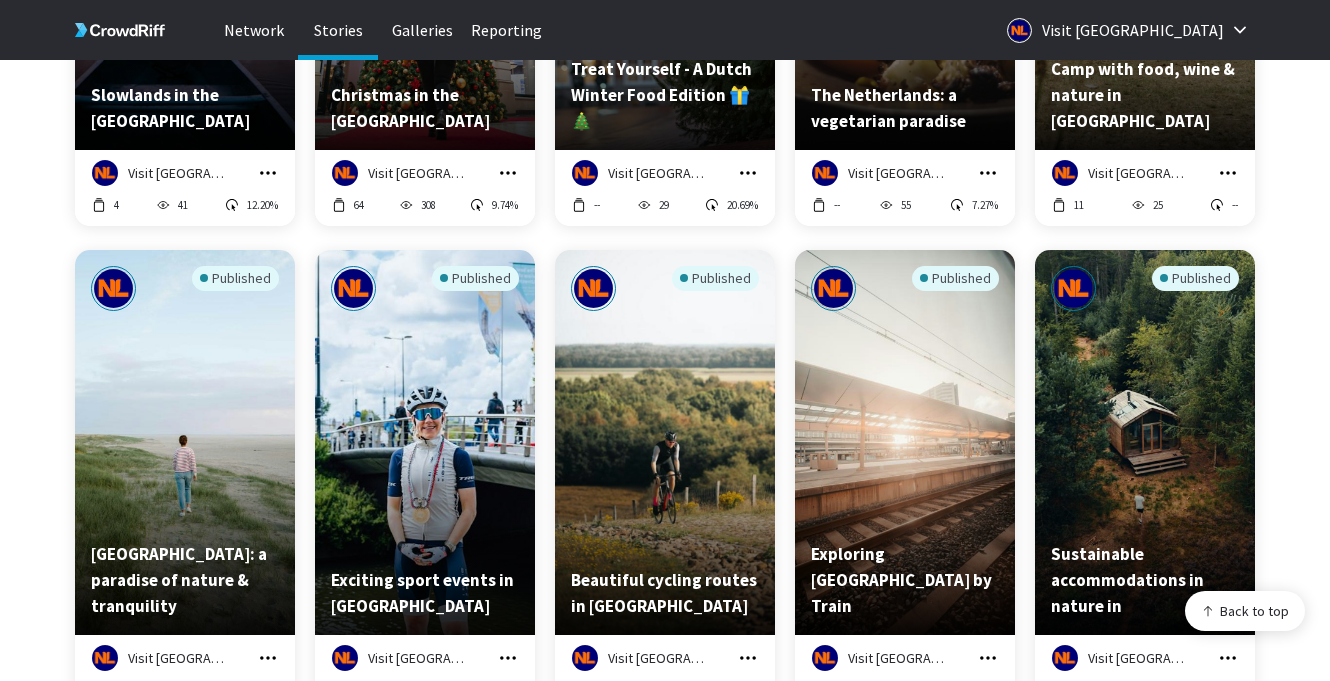 scroll, scrollTop: 1939, scrollLeft: 0, axis: vertical 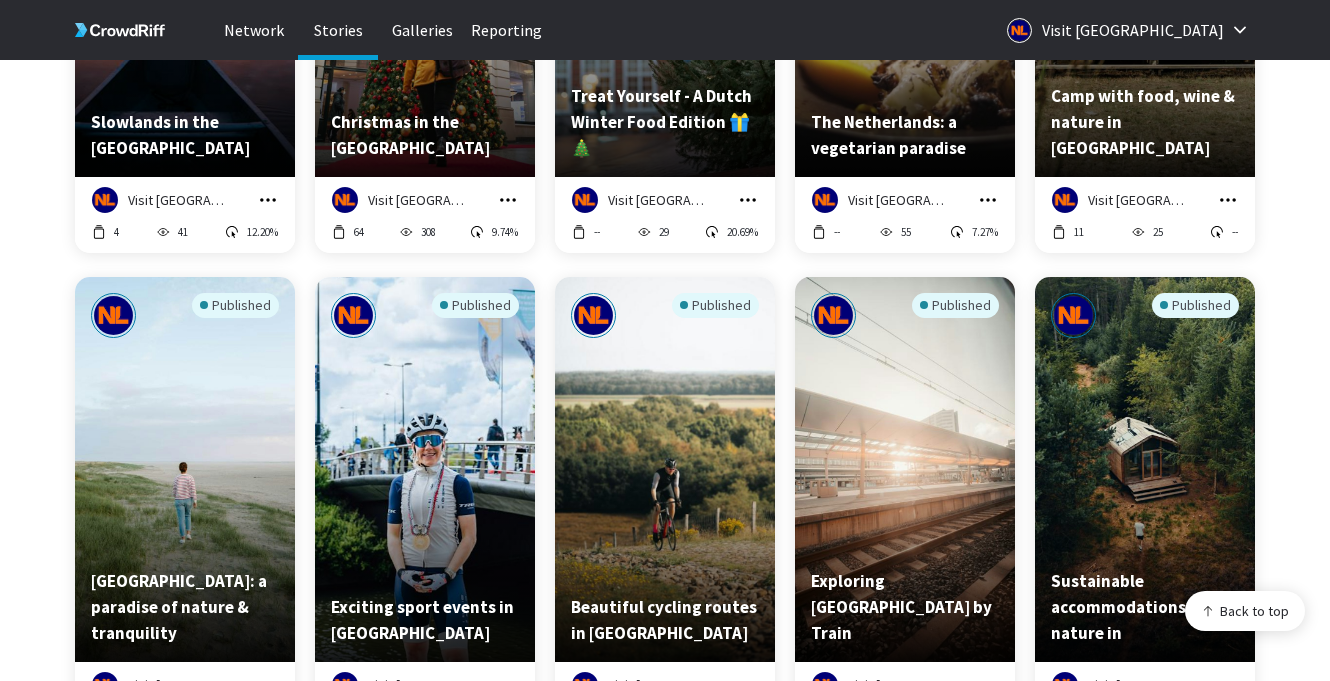 click on "Published Hul le Kes: Circular Fashion in [GEOGRAPHIC_DATA]   Visit [GEOGRAPHIC_DATA] Manage Story Edit in Story Creator Preview Copy embed code Download 1 17 -- Published [PERSON_NAME]: Fashion meets Technology   Visit [GEOGRAPHIC_DATA] Manage Story Edit in Story Creator Preview Copy embed code Download -- 4 -- Published Fruitleather: Turning Waste into Fashion   Visit [GEOGRAPHIC_DATA] Manage Story Edit in Story Creator Preview Copy embed code Download -- 31 -- Published [PERSON_NAME]: Sustainable Fashion    Visit [GEOGRAPHIC_DATA] Manage Story Edit in Story Creator Preview Copy embed code Download 9 29 -- Published [PERSON_NAME]: A Hub for Sustainable Fashion and Creativity   Visit [GEOGRAPHIC_DATA] Manage Story Edit in Story Creator Preview Copy embed code Download 21 22 -- Published Slowlands in the [GEOGRAPHIC_DATA]   Visit [GEOGRAPHIC_DATA] Manage Story Edit in Story Creator Preview Copy embed code Download 4 41 12.20% Published Christmas in the [GEOGRAPHIC_DATA]   Visit [GEOGRAPHIC_DATA] Manage Story Edit in Story Creator Preview Copy embed code Download 64 308" at bounding box center [690, 1272] 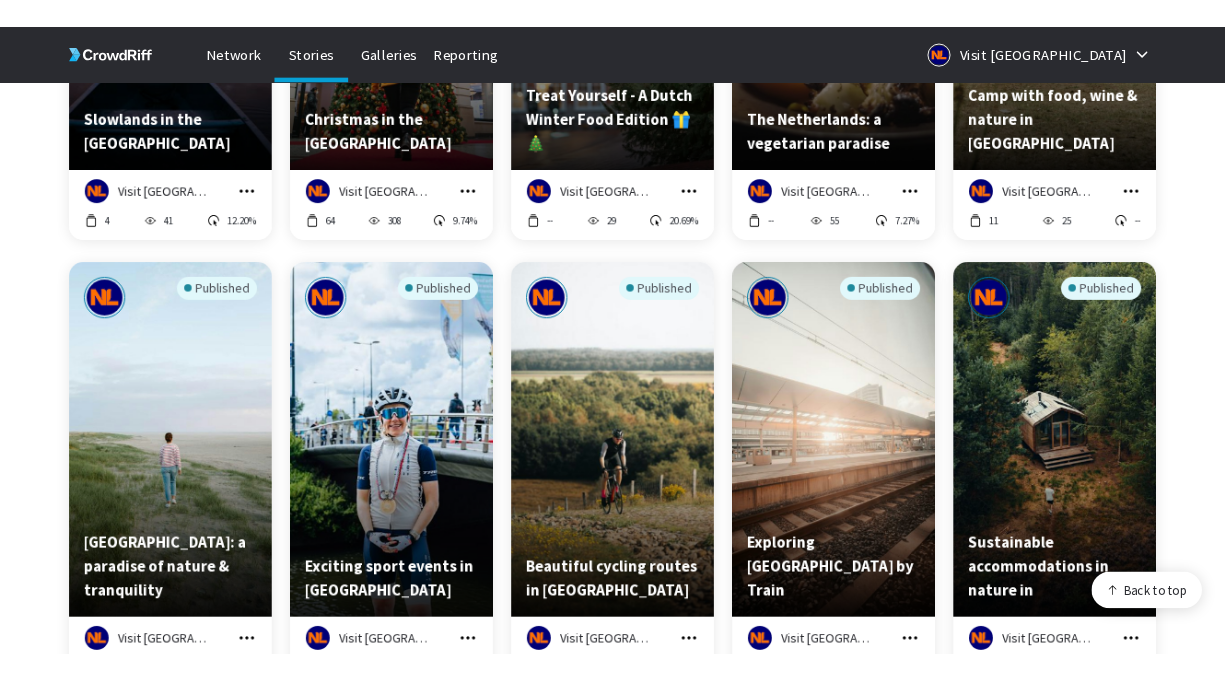 scroll, scrollTop: 1964, scrollLeft: 0, axis: vertical 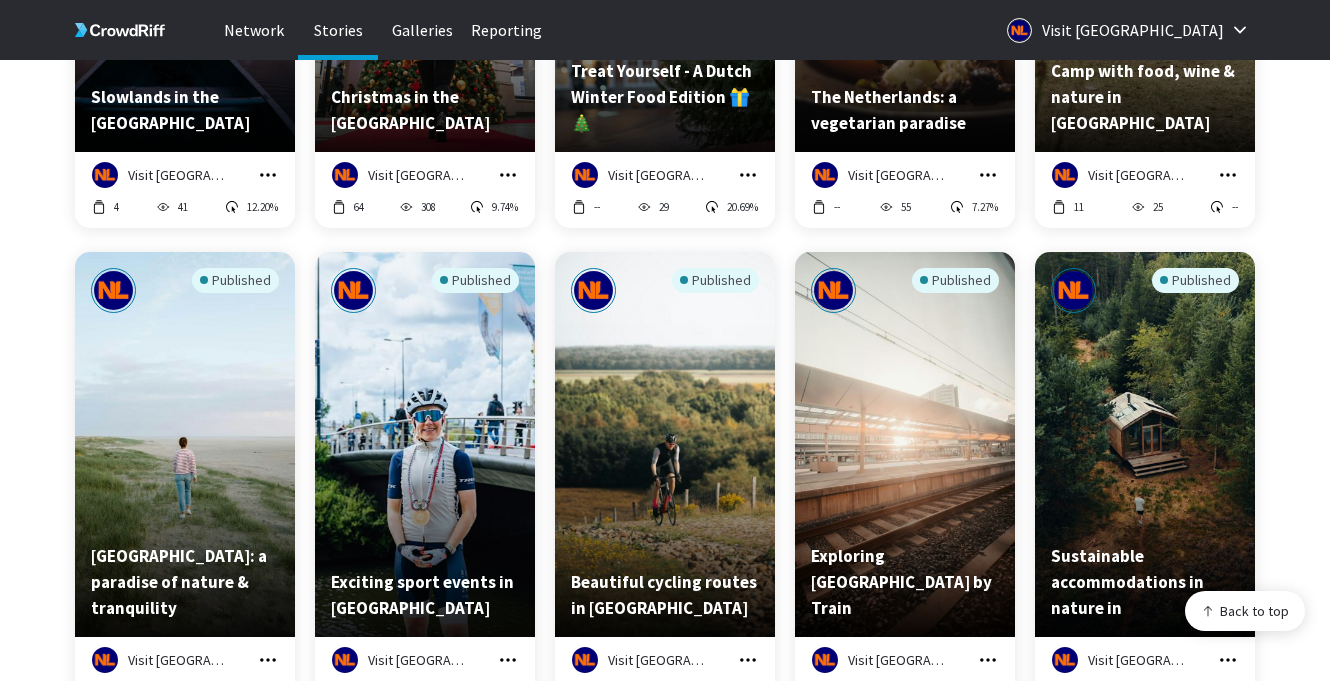 click on "Published Hul le Kes: Circular Fashion in [GEOGRAPHIC_DATA]   Visit [GEOGRAPHIC_DATA] Manage Story Edit in Story Creator Preview Copy embed code Download 1 17 -- Published [PERSON_NAME]: Fashion meets Technology   Visit [GEOGRAPHIC_DATA] Manage Story Edit in Story Creator Preview Copy embed code Download -- 4 -- Published Fruitleather: Turning Waste into Fashion   Visit [GEOGRAPHIC_DATA] Manage Story Edit in Story Creator Preview Copy embed code Download -- 31 -- Published [PERSON_NAME]: Sustainable Fashion    Visit [GEOGRAPHIC_DATA] Manage Story Edit in Story Creator Preview Copy embed code Download 9 29 -- Published [PERSON_NAME]: A Hub for Sustainable Fashion and Creativity   Visit [GEOGRAPHIC_DATA] Manage Story Edit in Story Creator Preview Copy embed code Download 21 22 -- Published Slowlands in the [GEOGRAPHIC_DATA]   Visit [GEOGRAPHIC_DATA] Manage Story Edit in Story Creator Preview Copy embed code Download 4 41 12.20% Published Christmas in the [GEOGRAPHIC_DATA]   Visit [GEOGRAPHIC_DATA] Manage Story Edit in Story Creator Preview Copy embed code Download 64 308" at bounding box center [690, 1247] 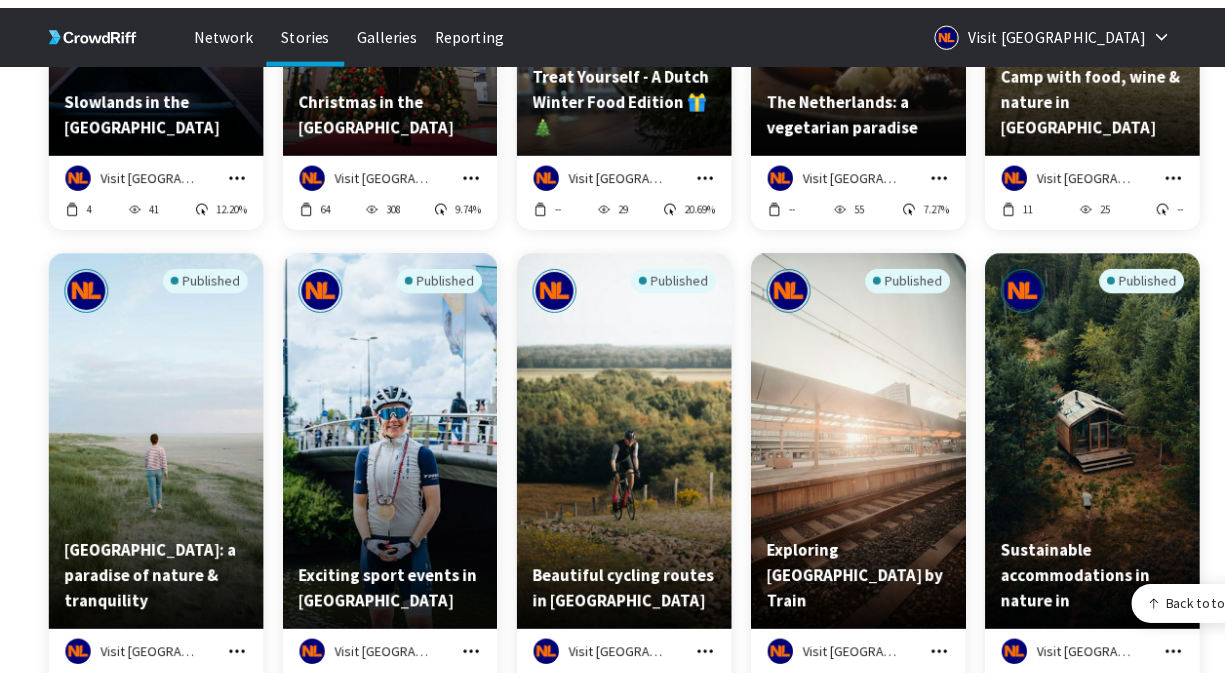 scroll, scrollTop: 5855, scrollLeft: 1110, axis: both 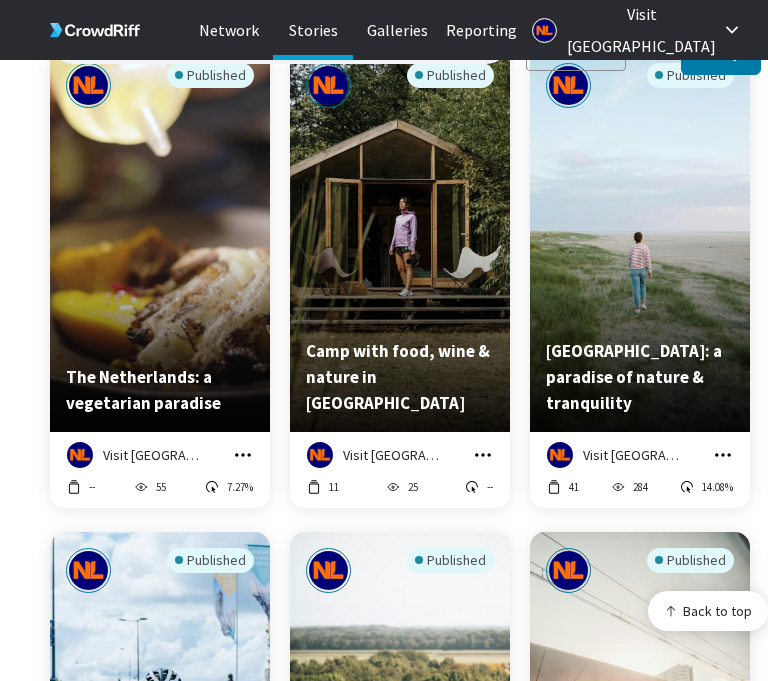 click 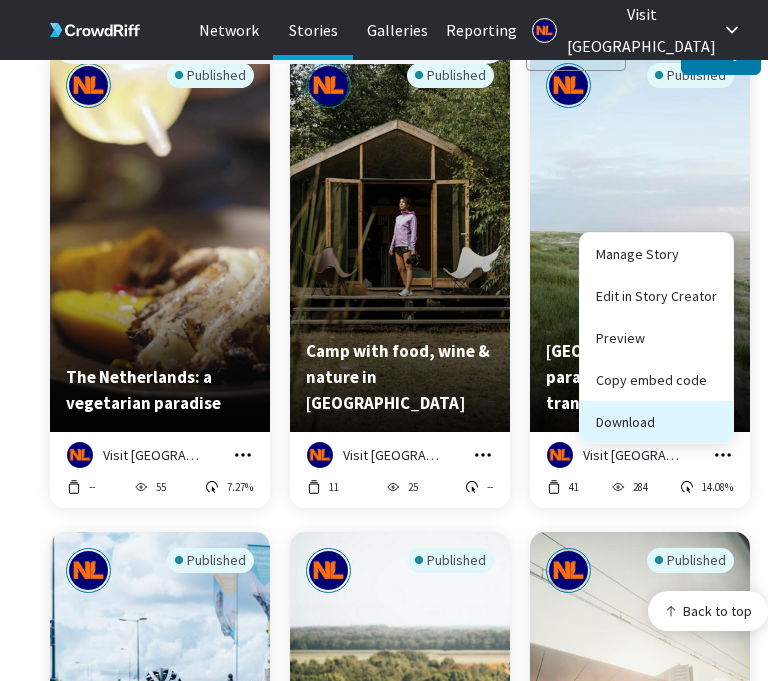 click on "Download" at bounding box center (656, 422) 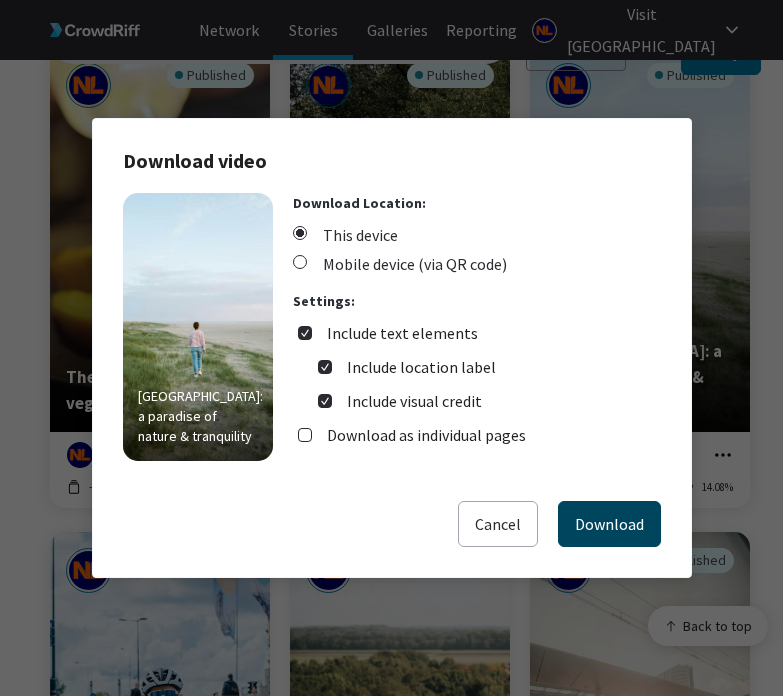 click on "Download" at bounding box center [609, 524] 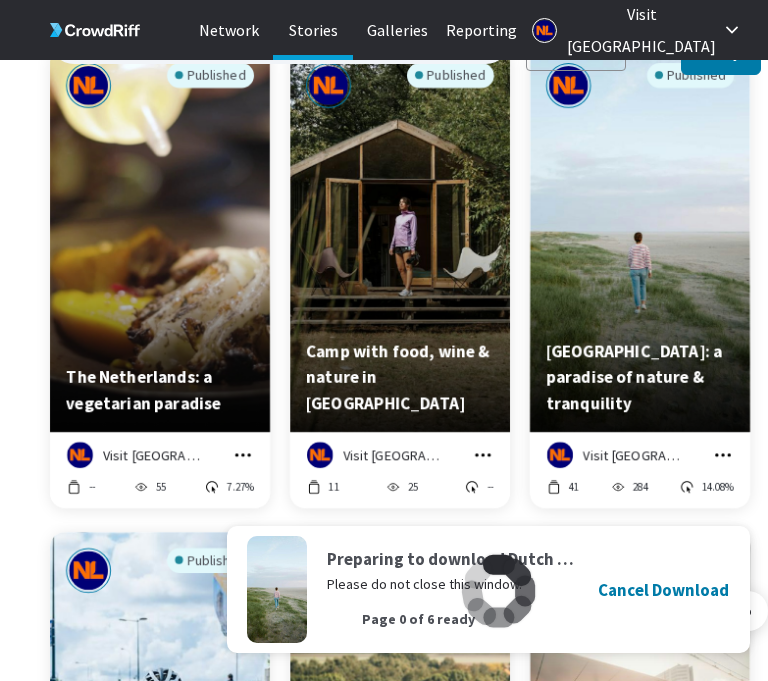 click on "Published Fruitleather: Turning Waste into Fashion   Visit [GEOGRAPHIC_DATA] Manage Story Edit in Story Creator Preview Copy embed code Download -- 31 -- Published [PERSON_NAME]: Sustainable Fashion    Visit [GEOGRAPHIC_DATA] Manage Story Edit in Story Creator Preview Copy embed code Download 9 29 -- Published [PERSON_NAME]: A Hub for Sustainable Fashion and Creativity   Visit [GEOGRAPHIC_DATA] Manage Story Edit in Story Creator Preview Copy embed code Download 21 22 -- Published Slowlands in the [GEOGRAPHIC_DATA]   Visit [GEOGRAPHIC_DATA] Manage Story Edit in Story Creator Preview Copy embed code Download 4 41 12.20% Published Christmas in the [GEOGRAPHIC_DATA]   Visit [GEOGRAPHIC_DATA] Manage Story Edit in Story Creator Preview Copy embed code Download 64 308 9.74% Published Treat Yourself - A Dutch Winter Food Edition 🎁🎄   Visit [GEOGRAPHIC_DATA] Manage Story Edit in Story Creator Preview Copy embed code Download -- 29 20.69% Published The [GEOGRAPHIC_DATA]: a vegetarian paradise    Visit [GEOGRAPHIC_DATA] Manage Story Edit in Story Creator Preview Download --" at bounding box center [409, 2012] 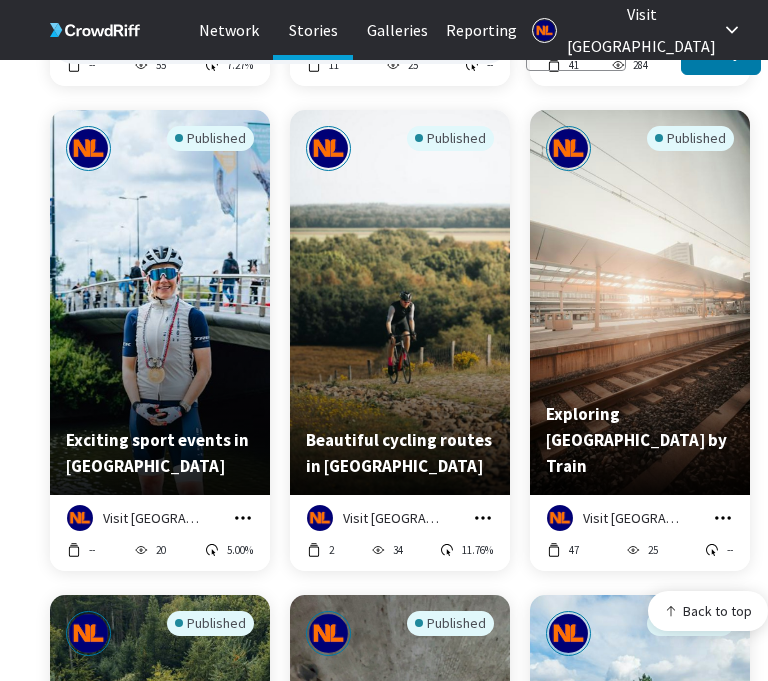 scroll, scrollTop: 3693, scrollLeft: 0, axis: vertical 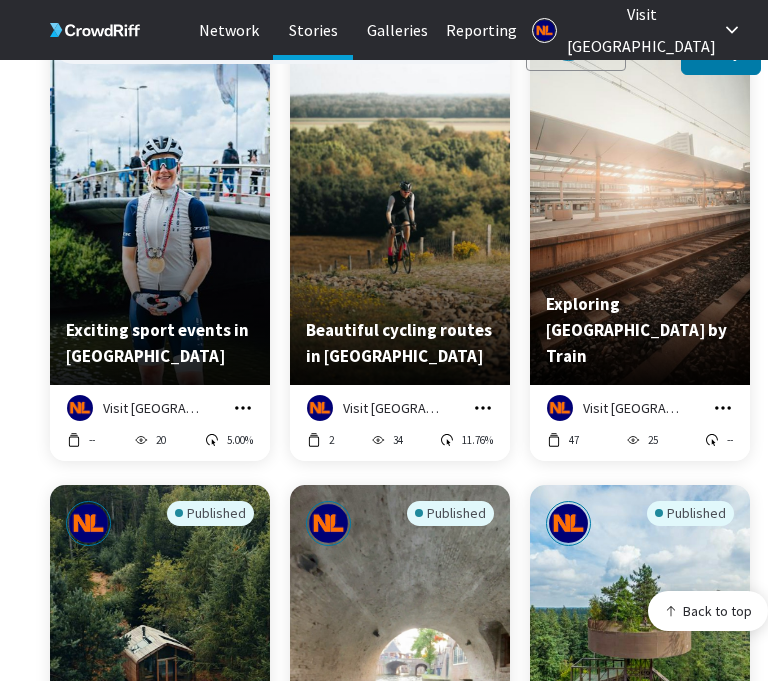 click 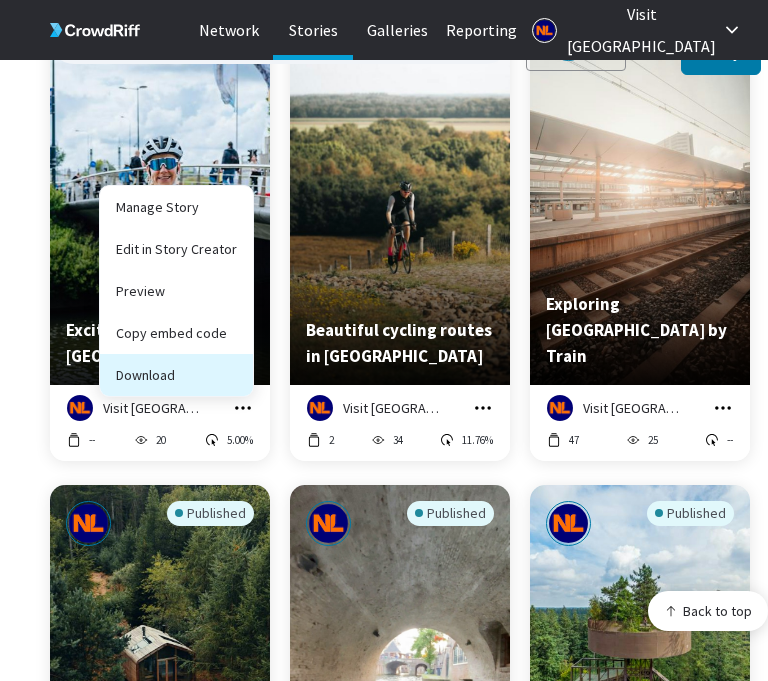 click on "Download" at bounding box center (176, 375) 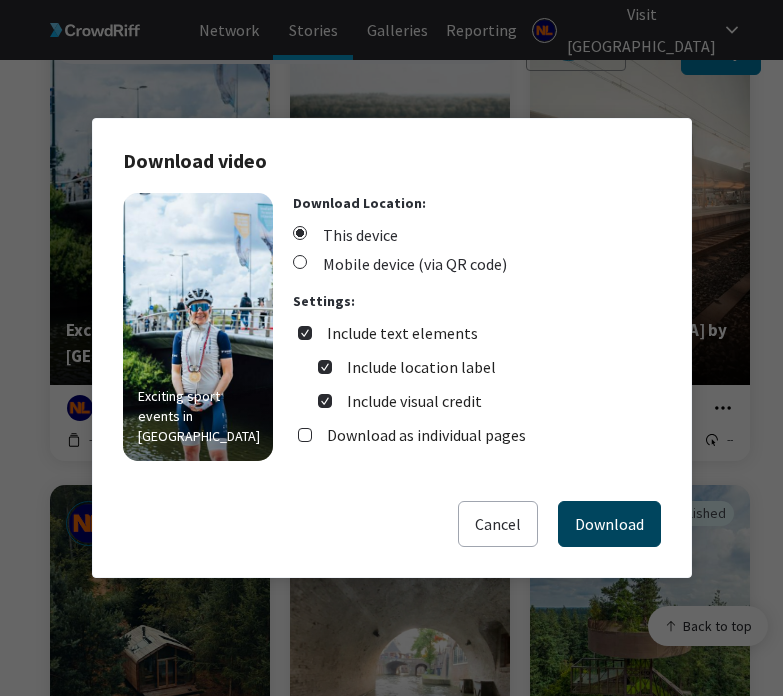 click on "Download" at bounding box center [609, 524] 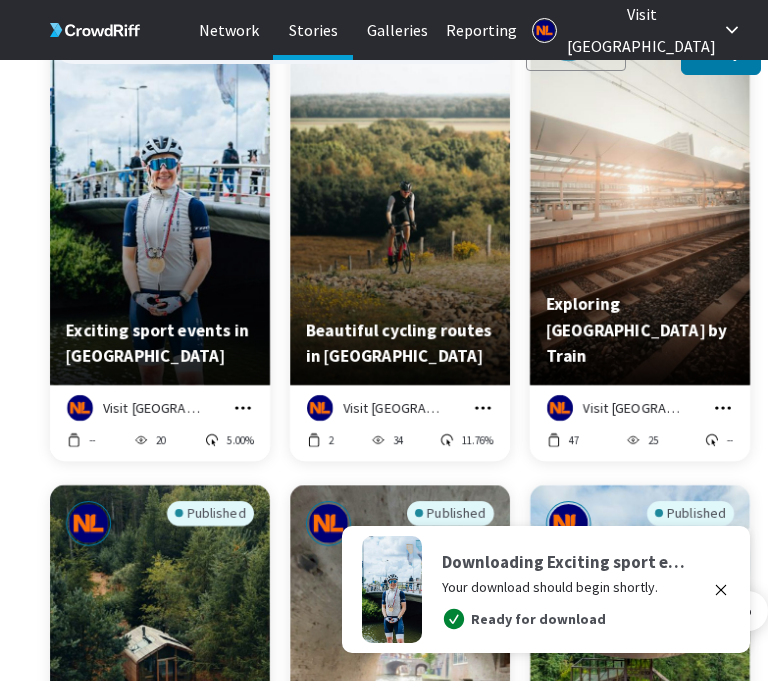 click 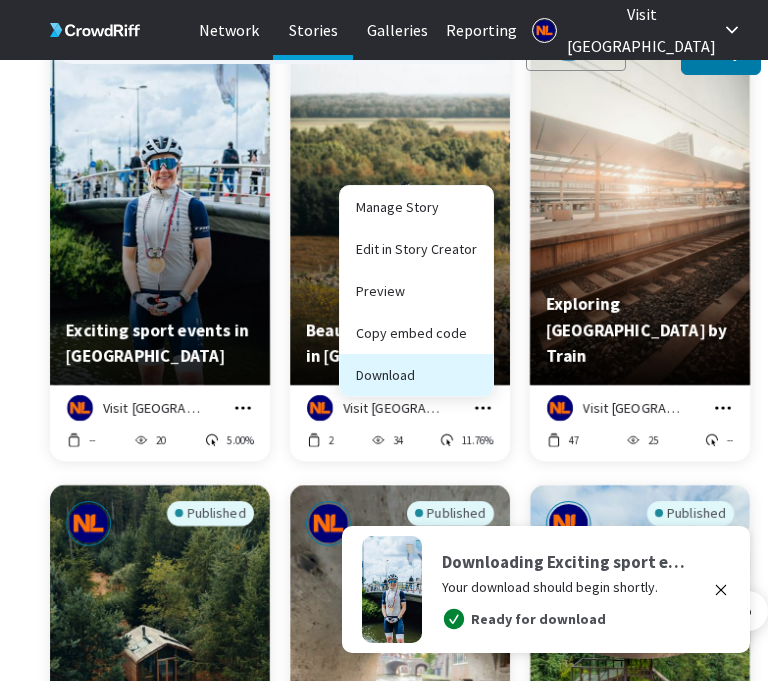click on "Download" at bounding box center [416, 375] 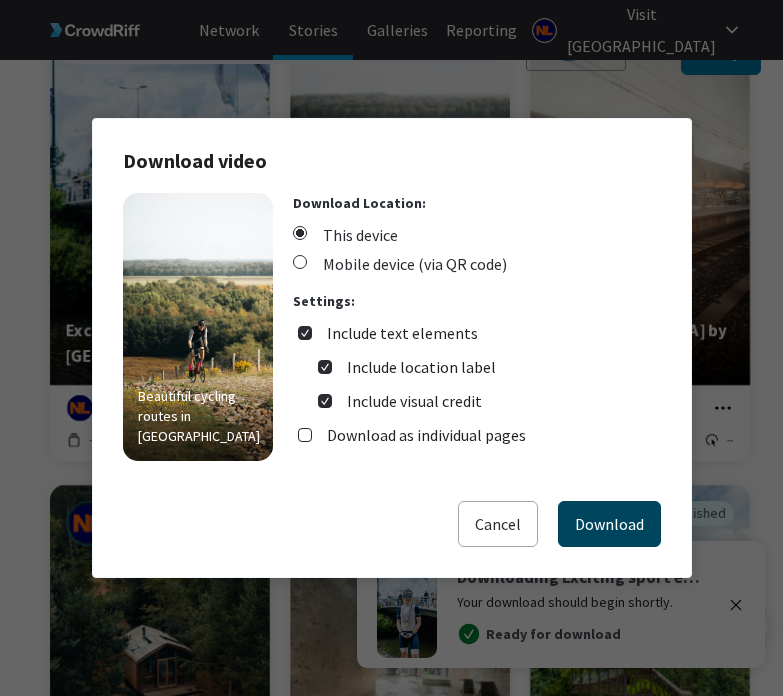 click on "Download" at bounding box center [609, 524] 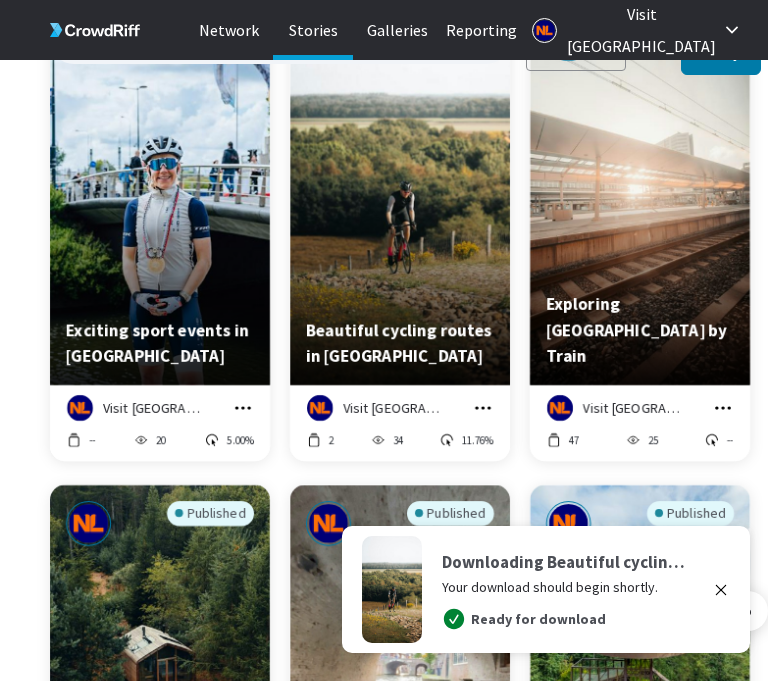 click 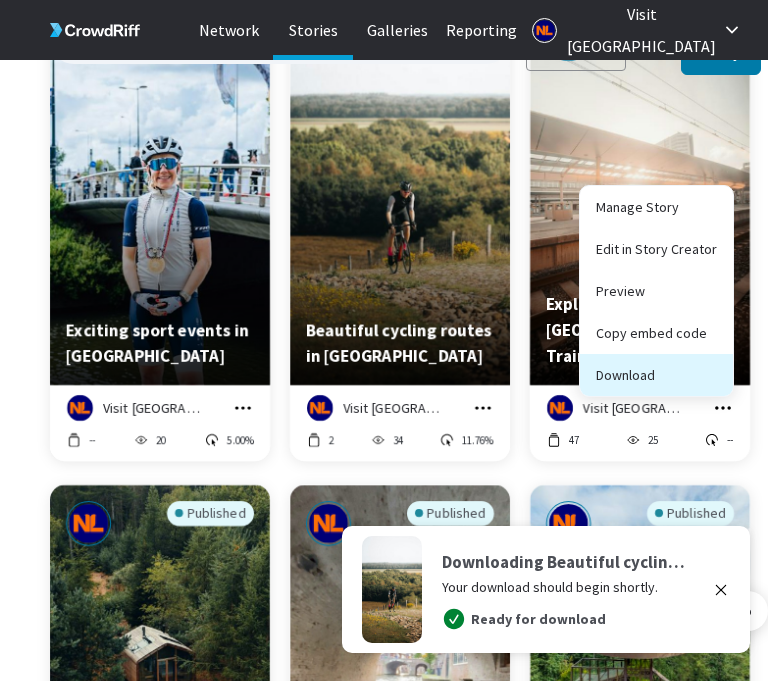 click on "Download" at bounding box center (656, 375) 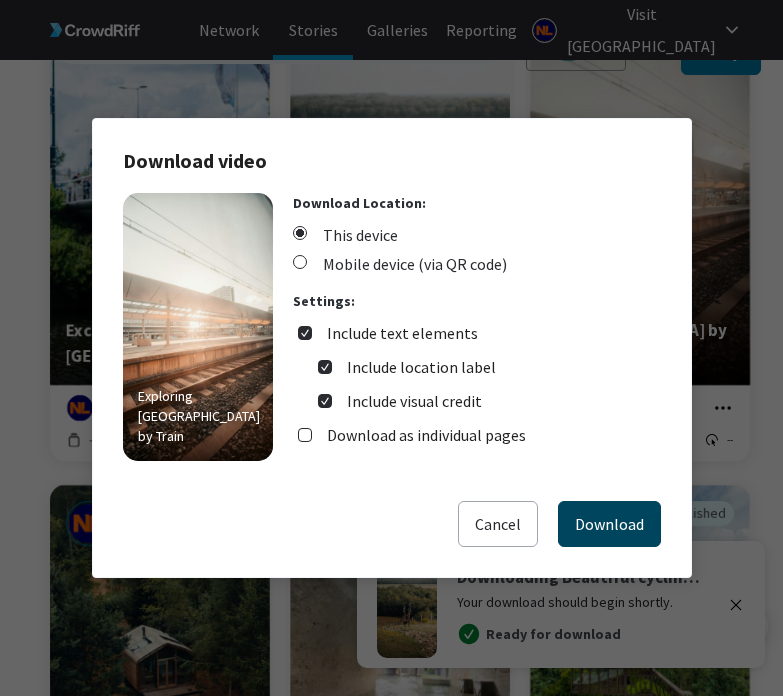 click on "Download" at bounding box center [609, 524] 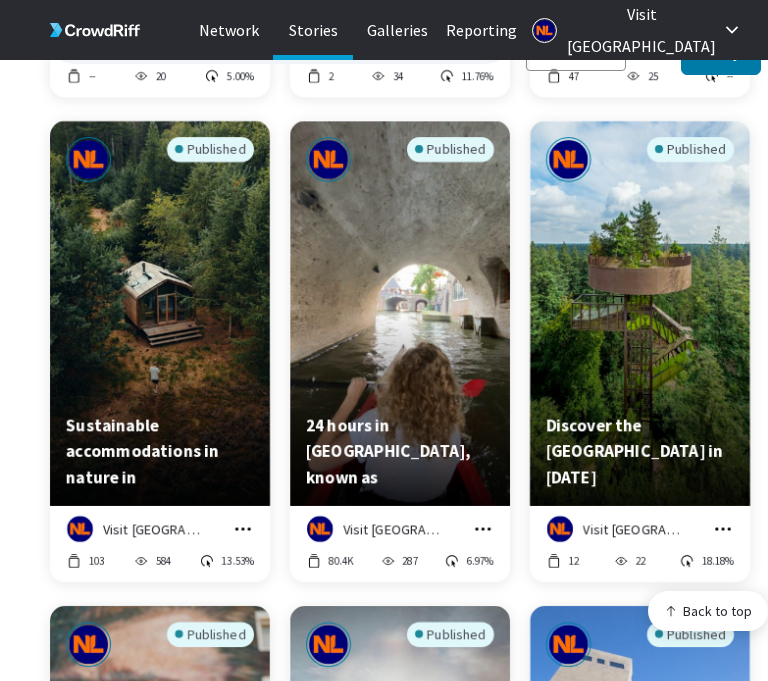 scroll, scrollTop: 4087, scrollLeft: 0, axis: vertical 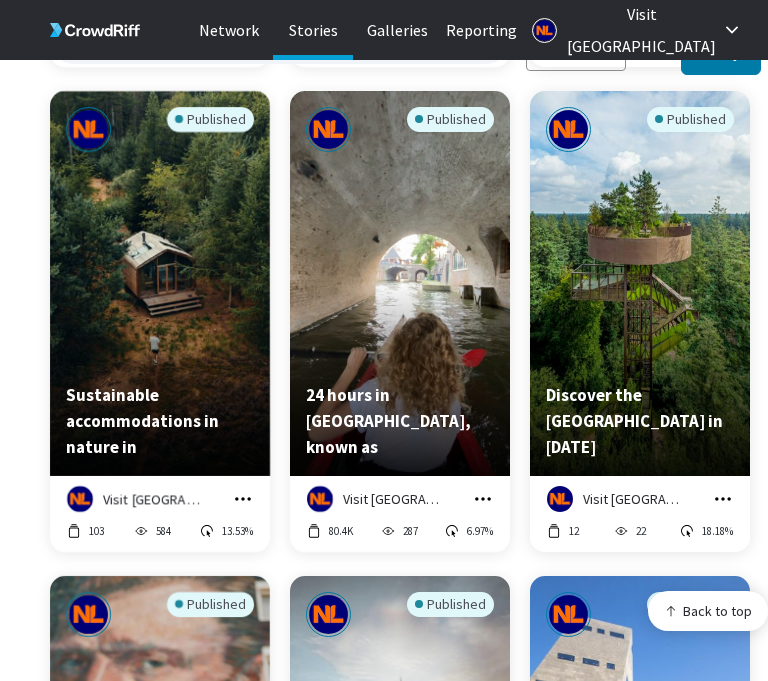click at bounding box center (243, 499) 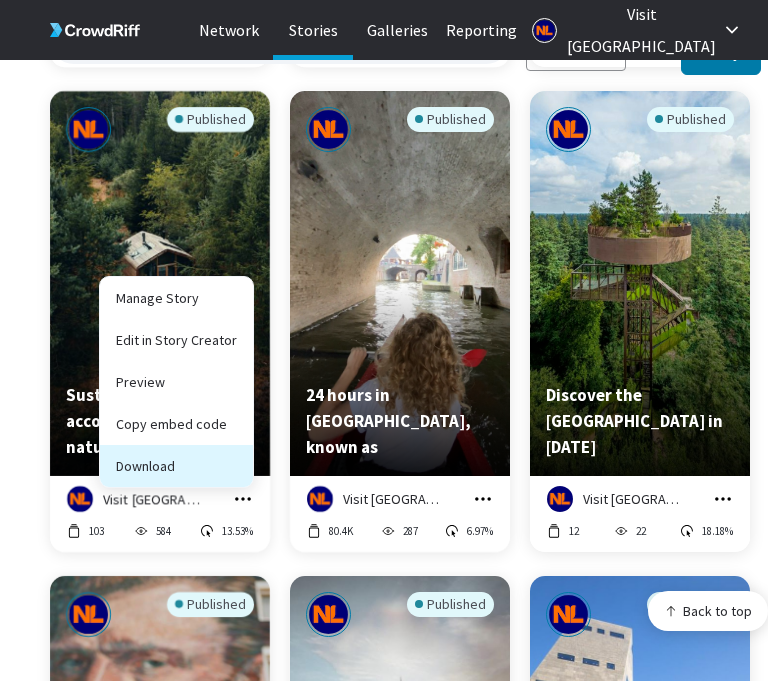 click on "Download" at bounding box center (176, 466) 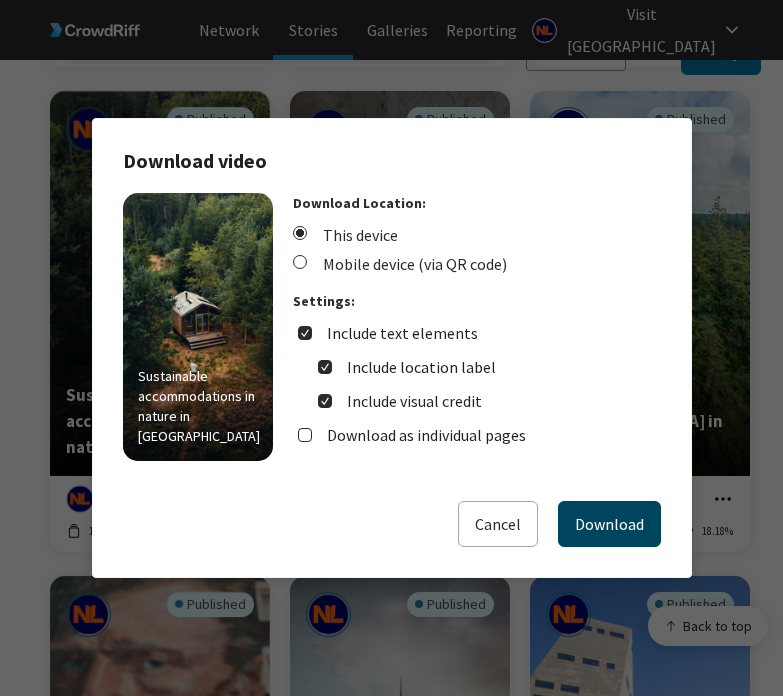 click on "Download" at bounding box center (609, 524) 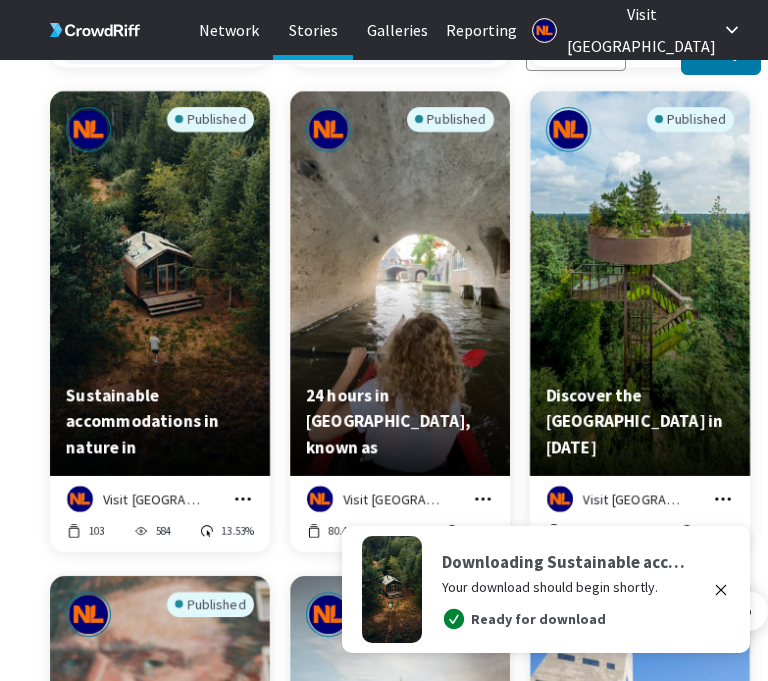click 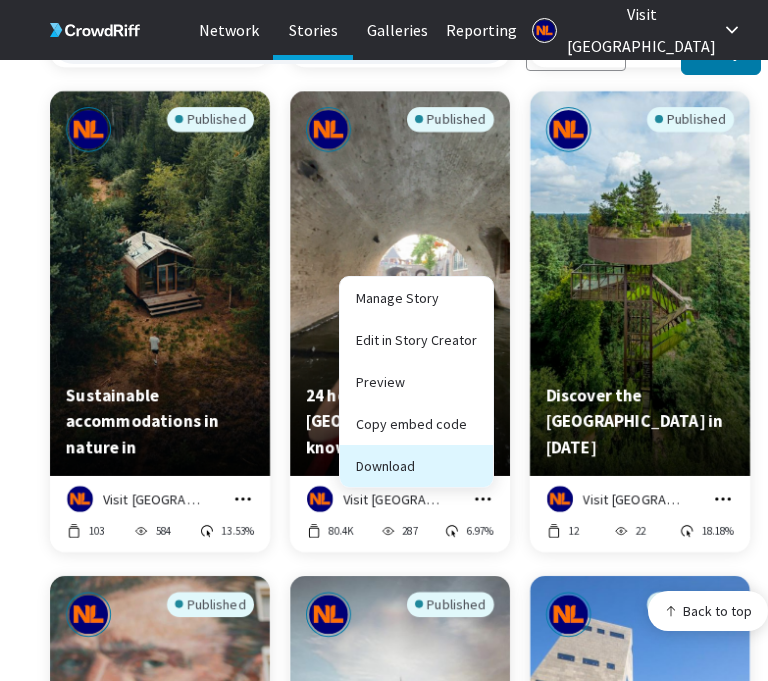 click on "Download" at bounding box center [416, 466] 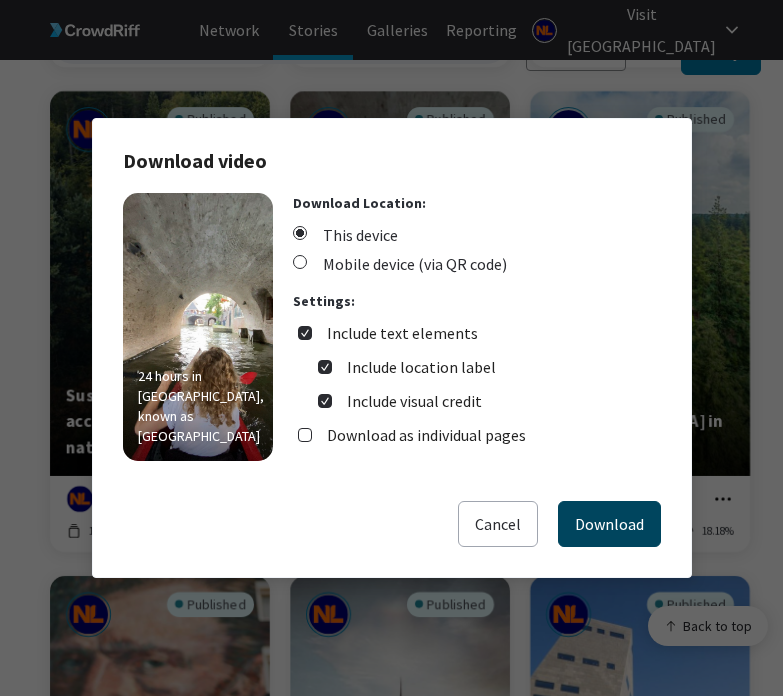 click on "Download" at bounding box center (609, 524) 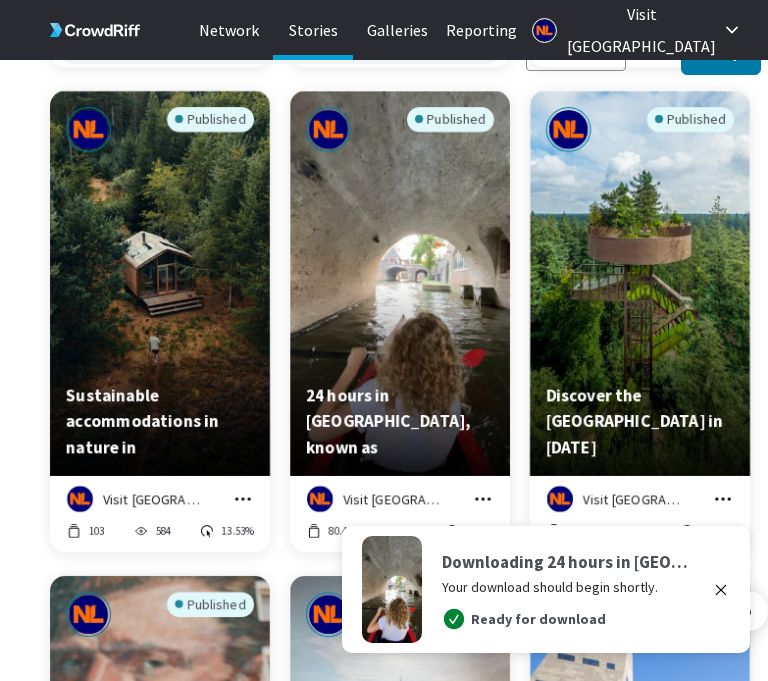 click 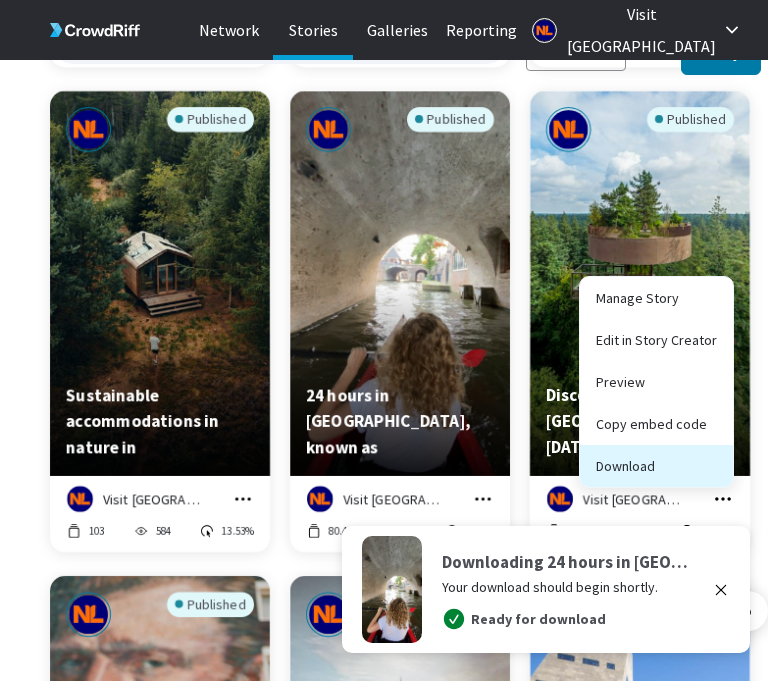 click on "Download" at bounding box center [656, 466] 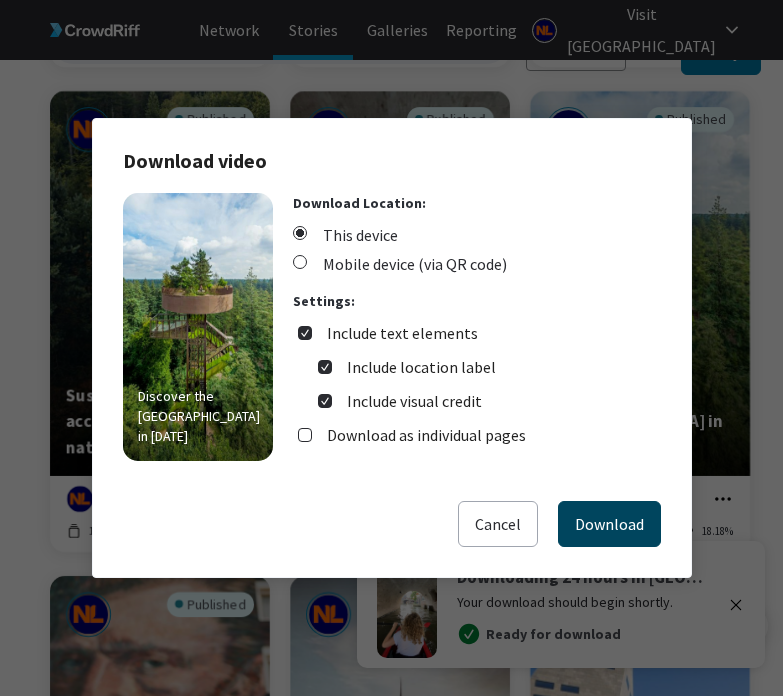 click on "Download" at bounding box center (609, 524) 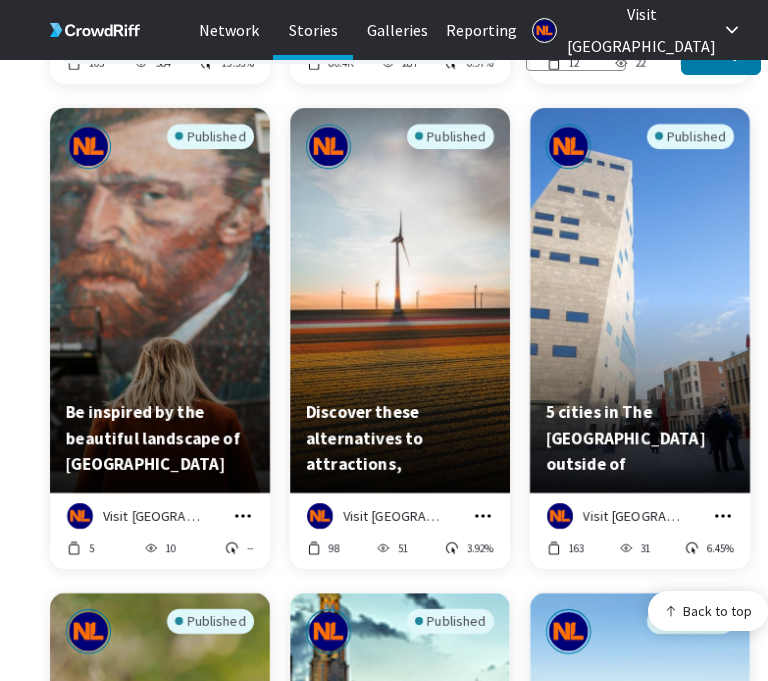 scroll, scrollTop: 4589, scrollLeft: 0, axis: vertical 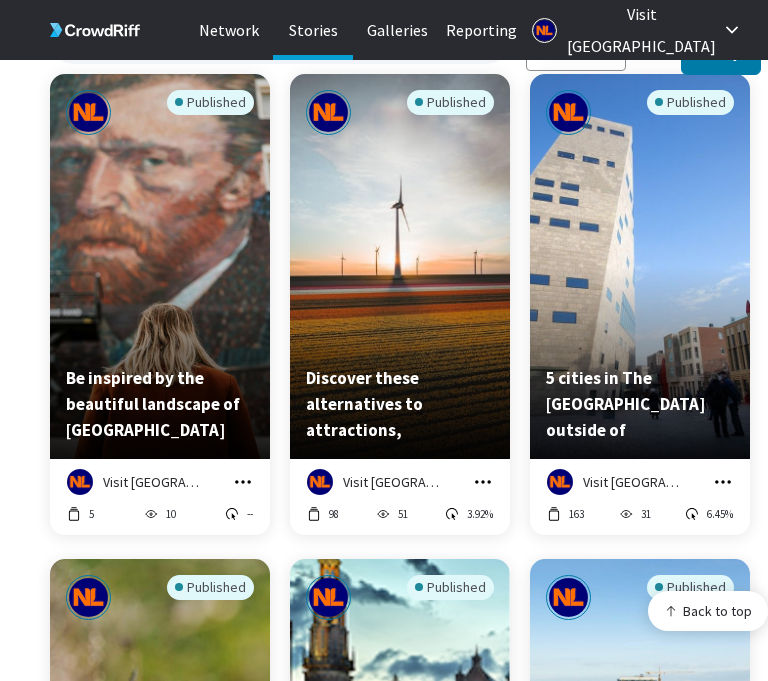 click on "Visit [GEOGRAPHIC_DATA] Manage Story Edit in Story Creator Preview Copy embed code Download" at bounding box center [160, 482] 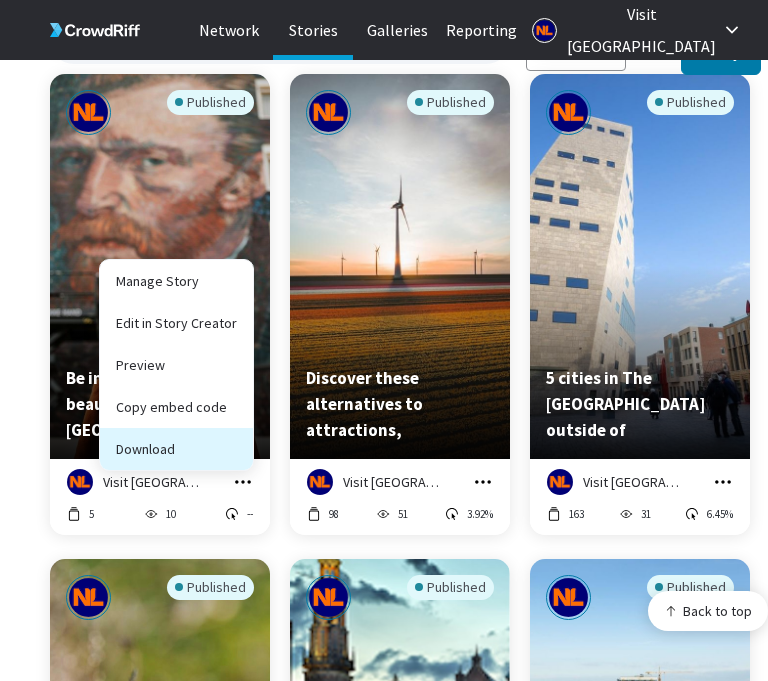 click on "Download" at bounding box center [176, 449] 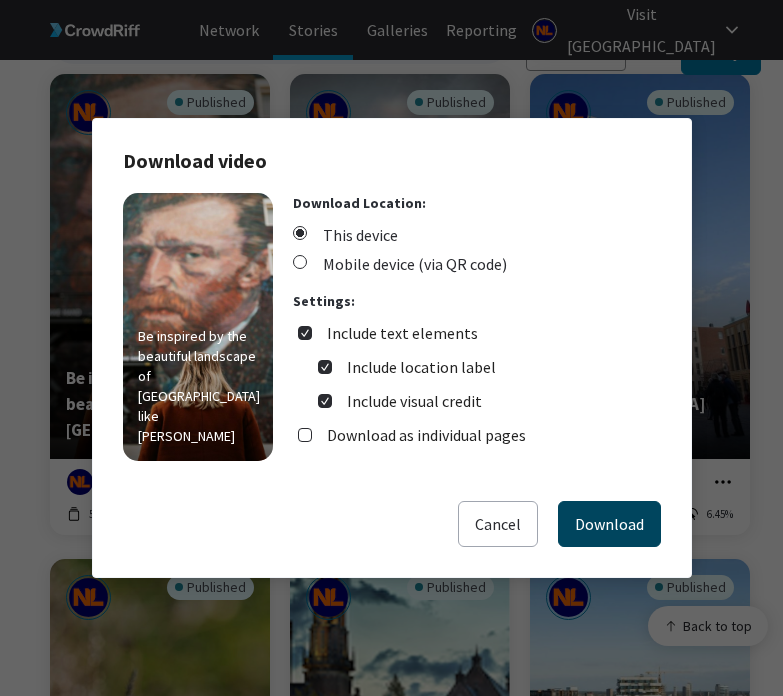 click on "Download" at bounding box center (609, 524) 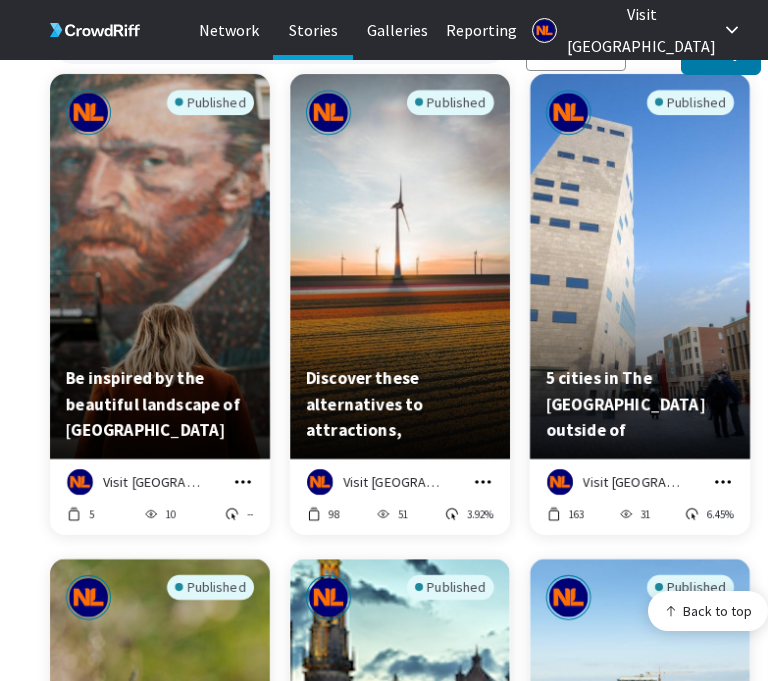drag, startPoint x: 468, startPoint y: 465, endPoint x: 459, endPoint y: 456, distance: 12.727922 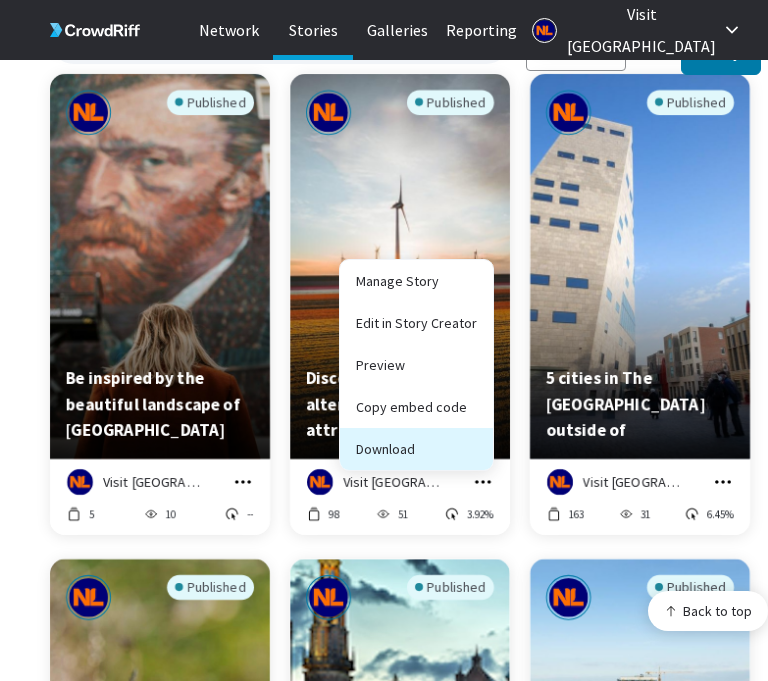 click on "Download" at bounding box center (416, 449) 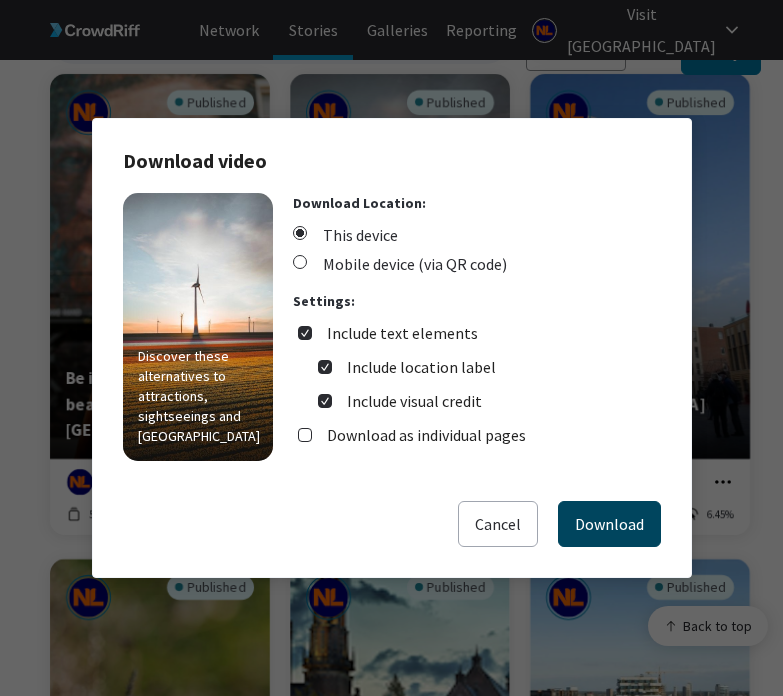 click on "Download" at bounding box center [609, 524] 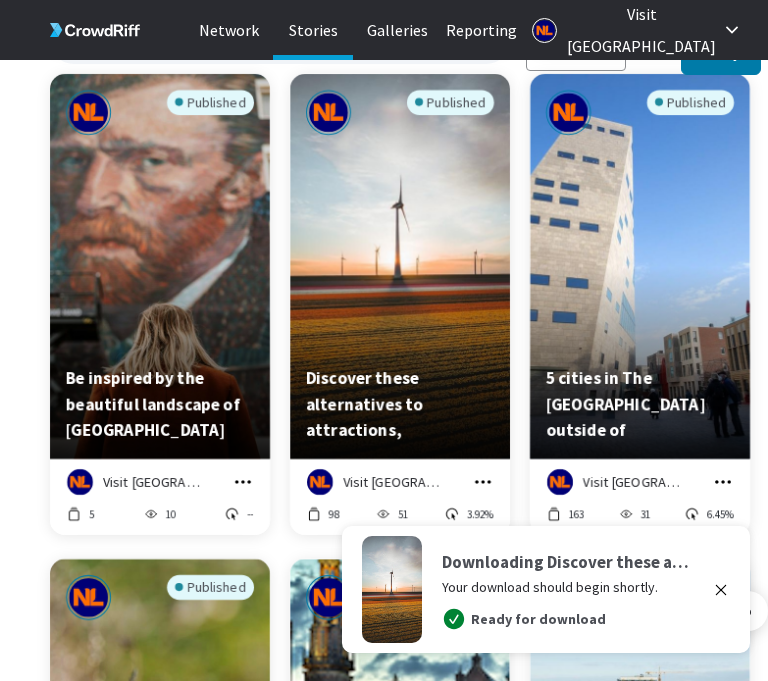click 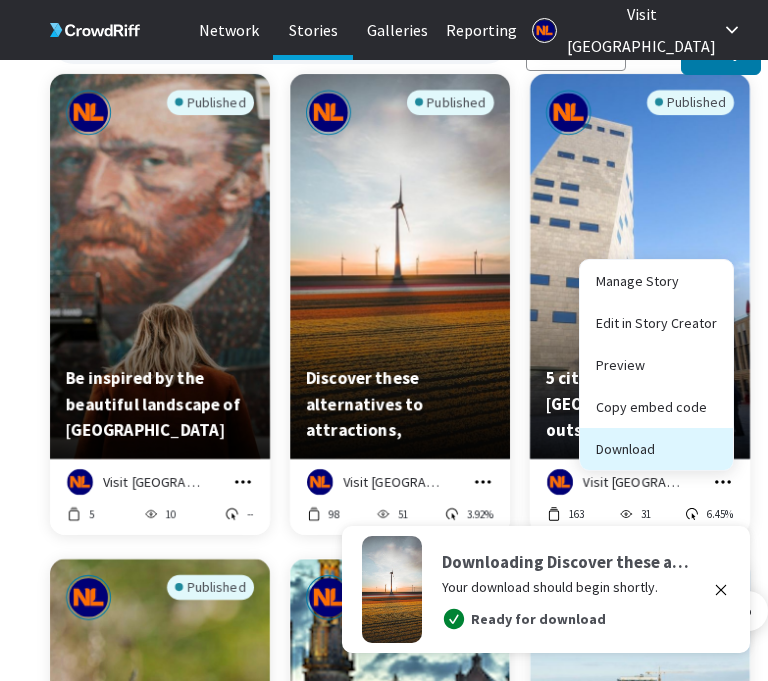 click on "Download" at bounding box center [656, 449] 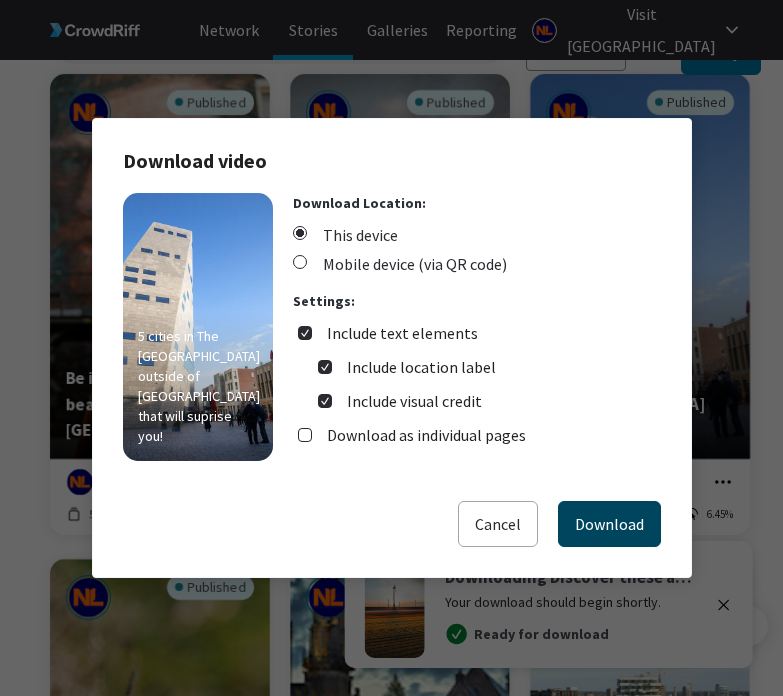 click on "Download" at bounding box center [609, 524] 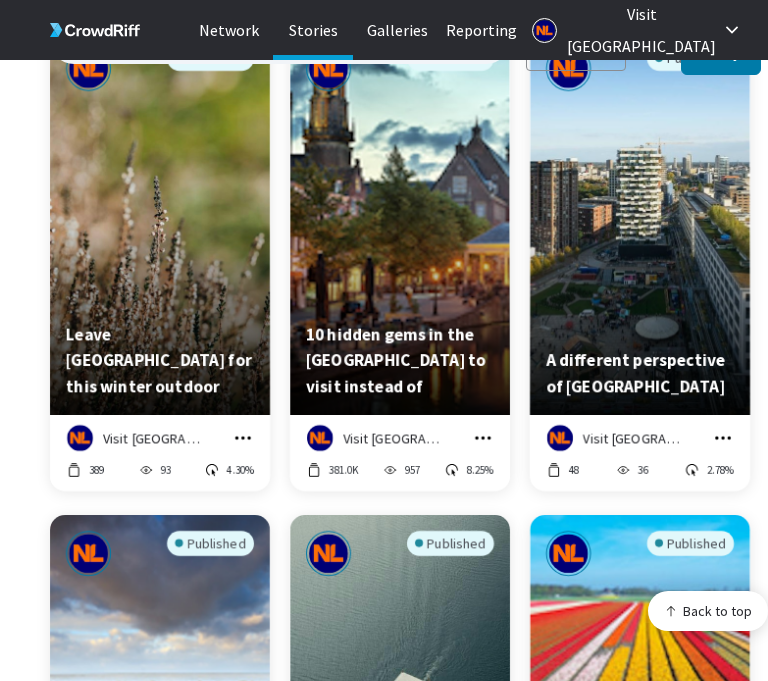 scroll, scrollTop: 5154, scrollLeft: 0, axis: vertical 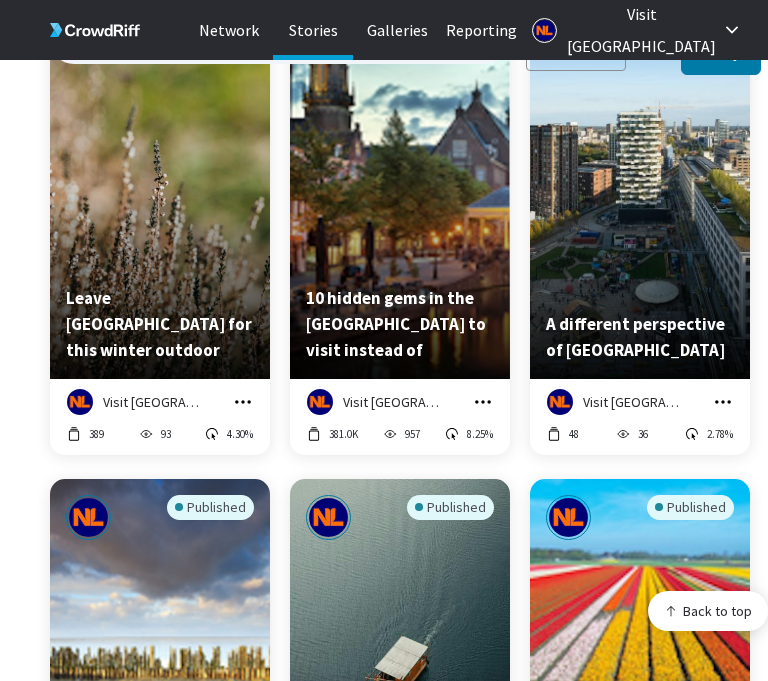 click 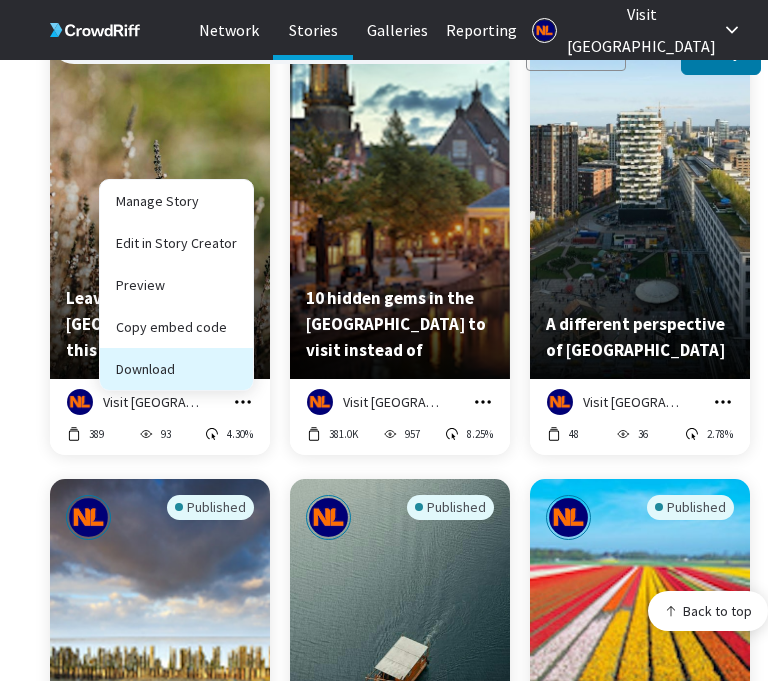 click on "Download" at bounding box center [176, 369] 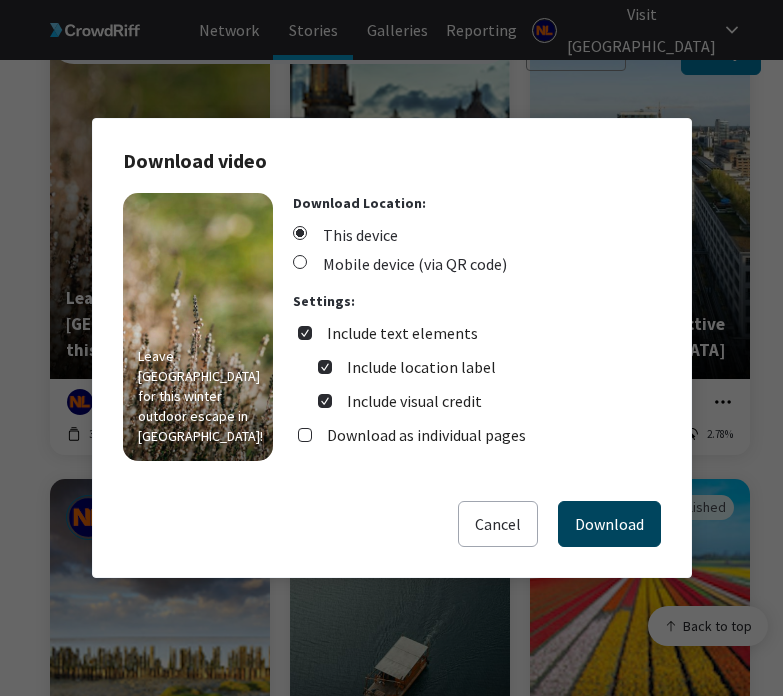 click on "Download" at bounding box center [609, 524] 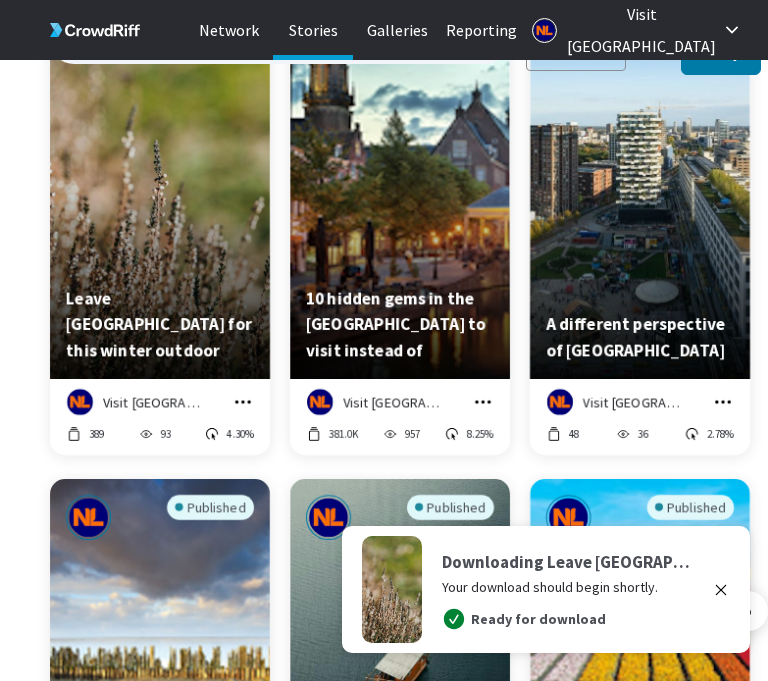 click on "Published Be inspired by the beautiful landscape of [GEOGRAPHIC_DATA] like [PERSON_NAME]   Visit [GEOGRAPHIC_DATA] Manage Story Edit in Story Creator Preview Copy embed code Download 5 10 -- Published Discover these alternatives to attractions, sightseeings and [GEOGRAPHIC_DATA]   Visit [GEOGRAPHIC_DATA] Manage Story Edit in Story Creator Preview Copy embed code Download 98 51 3.92% Published 5 cities in The [GEOGRAPHIC_DATA] outside of [GEOGRAPHIC_DATA] that will suprise you!   Visit [GEOGRAPHIC_DATA] Manage Story Edit in Story Creator Preview Copy embed code Download 163 31 6.45% Published Leave [GEOGRAPHIC_DATA] for this winter outdoor escape in [GEOGRAPHIC_DATA]!   Visit [GEOGRAPHIC_DATA] Manage Story Edit in Story Creator Preview Copy embed code Download 389 93 4.30% Published 10 hidden gems in the [GEOGRAPHIC_DATA] to visit instead of [GEOGRAPHIC_DATA]   Visit [GEOGRAPHIC_DATA] Manage Story Edit in Story Creator Preview Copy embed code Download 381.0K 957 8.25% Published A different perspective of the [GEOGRAPHIC_DATA]   Visit [GEOGRAPHIC_DATA] Manage Story Edit in Story Creator Preview Copy embed code Download" at bounding box center (409, 19) 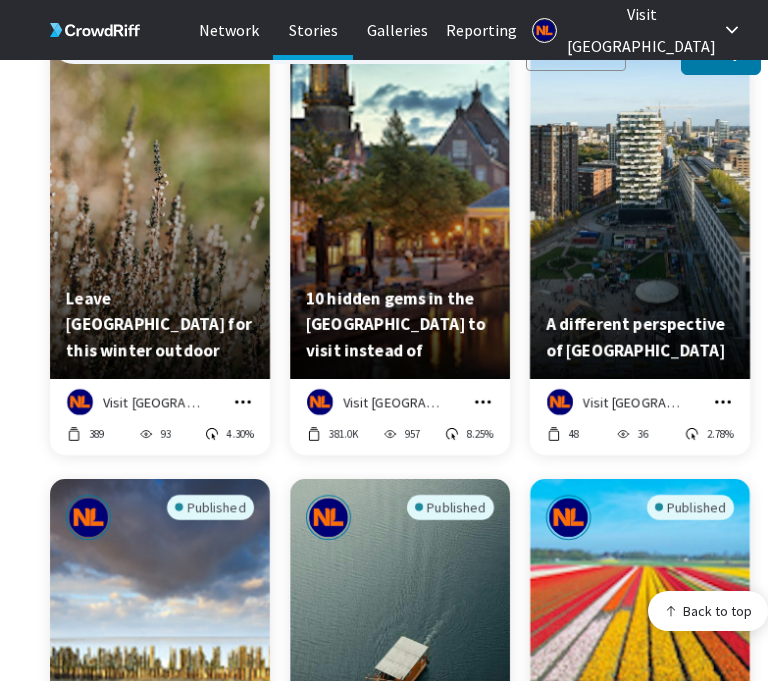 click 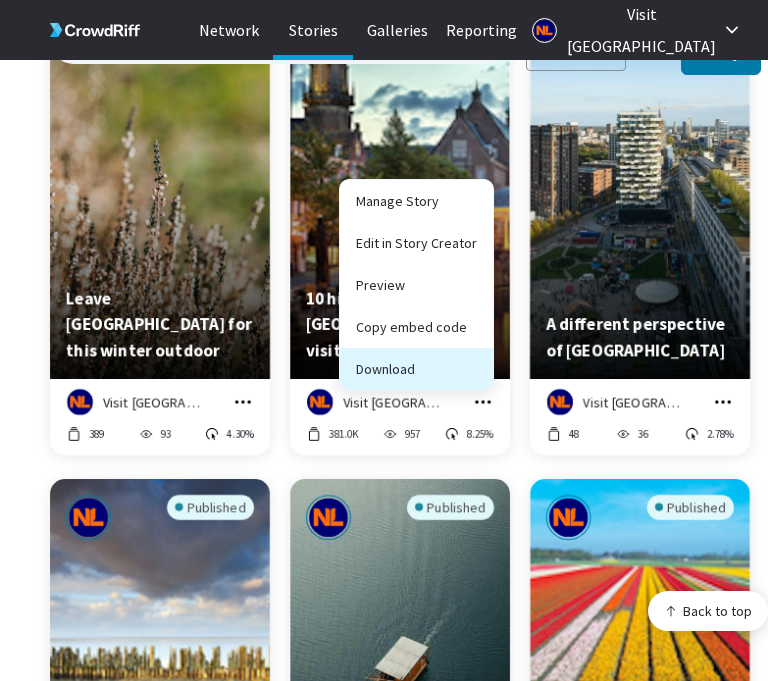 click on "Download" at bounding box center [416, 369] 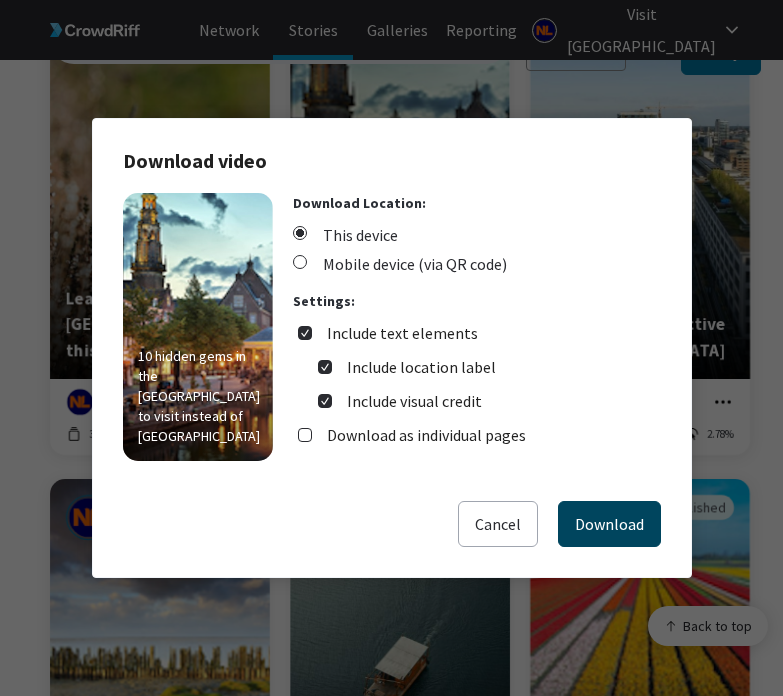 click on "Download" at bounding box center (609, 524) 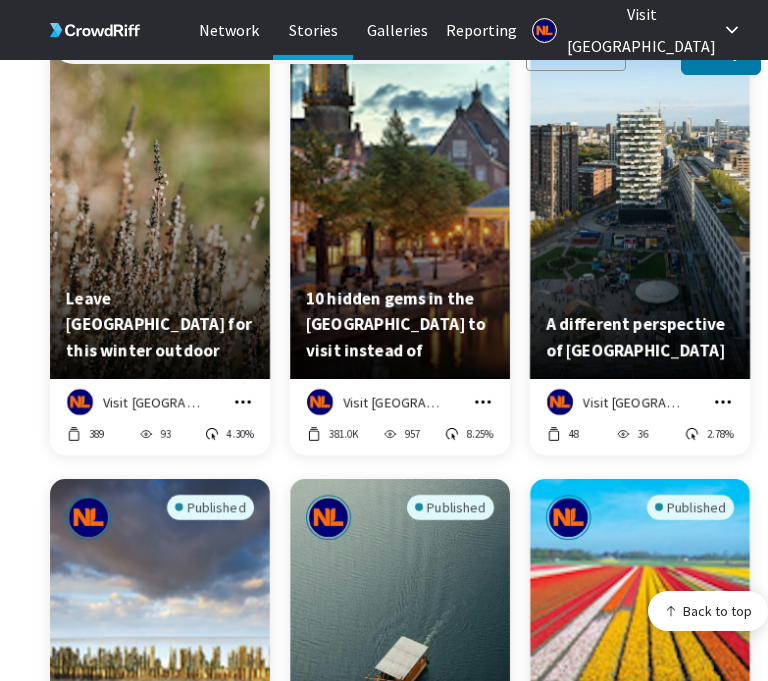 click 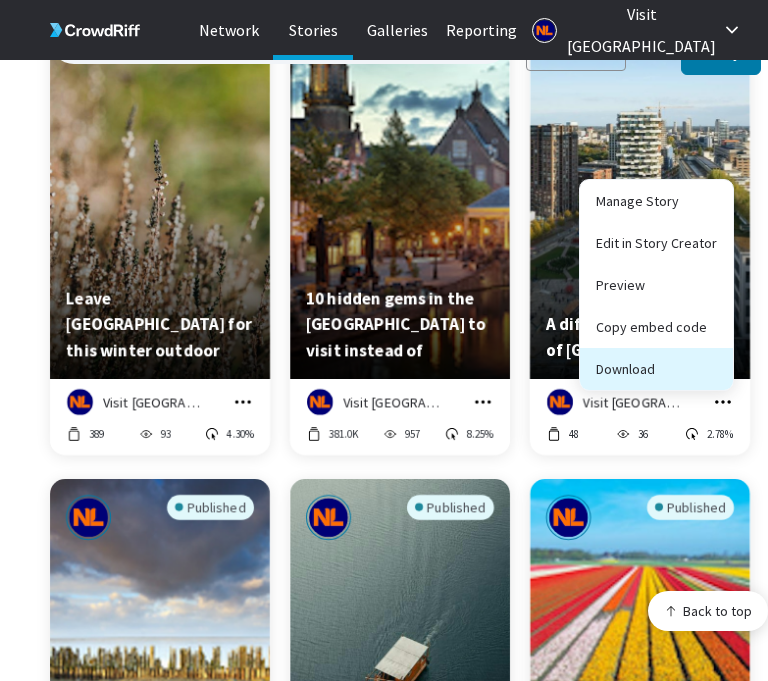 click on "Download" at bounding box center (656, 369) 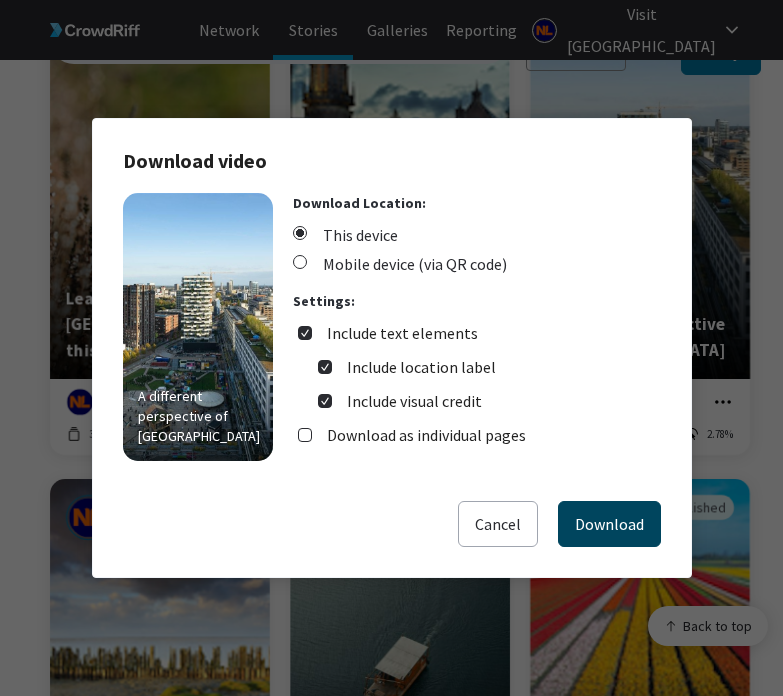 click on "Download" at bounding box center [609, 524] 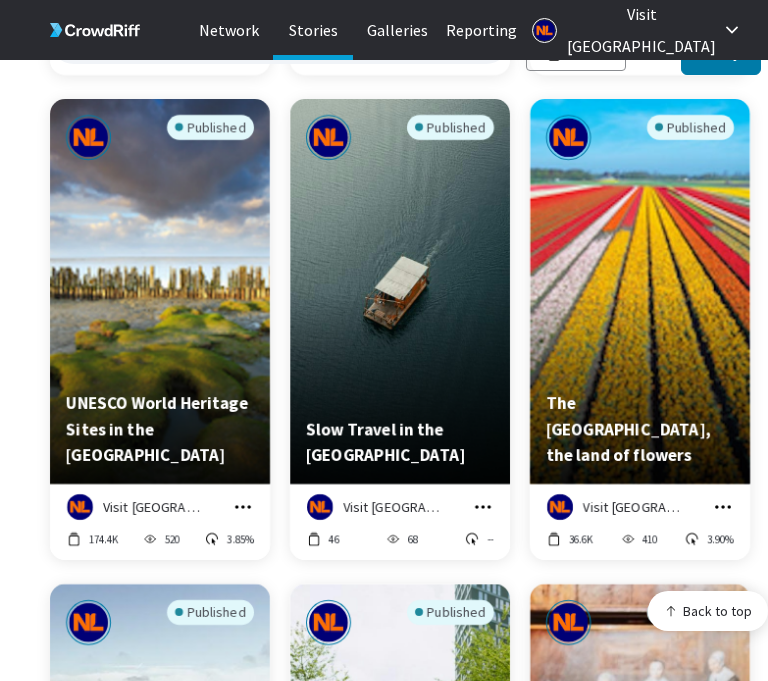 scroll, scrollTop: 5608, scrollLeft: 0, axis: vertical 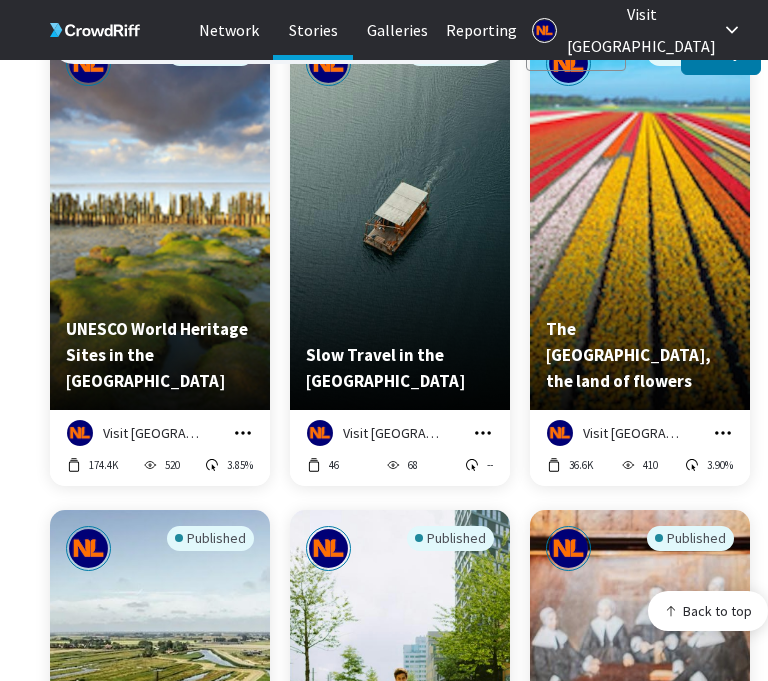 click 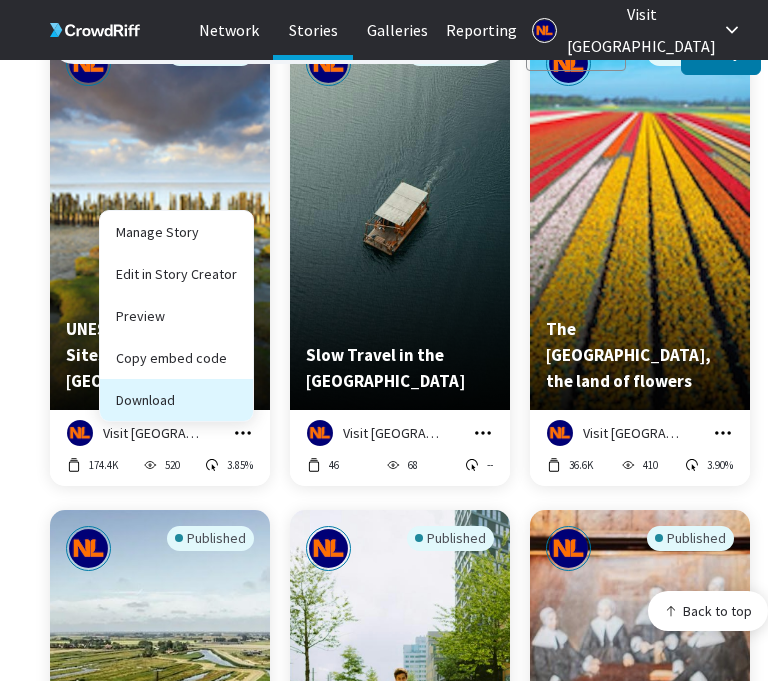 click on "Download" at bounding box center (176, 400) 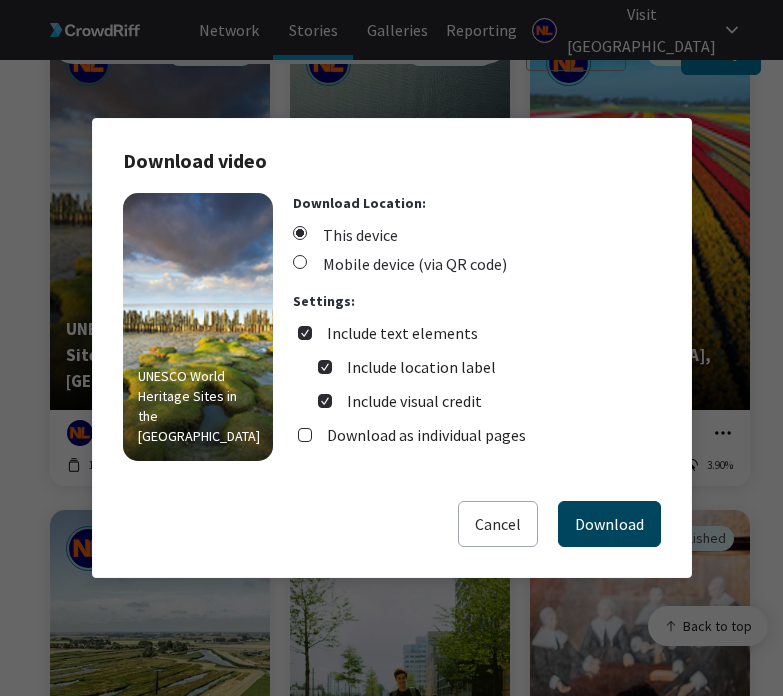click on "Download" at bounding box center [609, 524] 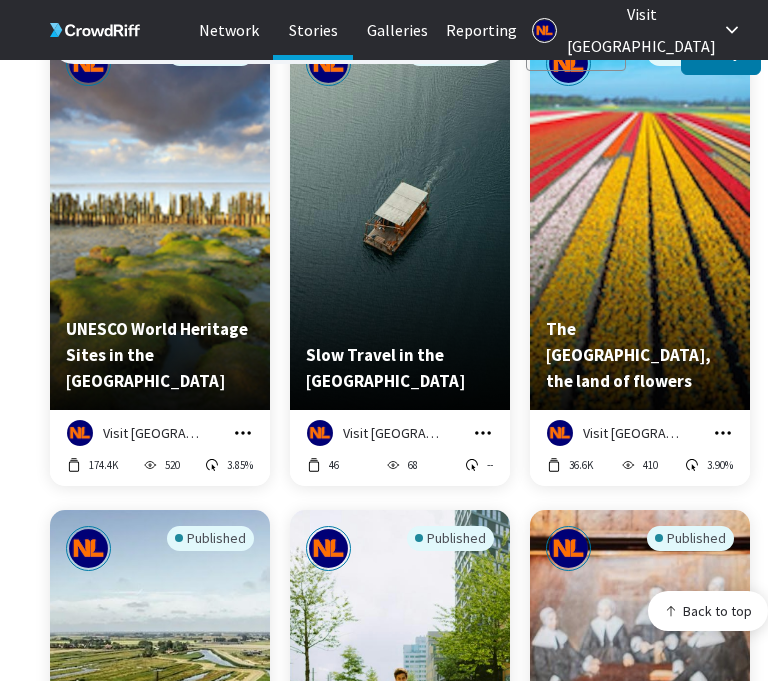 click 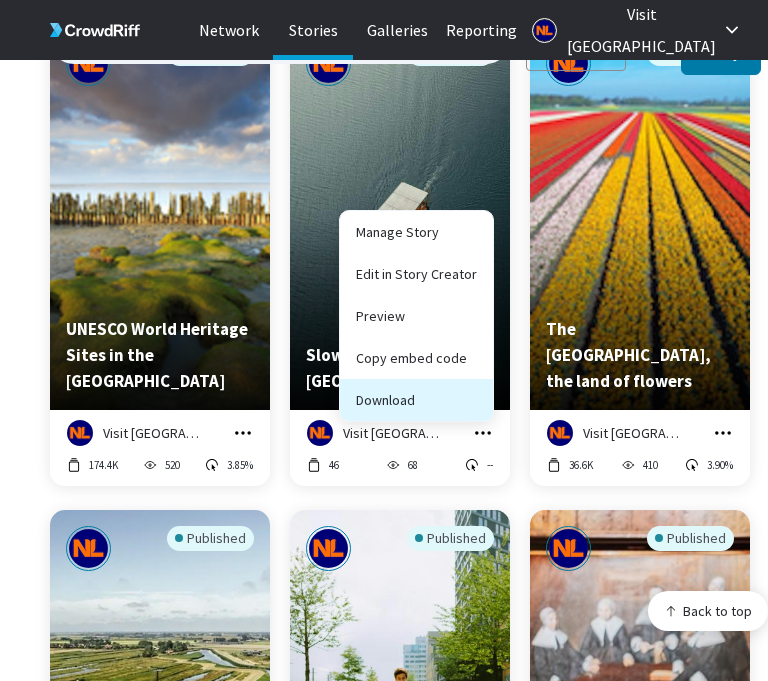 click on "Download" at bounding box center (416, 400) 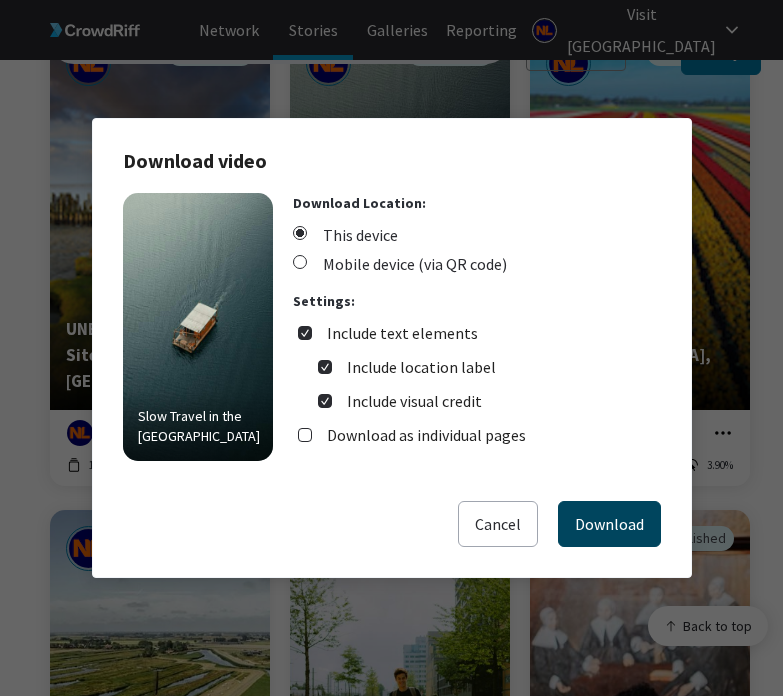 drag, startPoint x: 614, startPoint y: 518, endPoint x: 620, endPoint y: 482, distance: 36.496574 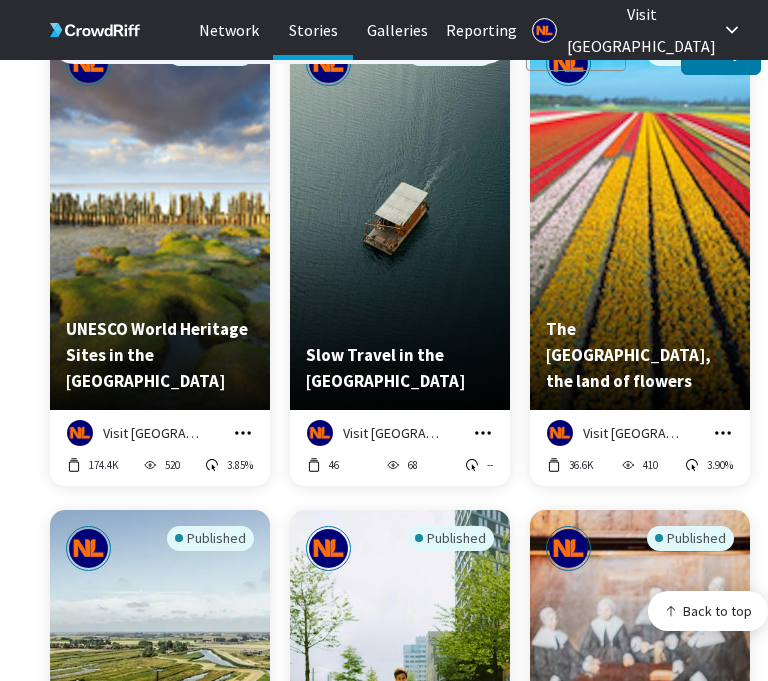 click 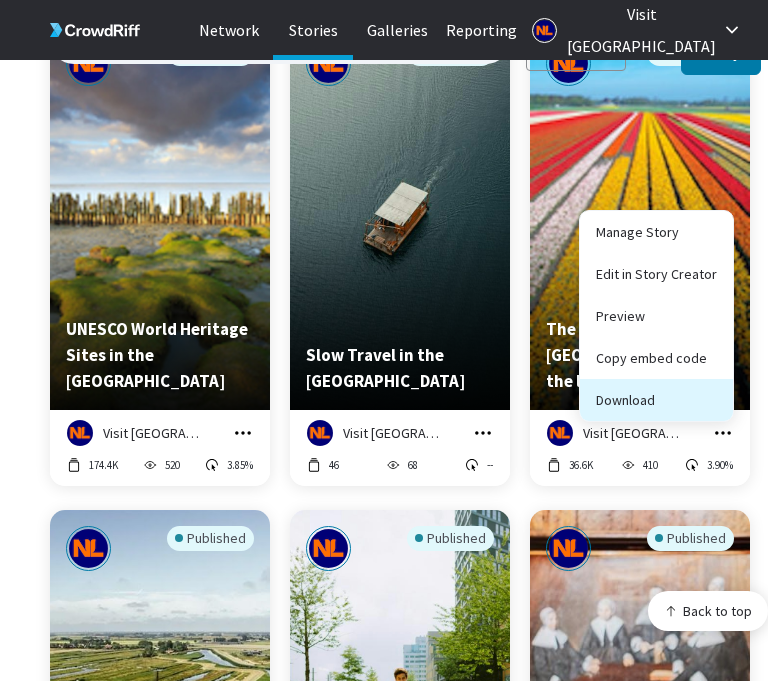 click on "Download" at bounding box center [656, 400] 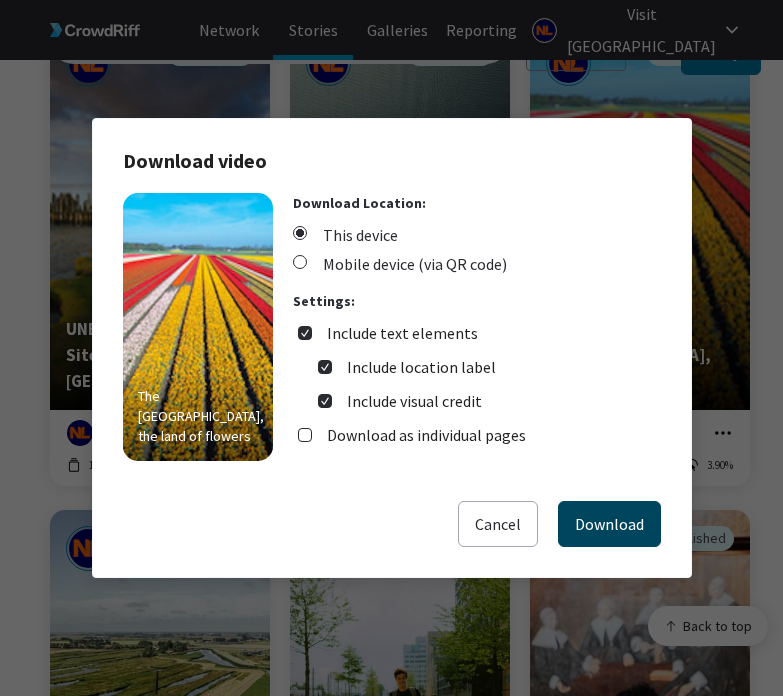 click on "Download" at bounding box center [609, 524] 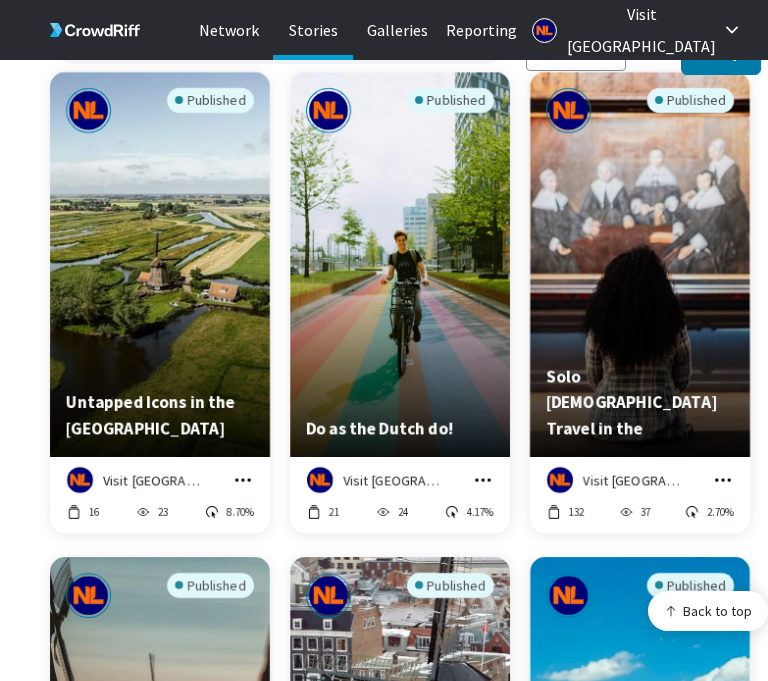 scroll, scrollTop: 6059, scrollLeft: 0, axis: vertical 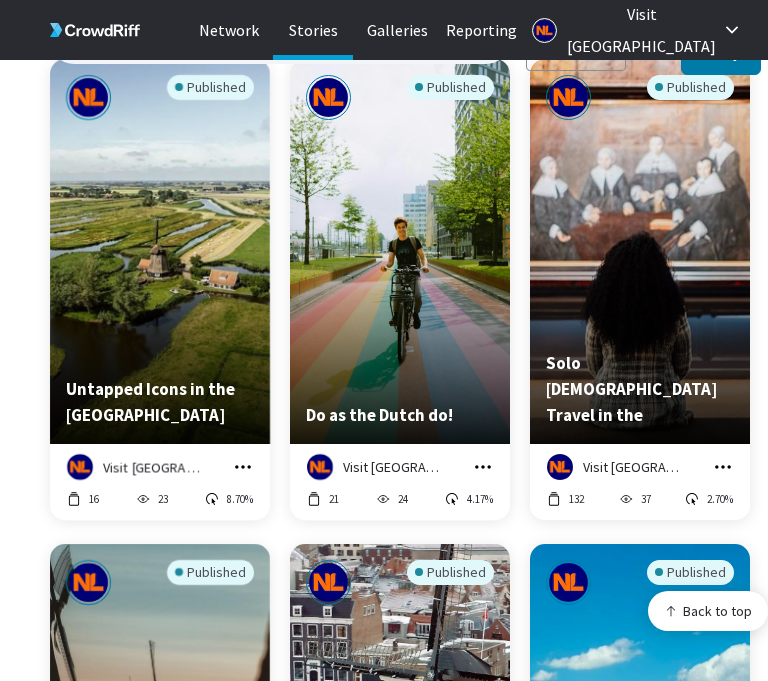 click 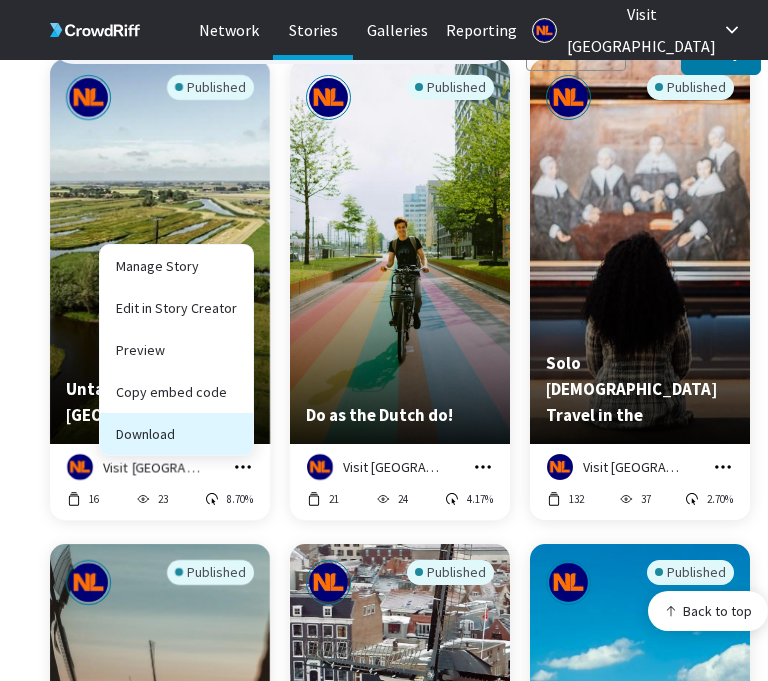 click on "Download" at bounding box center (176, 434) 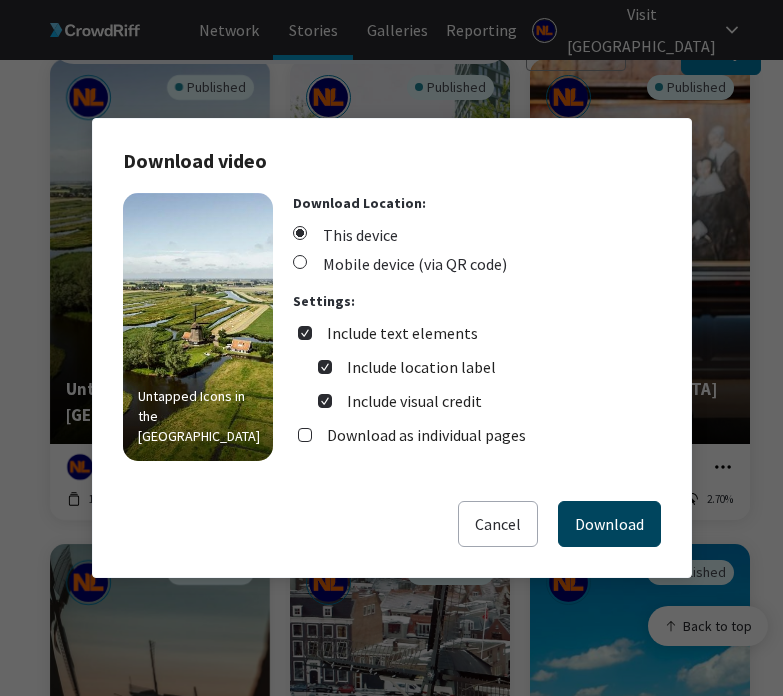 click on "Download" at bounding box center [609, 524] 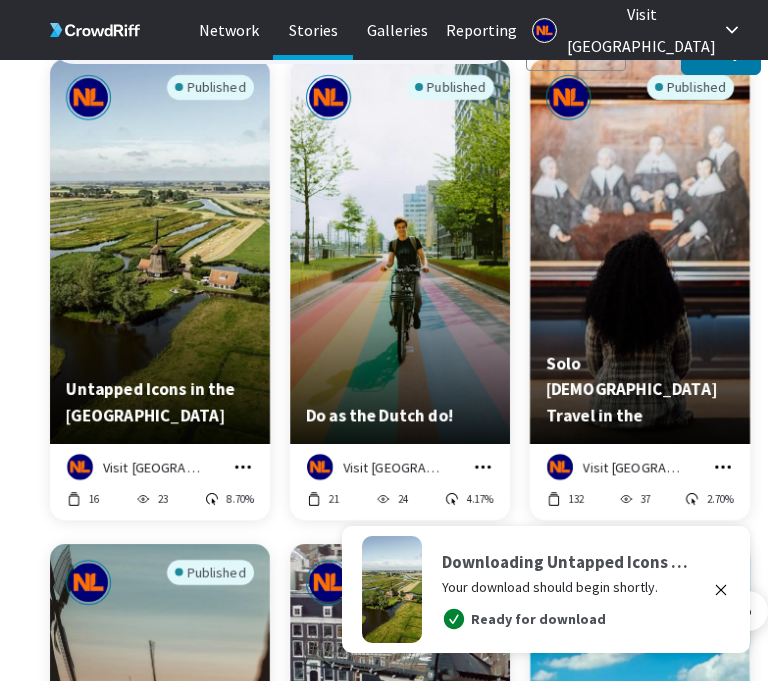 click 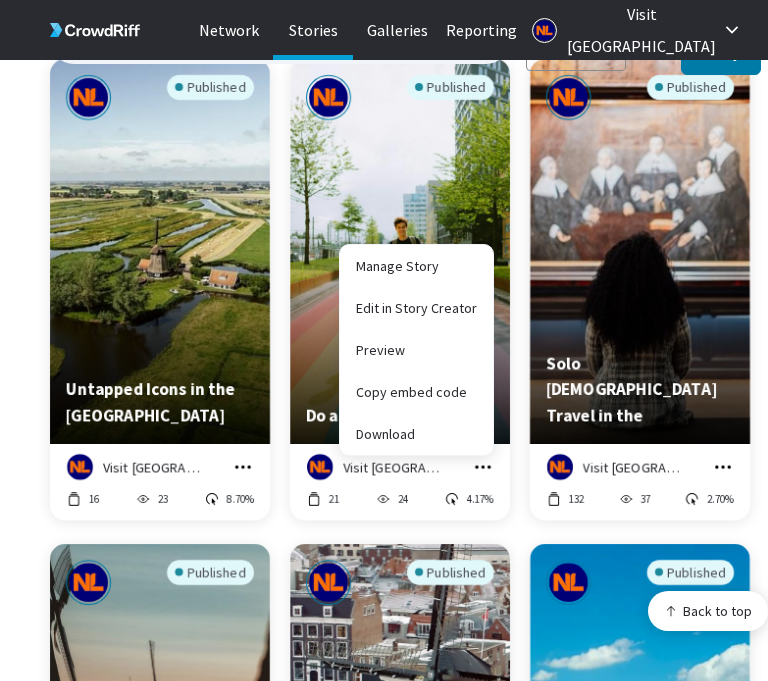 click 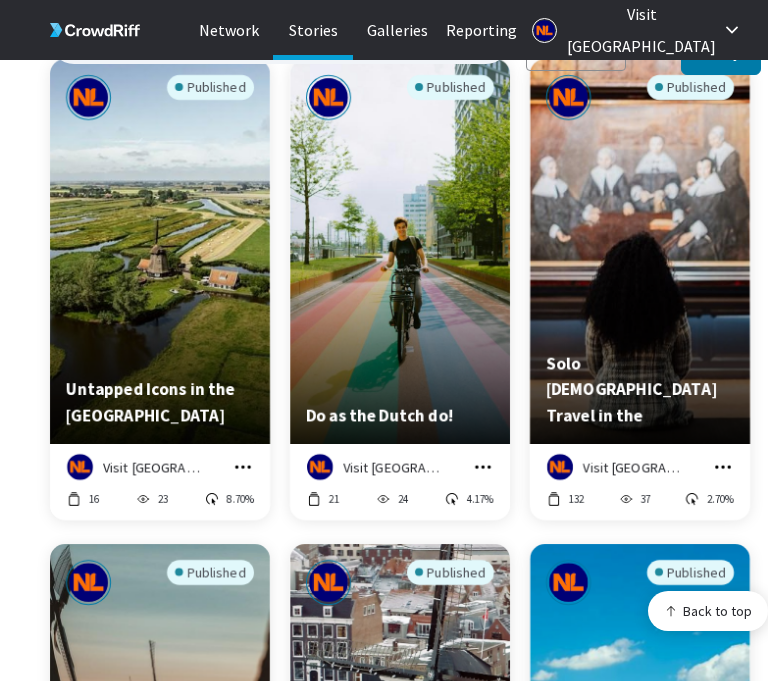 click 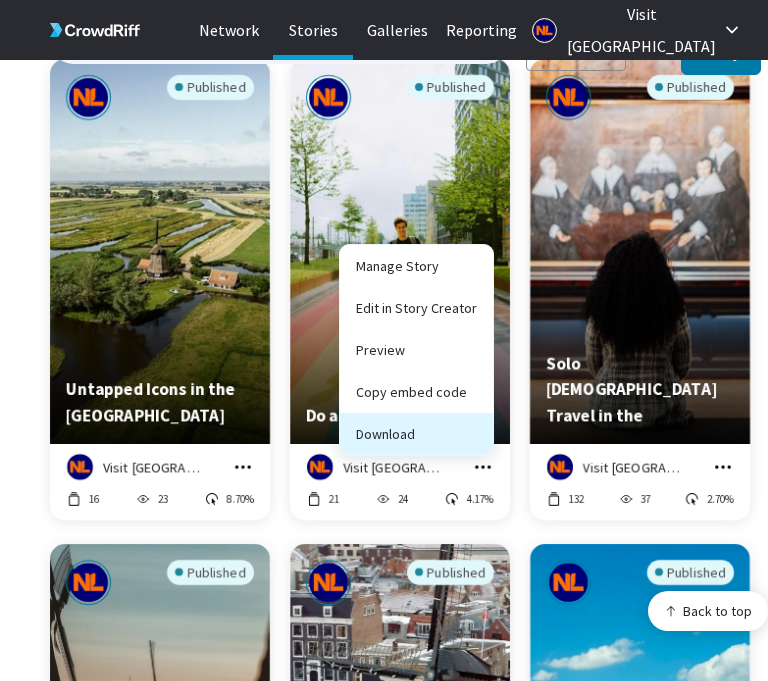 click on "Download" at bounding box center (416, 434) 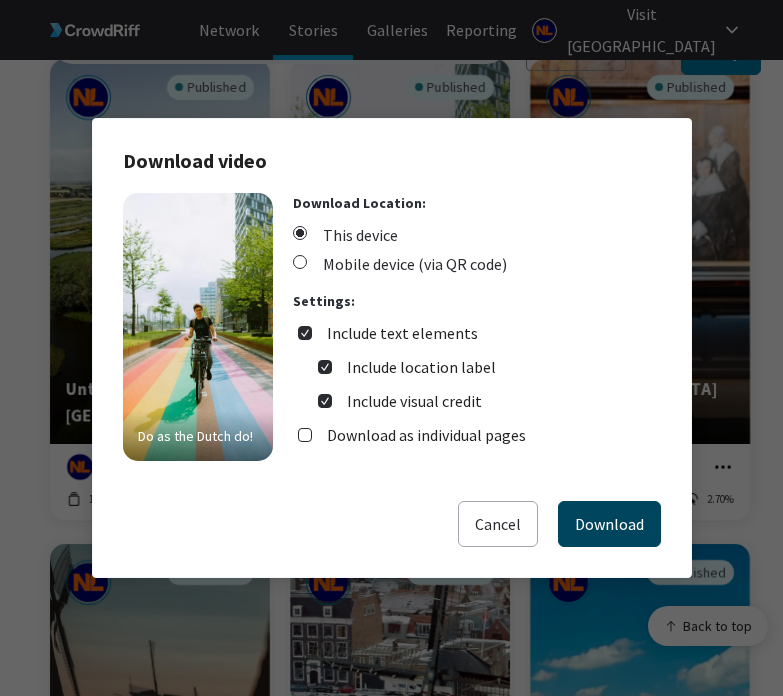 click on "Download" at bounding box center [609, 524] 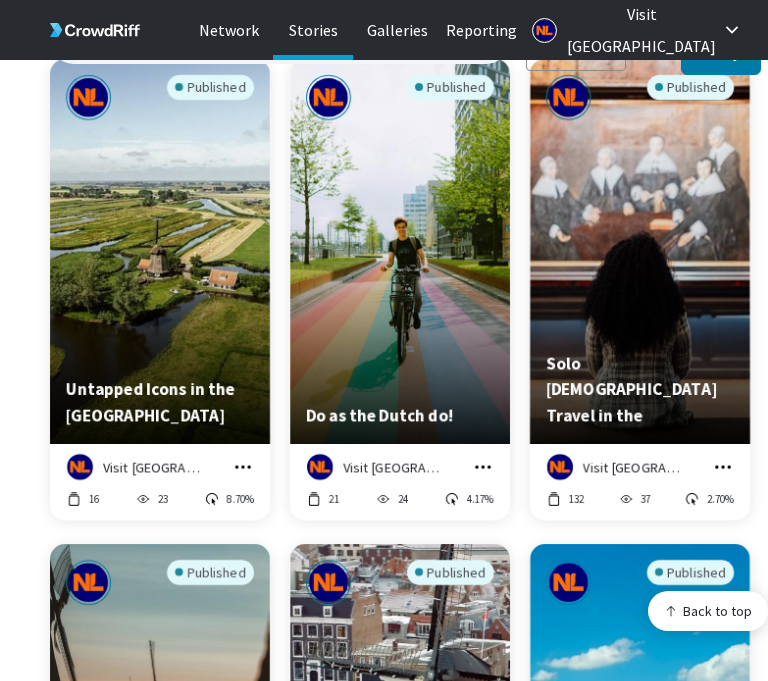 click 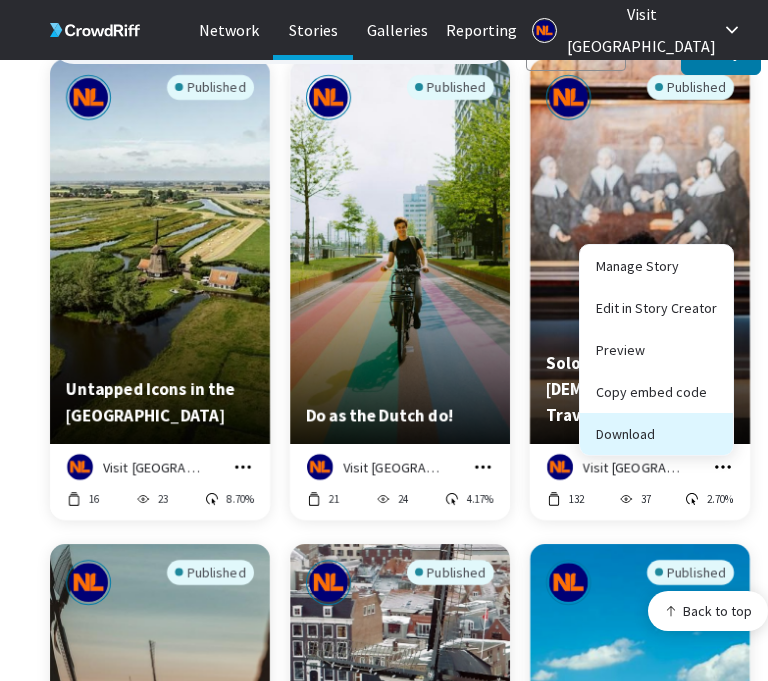 click on "Download" at bounding box center [656, 434] 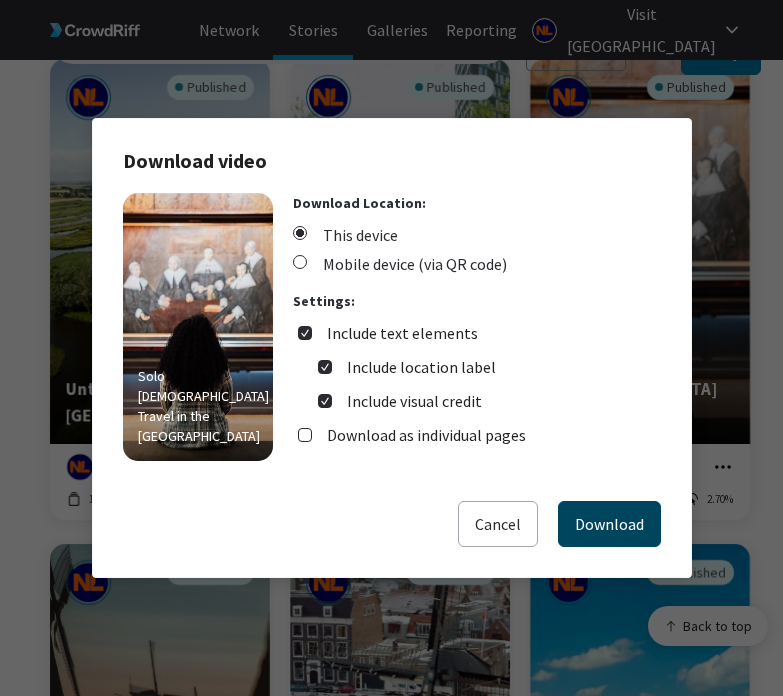 click on "Download" at bounding box center [609, 524] 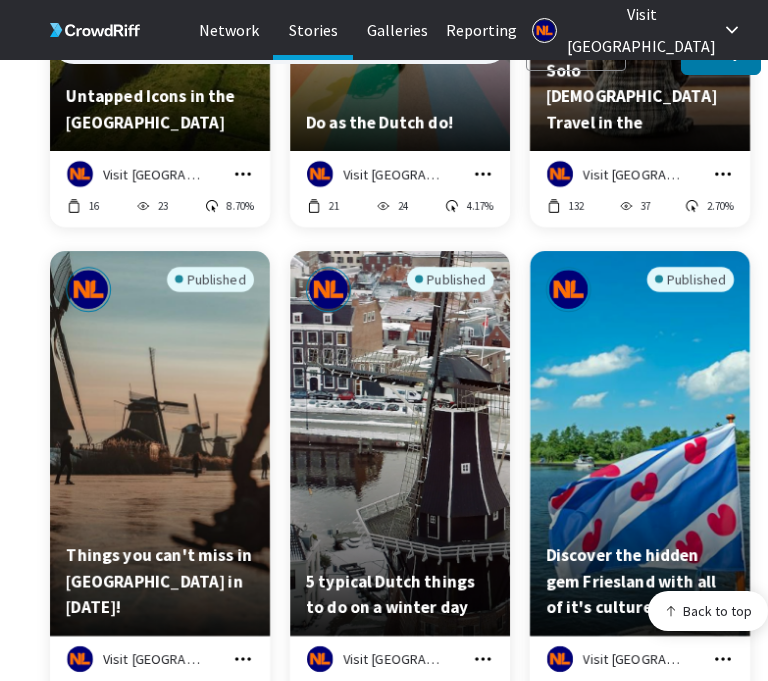 scroll, scrollTop: 6474, scrollLeft: 0, axis: vertical 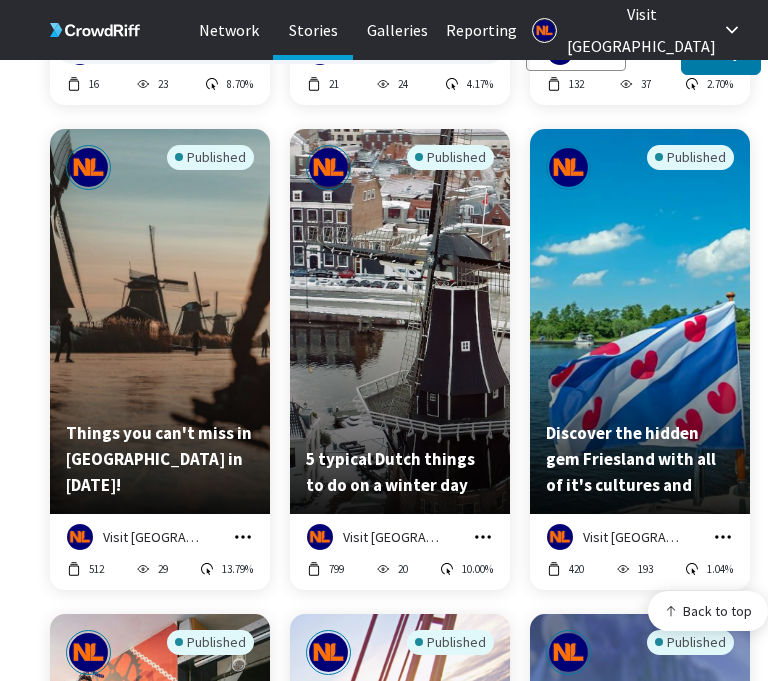 click 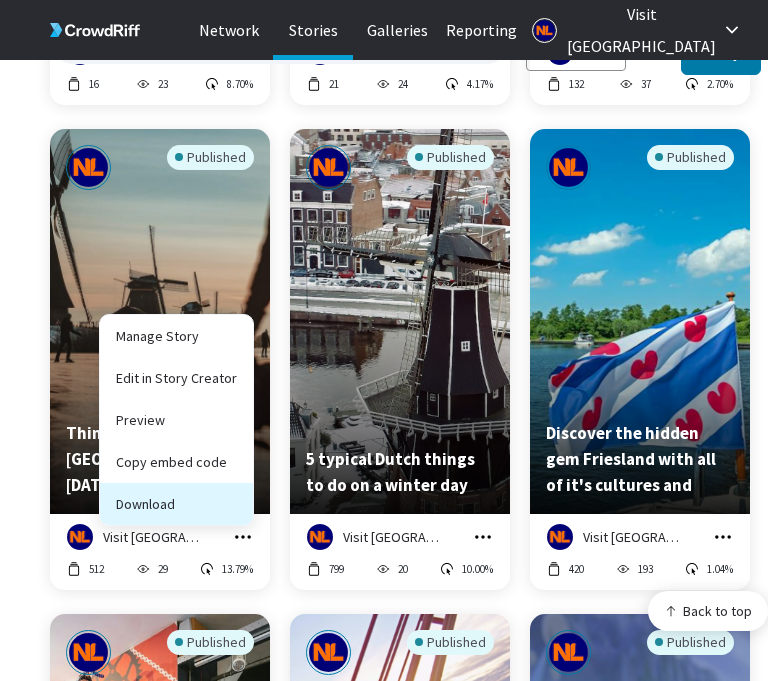 click on "Download" at bounding box center [176, 504] 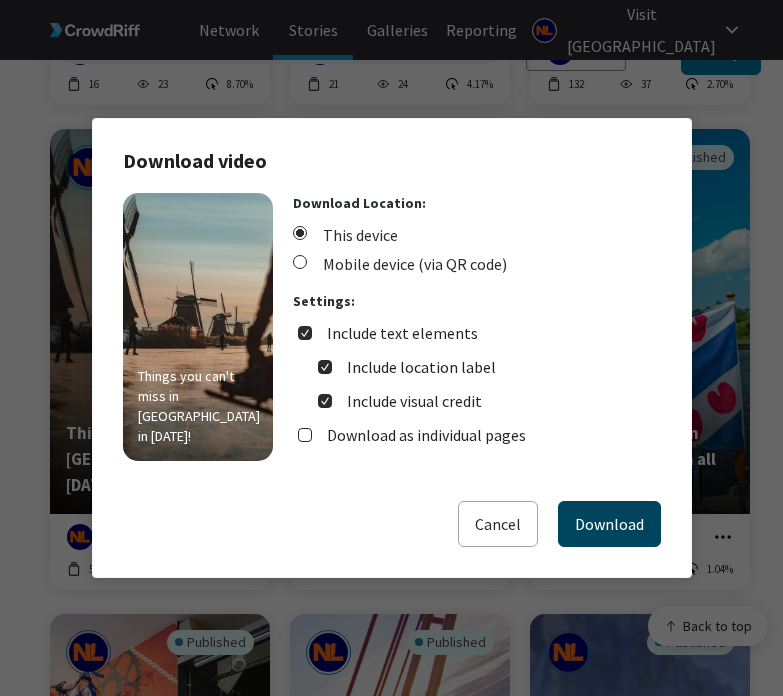 click on "Download" at bounding box center (609, 524) 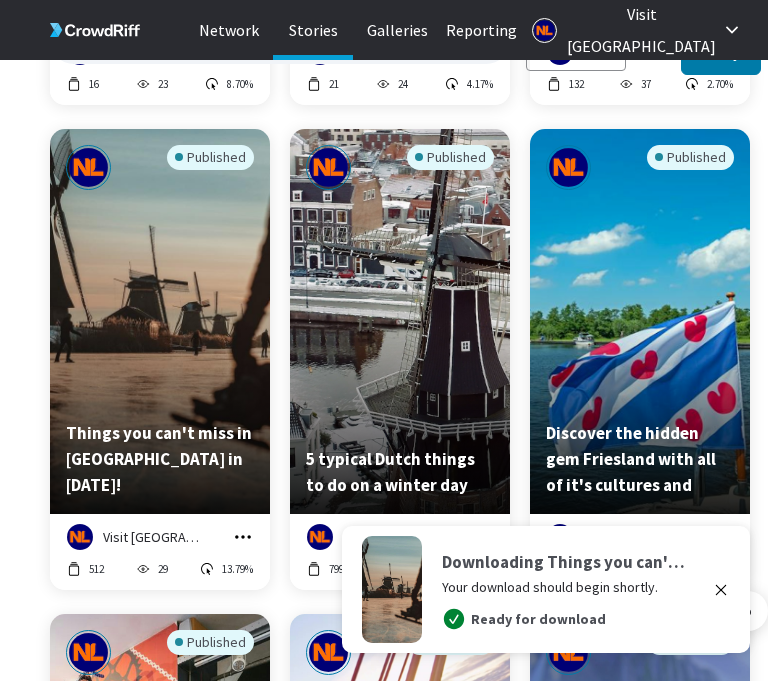 click 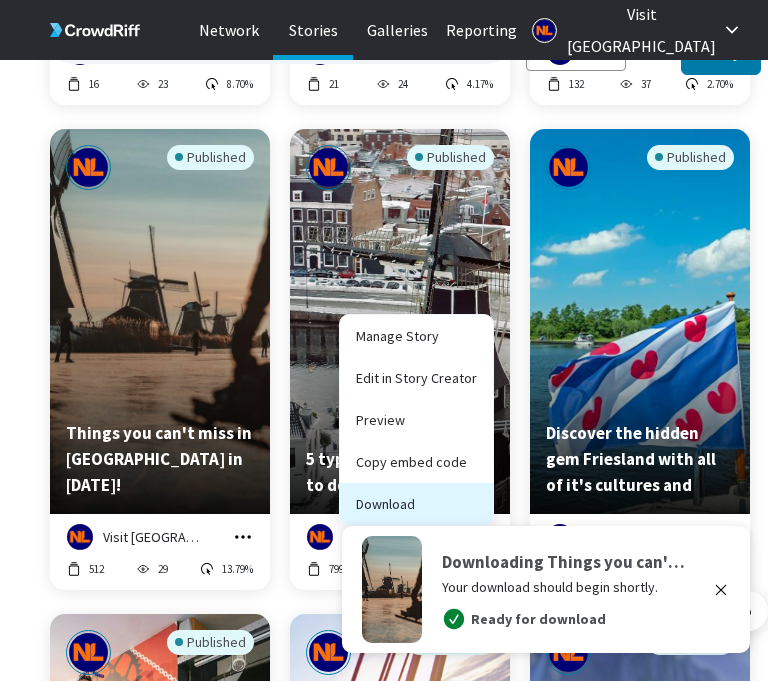 click on "Download" at bounding box center (416, 504) 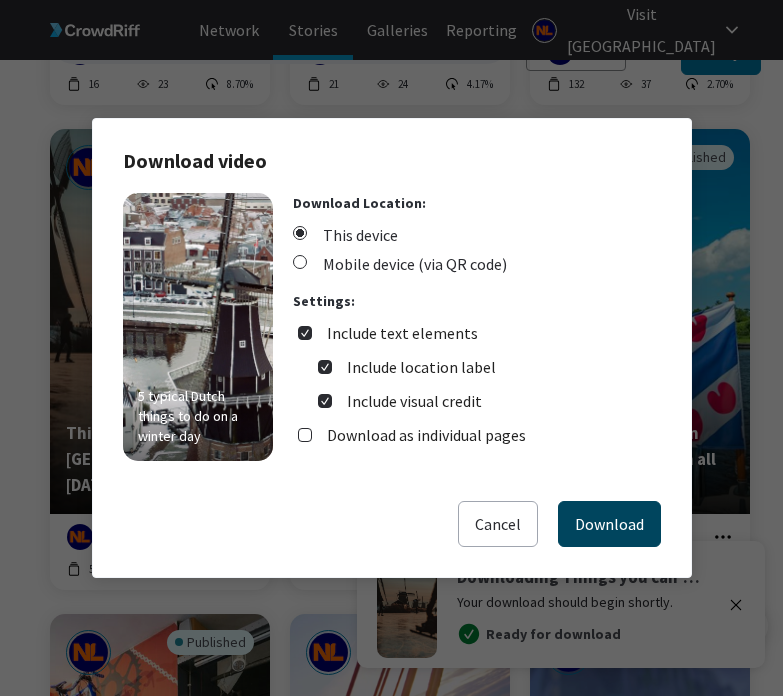 click on "Download" at bounding box center [609, 524] 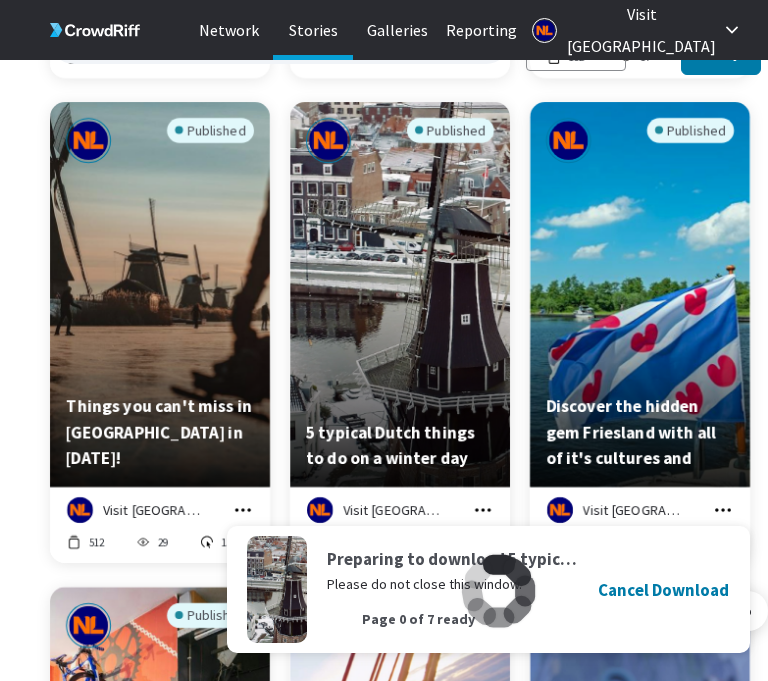 scroll, scrollTop: 6502, scrollLeft: 0, axis: vertical 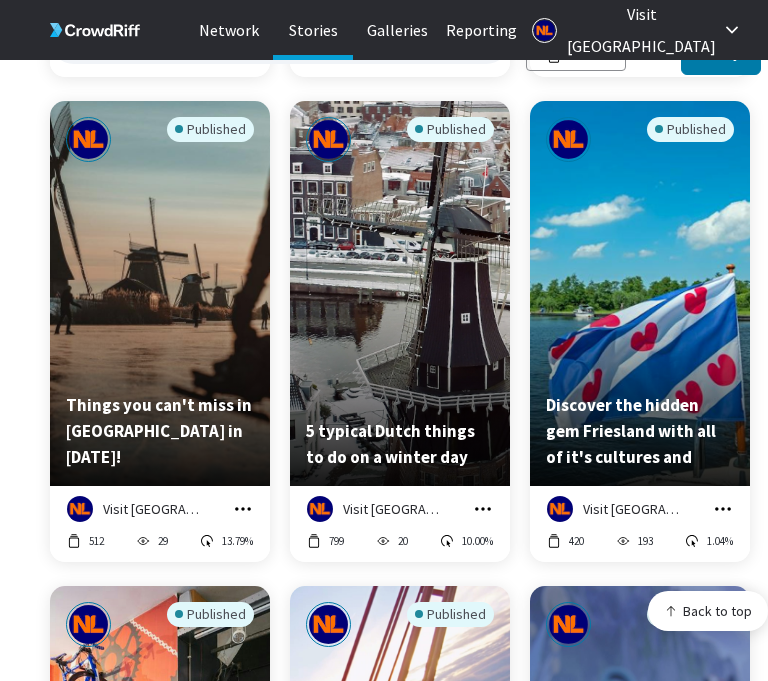 click 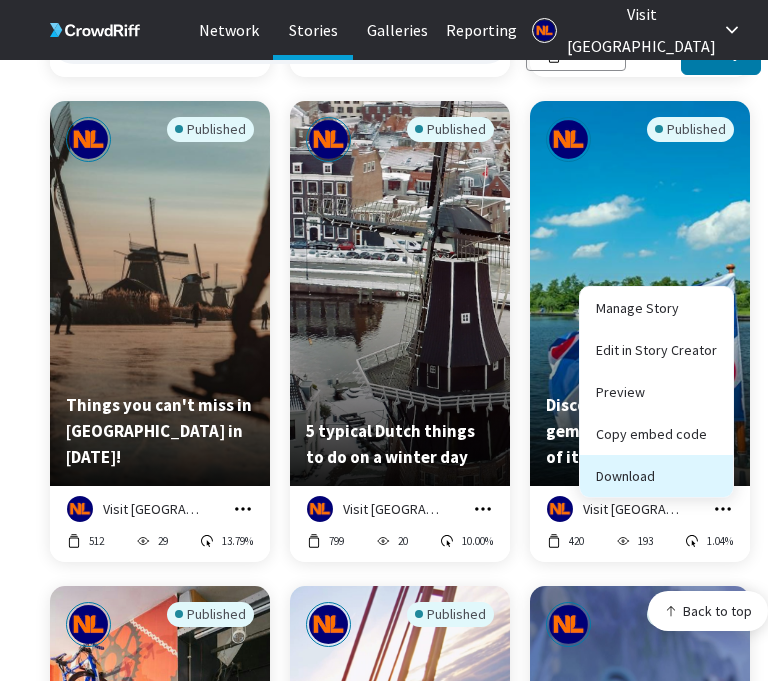 click on "Download" at bounding box center [656, 476] 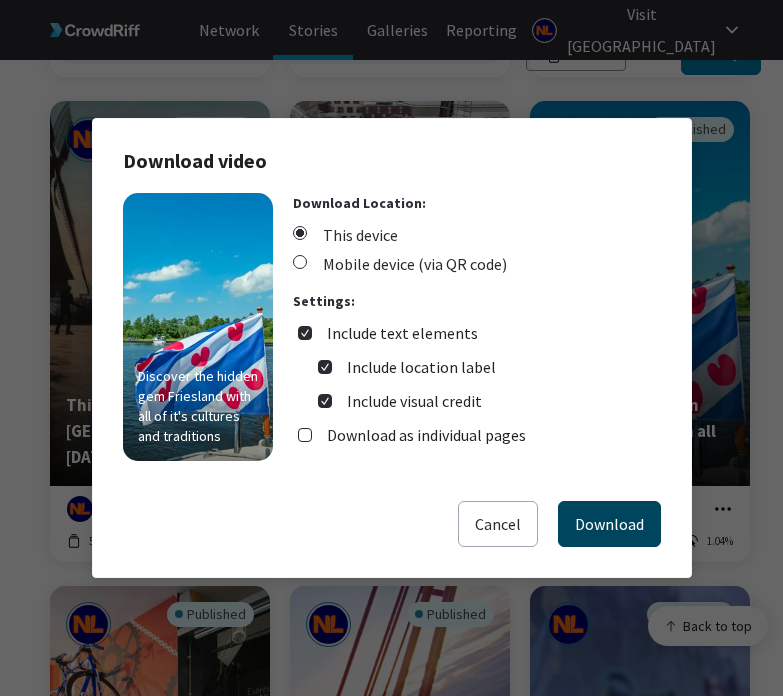 click on "Download" at bounding box center (609, 524) 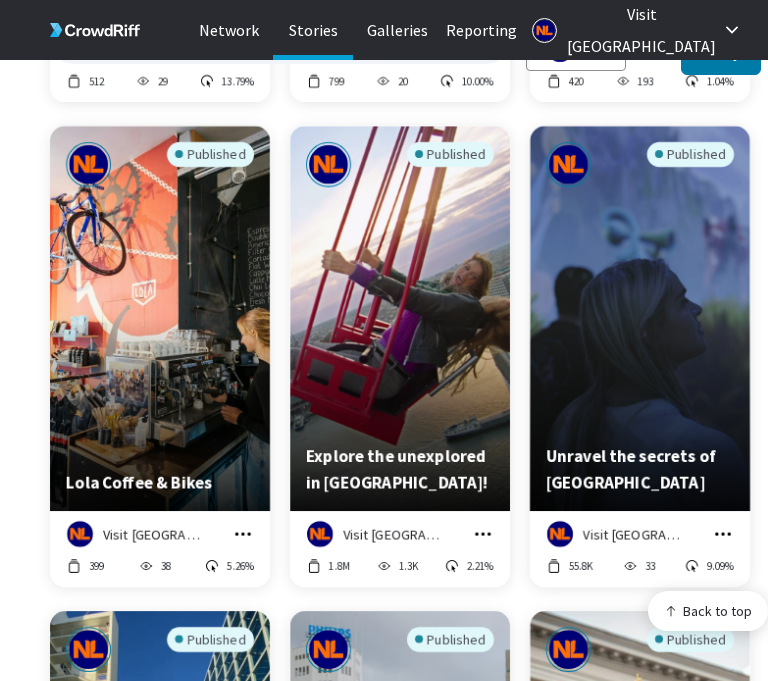 scroll, scrollTop: 7000, scrollLeft: 0, axis: vertical 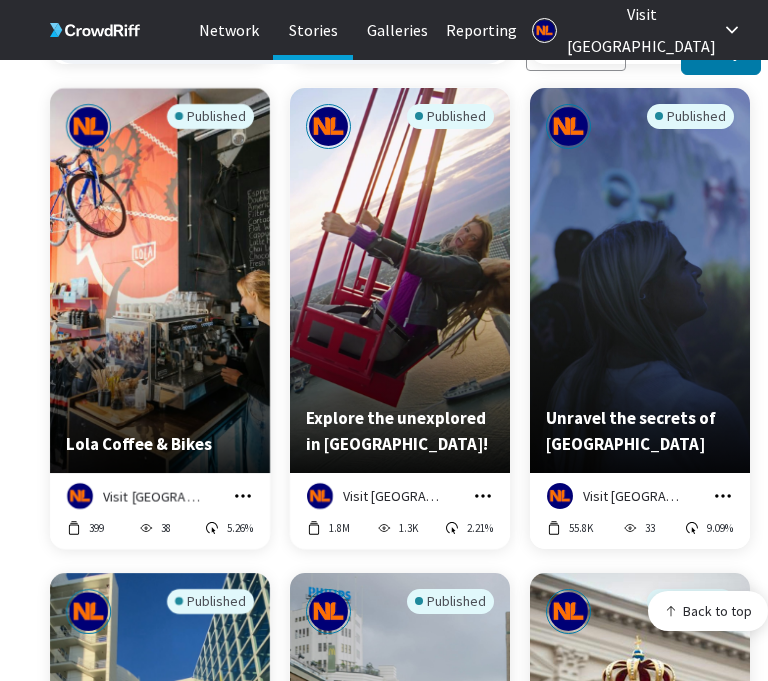 click 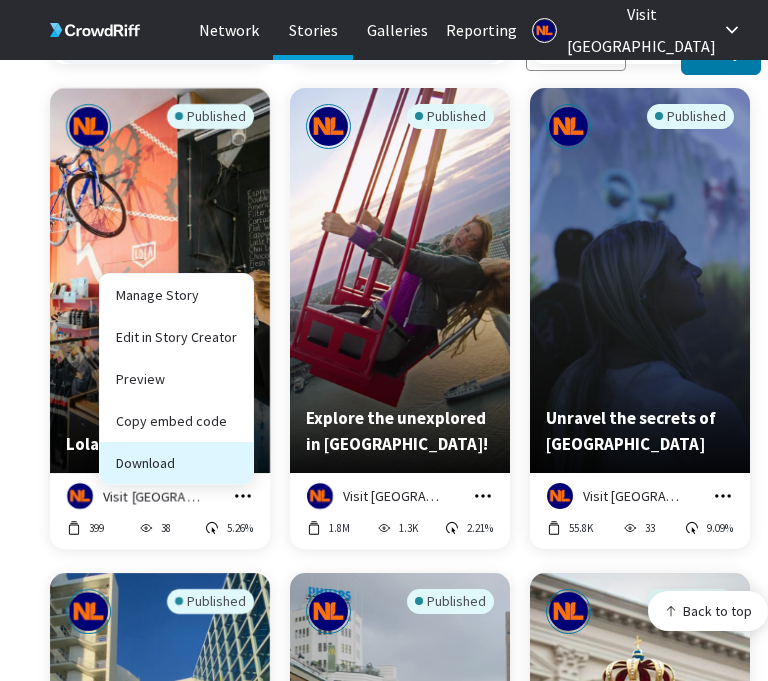 click on "Download" at bounding box center (176, 463) 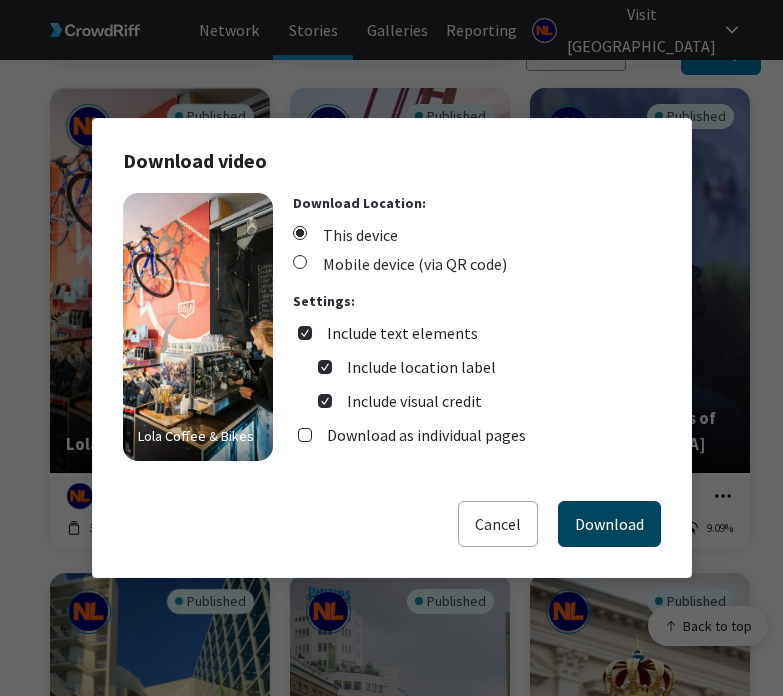 click on "Download" at bounding box center (609, 524) 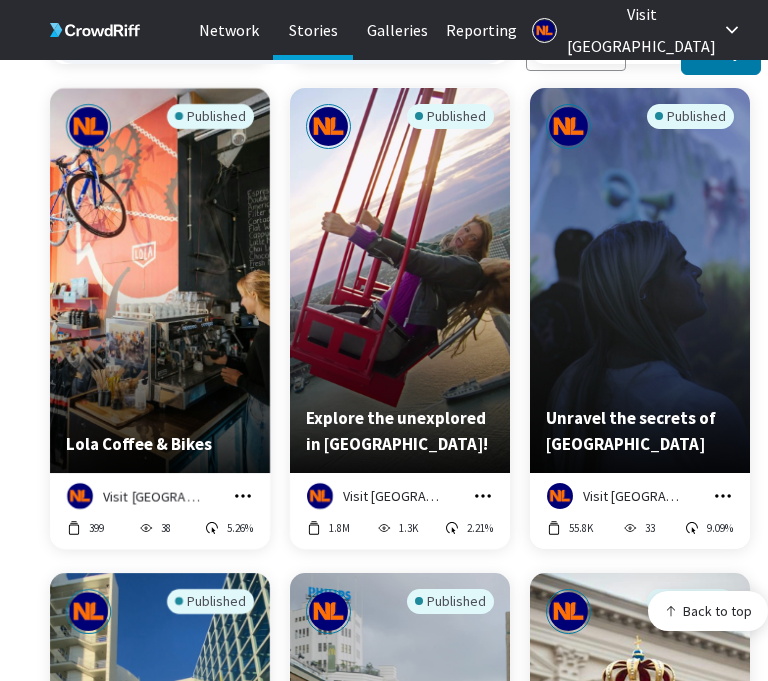 click 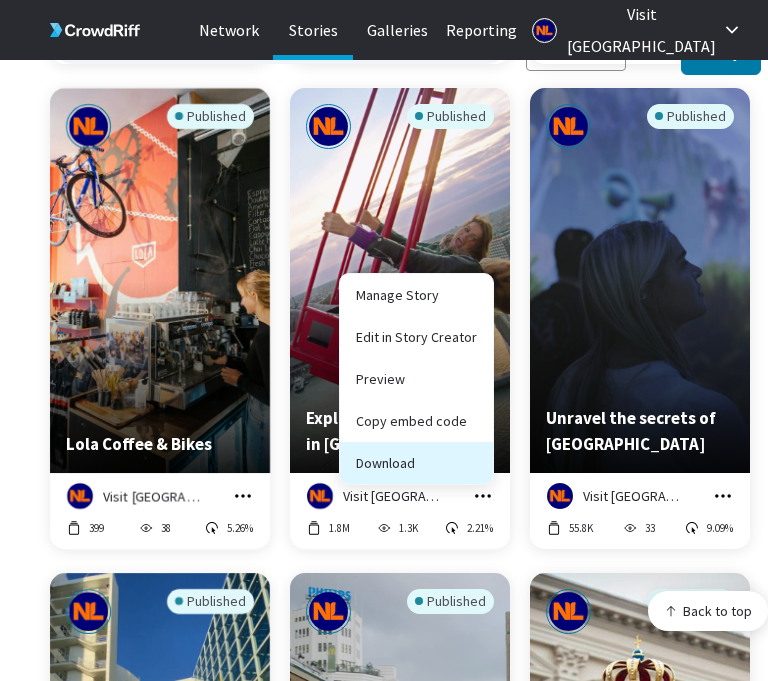 click on "Download" at bounding box center [416, 463] 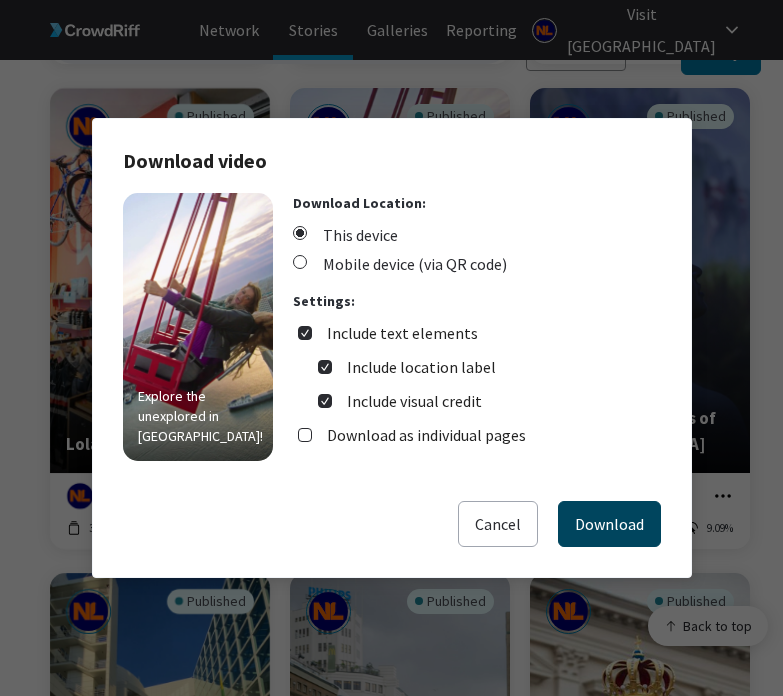 click on "Download" at bounding box center [609, 524] 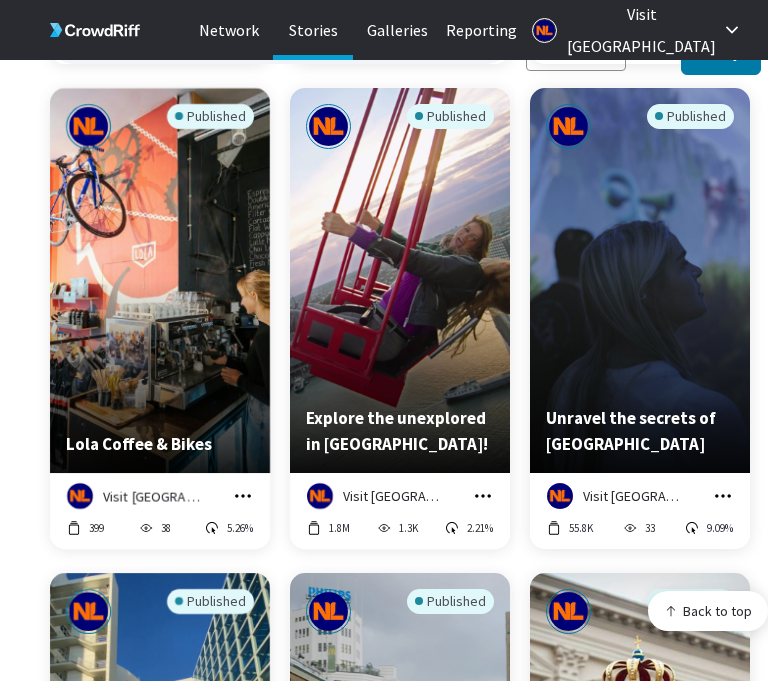 click 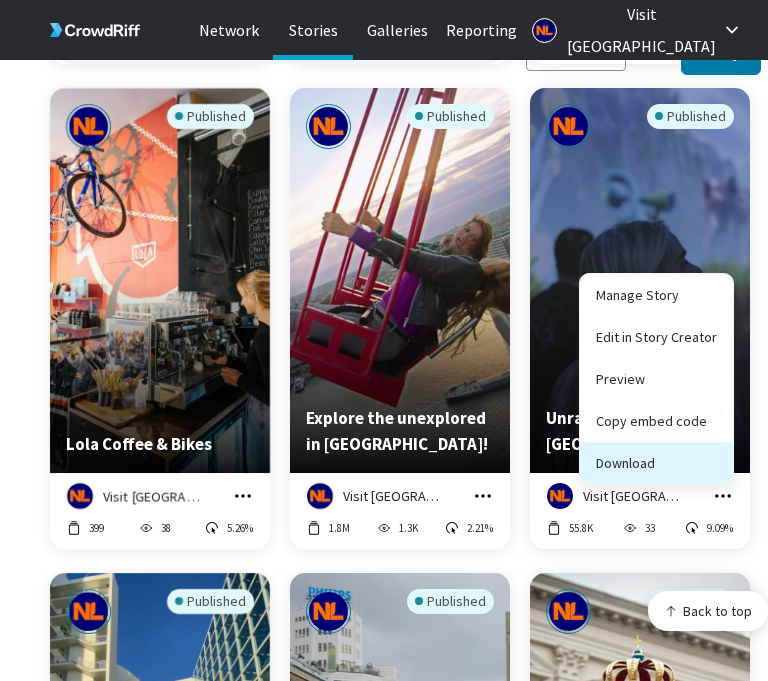 click on "Download" at bounding box center (656, 463) 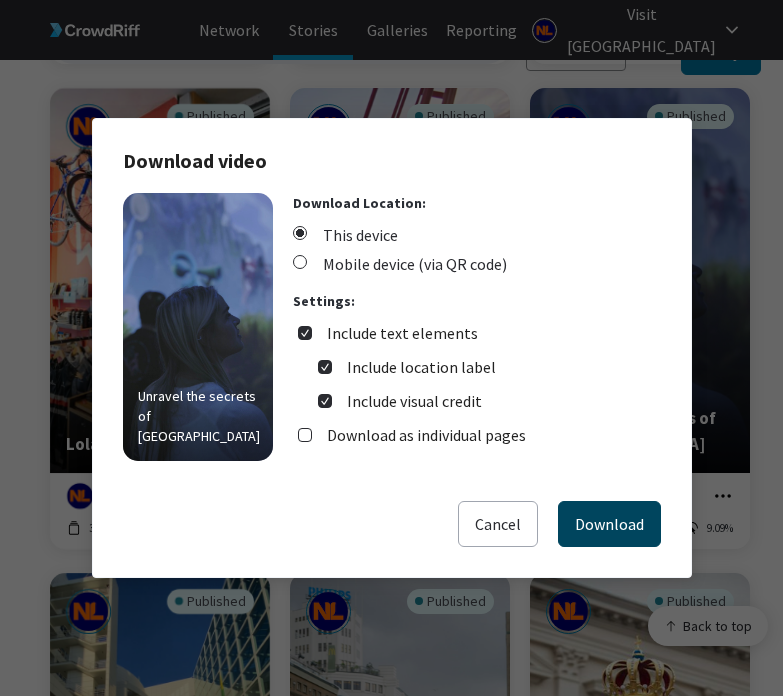 click on "Download" at bounding box center (609, 524) 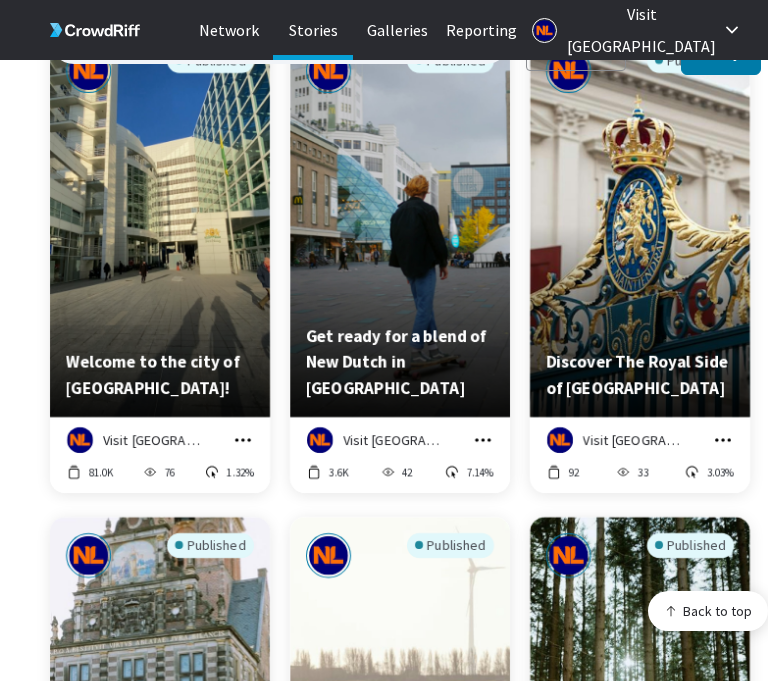 scroll, scrollTop: 7554, scrollLeft: 0, axis: vertical 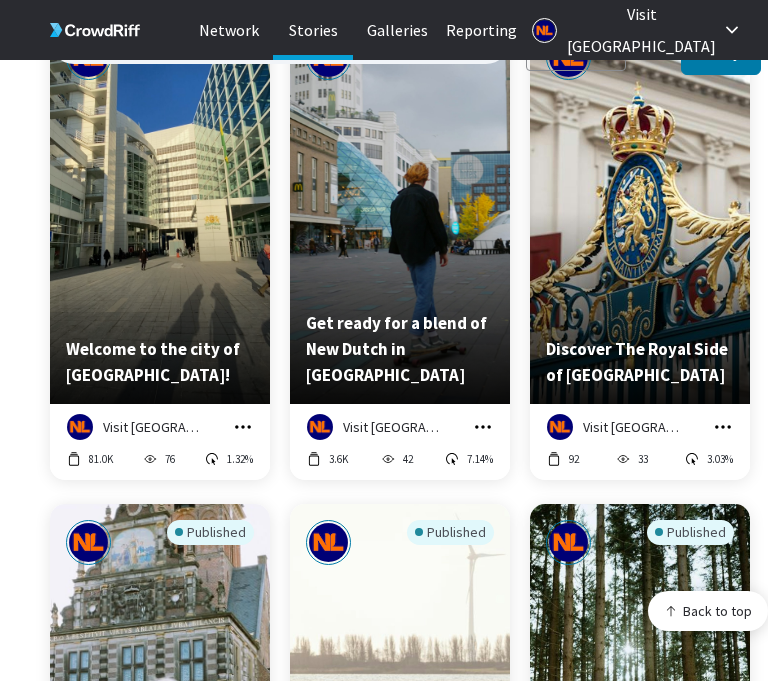 click 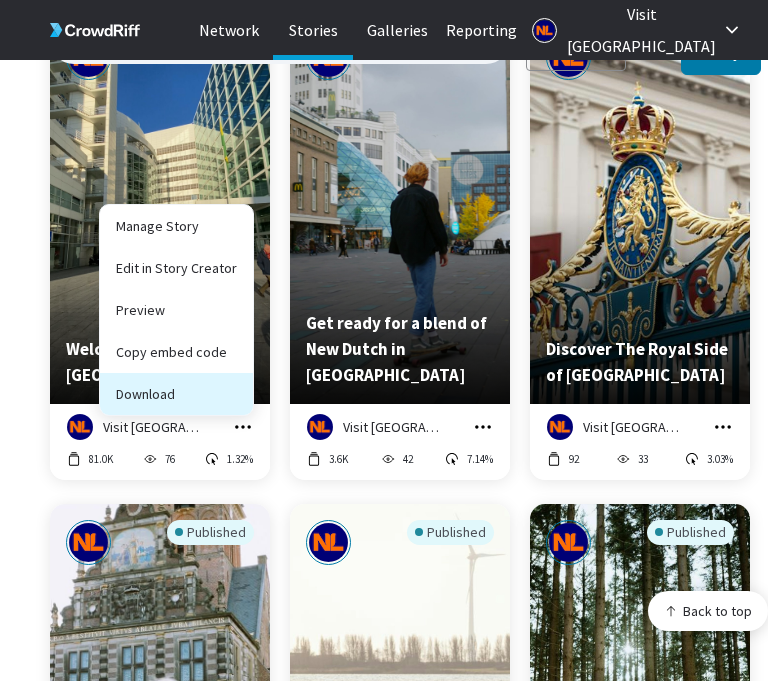 click on "Download" at bounding box center [176, 394] 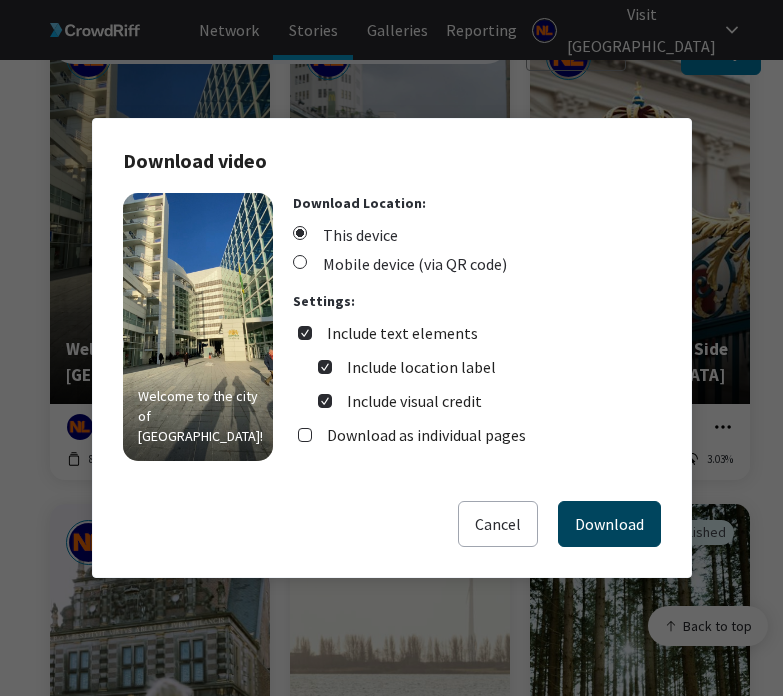 click on "Download" at bounding box center (609, 524) 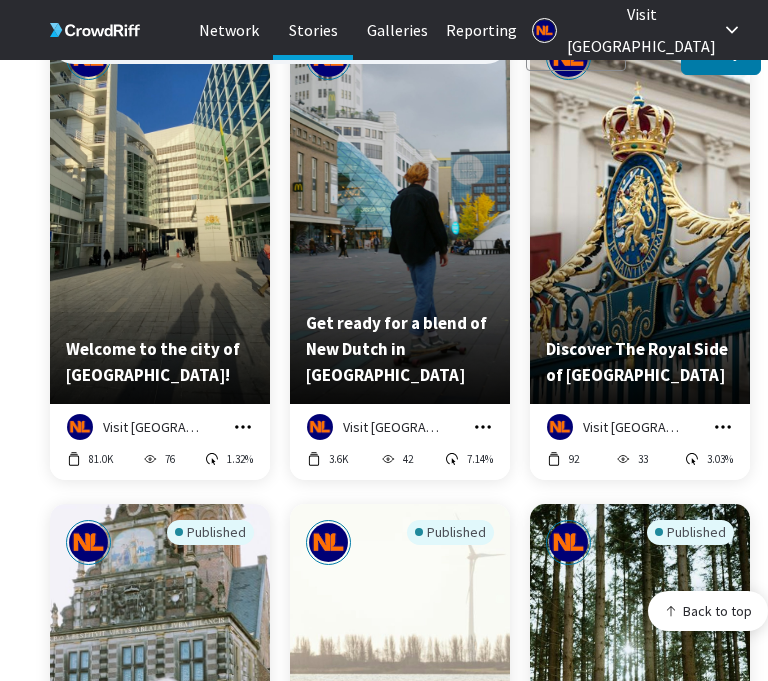 click 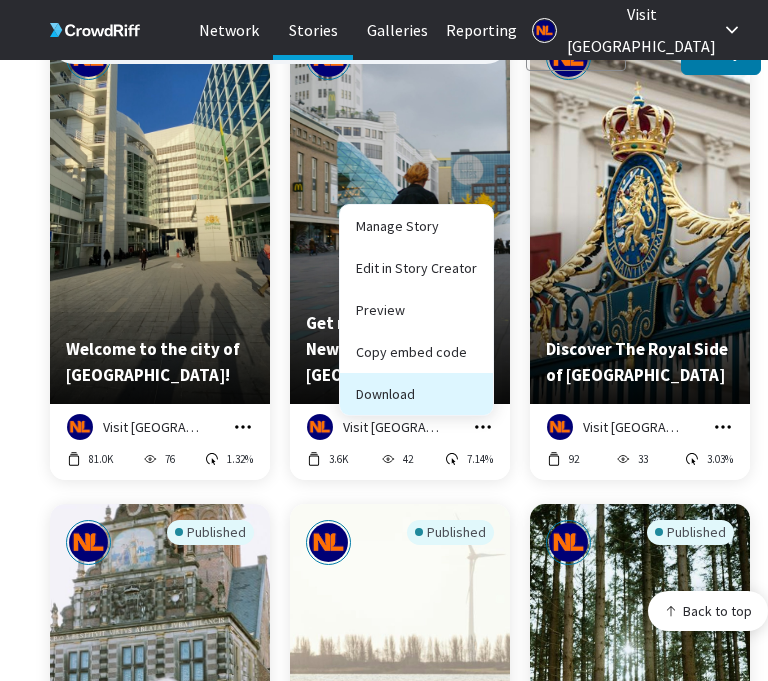 click on "Download" at bounding box center [416, 394] 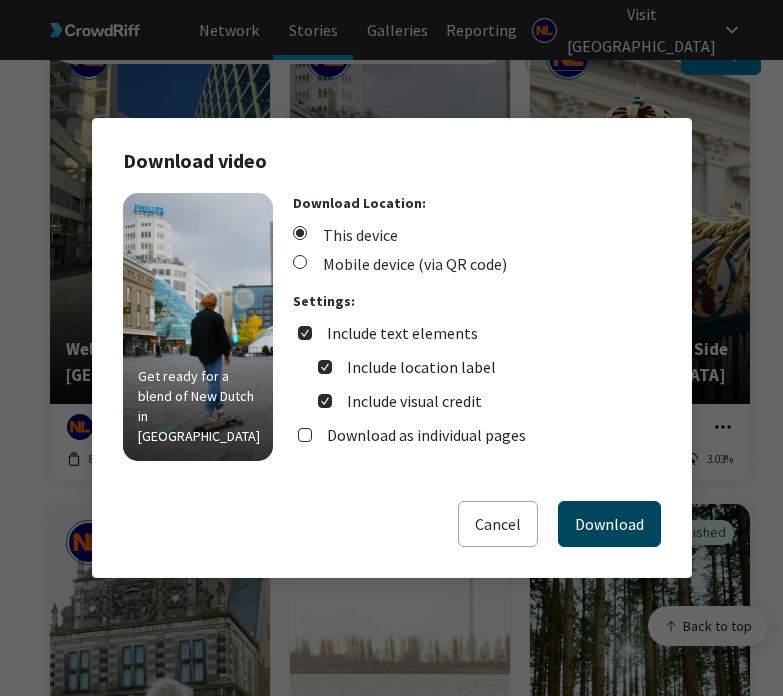 click on "Download" at bounding box center [609, 524] 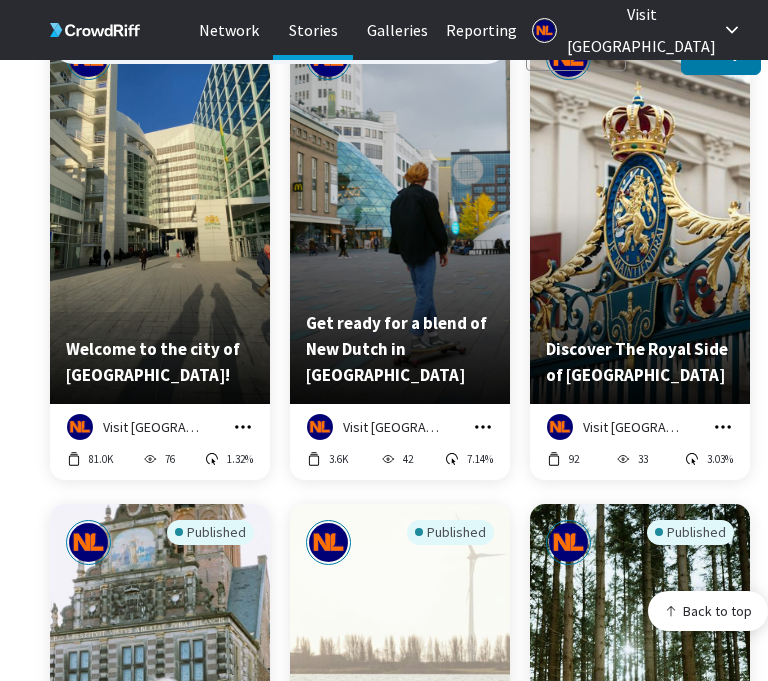 click on "Visit [GEOGRAPHIC_DATA] Manage Story Edit in Story Creator Preview Copy embed code Download 92 33 3.03%" at bounding box center (640, 442) 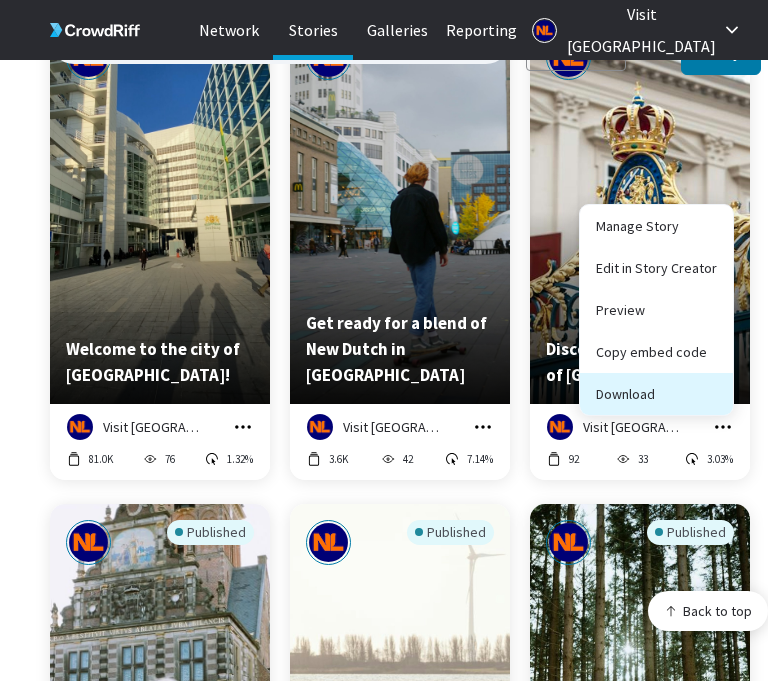 click on "Download" at bounding box center [656, 394] 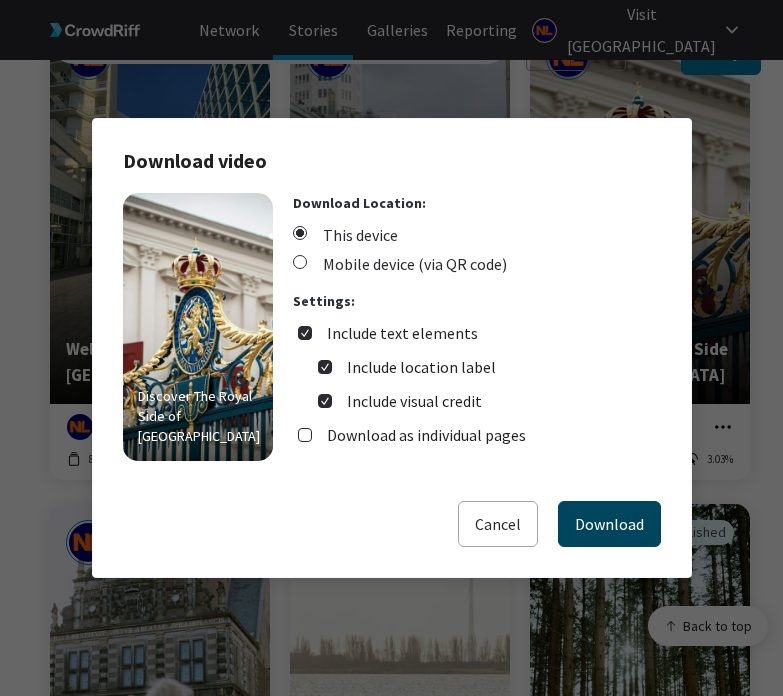 click on "Download" at bounding box center (609, 524) 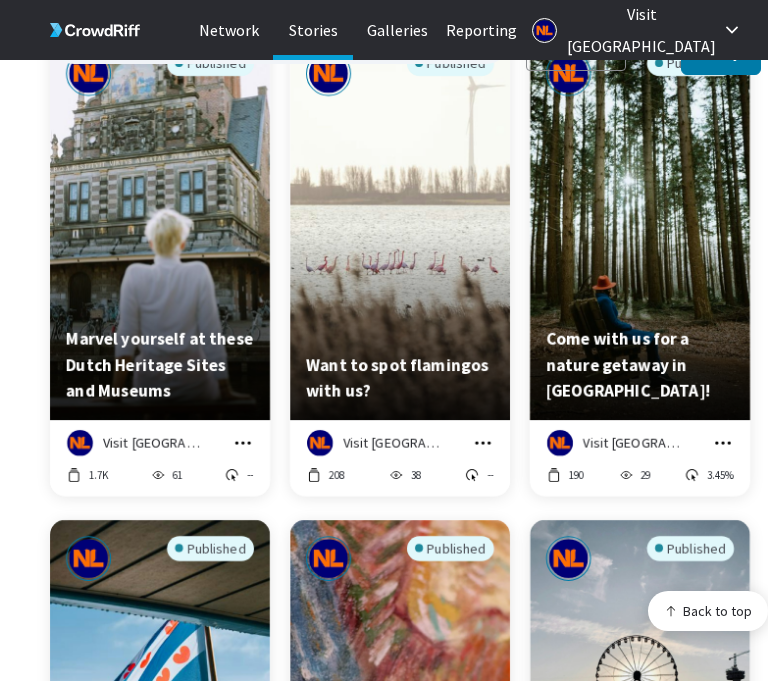 scroll, scrollTop: 8030, scrollLeft: 0, axis: vertical 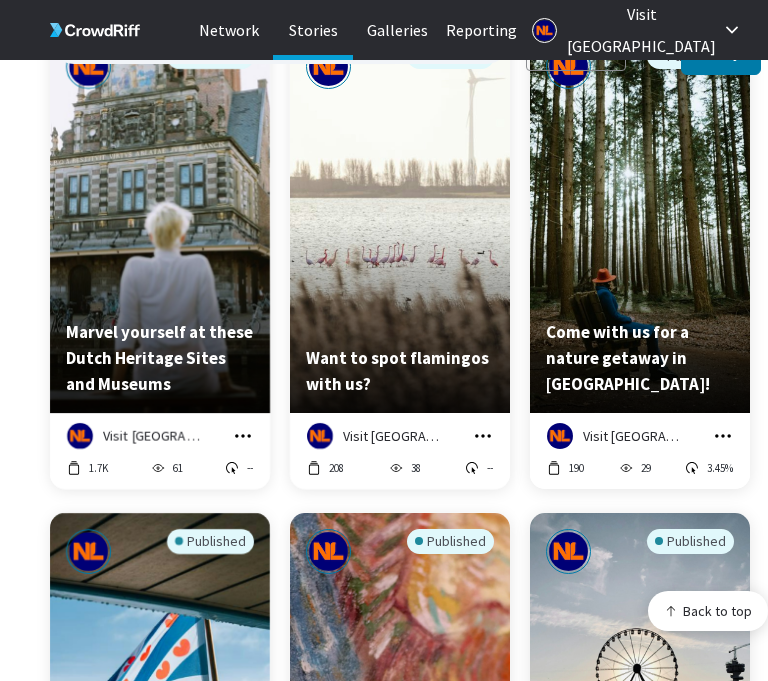 click 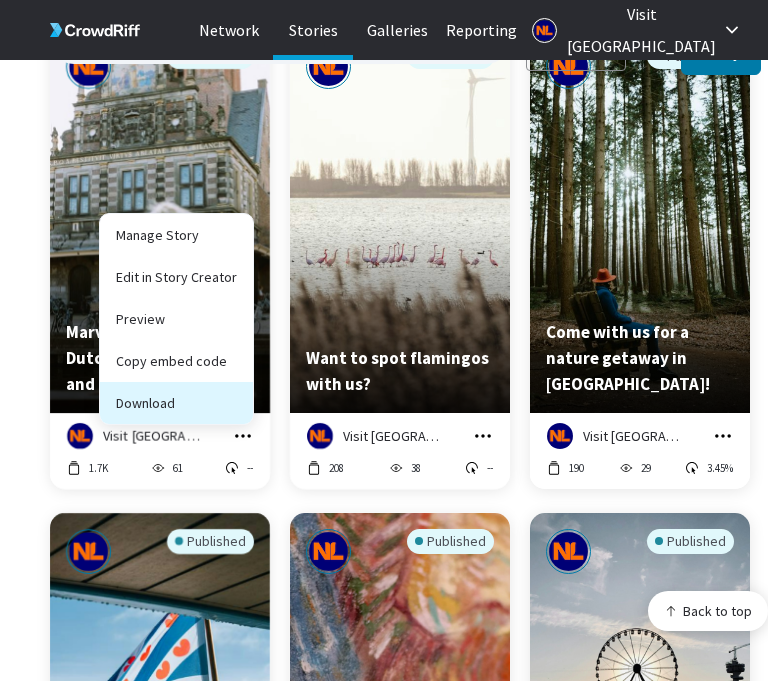 click on "Download" at bounding box center [176, 403] 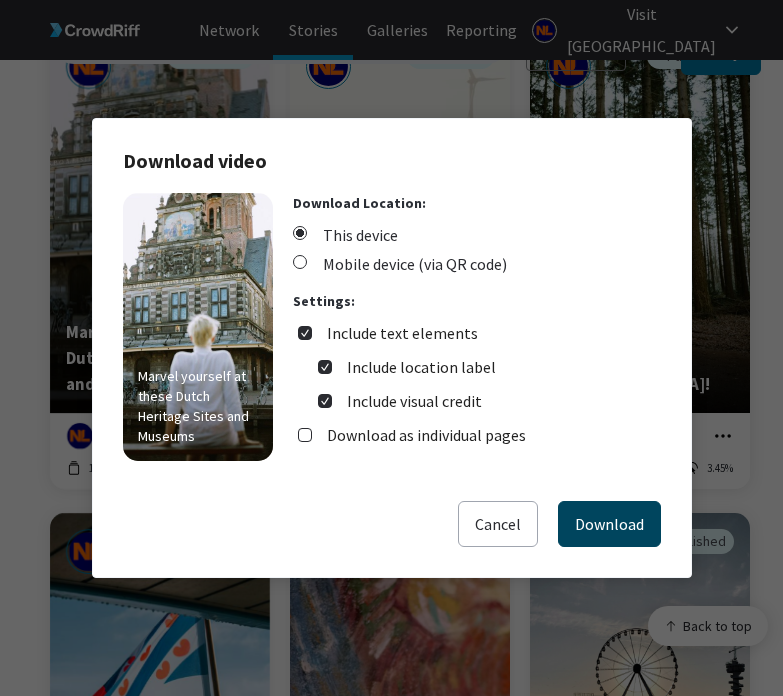 click on "Download" at bounding box center (609, 524) 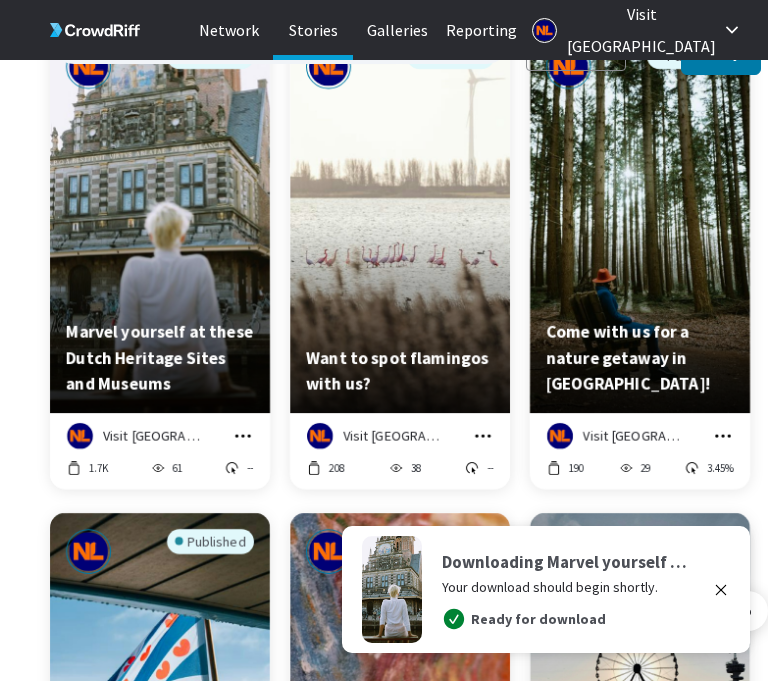 click 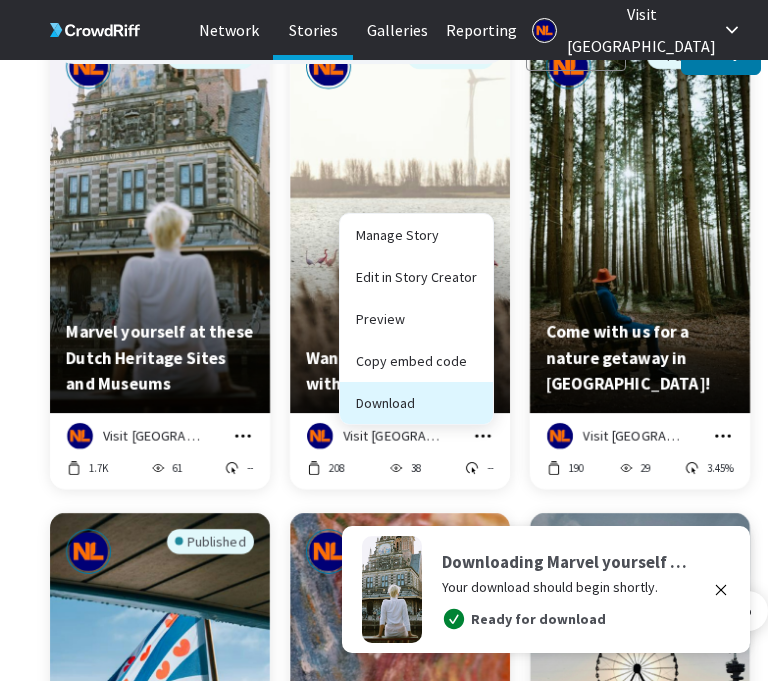 click on "Download" at bounding box center [416, 403] 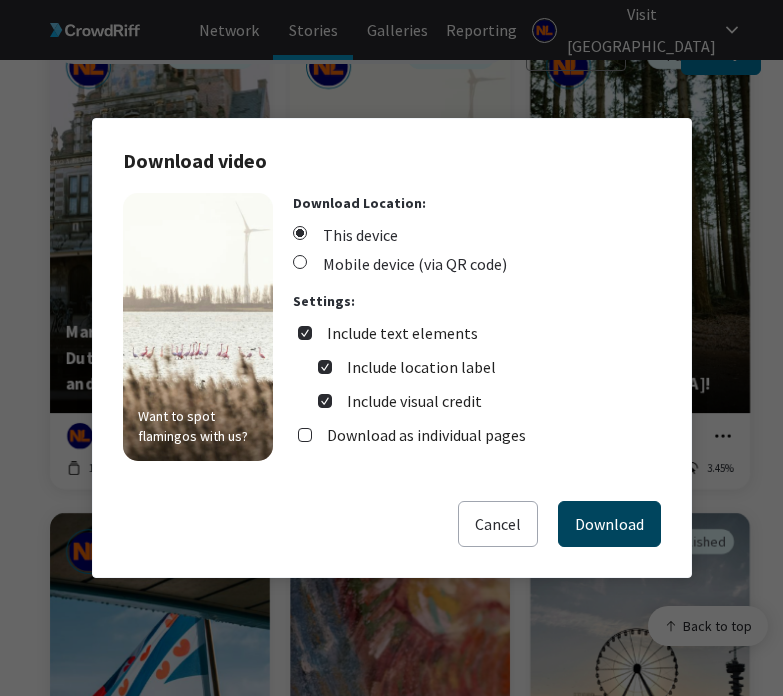 click on "Download" at bounding box center (609, 524) 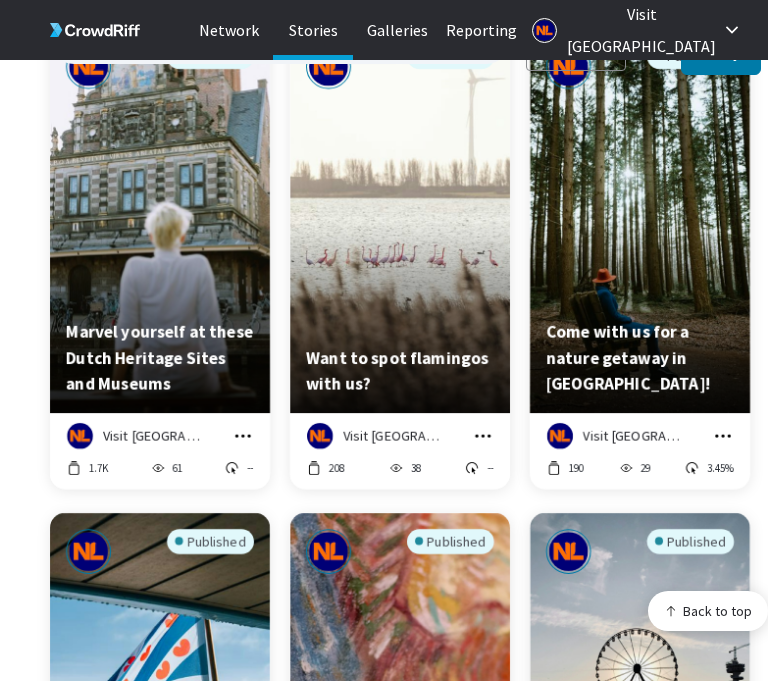 click 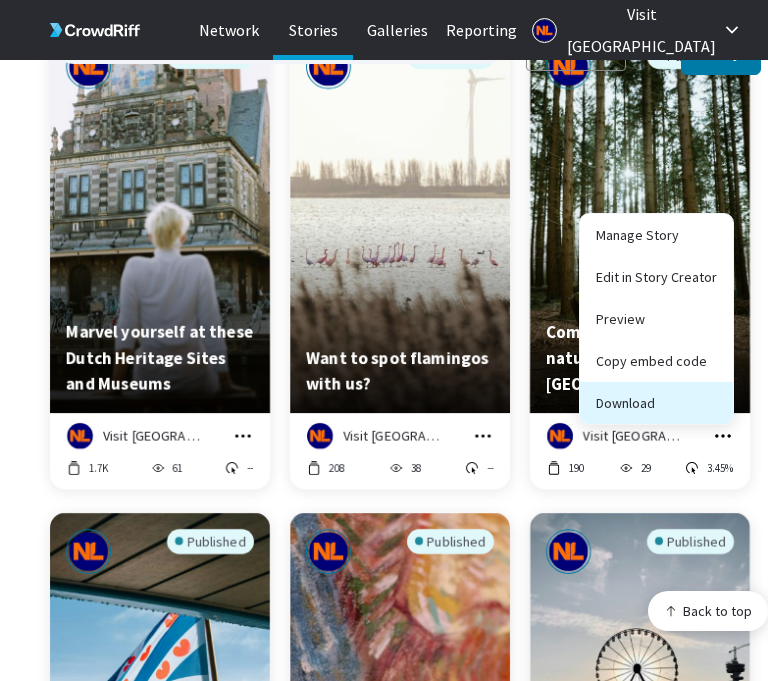 click on "Download" at bounding box center (656, 403) 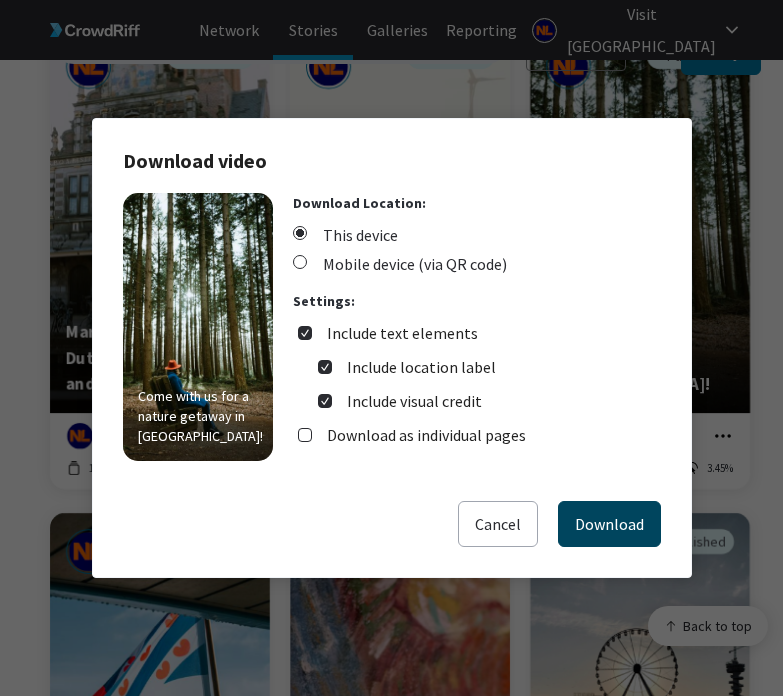 click on "Download" at bounding box center [609, 524] 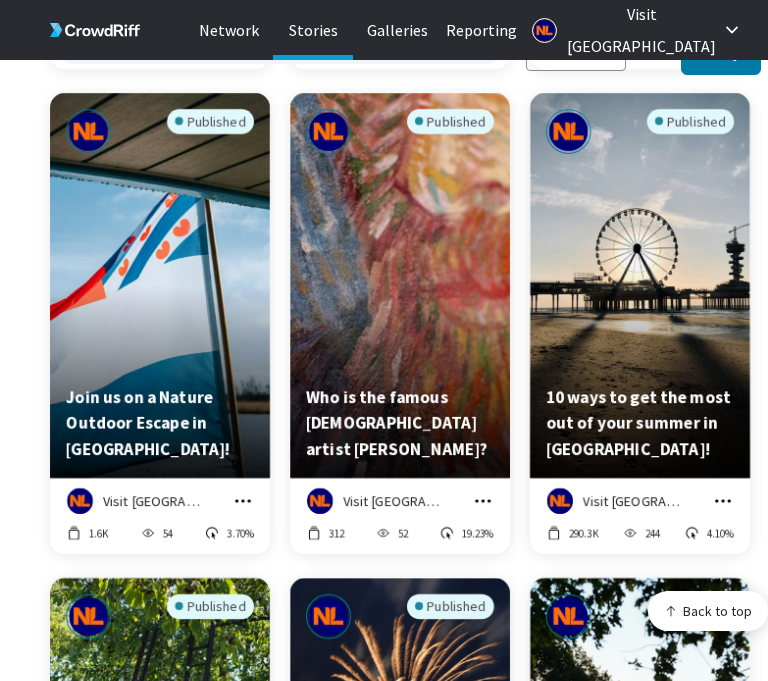 scroll, scrollTop: 8475, scrollLeft: 0, axis: vertical 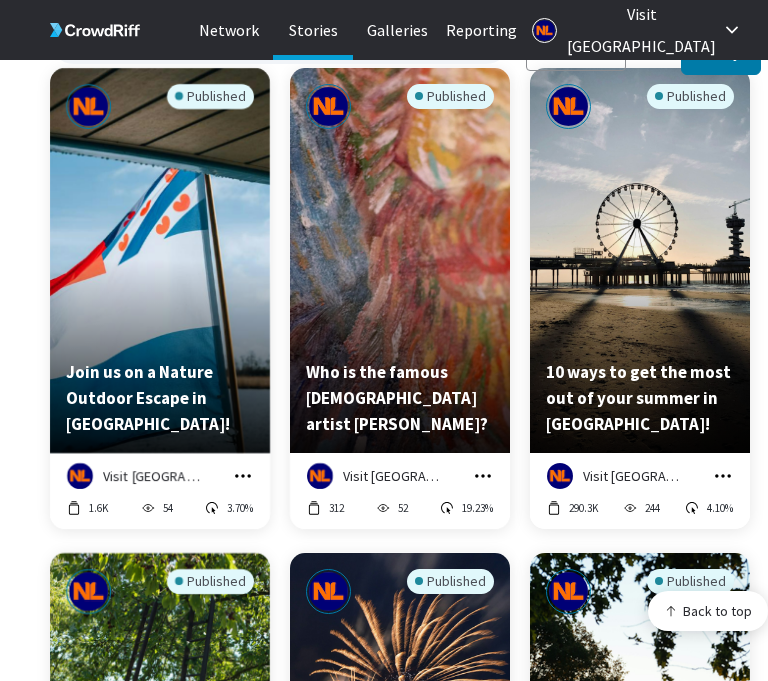 click 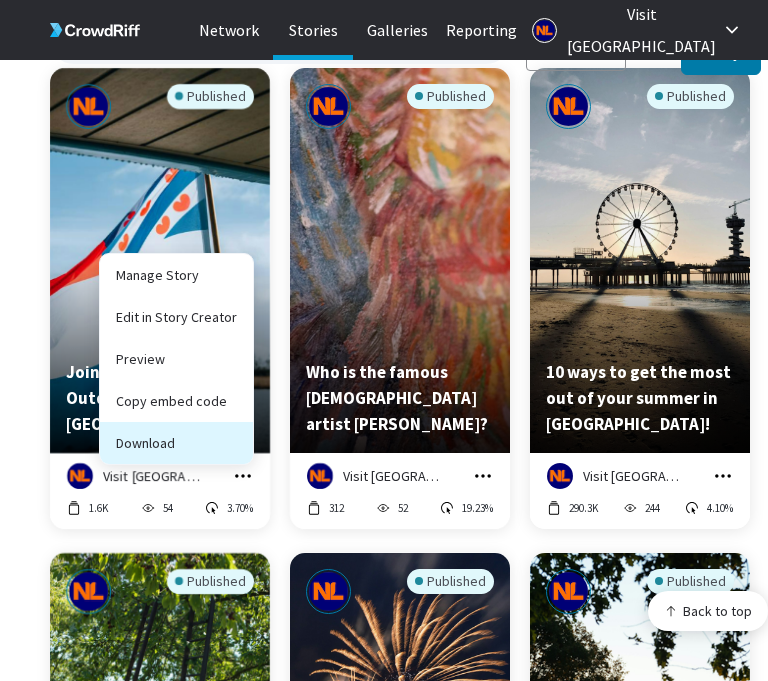 click on "Download" at bounding box center (176, 443) 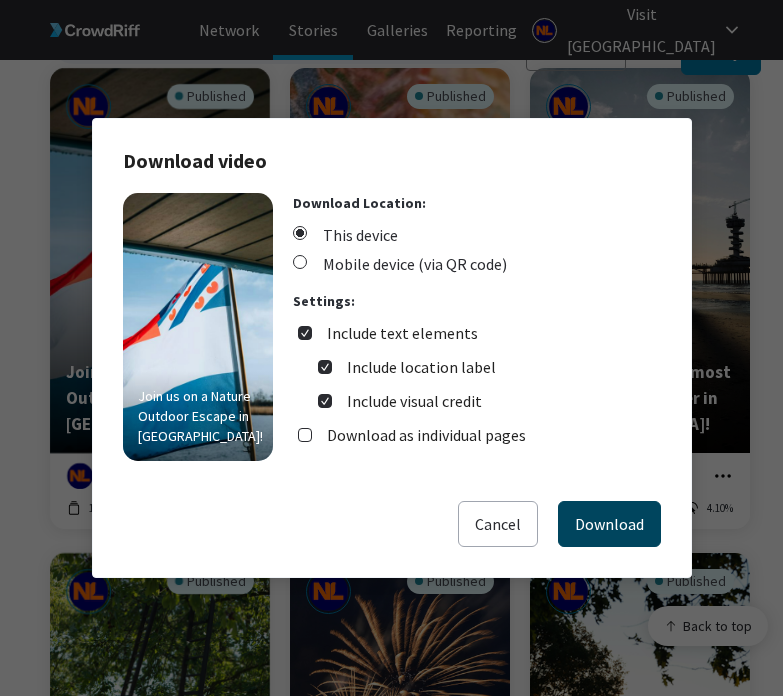 click on "Download" at bounding box center (609, 524) 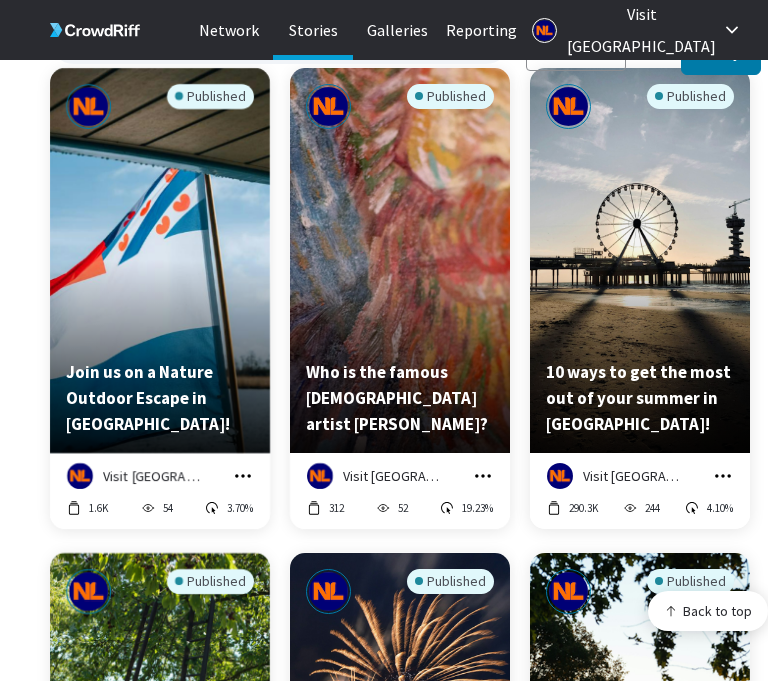 click 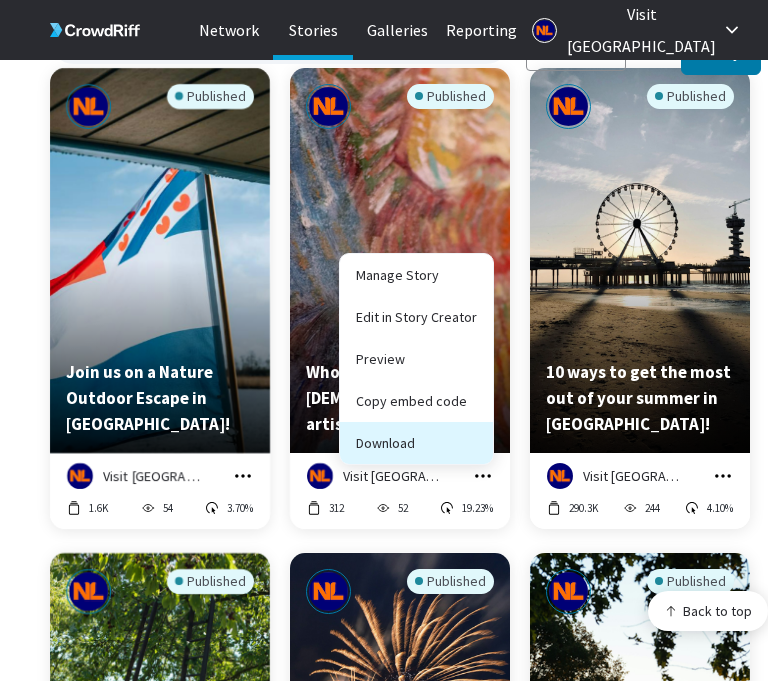 click on "Download" at bounding box center [416, 443] 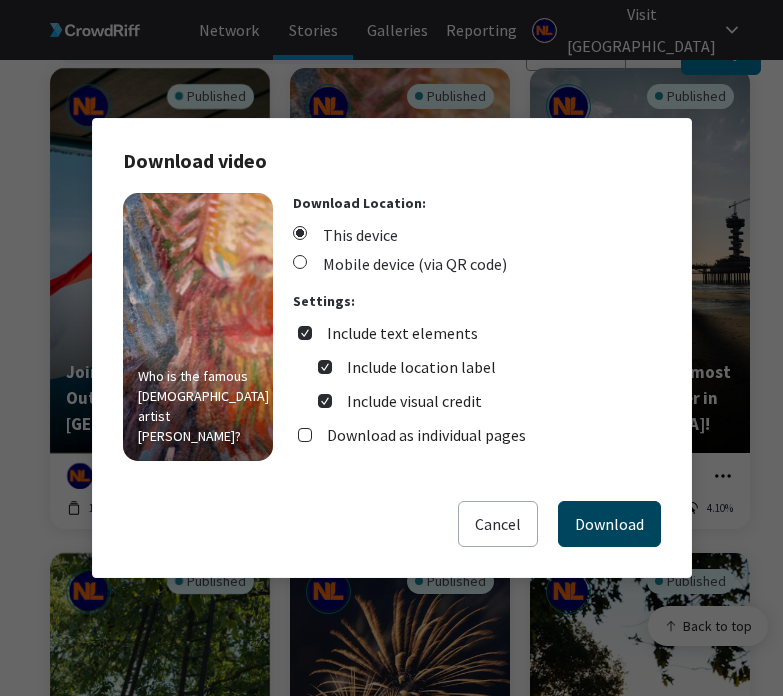 click on "Download" at bounding box center [609, 524] 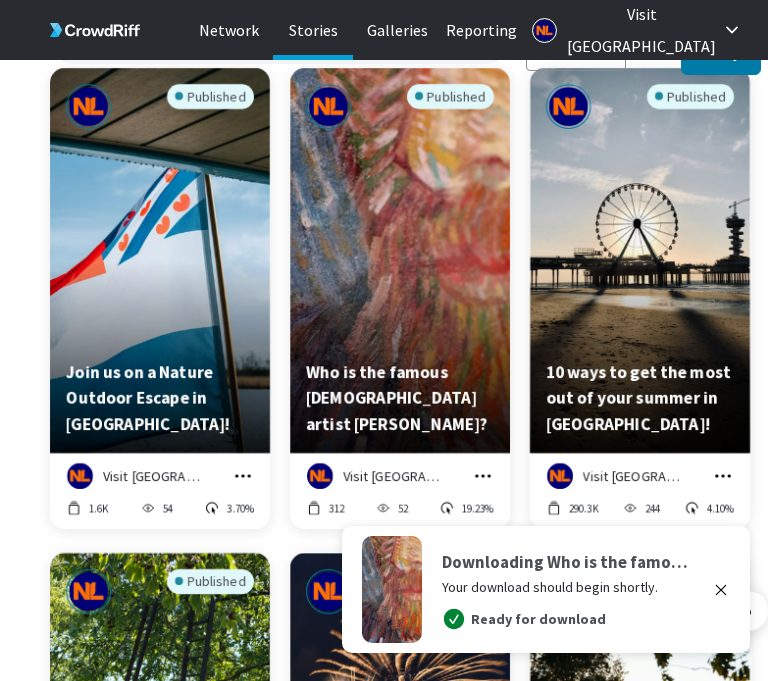 click 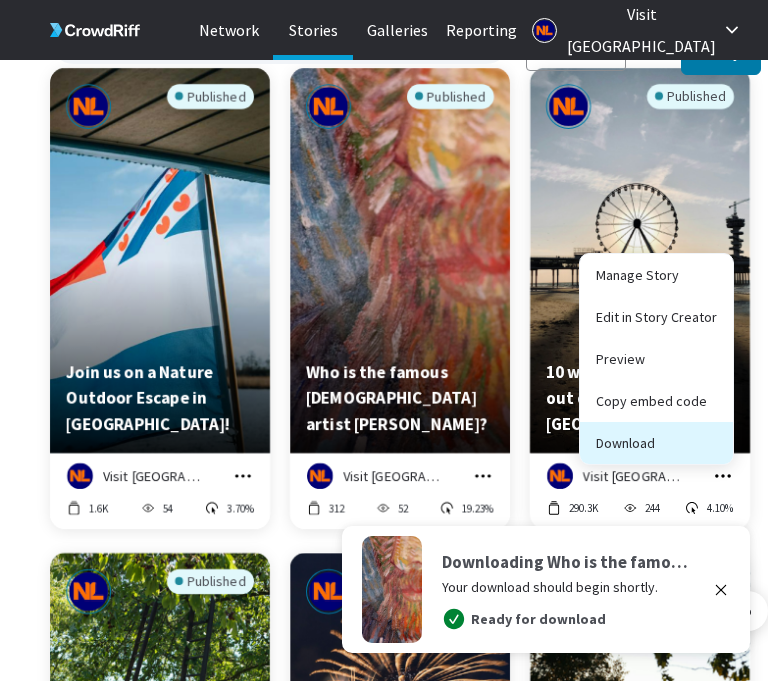 click on "Download" at bounding box center [656, 443] 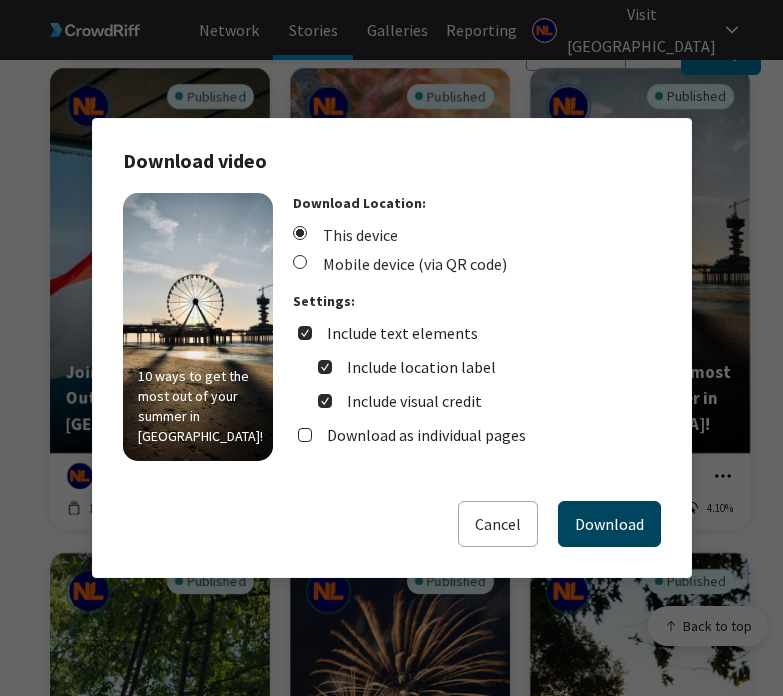 click on "Download" at bounding box center [609, 524] 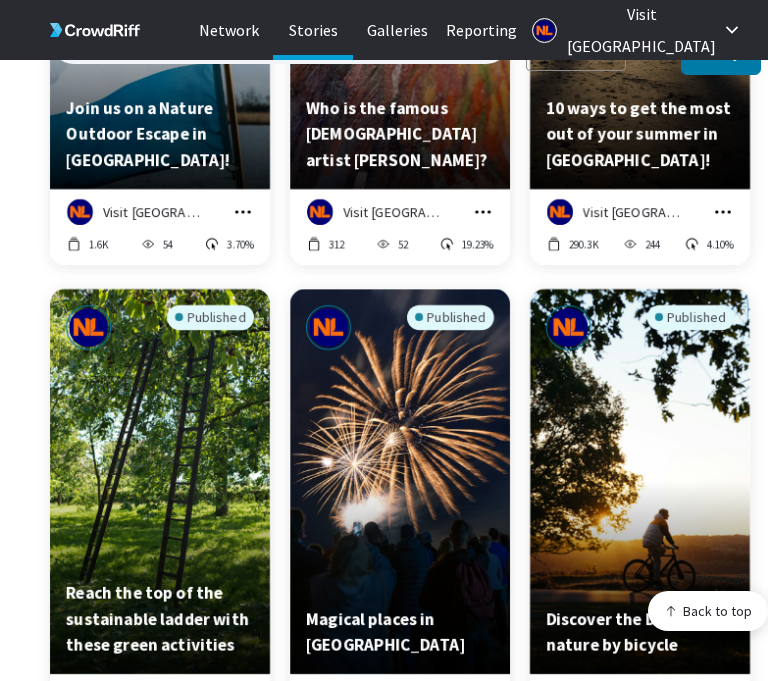 scroll, scrollTop: 8824, scrollLeft: 0, axis: vertical 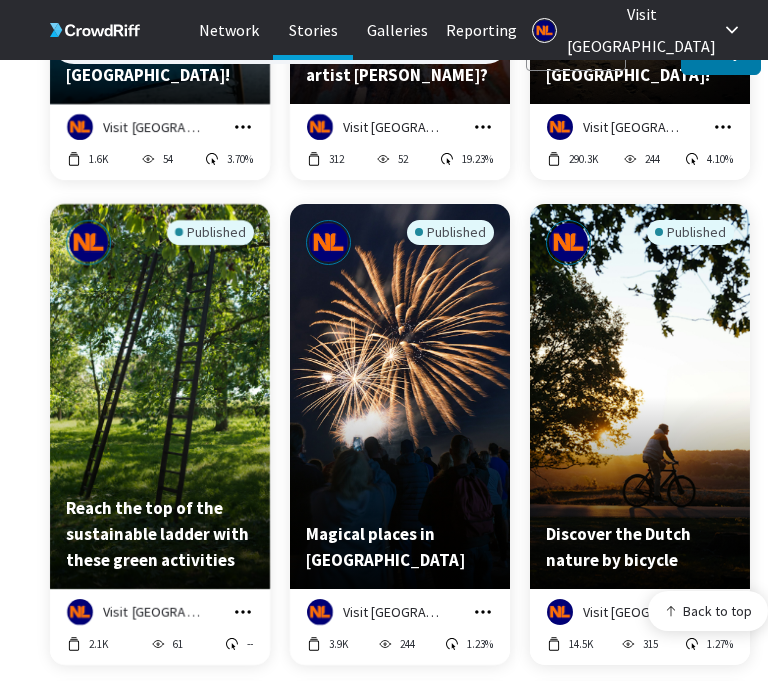click 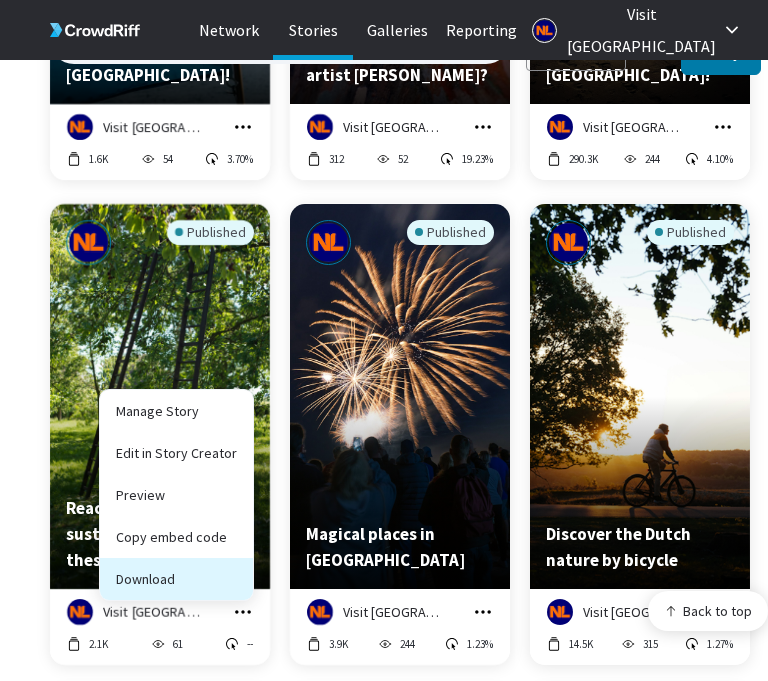click on "Download" at bounding box center (176, 579) 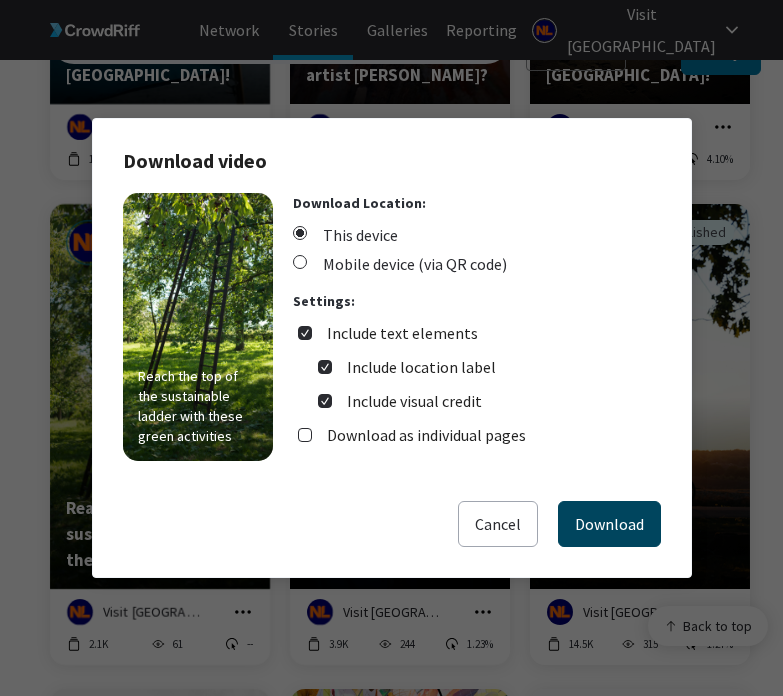 click on "Download" at bounding box center [609, 524] 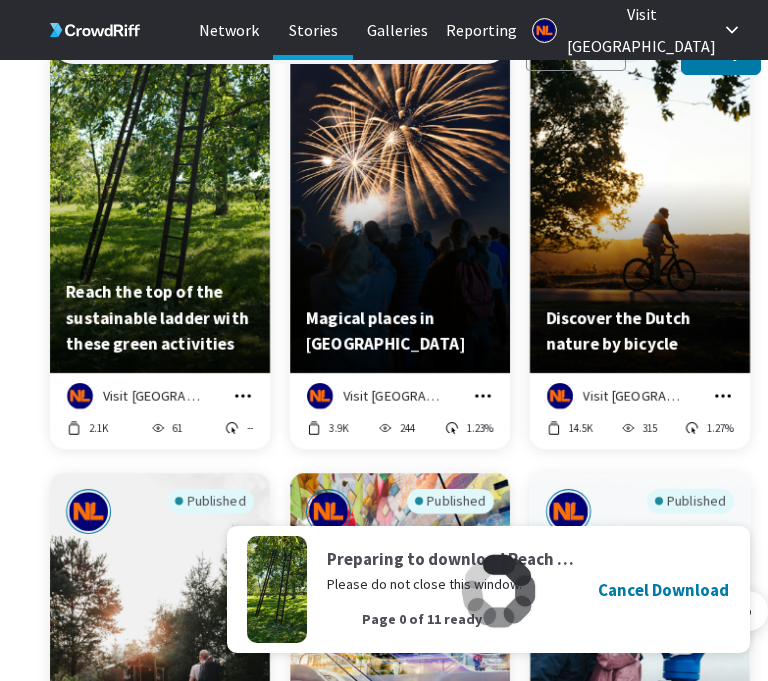 scroll, scrollTop: 9056, scrollLeft: 0, axis: vertical 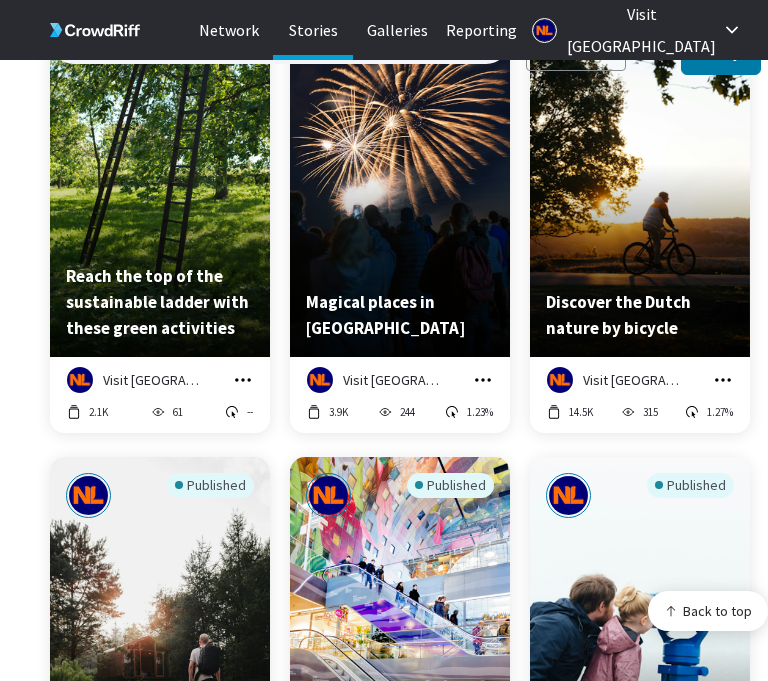click 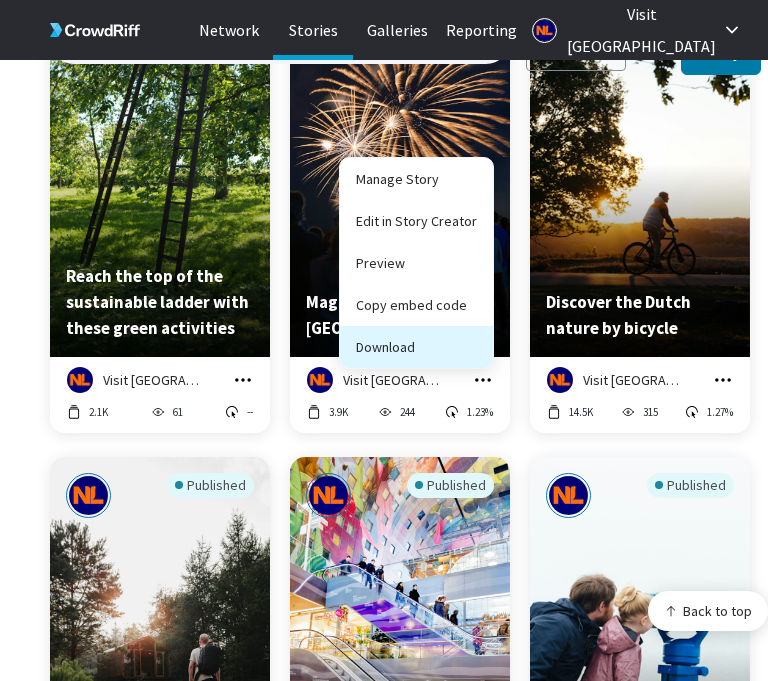 click on "Download" at bounding box center [416, 347] 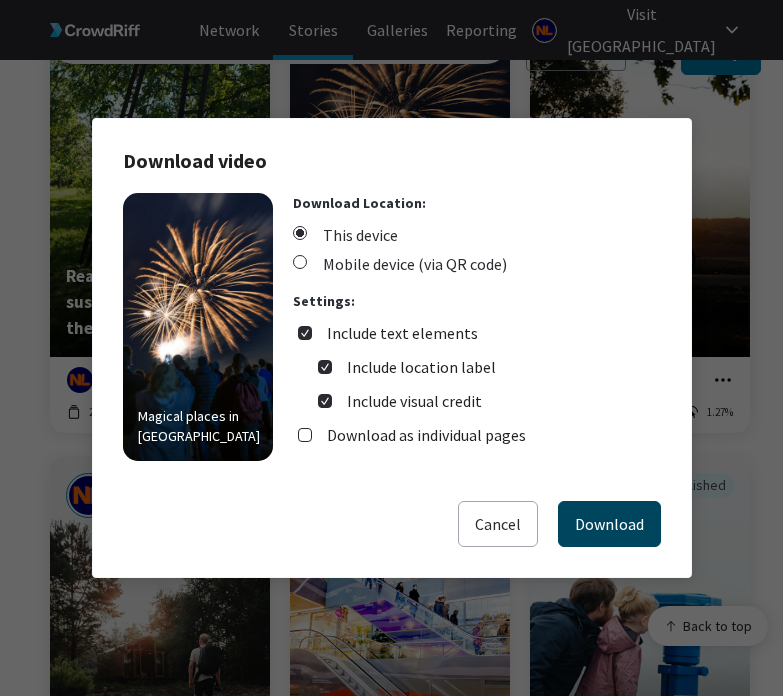 click on "Download" at bounding box center [609, 524] 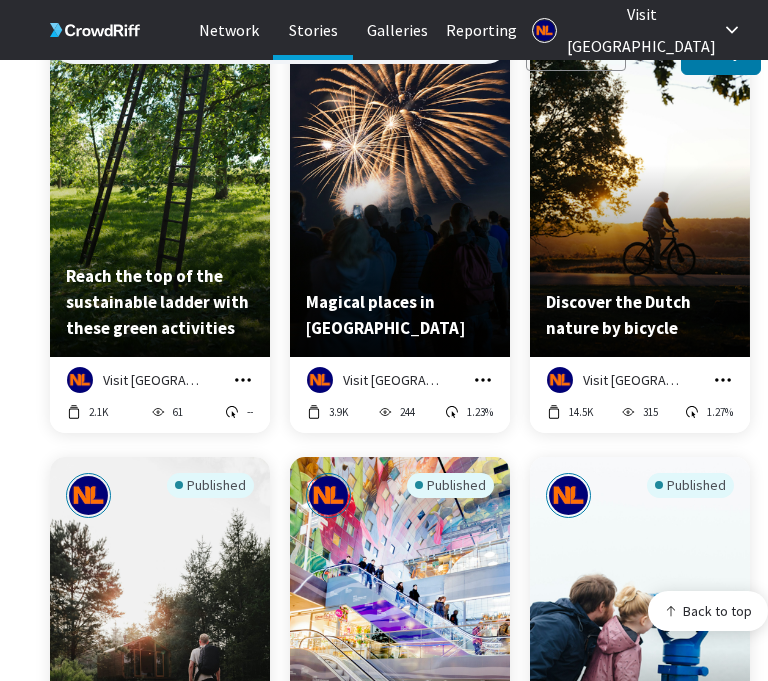 click 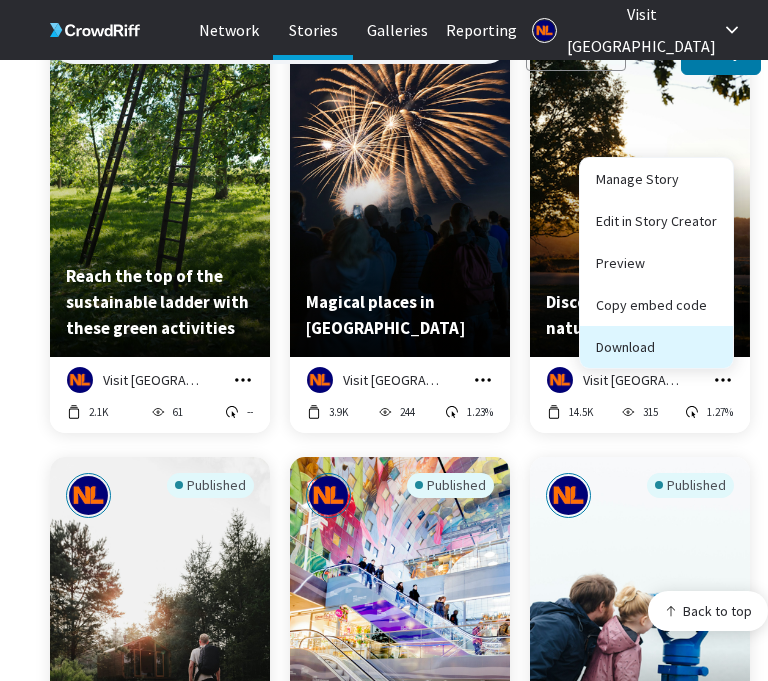 click on "Download" at bounding box center [656, 347] 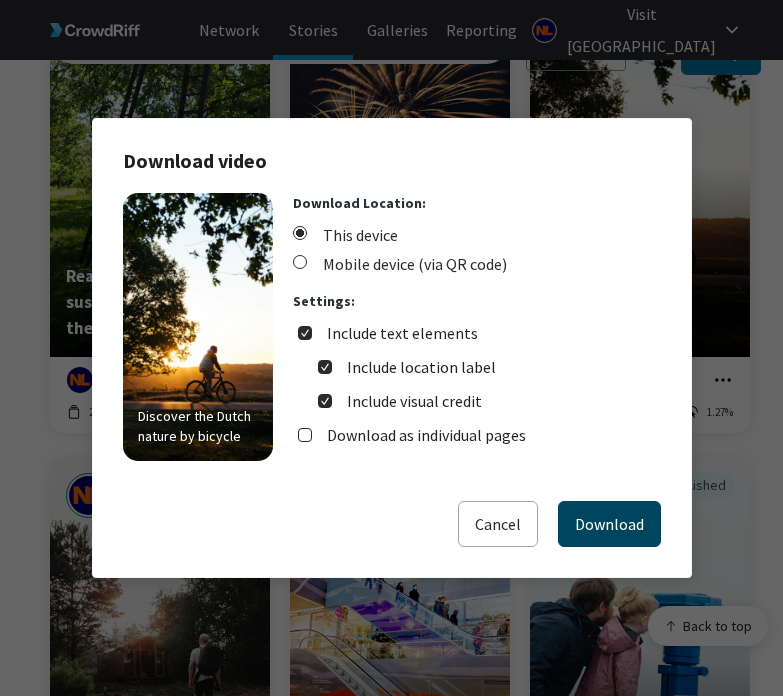 click on "Download" at bounding box center [609, 524] 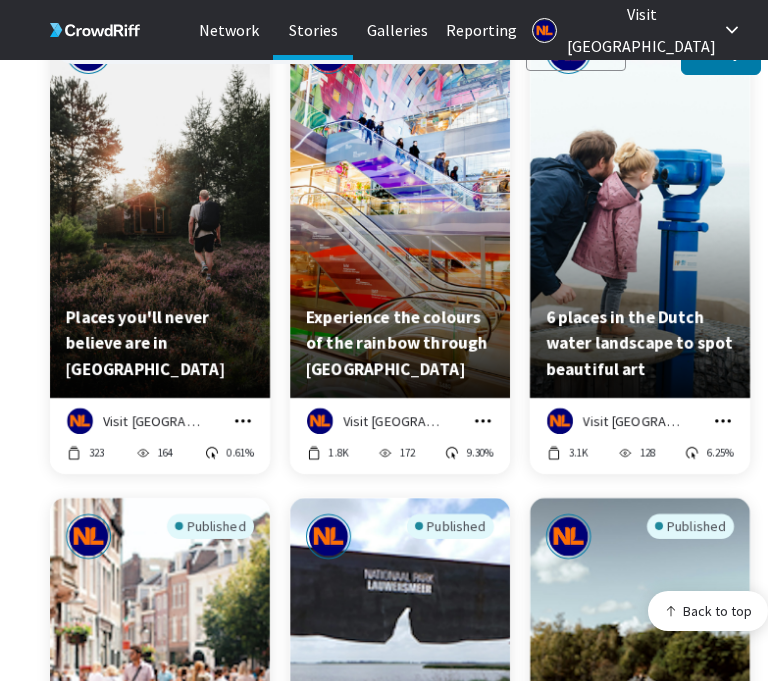 scroll, scrollTop: 9503, scrollLeft: 0, axis: vertical 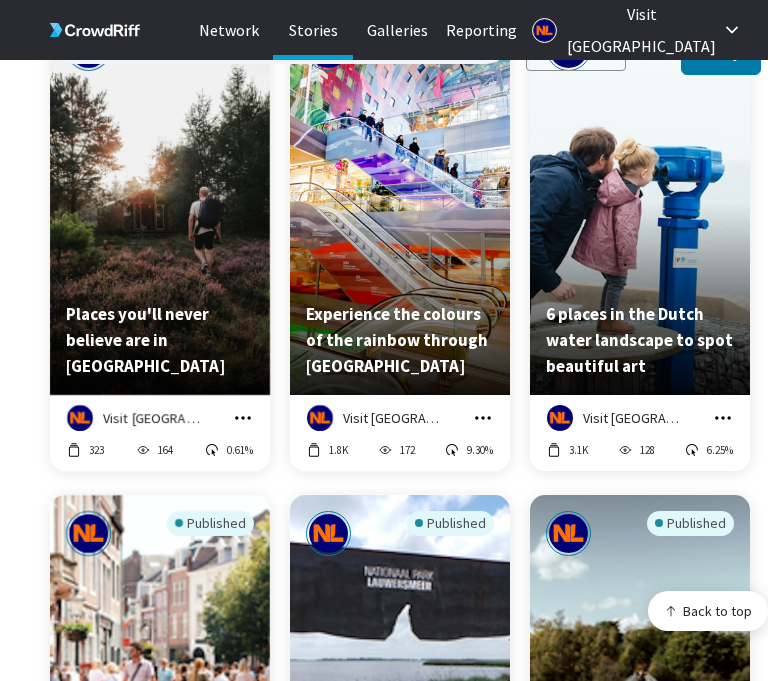 click 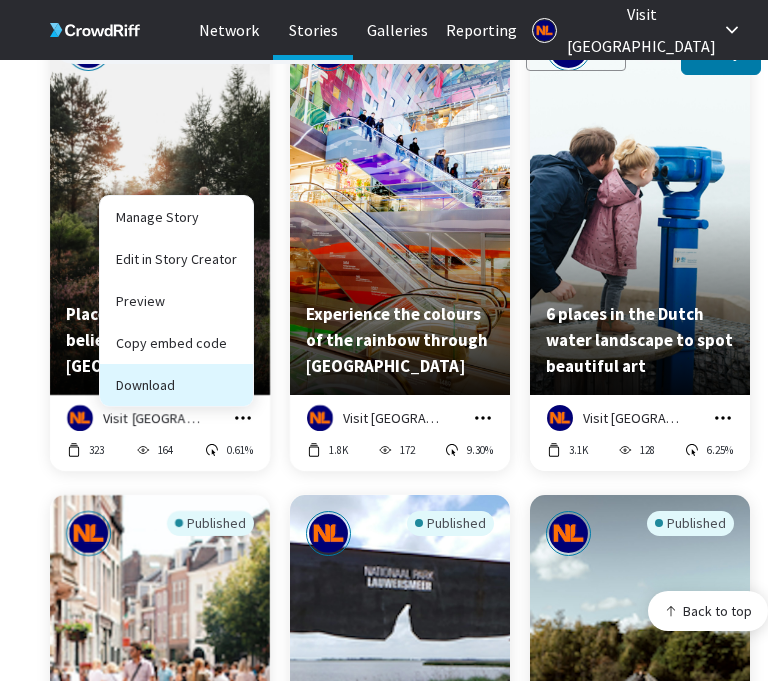 click on "Download" at bounding box center (176, 385) 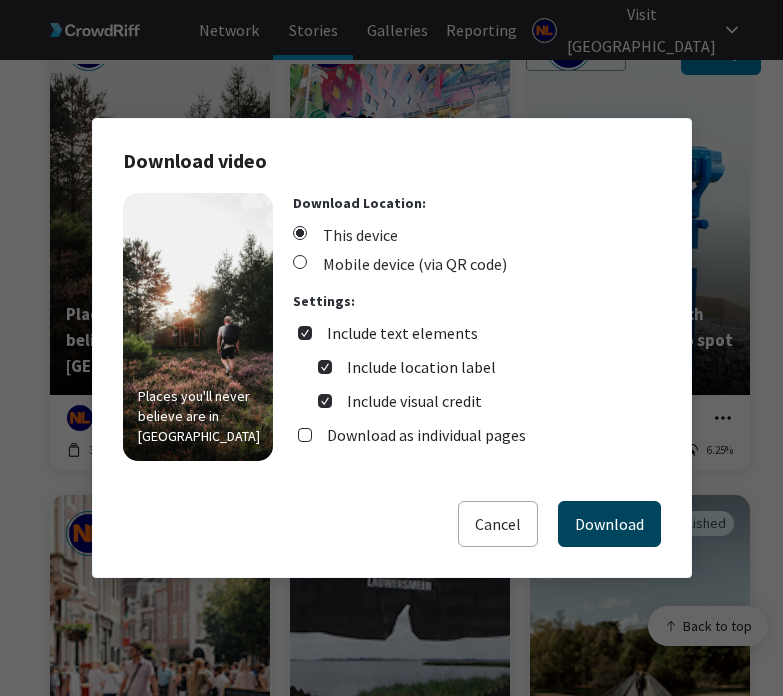 click on "Download" at bounding box center [609, 524] 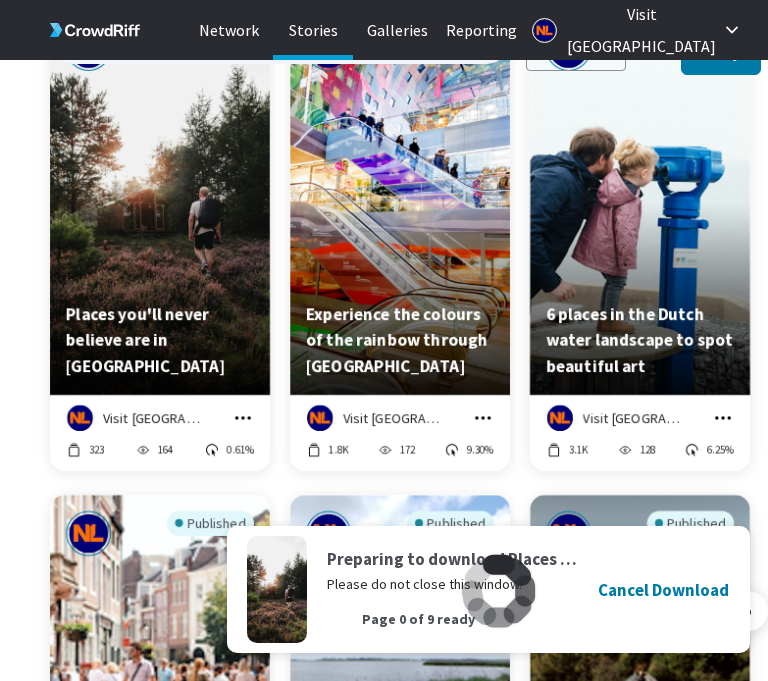 click 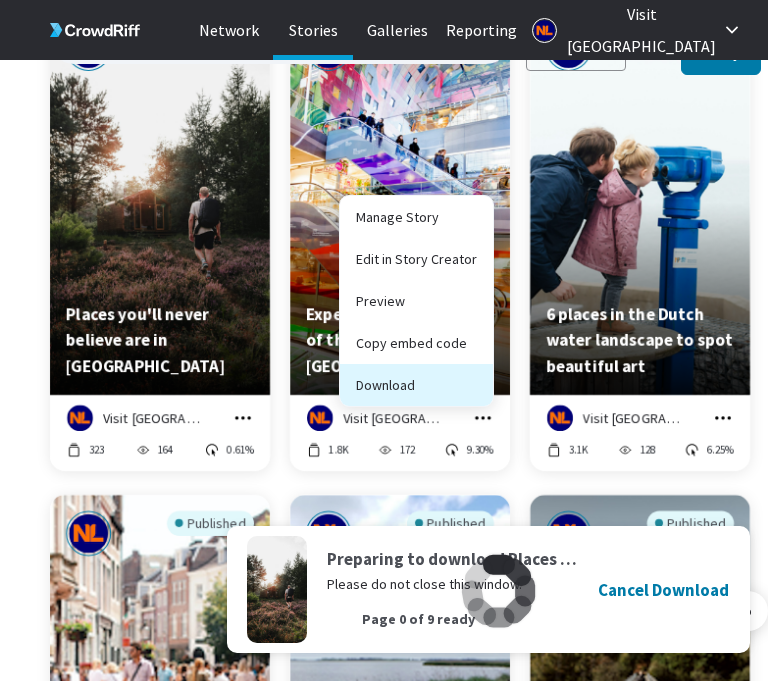 click on "Download" at bounding box center [416, 385] 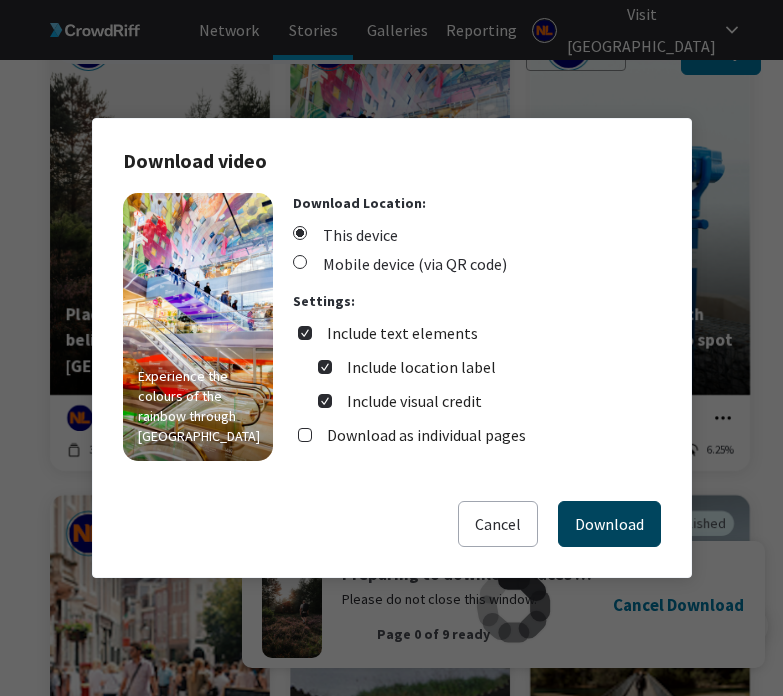 click on "Download" at bounding box center [609, 524] 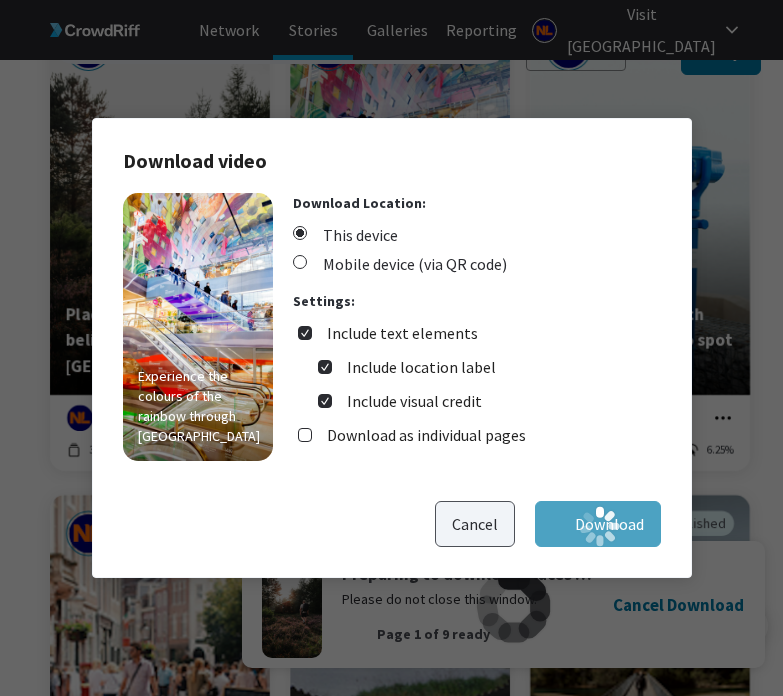 click on "Cancel" at bounding box center [475, 524] 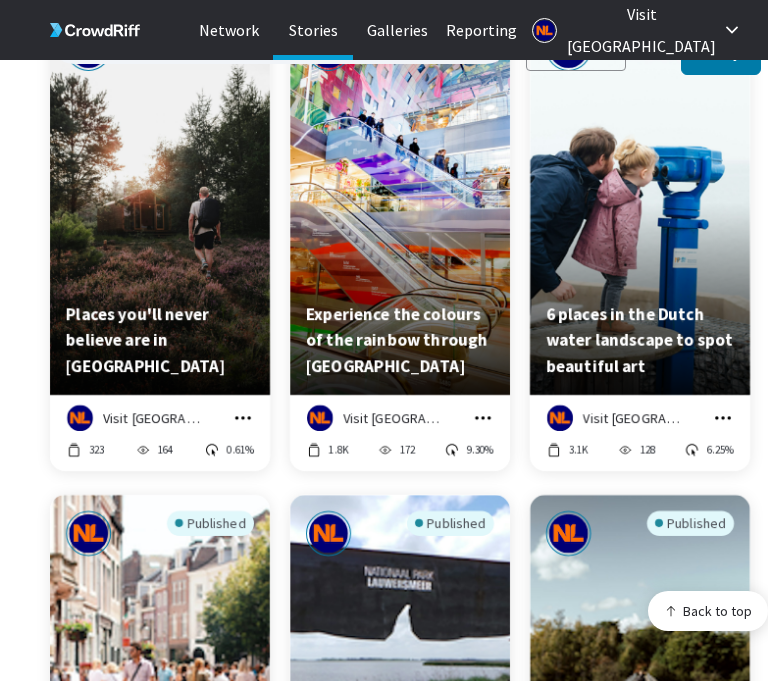 click at bounding box center (483, 418) 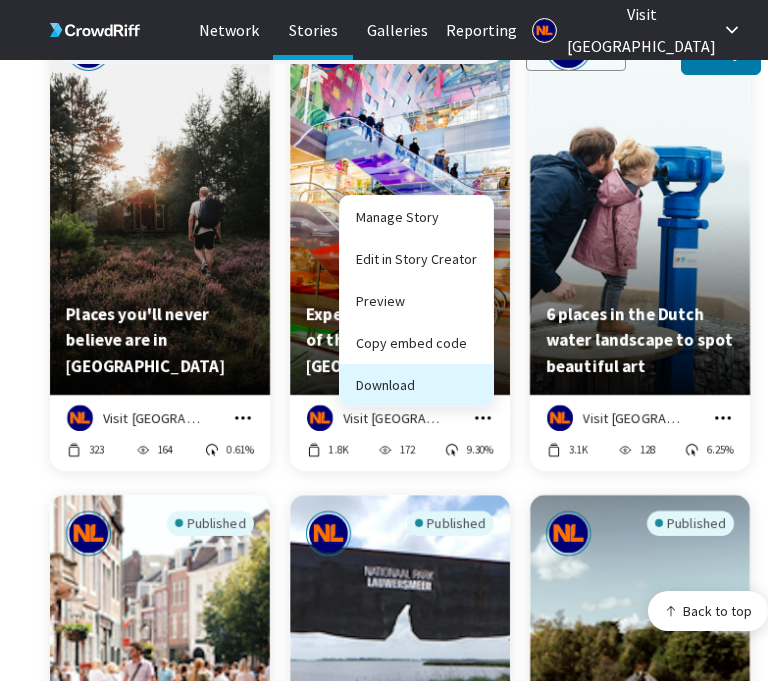 click on "Download" at bounding box center (416, 385) 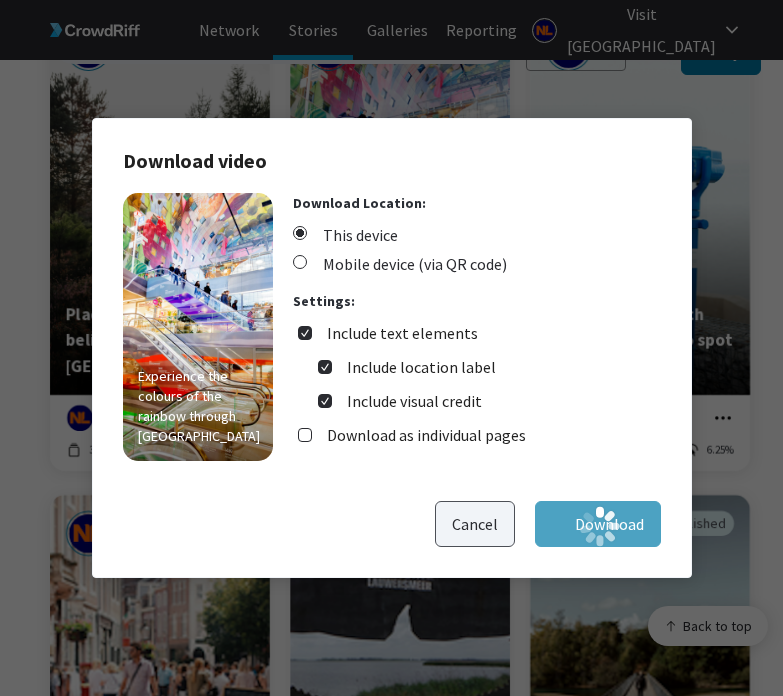click on "Cancel" at bounding box center [475, 524] 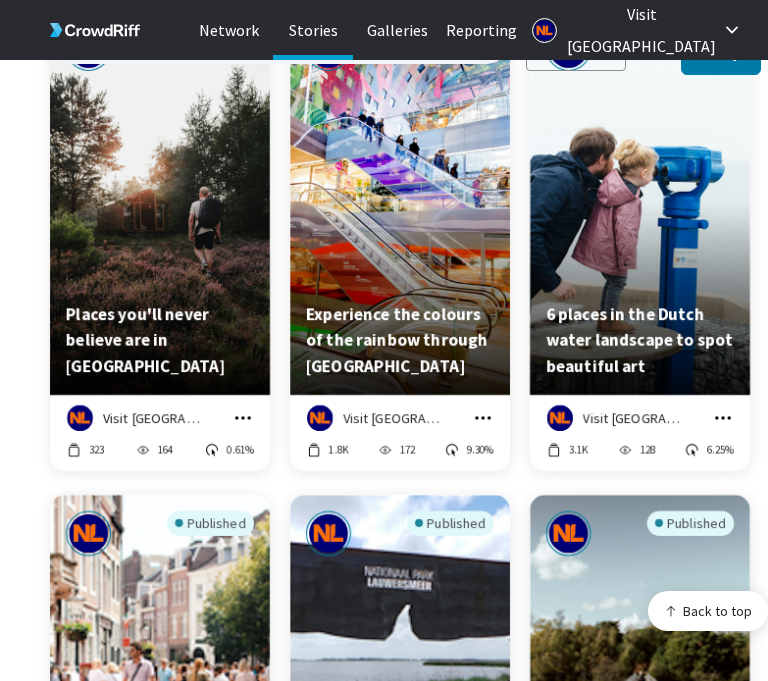 click 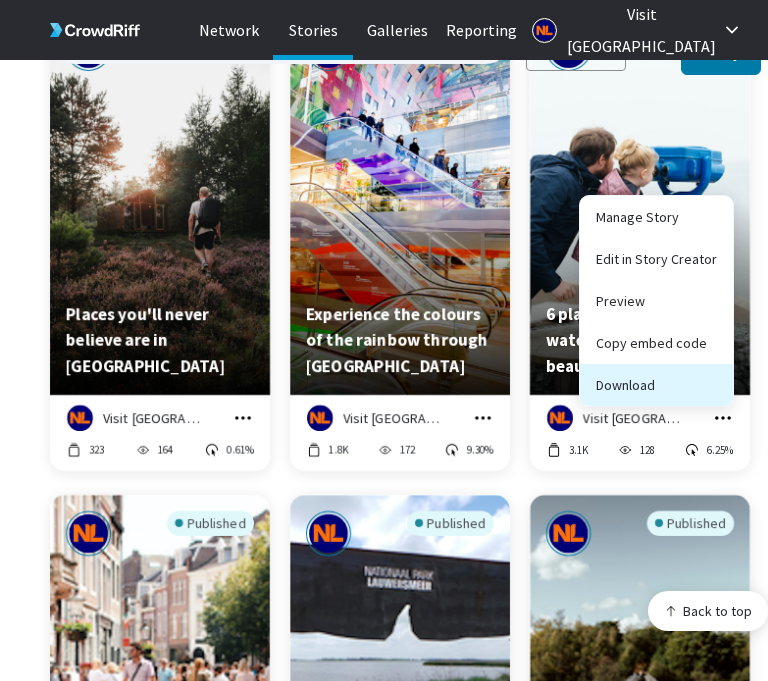 click on "Download" at bounding box center [656, 385] 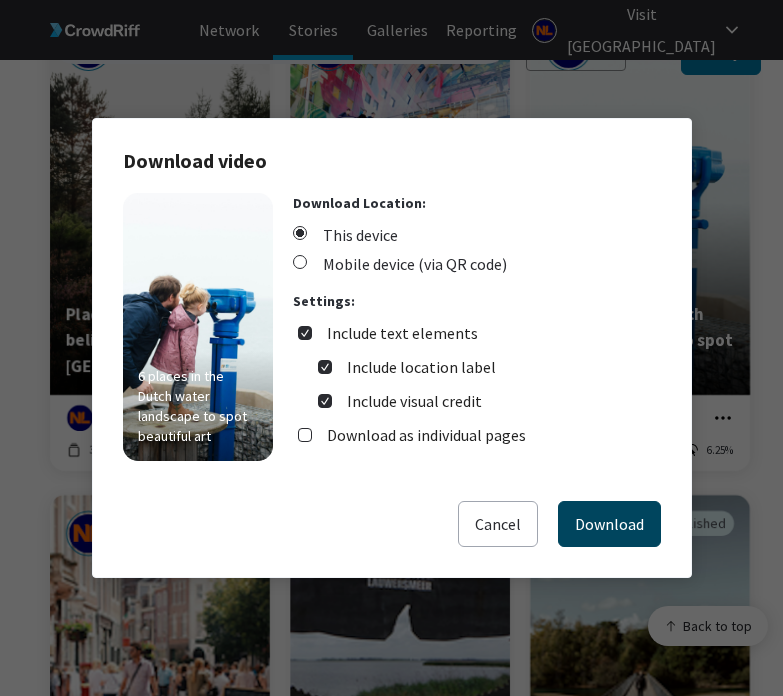 click on "Download" at bounding box center [609, 524] 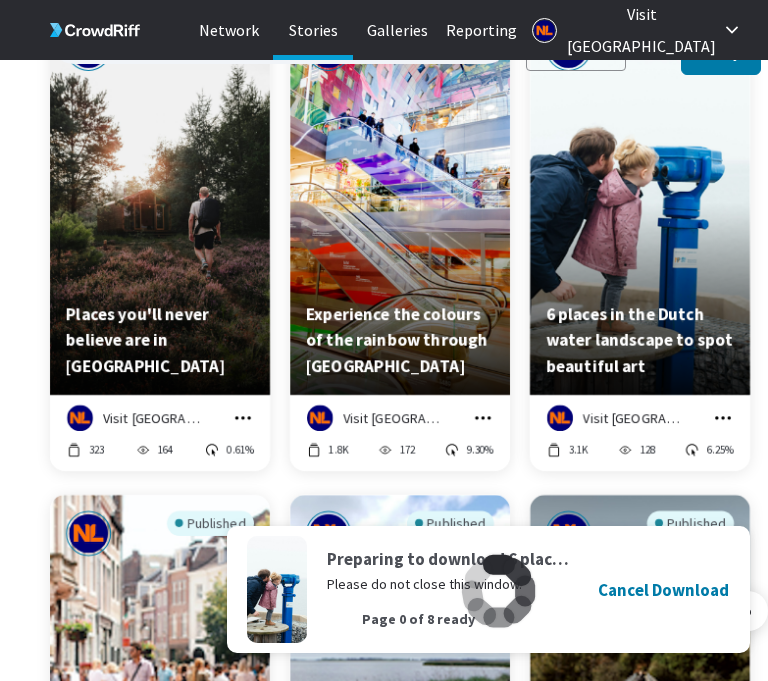 click 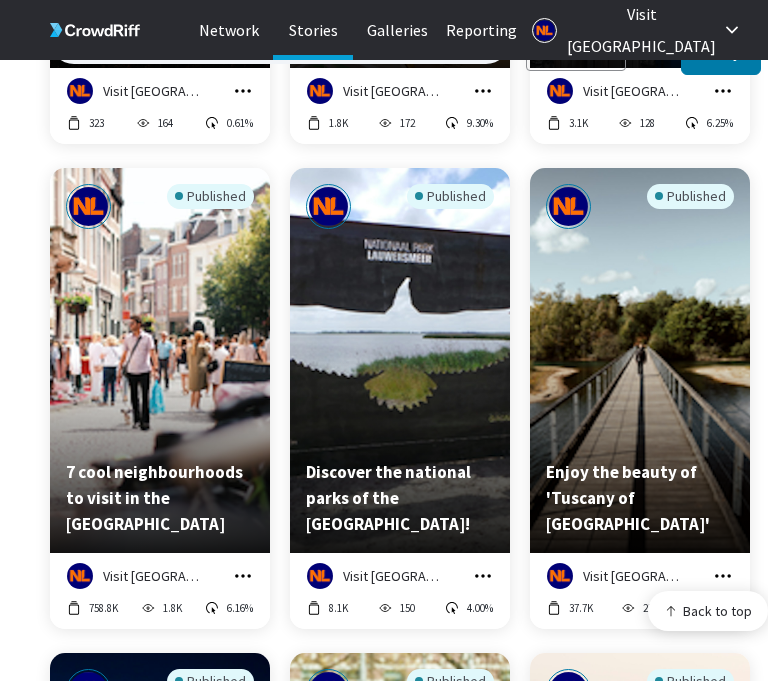scroll, scrollTop: 9863, scrollLeft: 0, axis: vertical 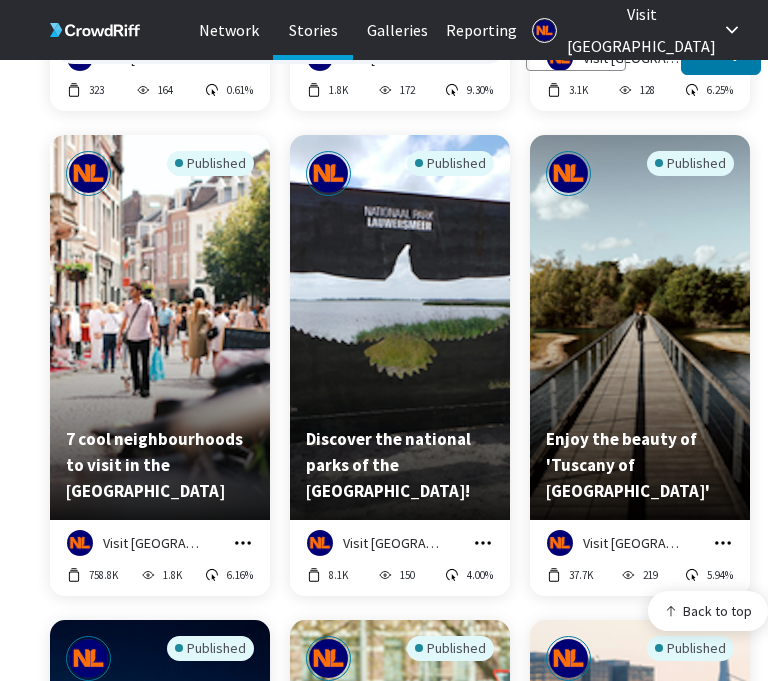 click 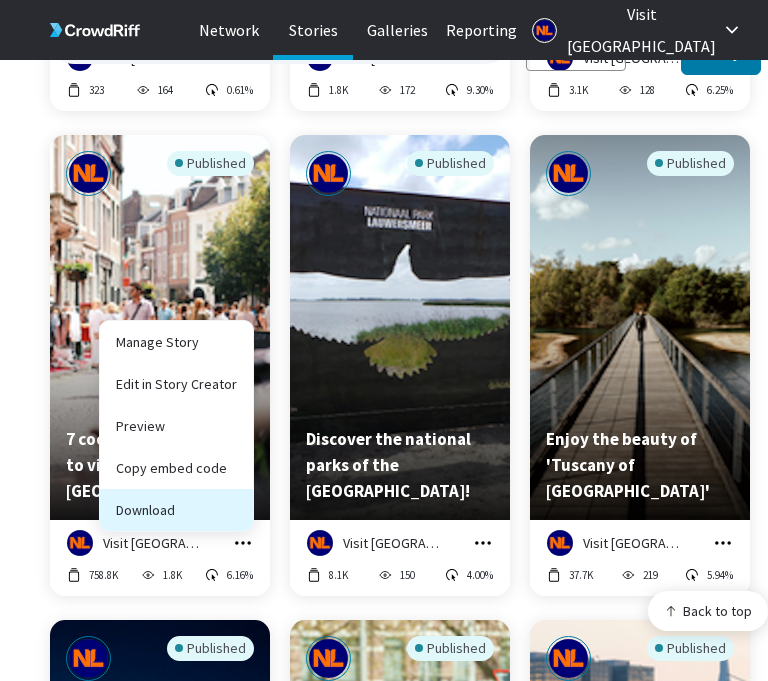 click on "Download" at bounding box center (176, 510) 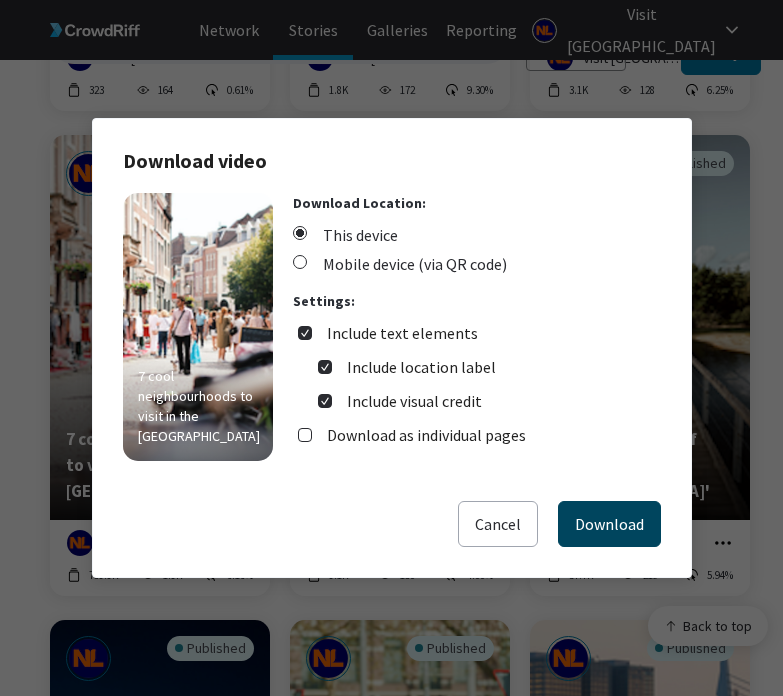 click on "Download" at bounding box center [609, 524] 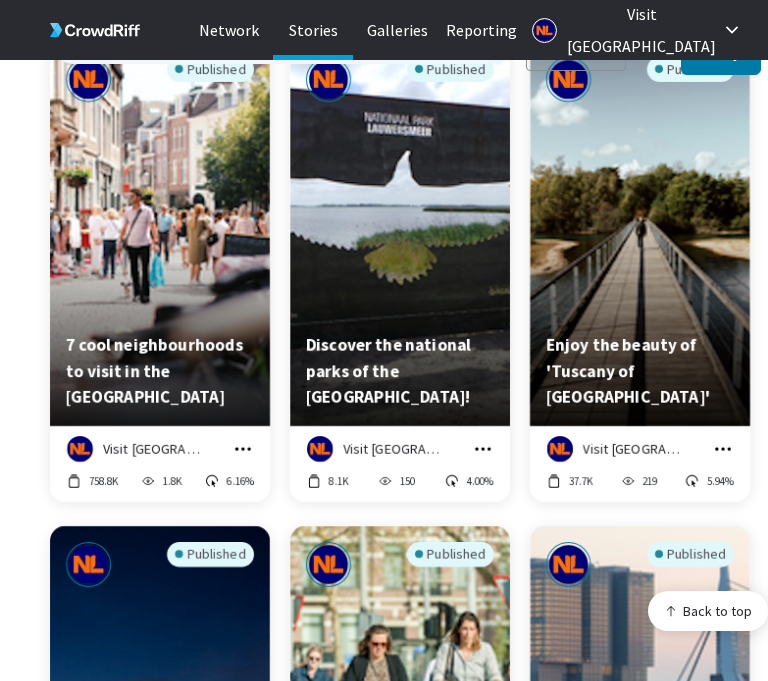 scroll, scrollTop: 9985, scrollLeft: 0, axis: vertical 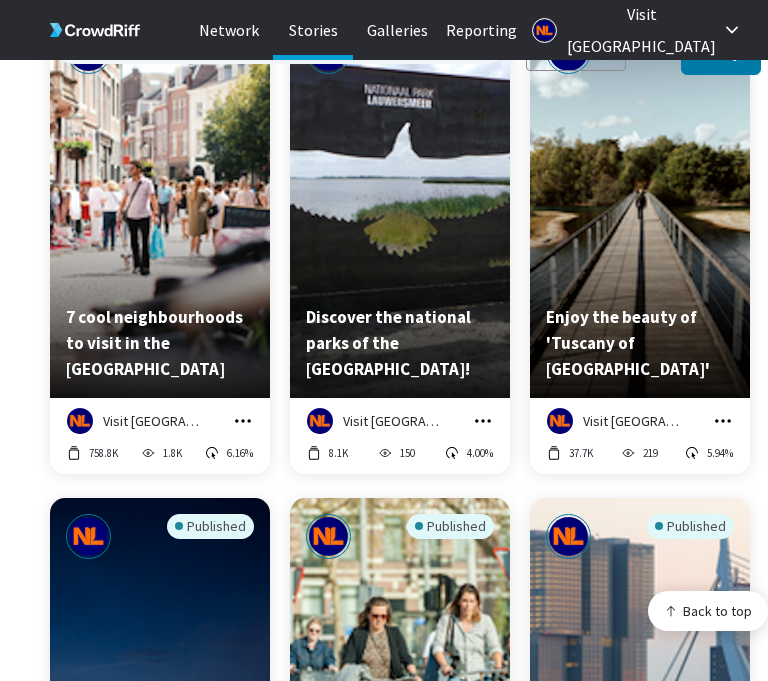 click 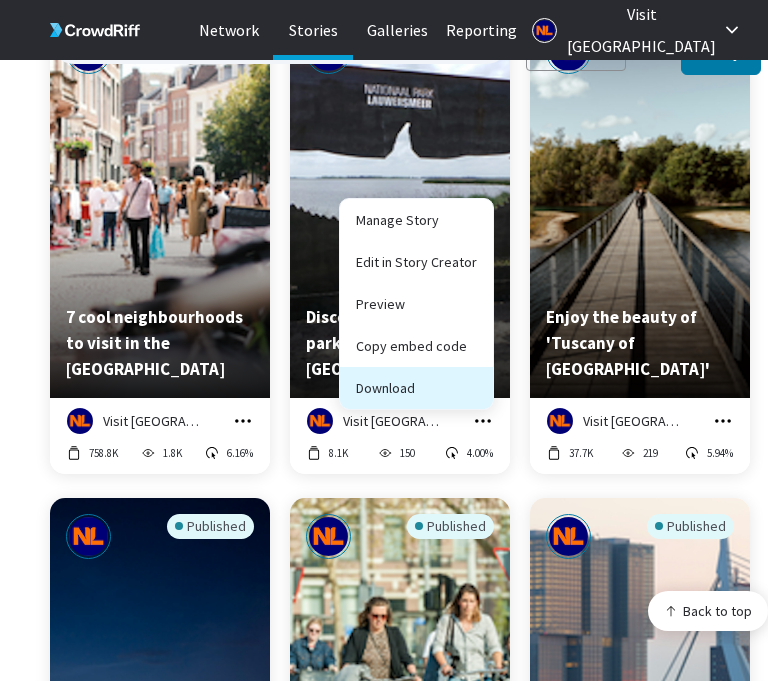 click on "Download" at bounding box center [416, 388] 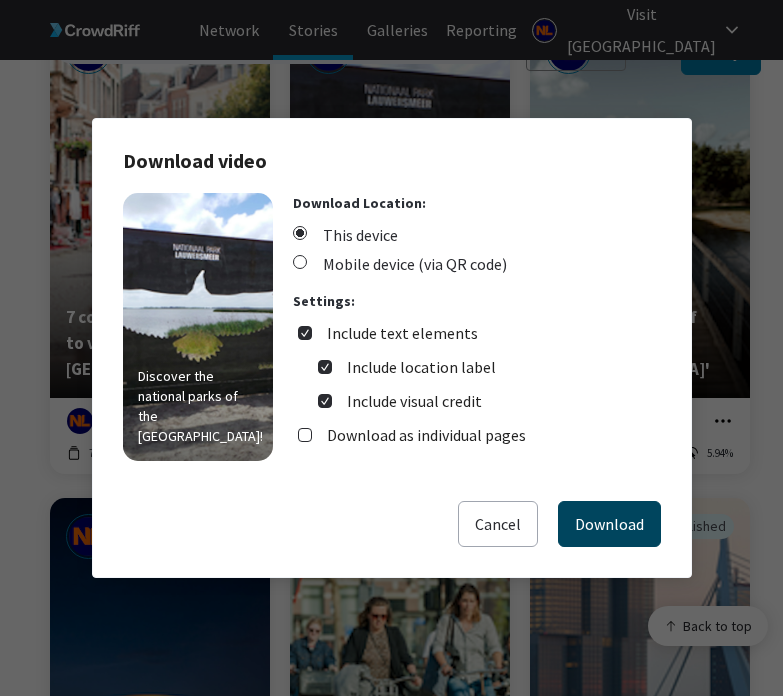 click on "Download" at bounding box center [609, 524] 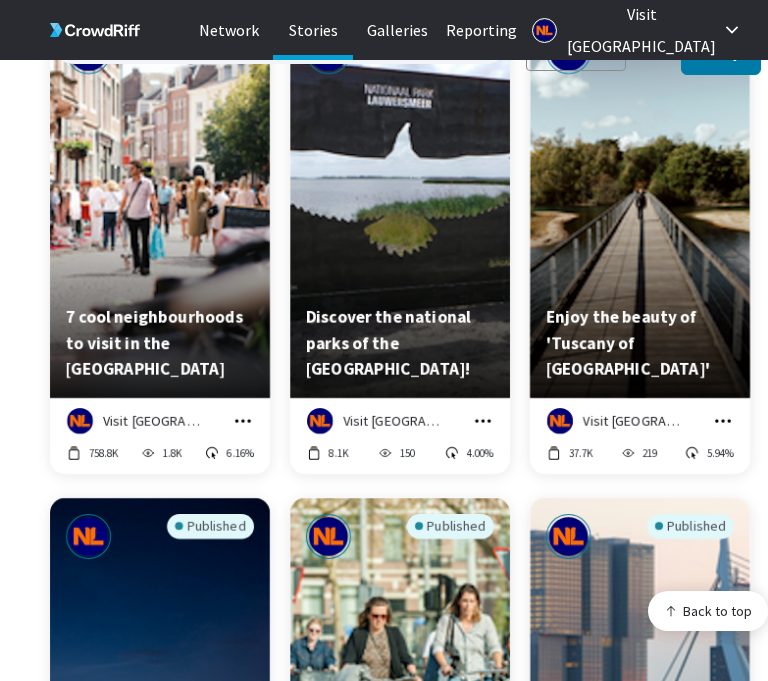 click 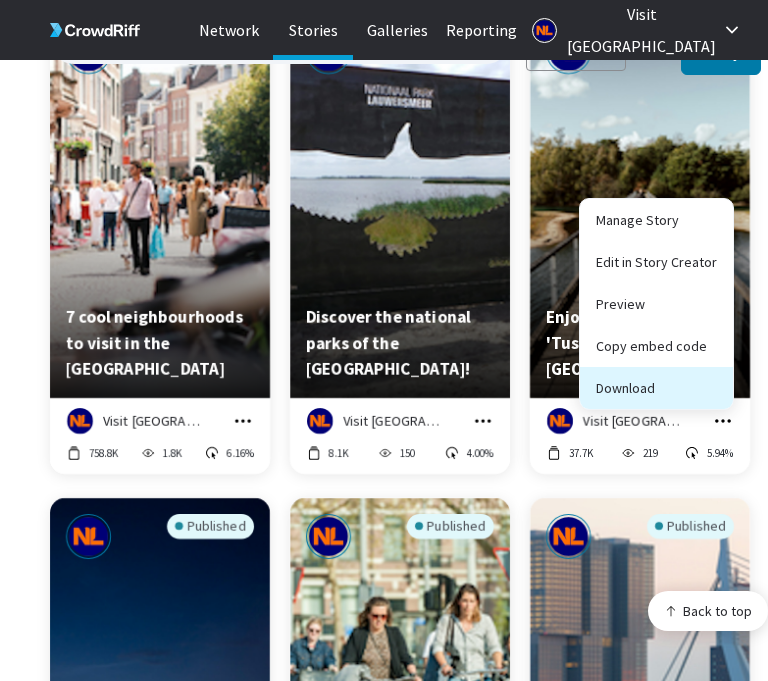 click on "Download" at bounding box center [656, 388] 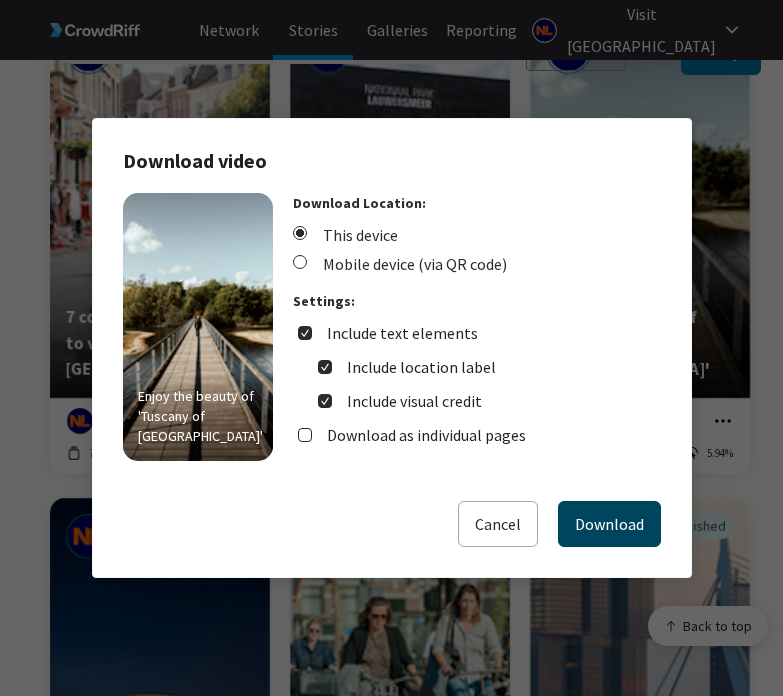 click on "Download" at bounding box center (609, 524) 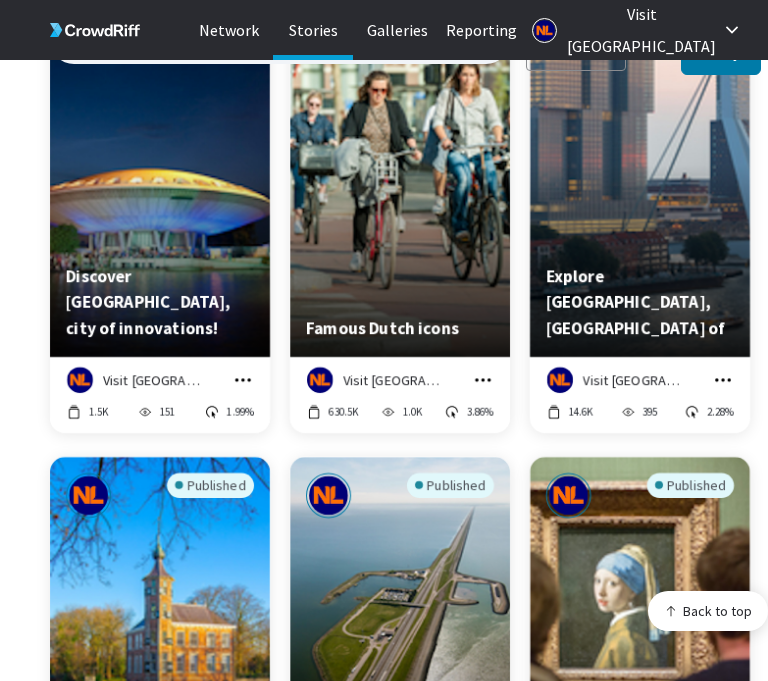 scroll, scrollTop: 10525, scrollLeft: 0, axis: vertical 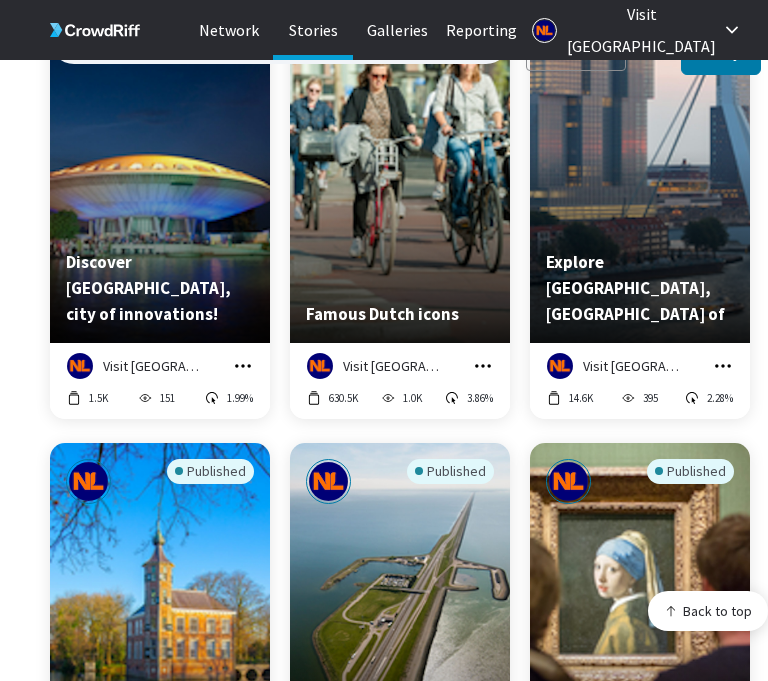 click 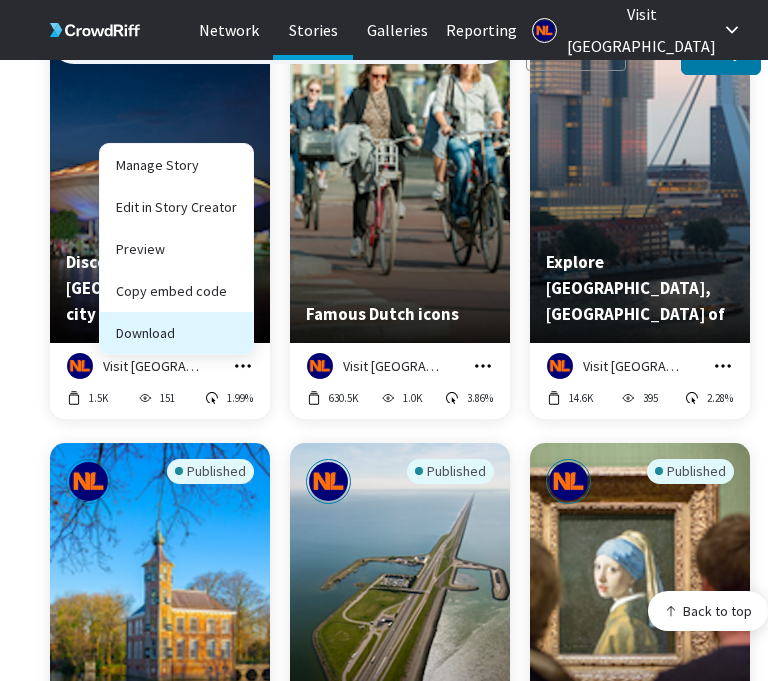 click on "Download" at bounding box center [176, 333] 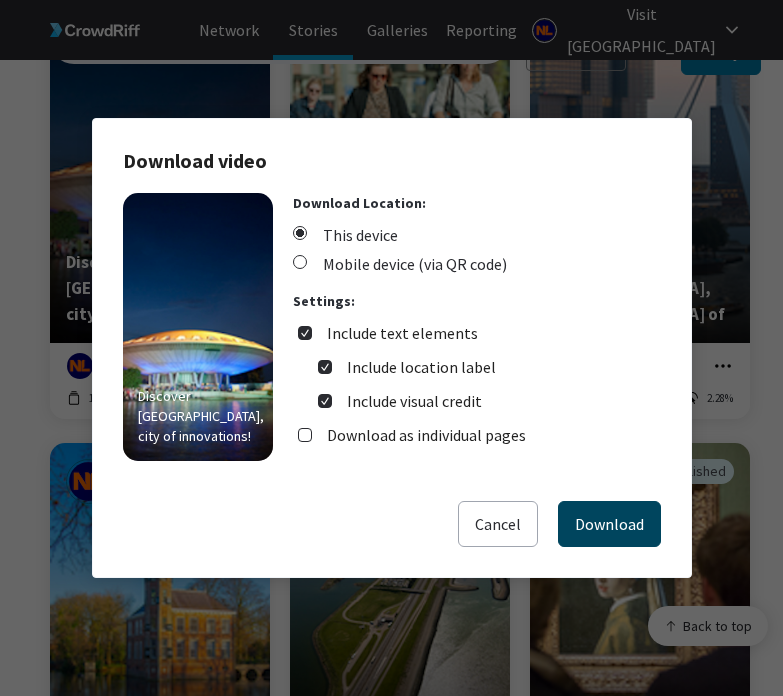 click on "Download" at bounding box center (609, 524) 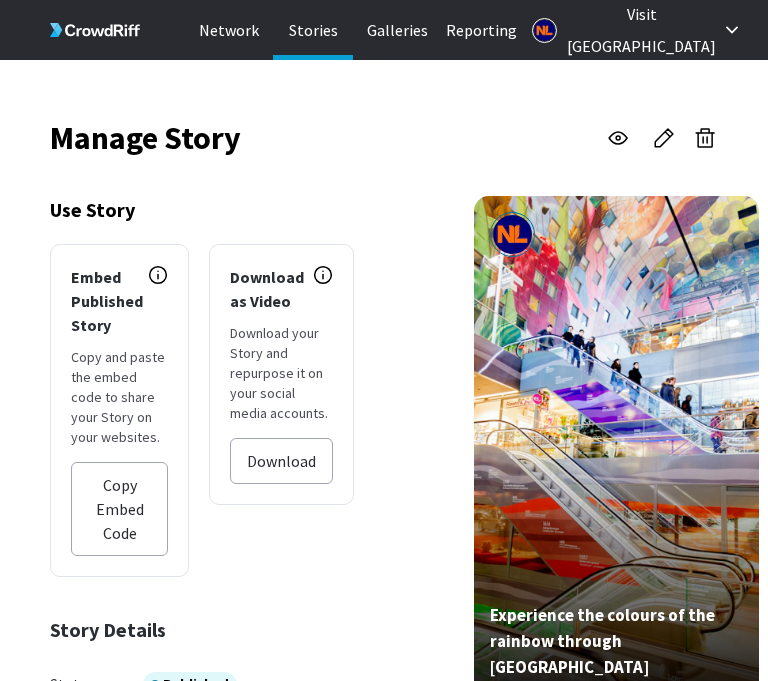 scroll, scrollTop: 0, scrollLeft: 0, axis: both 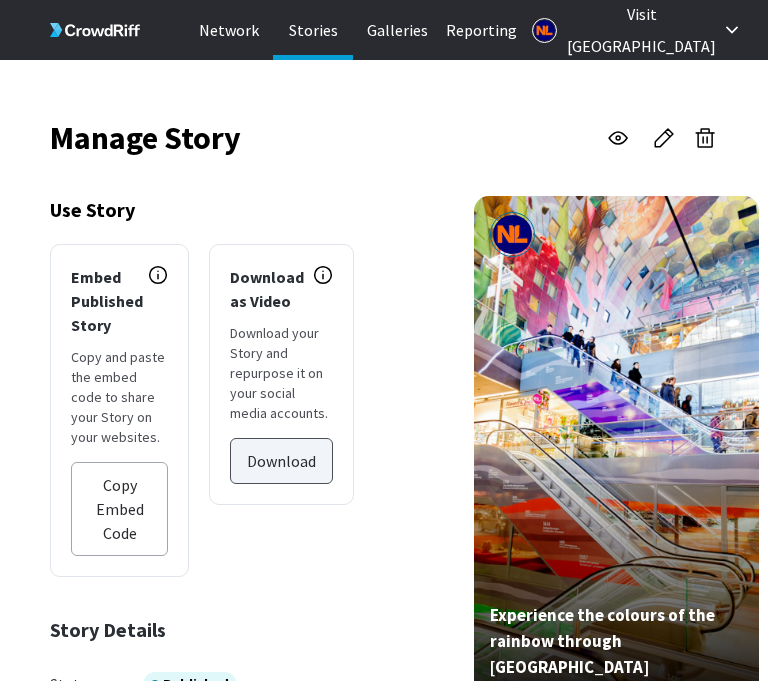 click on "Download" at bounding box center (281, 461) 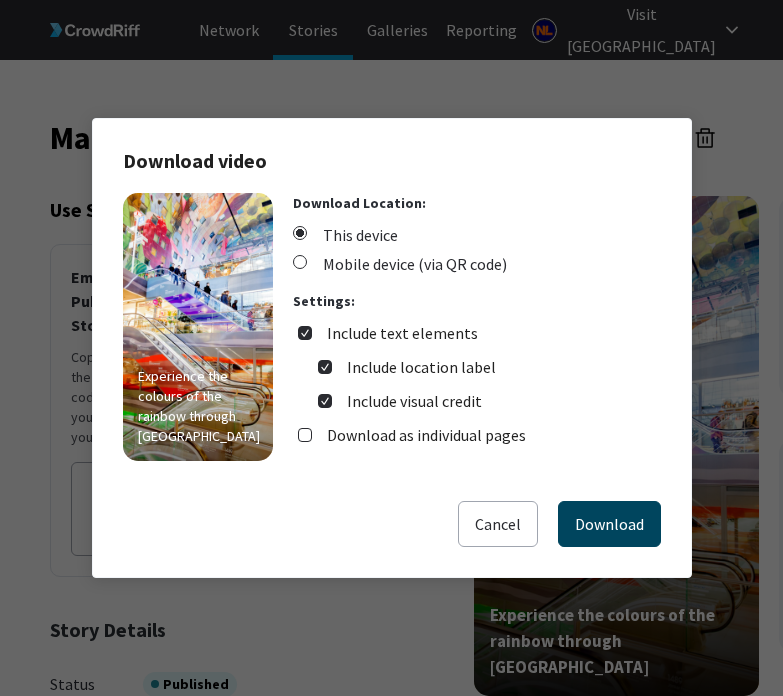 drag, startPoint x: 648, startPoint y: 529, endPoint x: 629, endPoint y: 482, distance: 50.695168 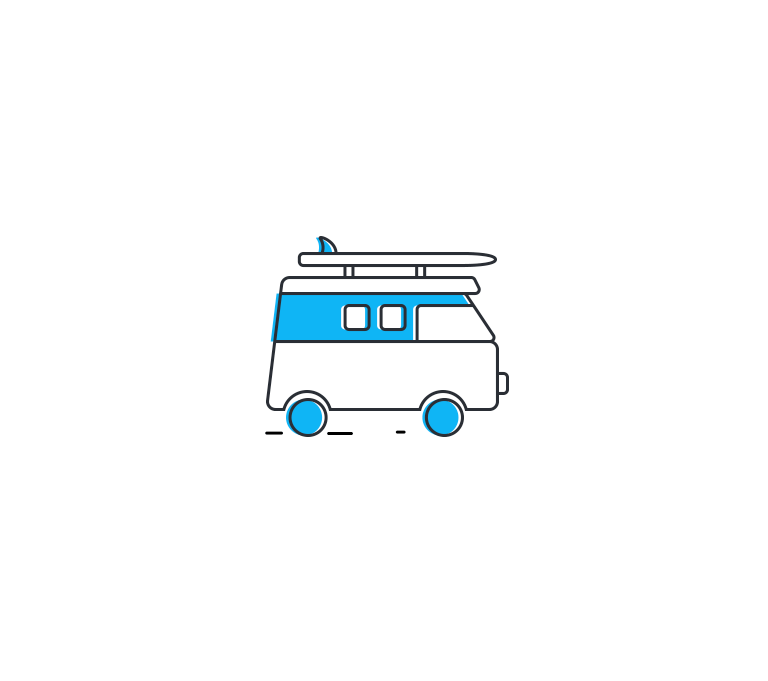 scroll, scrollTop: 0, scrollLeft: 0, axis: both 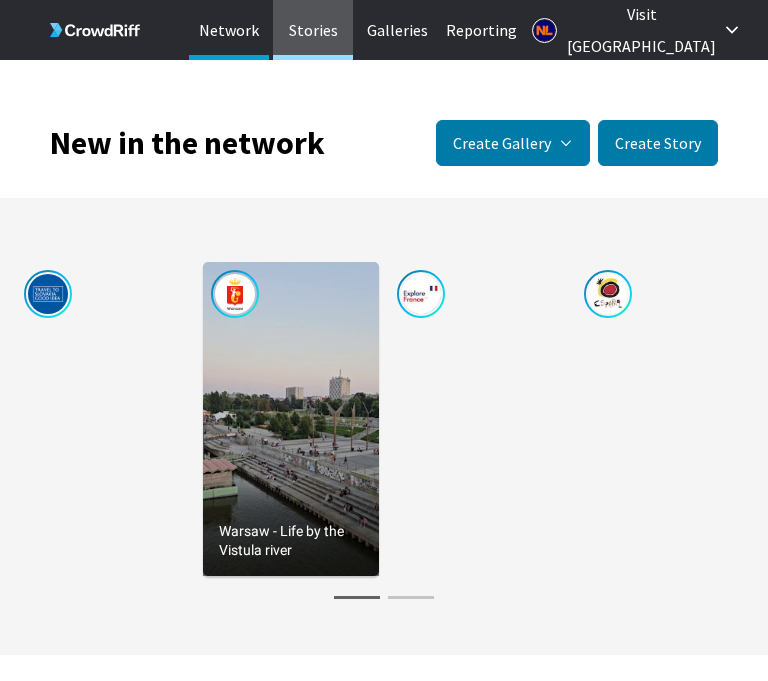 click on "Stories" at bounding box center [313, 30] 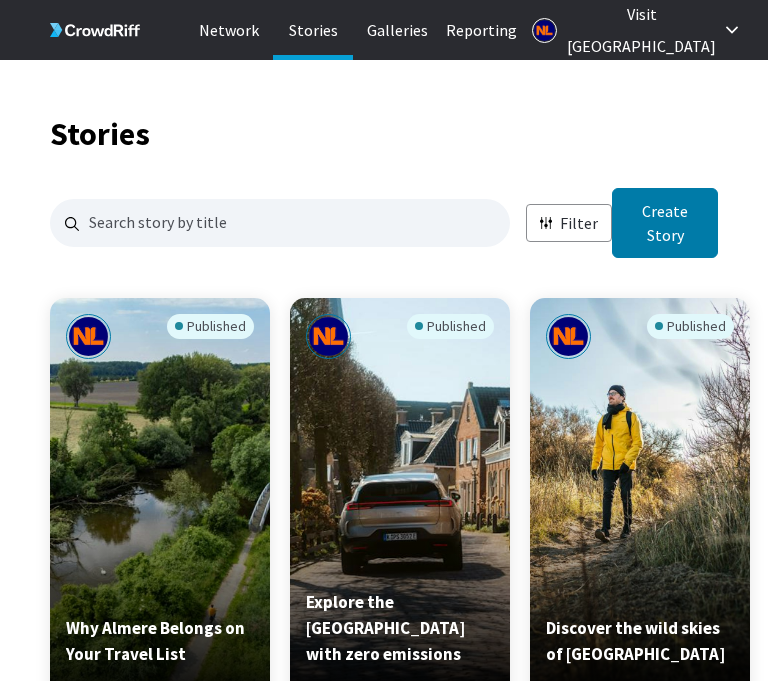 scroll, scrollTop: 16, scrollLeft: 16, axis: both 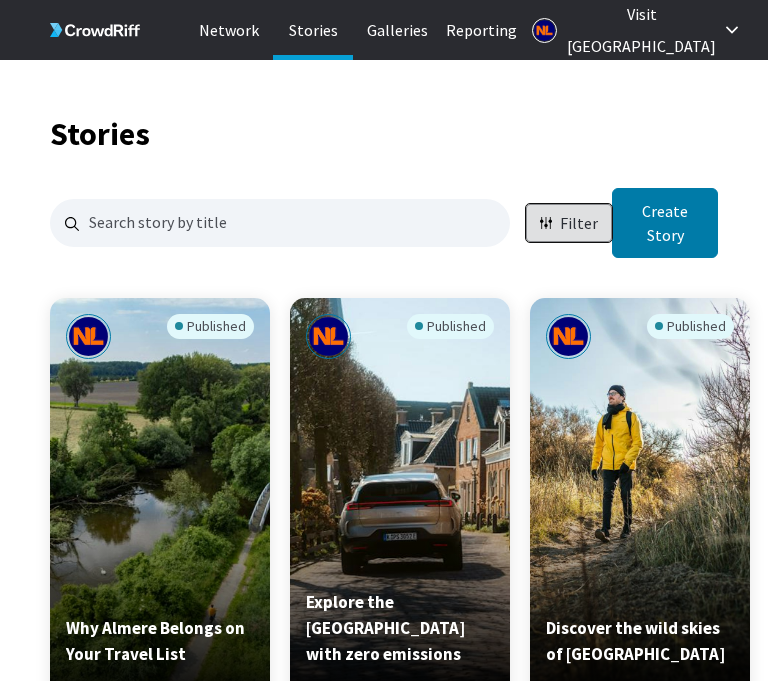 click at bounding box center (550, 223) 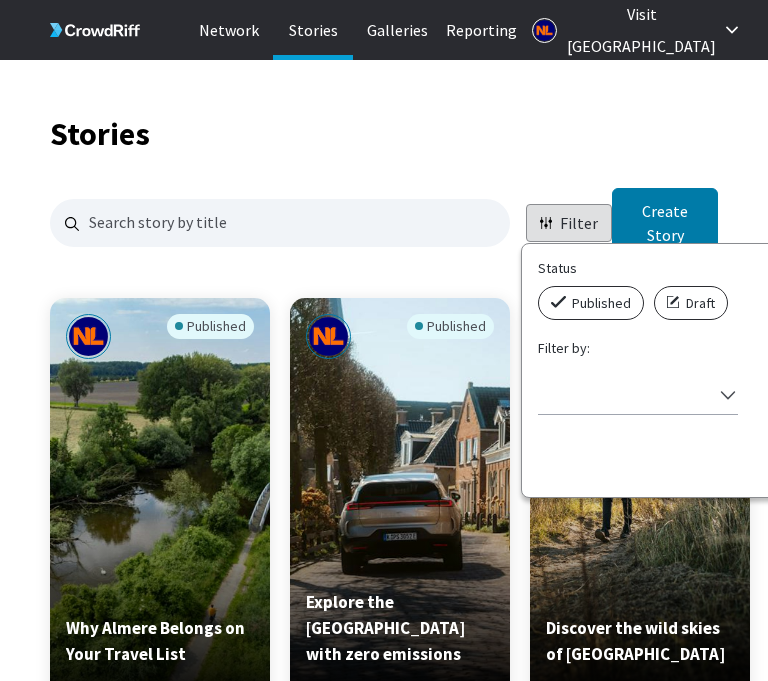 click on "Published" at bounding box center (601, 303) 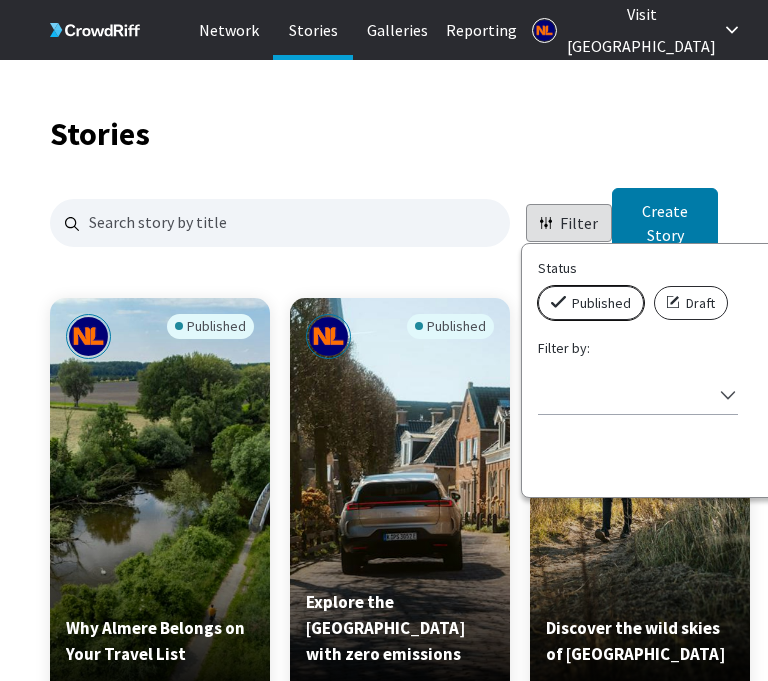 click on "Published" at bounding box center (544, 286) 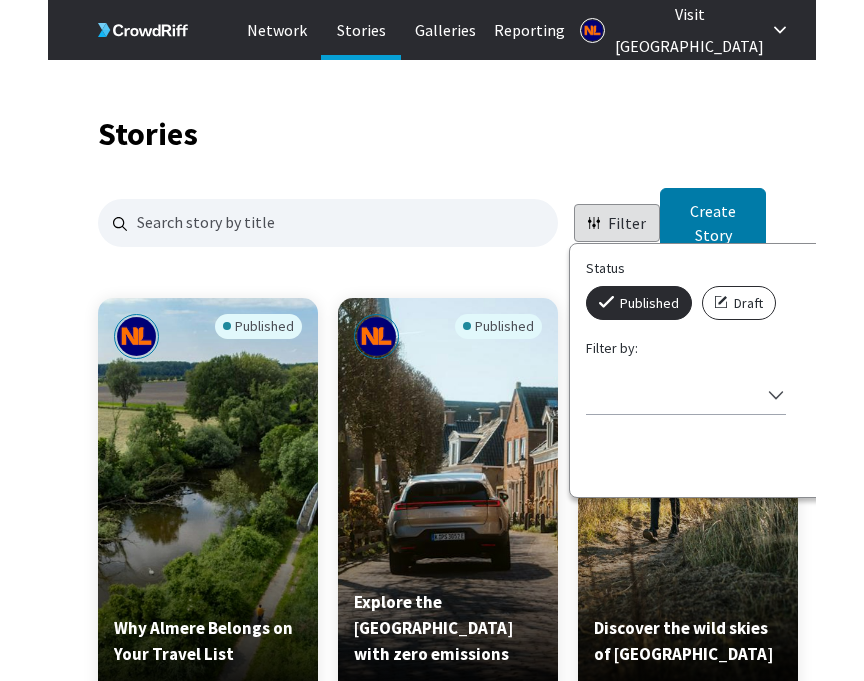 scroll, scrollTop: 16, scrollLeft: 16, axis: both 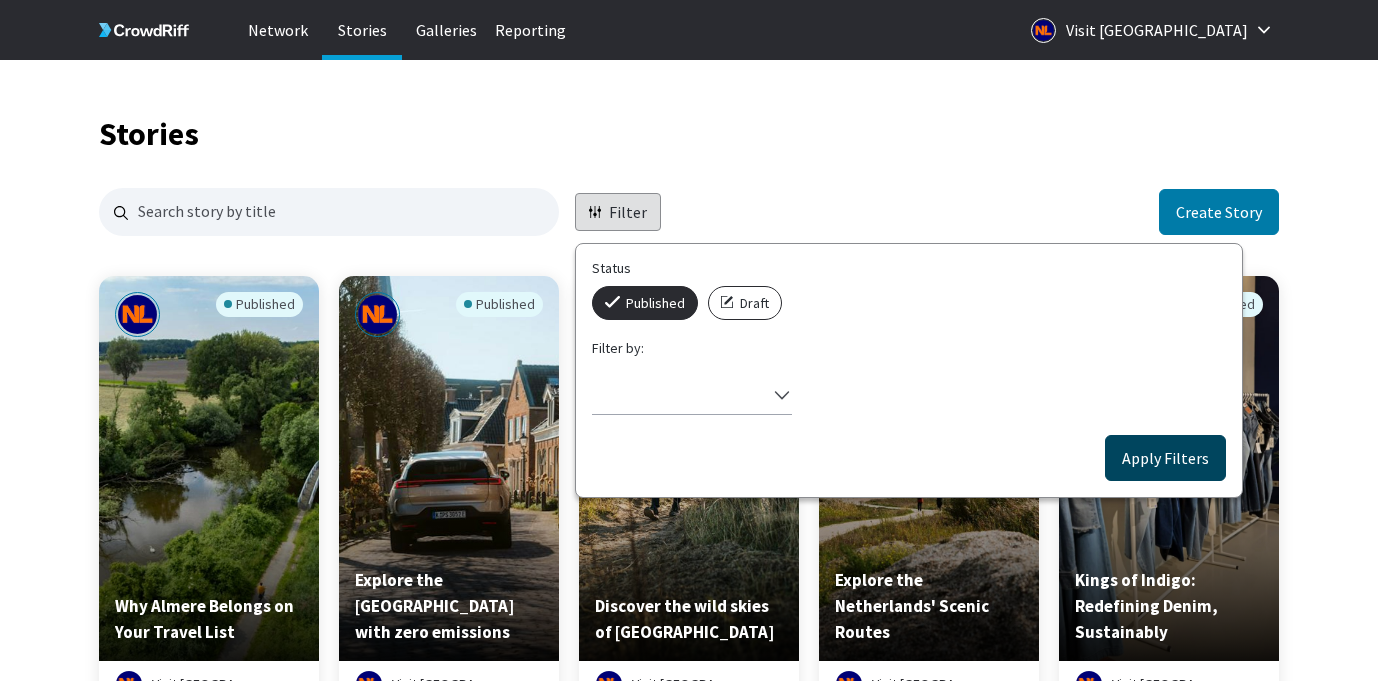 click on "Apply Filters" at bounding box center (1165, 458) 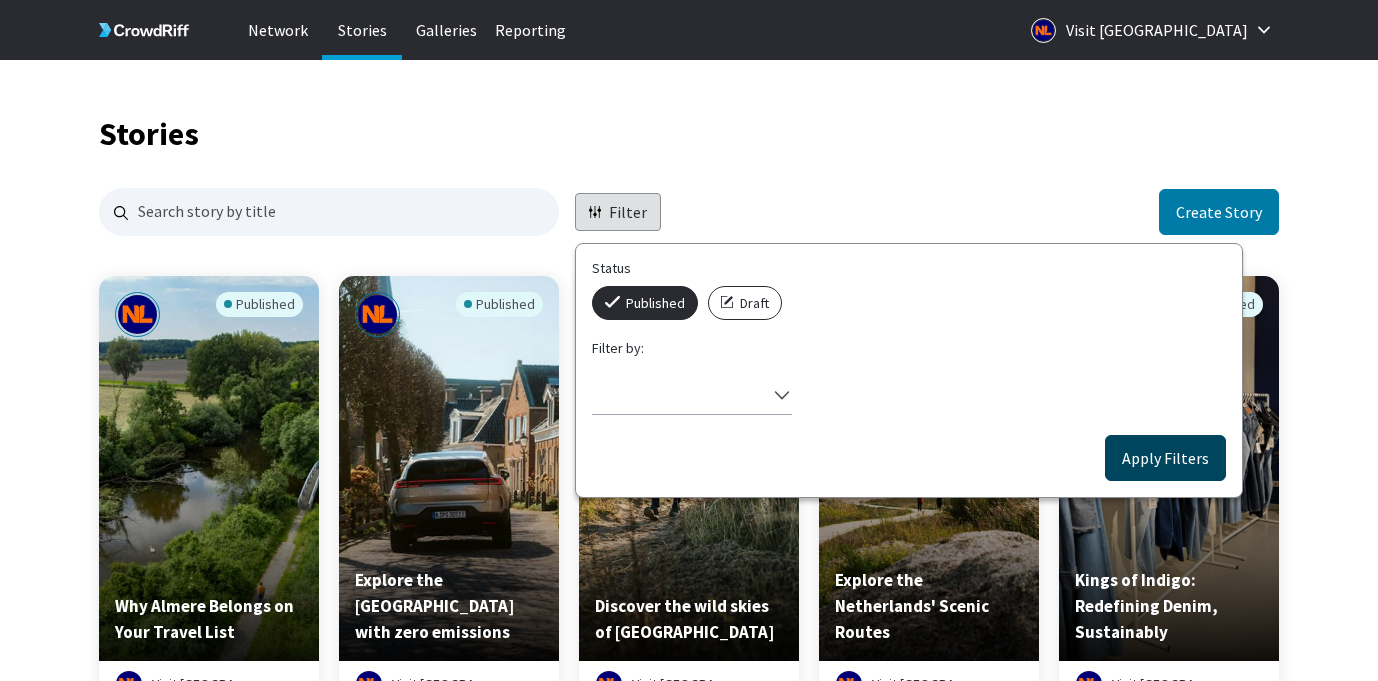 click on "Apply Filters" at bounding box center (1165, 458) 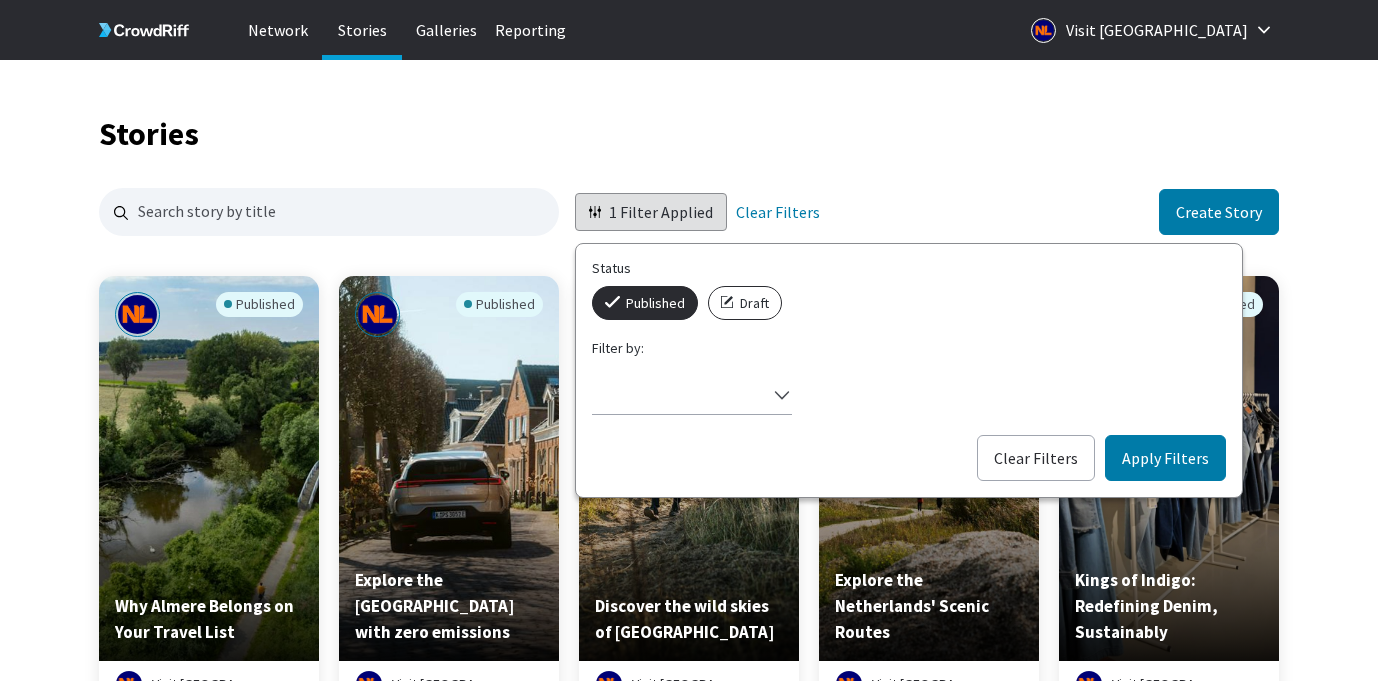 click on "Stories 1 Filter Applied Status Published Draft Filter by: Select filter Clear Filters Apply Filters Clear Filters Create Story Published Why Almere Belongs on Your Travel List   Visit Netherlands Manage Story Edit in Story Creator Preview Copy embed code Download -- 6 16.67% Published Explore the Netherlands with zero emissions   Visit Netherlands Manage Story Edit in Story Creator Preview Copy embed code Download -- 7 -- Published Discover the wild skies of the Netherlands   Visit Netherlands Manage Story Edit in Story Creator Preview Copy embed code Download 1 12 8.33% Published Explore the Netherlands' Scenic Routes   Visit Netherlands Manage Story Edit in Story Creator Preview Copy embed code Download -- 25 20.00% Published Kings of Indigo: Redefining Denim, Sustainably   Visit Netherlands Manage Story Edit in Story Creator Preview Copy embed code Download 7 18 5.56% Published TextielMuseum: Where Threads Shape the Future   Visit Netherlands Manage Story Edit in Story Creator Preview Copy embed code -- 4" at bounding box center (689, 1138) 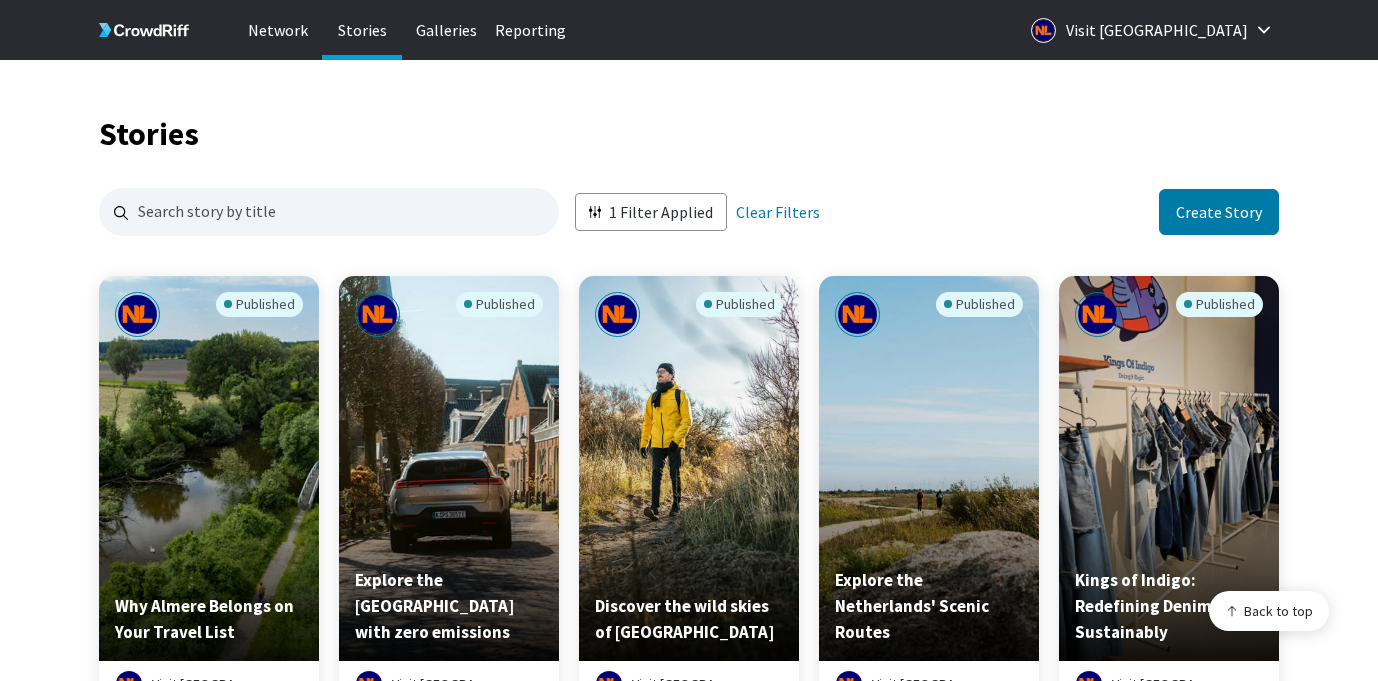 scroll, scrollTop: 225, scrollLeft: 0, axis: vertical 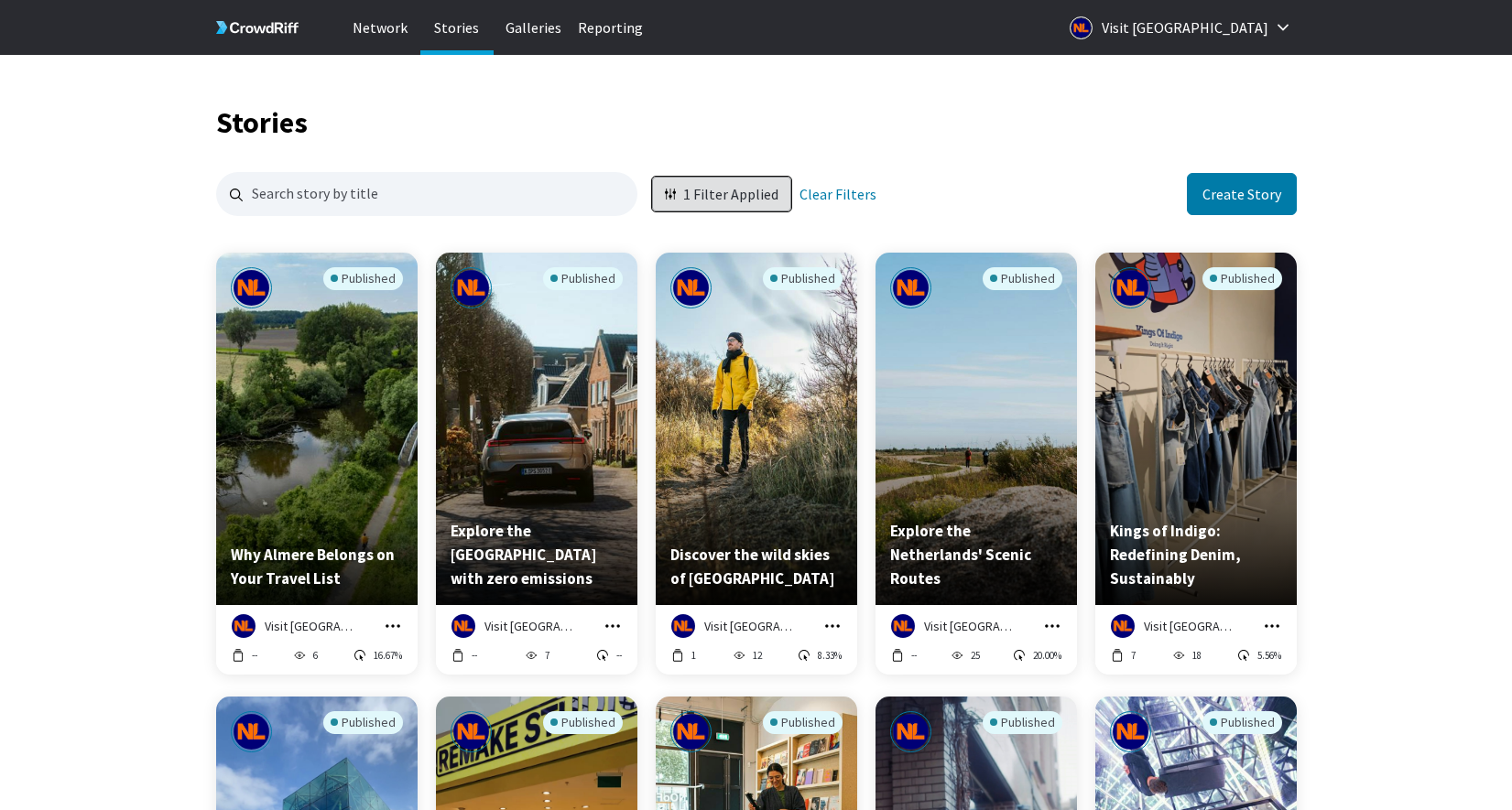 click on "1 Filter Applied" at bounding box center [722, 194] 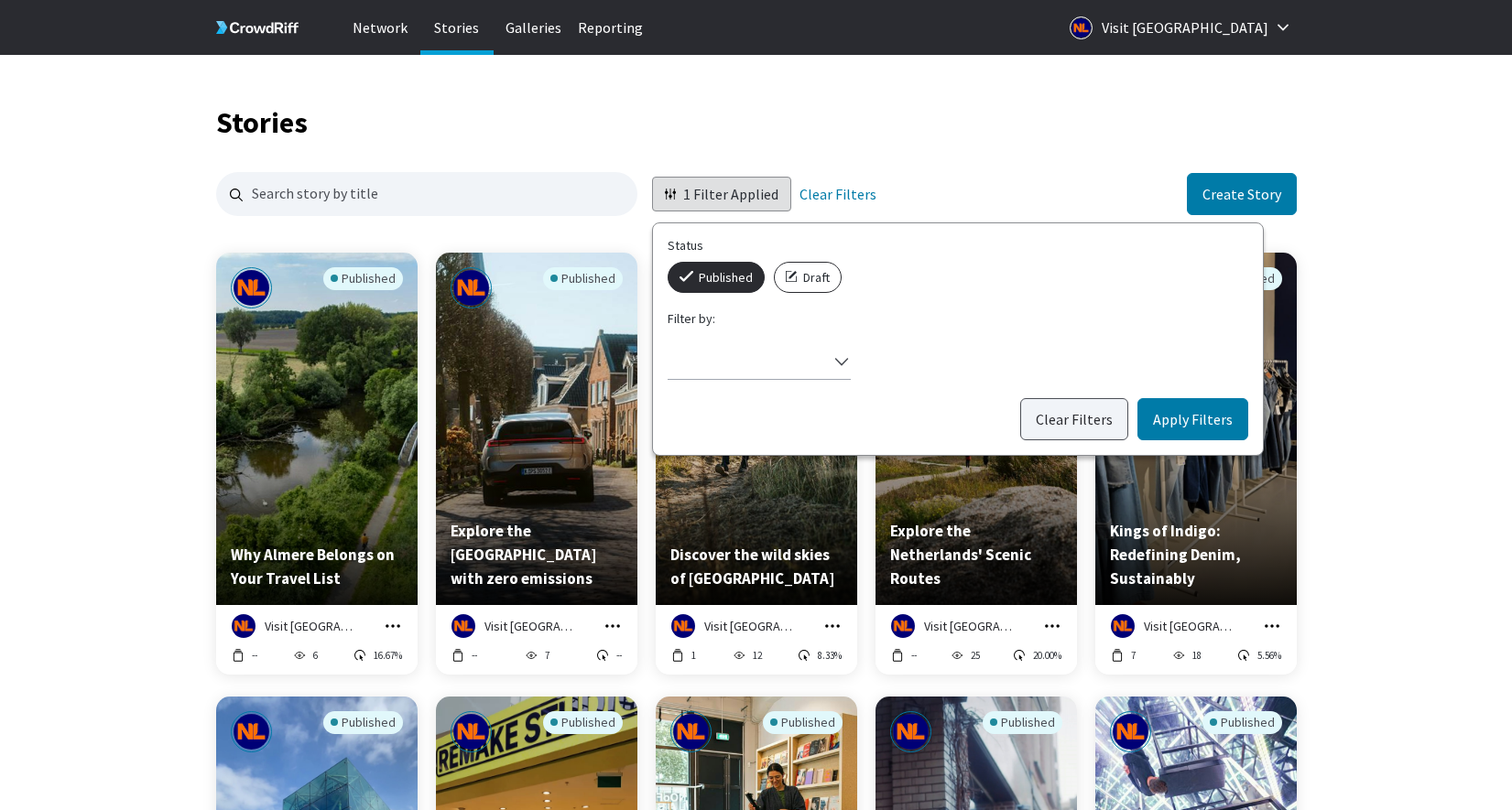 click on "Clear Filters" at bounding box center [1074, 419] 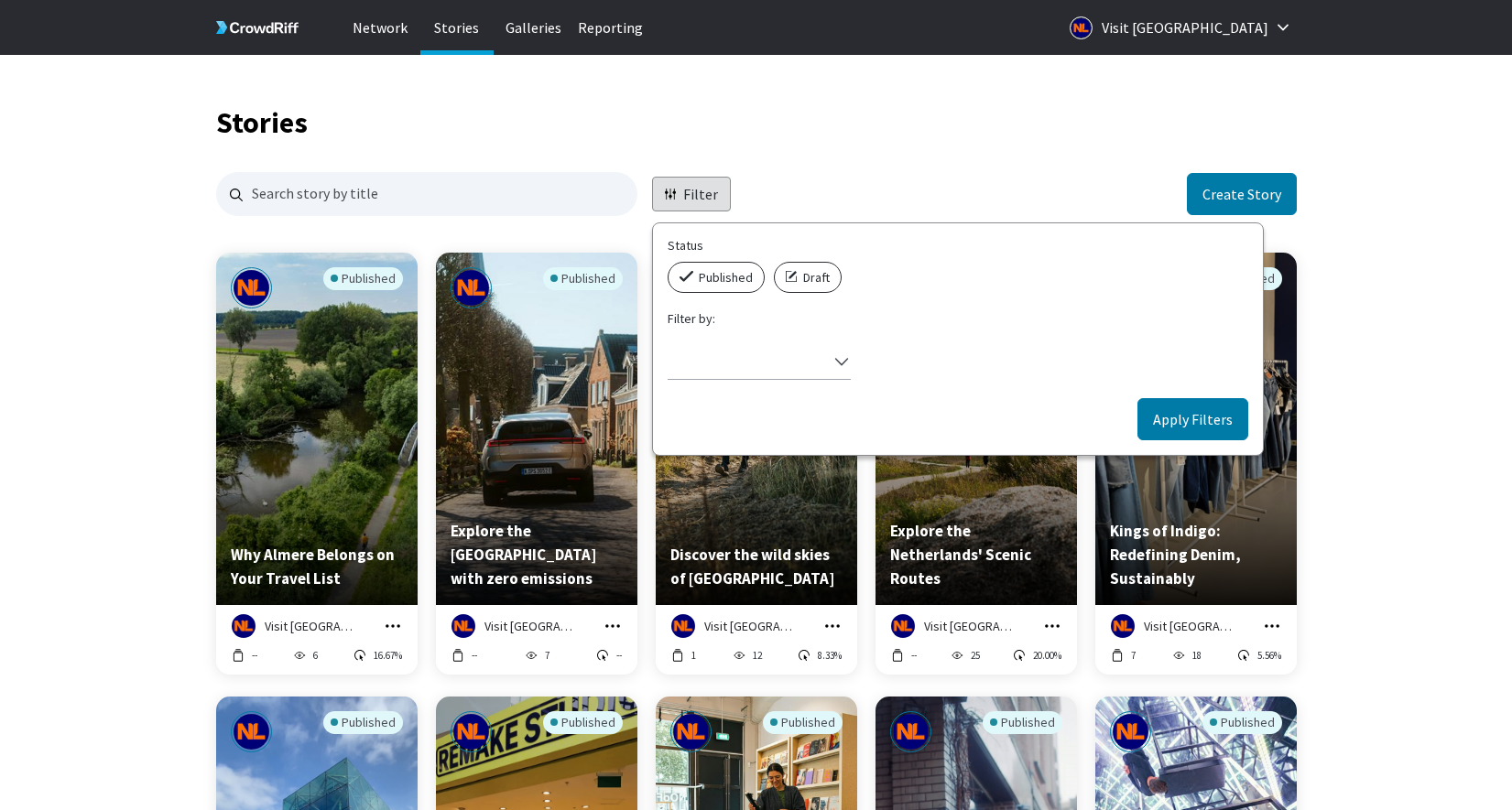 click on "Stories Filter Status Published Draft Filter by: Select filter Apply Filters Create Story Published Why Almere Belongs on Your Travel List   Visit Netherlands Manage Story Edit in Story Creator Preview Copy embed code Download -- 6 16.67% Published Explore the Netherlands with zero emissions   Visit Netherlands Manage Story Edit in Story Creator Preview Copy embed code Download -- 7 -- Published Discover the wild skies of the Netherlands   Visit Netherlands Manage Story Edit in Story Creator Preview Copy embed code Download 1 12 8.33% Published Explore the Netherlands' Scenic Routes   Visit Netherlands Manage Story Edit in Story Creator Preview Copy embed code Download -- 25 20.00% Published Kings of Indigo: Redefining Denim, Sustainably   Visit Netherlands Manage Story Edit in Story Creator Preview Copy embed code Download 7 18 5.56% Published TextielMuseum: Where Threads Shape the Future   Visit Netherlands Manage Story Edit in Story Creator Preview Copy embed code Download -- 4 -- Published   Manage Story" at bounding box center (756, 3483) 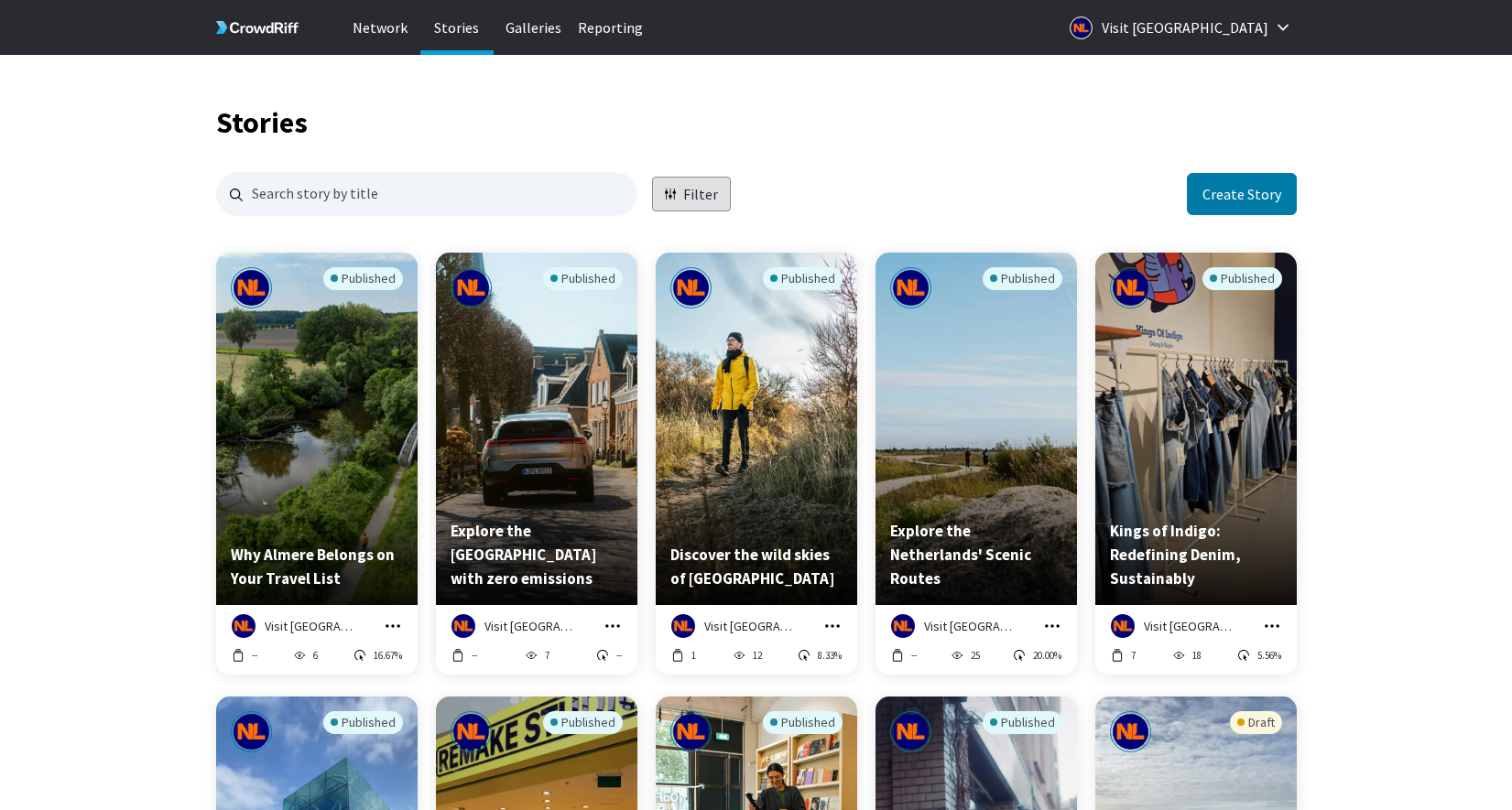 scroll, scrollTop: 1762, scrollLeft: 1067, axis: both 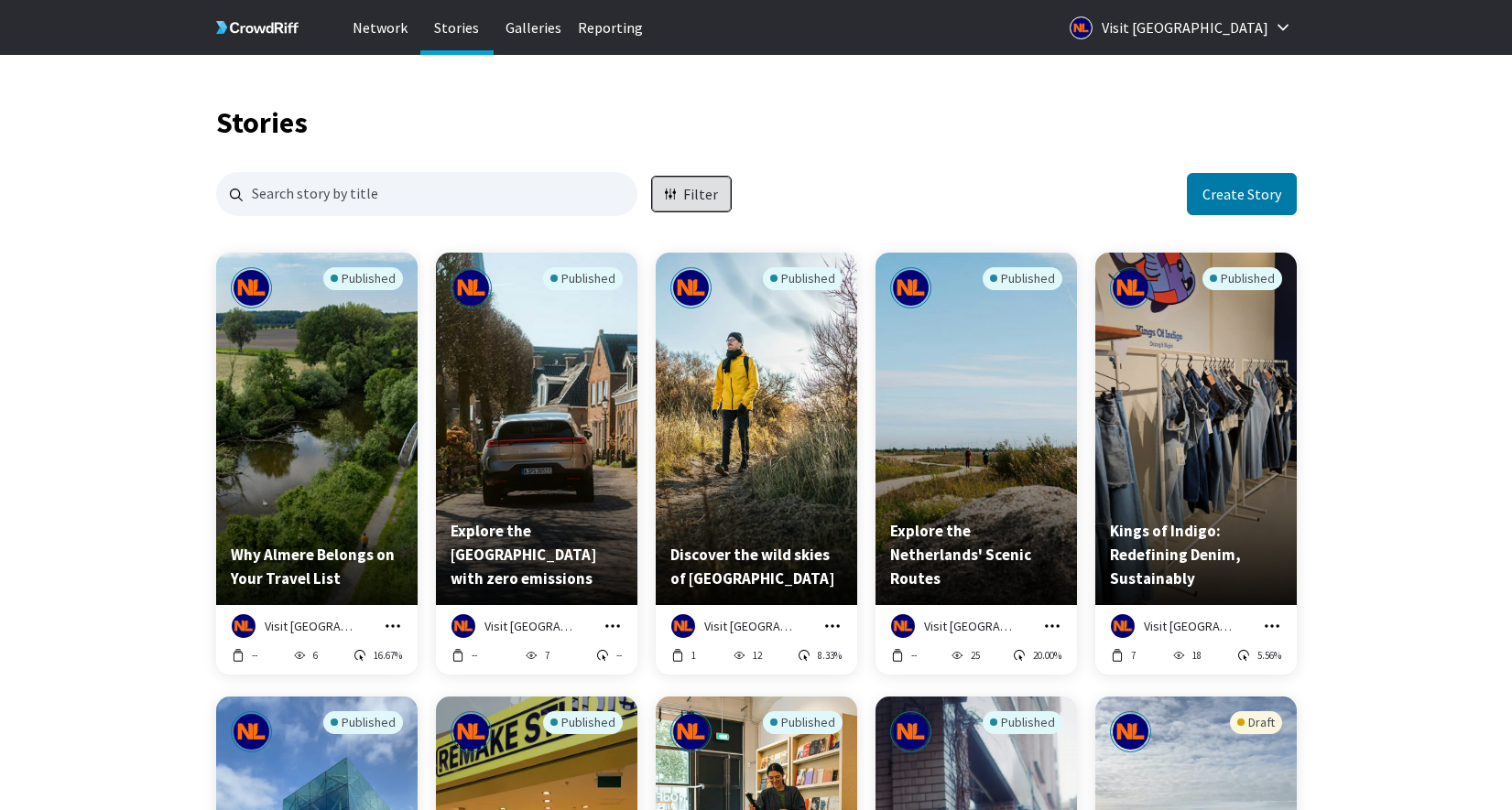 click on "Filter" at bounding box center [701, 194] 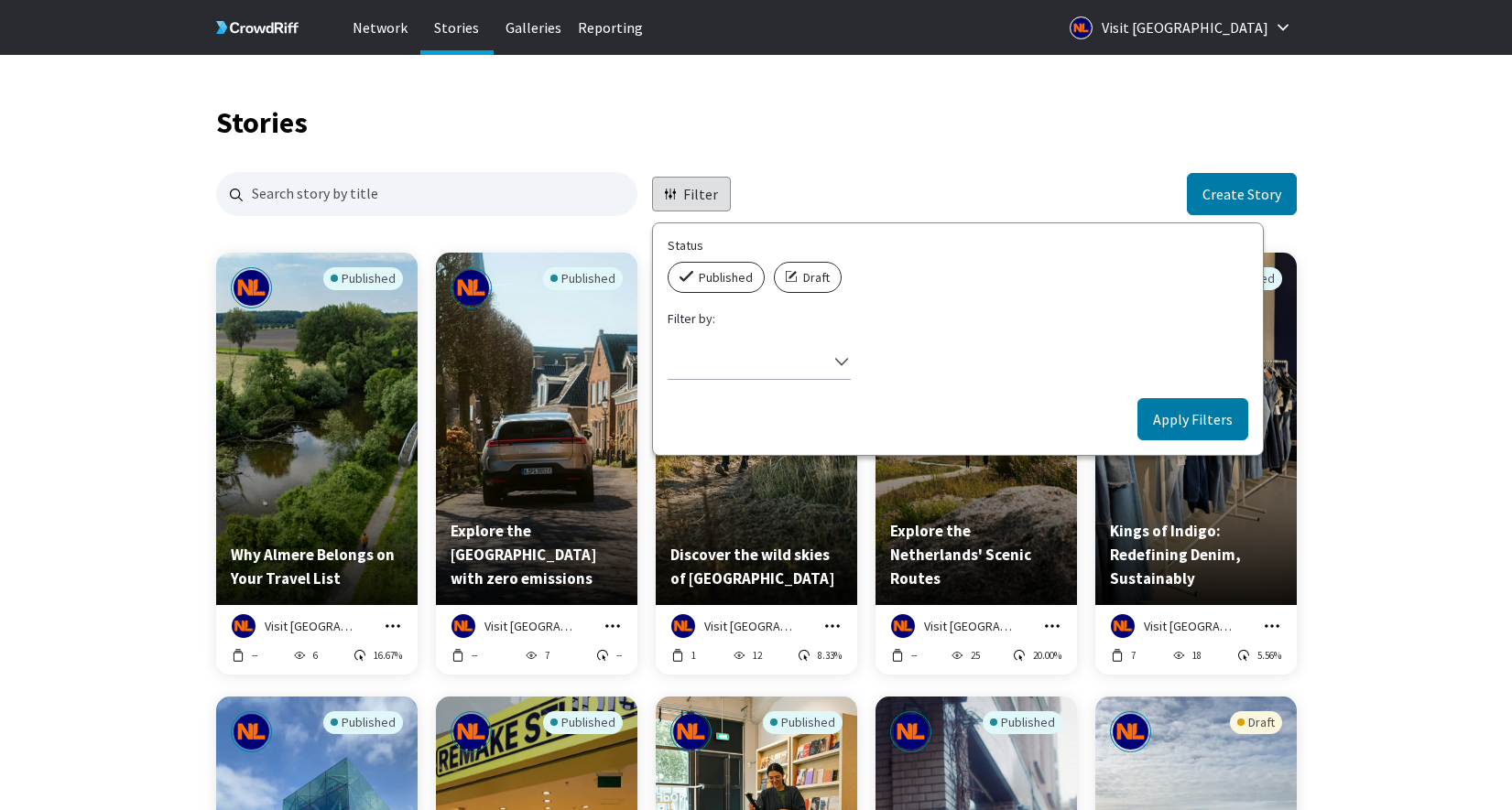click on "Published" at bounding box center (725, 277) 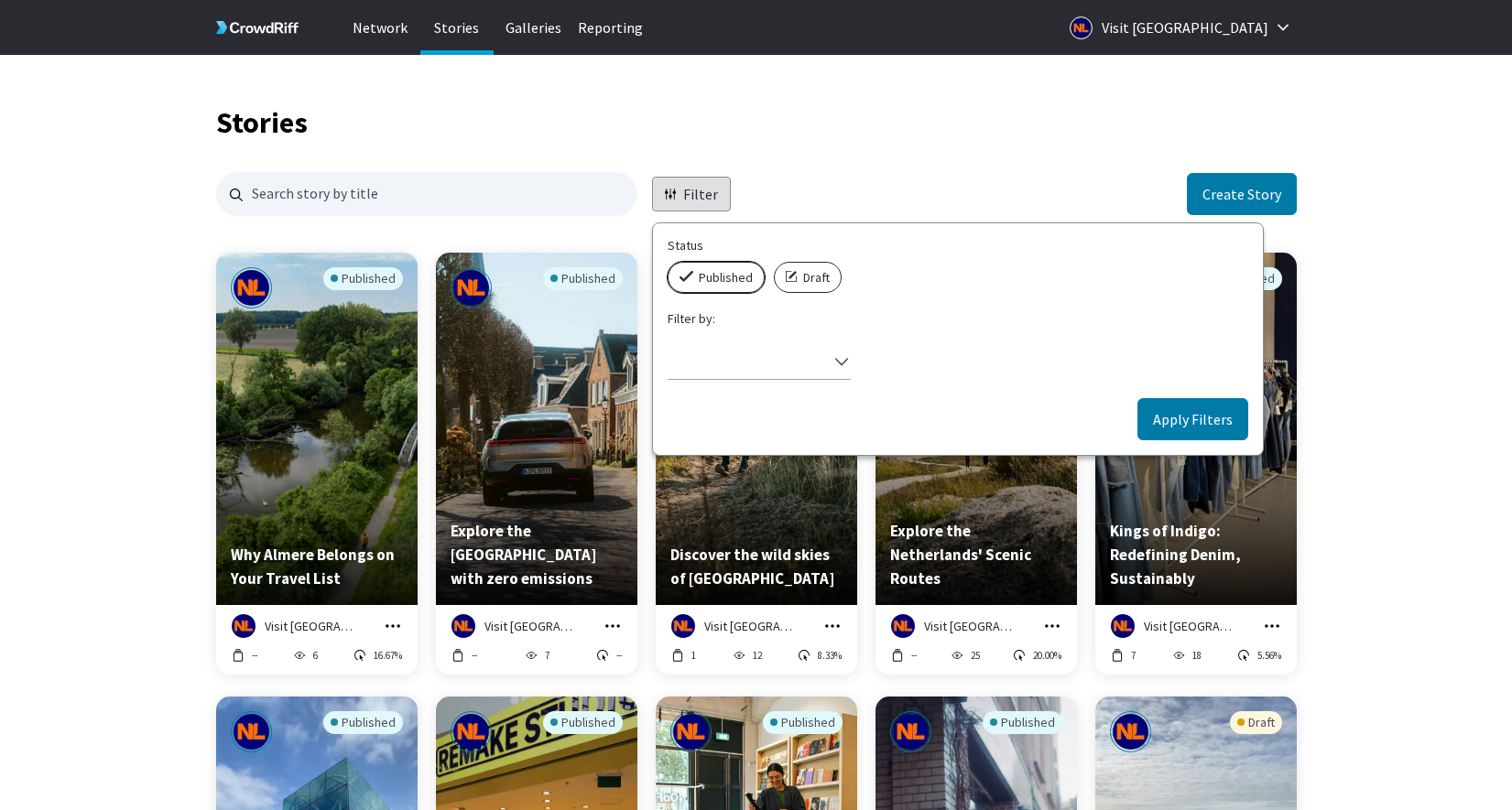 click on "Published" at bounding box center [673, 262] 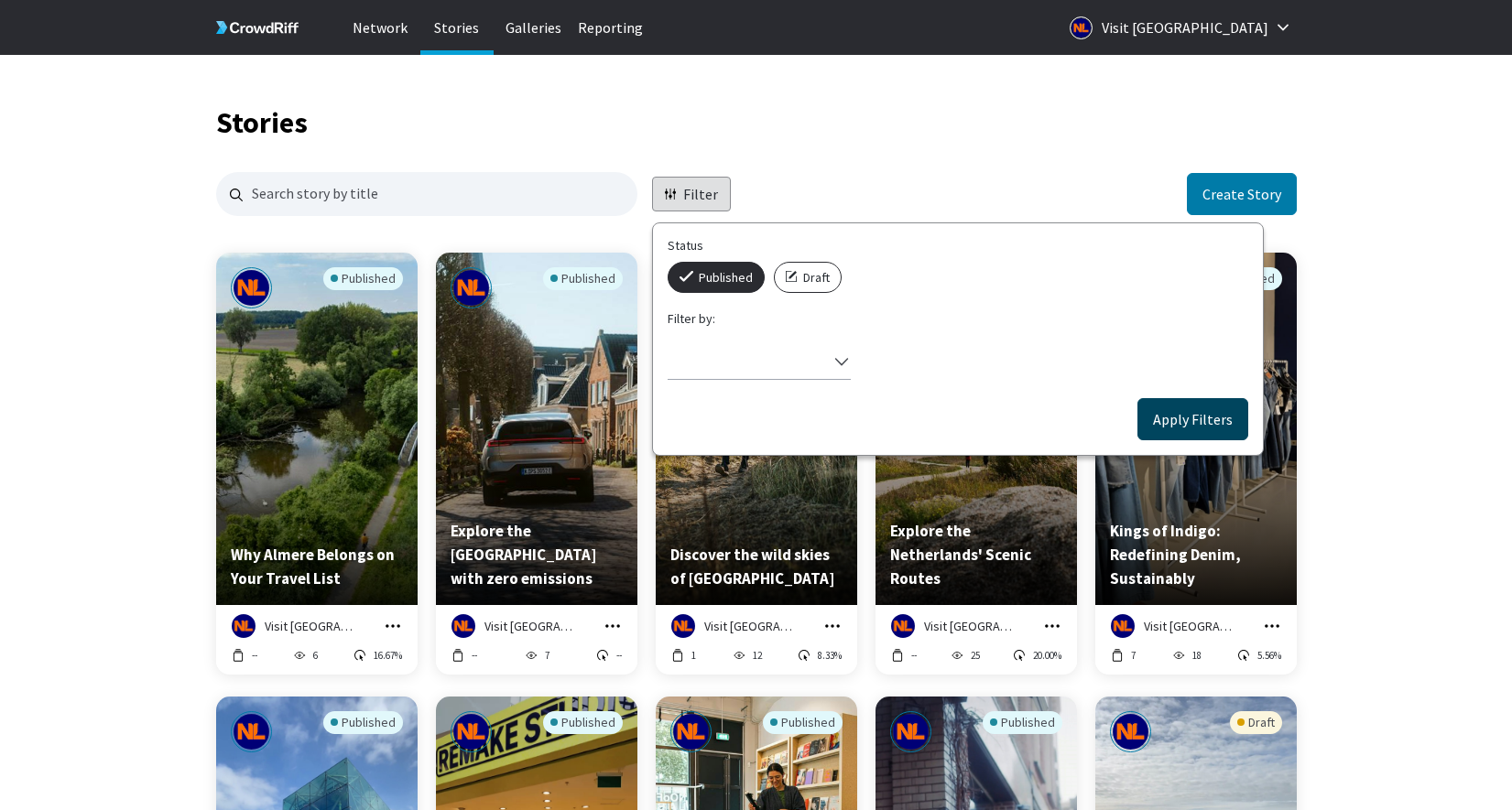 click on "Apply Filters" at bounding box center [1192, 419] 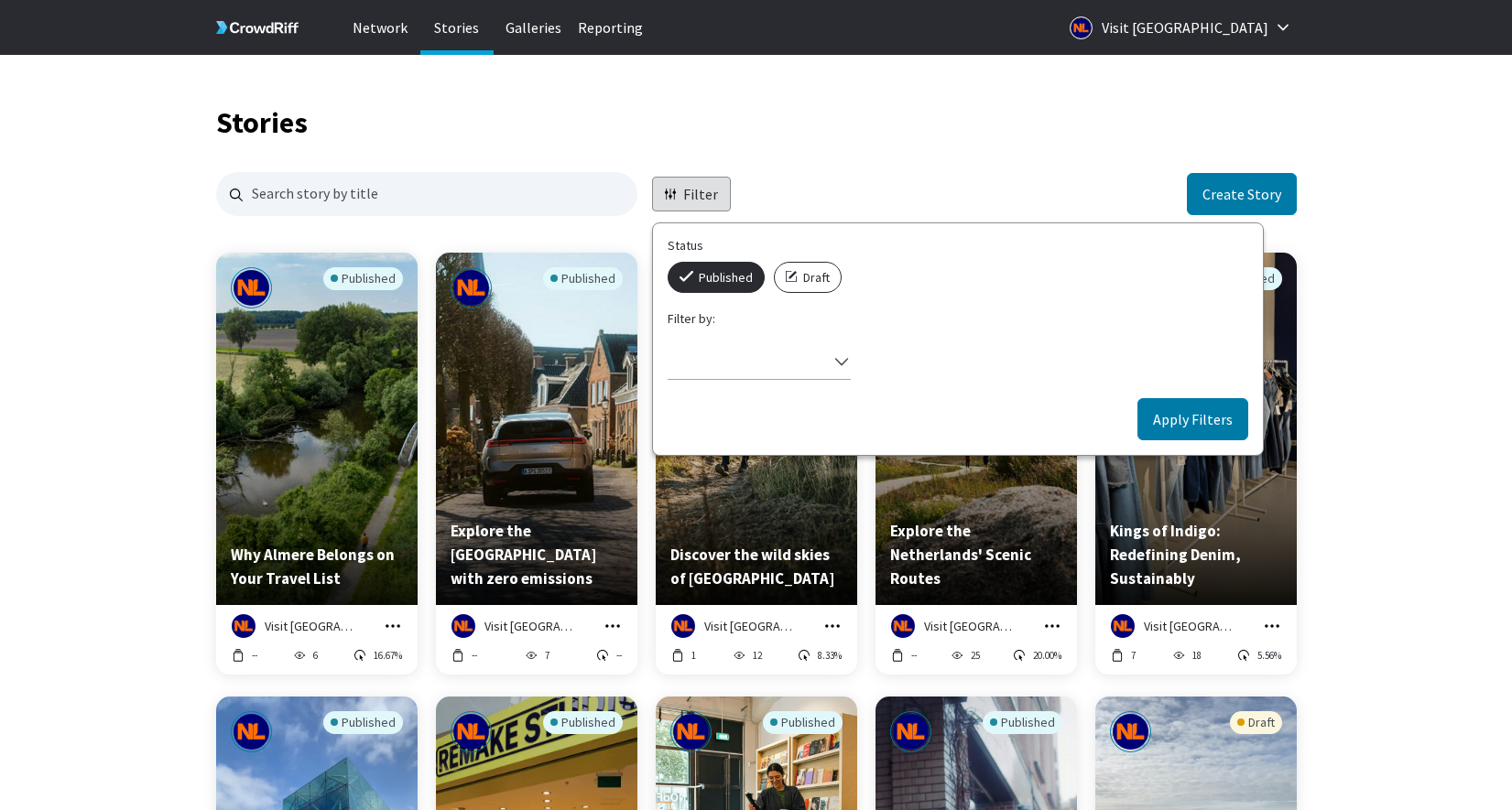 click on "Apply Filters" at bounding box center (1192, 419) 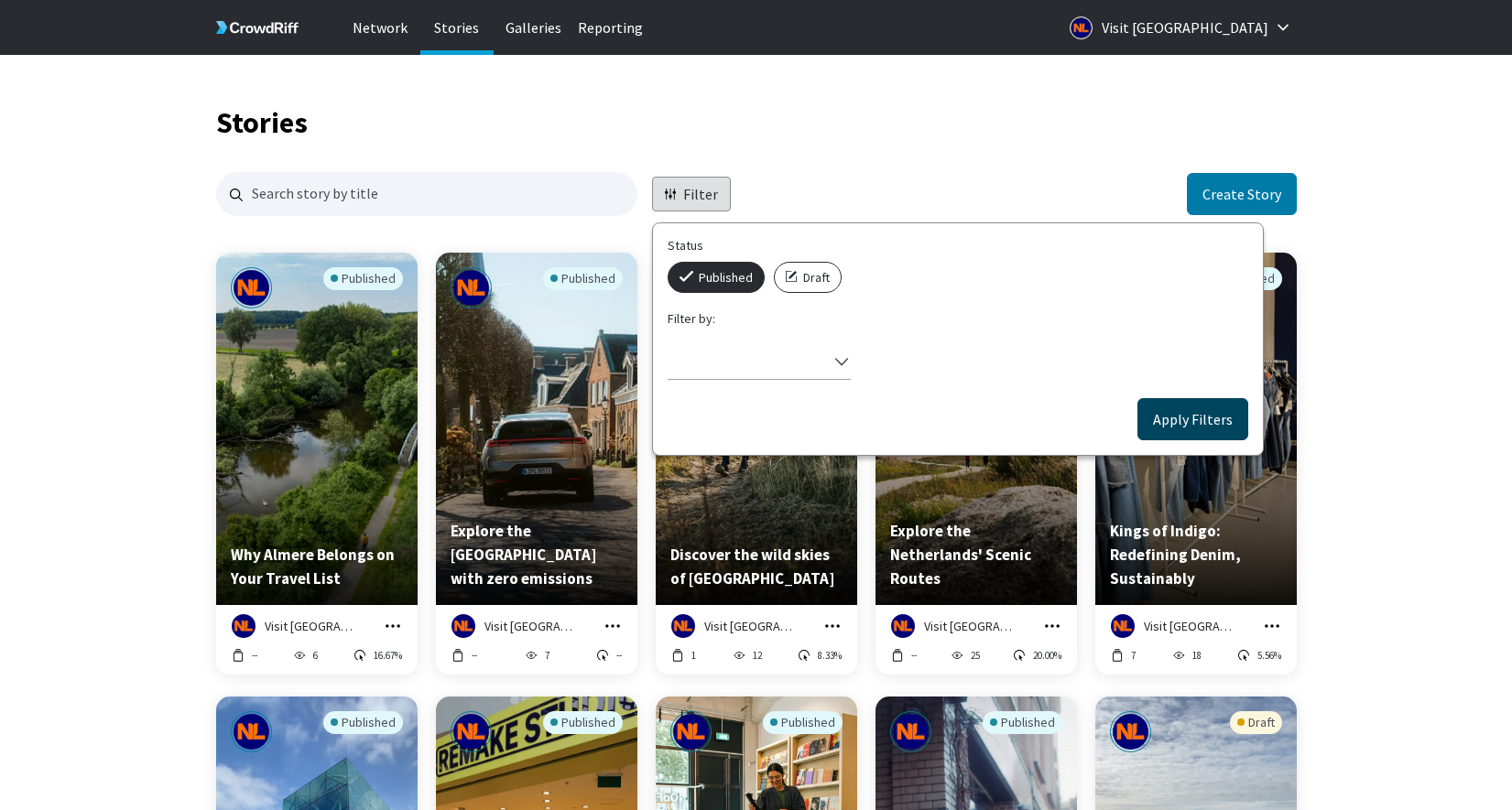click on "Apply Filters" at bounding box center (1192, 419) 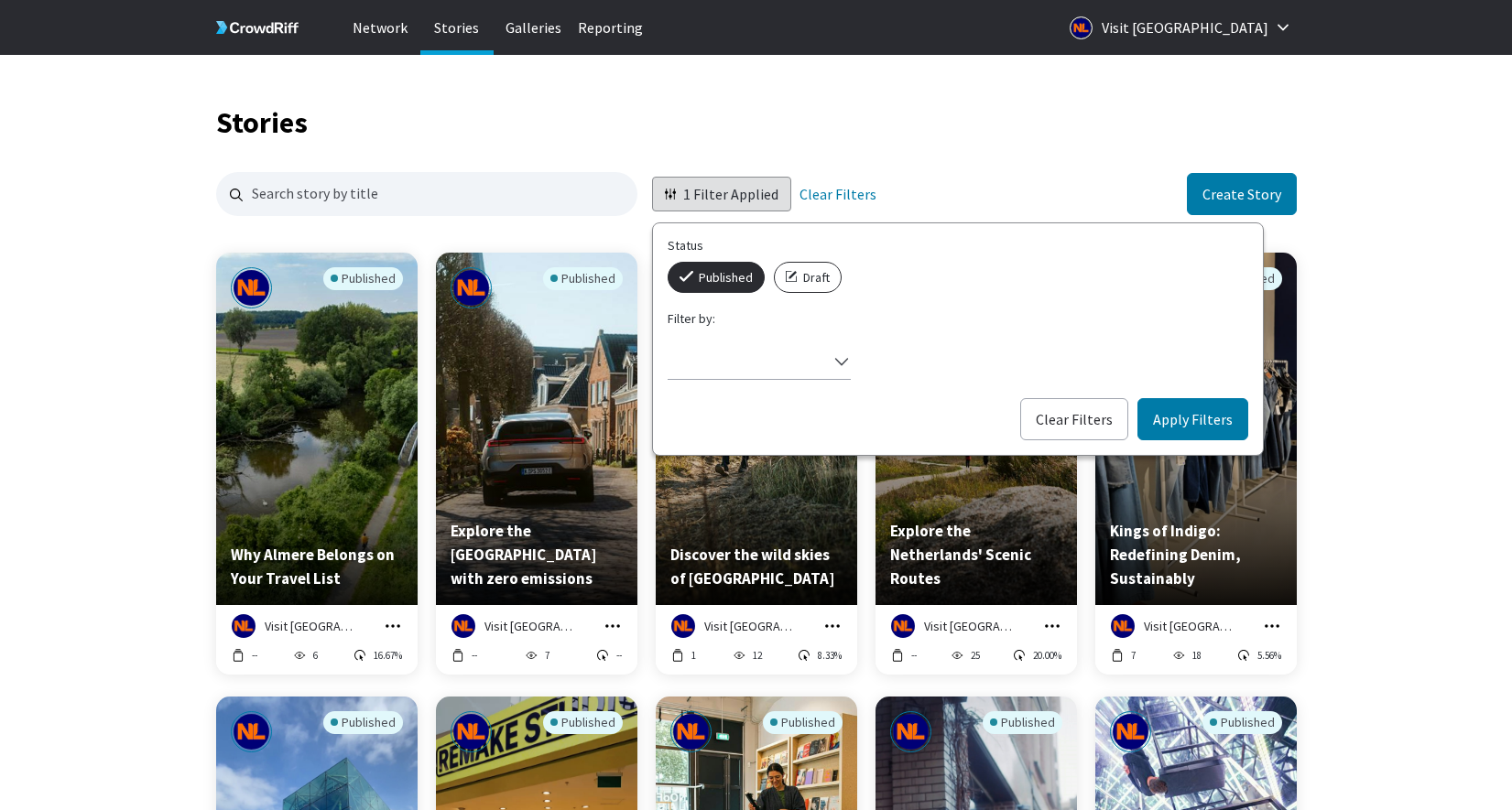 click on "Stories 1 Filter Applied Status Published Draft Filter by: Select filter Clear Filters Apply Filters Clear Filters Create Story Published Why Almere Belongs on Your Travel List   Visit Netherlands Manage Story Edit in Story Creator Preview Copy embed code Download -- 6 16.67% Published Explore the Netherlands with zero emissions   Visit Netherlands Manage Story Edit in Story Creator Preview Copy embed code Download -- 7 -- Published Discover the wild skies of the Netherlands   Visit Netherlands Manage Story Edit in Story Creator Preview Copy embed code Download 1 12 8.33% Published Explore the Netherlands' Scenic Routes   Visit Netherlands Manage Story Edit in Story Creator Preview Copy embed code Download -- 25 20.00% Published Kings of Indigo: Redefining Denim, Sustainably   Visit Netherlands Manage Story Edit in Story Creator Preview Copy embed code Download 7 18 5.56% Published TextielMuseum: Where Threads Shape the Future   Visit Netherlands Manage Story Edit in Story Creator Preview Copy embed code -- 4" at bounding box center (756, 1042) 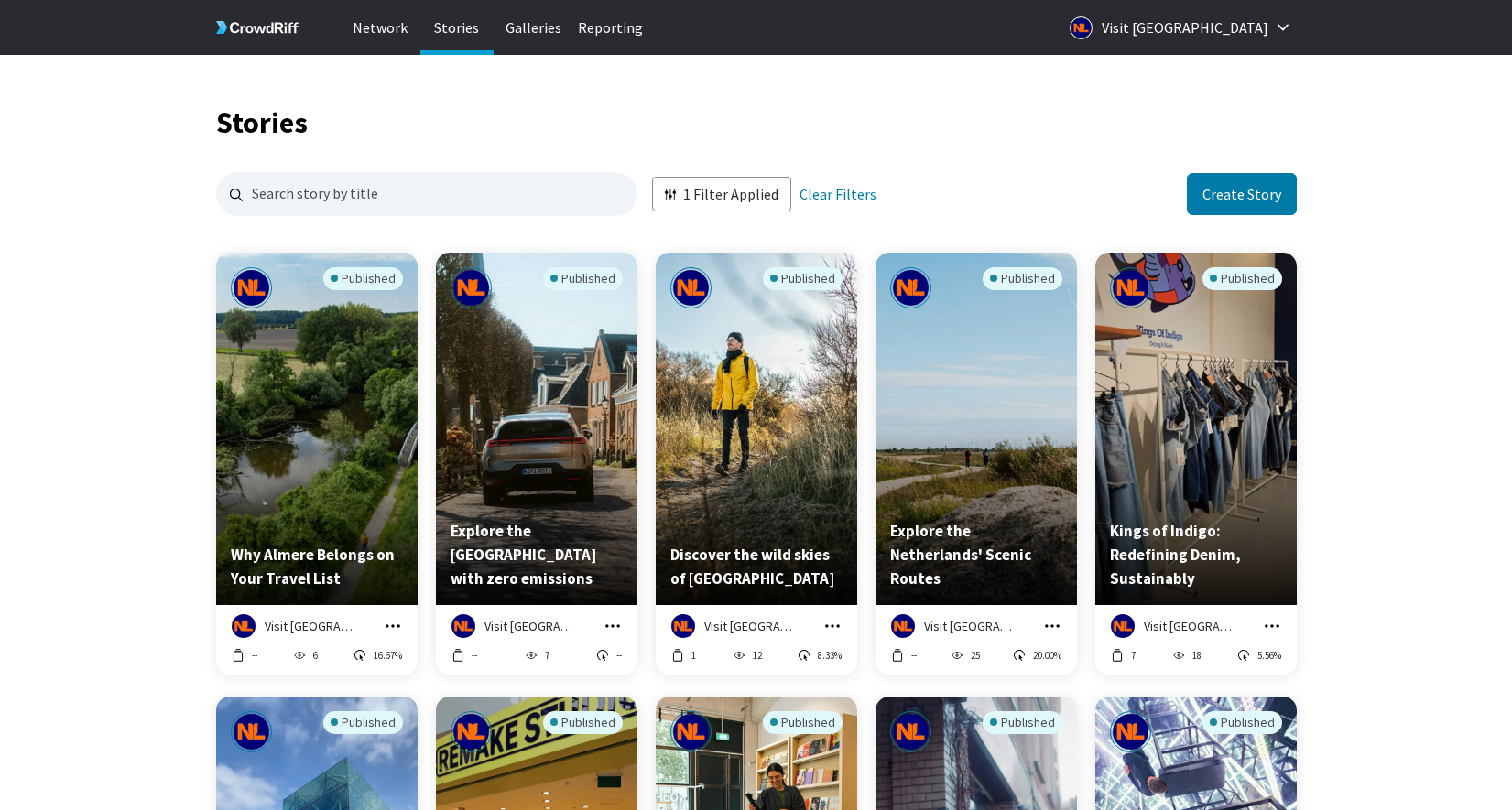 click on "Stories 1 Filter Applied Clear Filters Create Story Published Why Almere Belongs on Your Travel List   Visit Netherlands Manage Story Edit in Story Creator Preview Copy embed code Download -- 6 16.67% Published Explore the Netherlands with zero emissions   Visit Netherlands Manage Story Edit in Story Creator Preview Copy embed code Download -- 7 -- Published Discover the wild skies of the Netherlands   Visit Netherlands Manage Story Edit in Story Creator Preview Copy embed code Download 1 12 8.33% Published Explore the Netherlands' Scenic Routes   Visit Netherlands Manage Story Edit in Story Creator Preview Copy embed code Download -- 25 20.00% Published Kings of Indigo: Redefining Denim, Sustainably   Visit Netherlands Manage Story Edit in Story Creator Preview Copy embed code Download 7 18 5.56% Published TextielMuseum: Where Threads Shape the Future   Visit Netherlands Manage Story Edit in Story Creator Preview Copy embed code Download -- 4 -- Published Remake Studio: Unique Style, Zero Waste    Preview 3" at bounding box center [756, 1042] 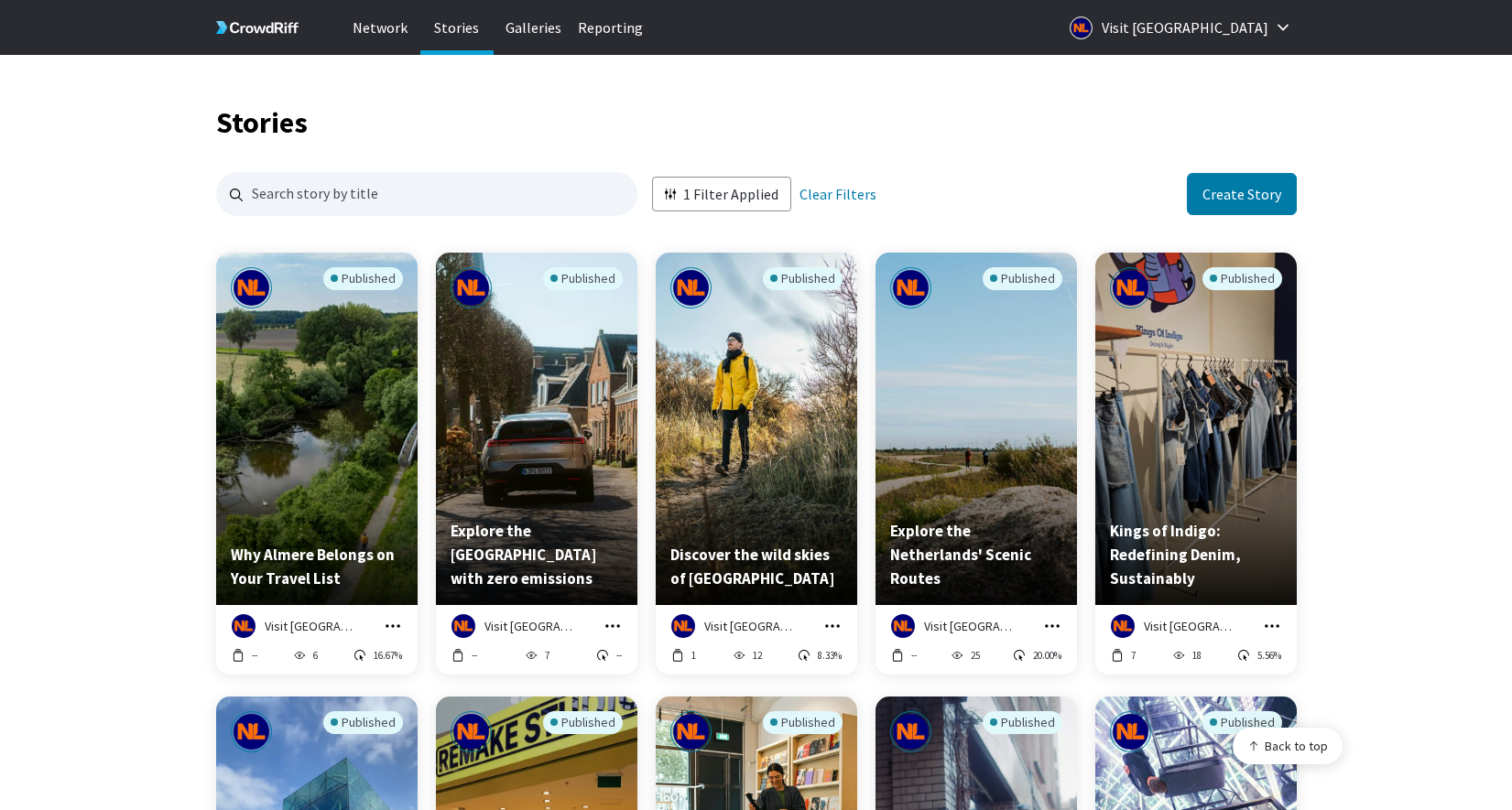 scroll, scrollTop: 220, scrollLeft: 0, axis: vertical 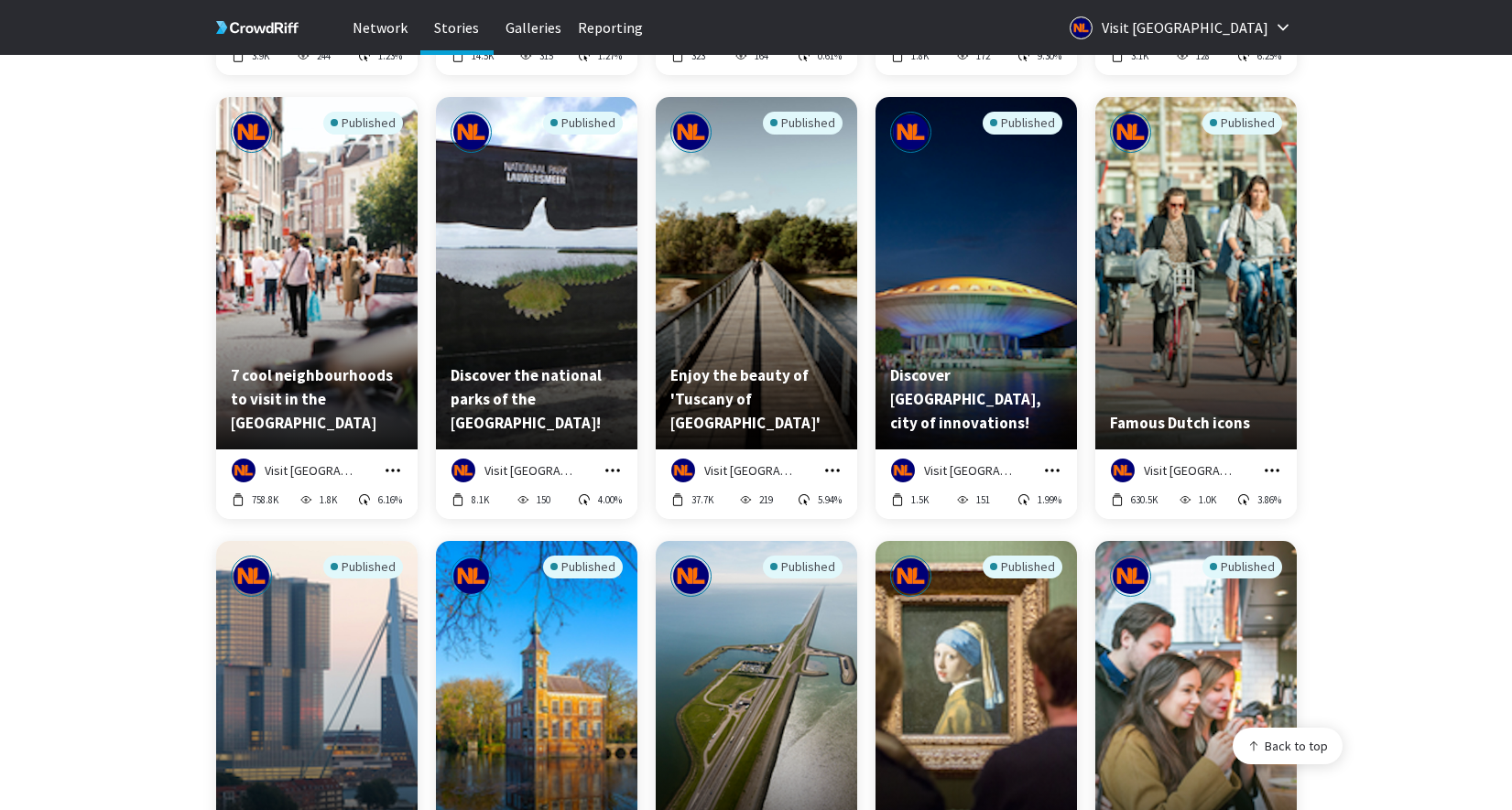 click on "Stories 1 Filter Applied Clear Filters Create Story Published Come with us for a nature getaway in De Achterhoek!   Visit Netherlands Manage Story Edit in Story Creator Preview Copy embed code Download 190 29 3.45% Published Join us on a Nature Outdoor Escape in Friesland!   Visit Netherlands Manage Story Edit in Story Creator Preview Copy embed code Download 1.6K 54 3.70% Published Who is the famous Dutch artist Vincent van Gogh?   Visit Netherlands Manage Story Edit in Story Creator Preview Copy embed code Download 312 52 19.23% Published 10 ways to get the most out of your summer in The Netherlands!   Visit Netherlands Manage Story Edit in Story Creator Preview Copy embed code Download 290.3K 244 4.10% Published Reach the top of the sustainable ladder with these green activities   Visit Netherlands Manage Story Edit in Story Creator Preview Copy embed code Download 2.1K 61 -- Published Magical places in The Netherlands   Visit Netherlands Manage Story Edit in Story Creator Preview Copy embed code Download" at bounding box center [756, -1977] 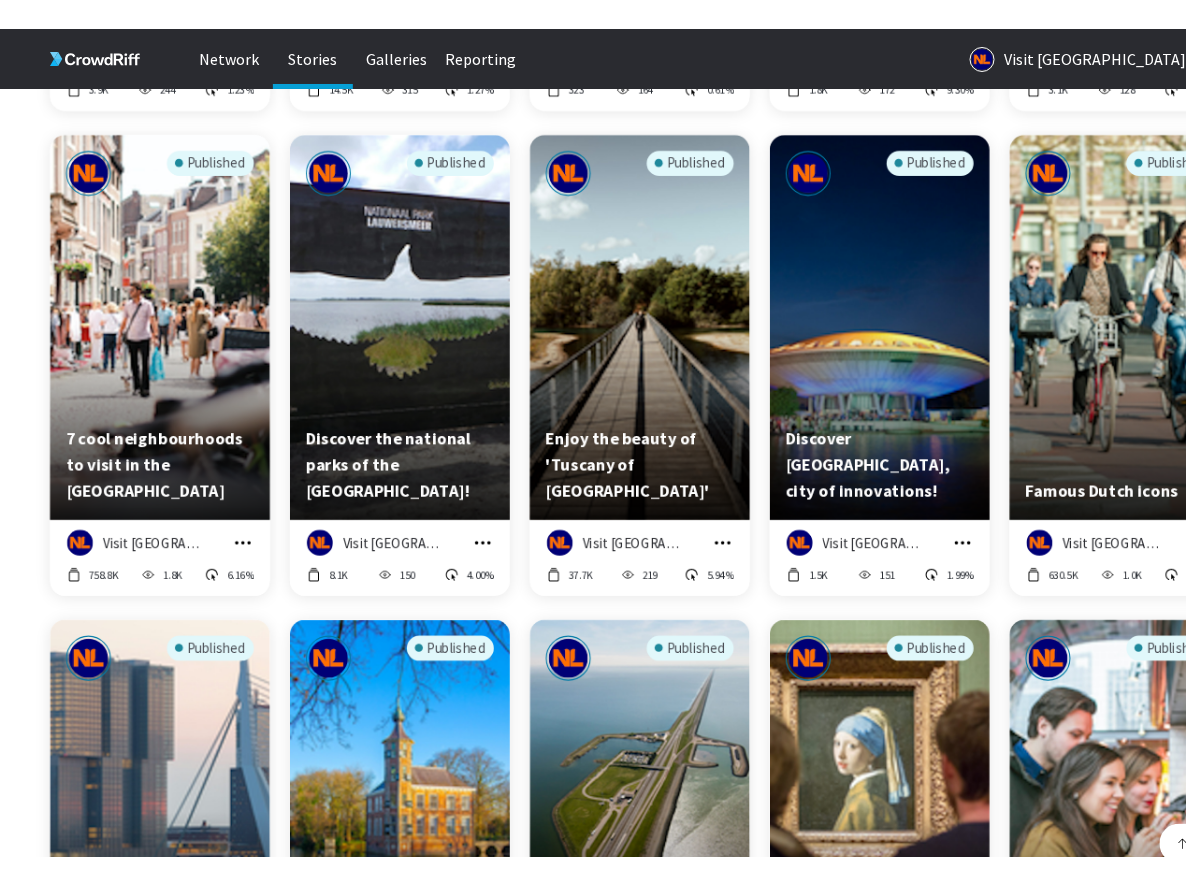 scroll, scrollTop: 7310, scrollLeft: 1071, axis: both 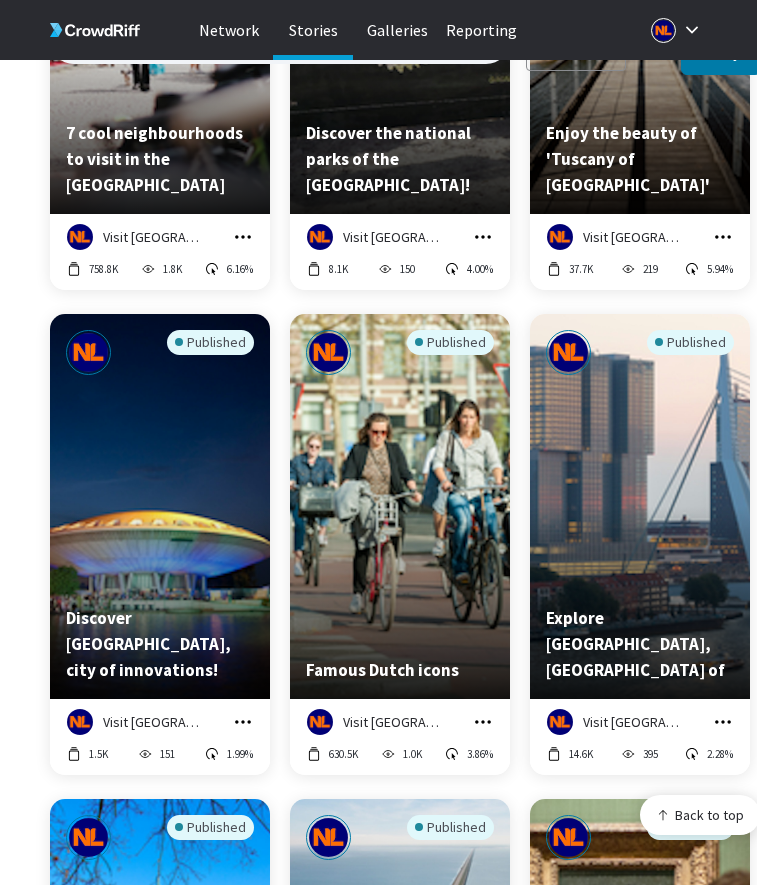 click 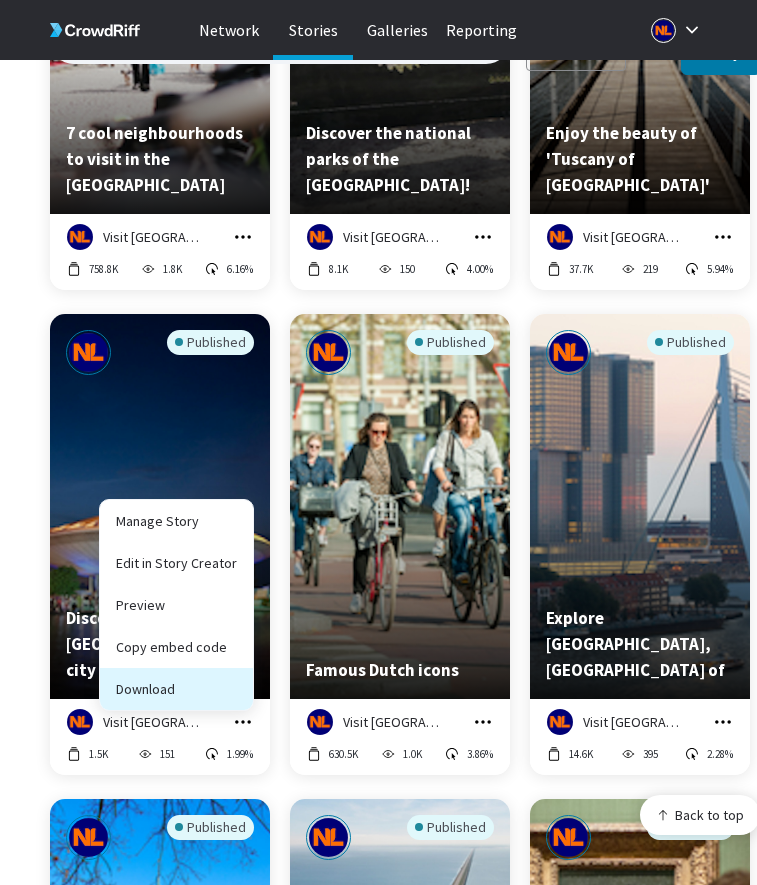 click on "Download" at bounding box center (176, 689) 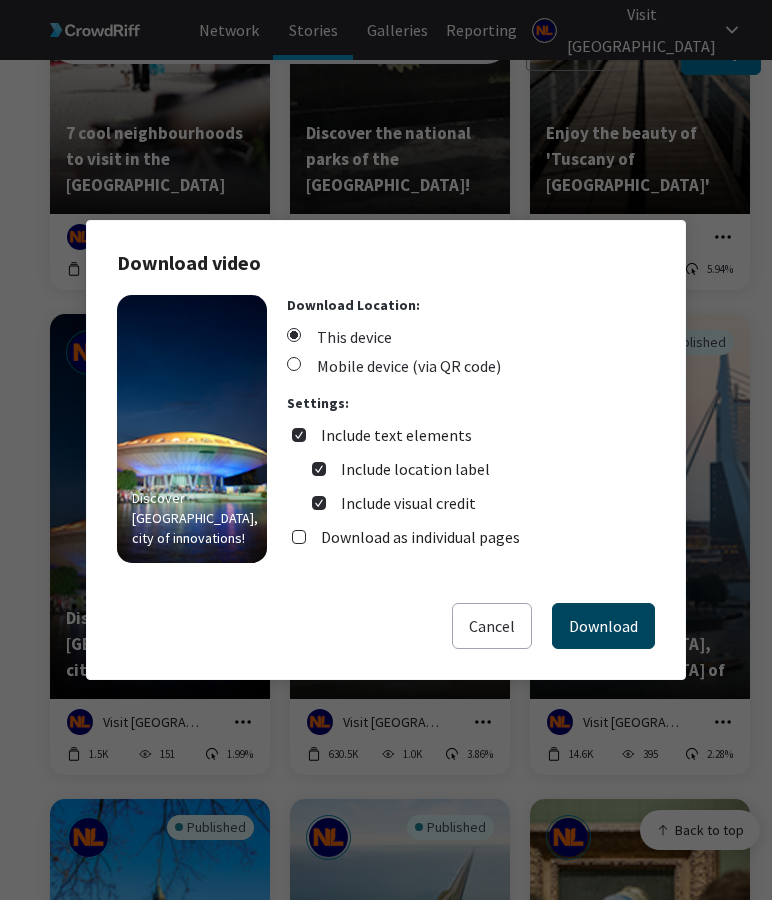 click on "Download" at bounding box center (603, 626) 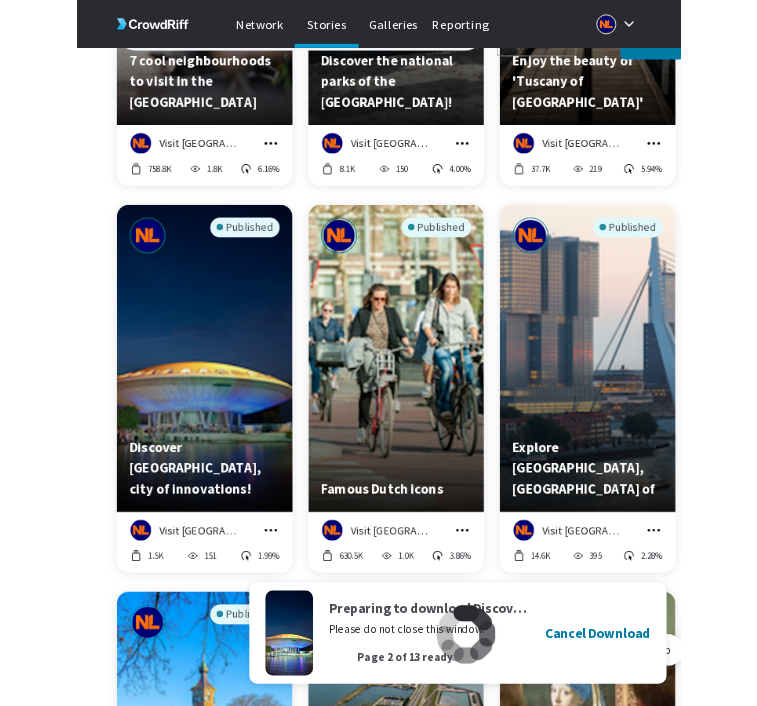 scroll, scrollTop: 10229, scrollLeft: 0, axis: vertical 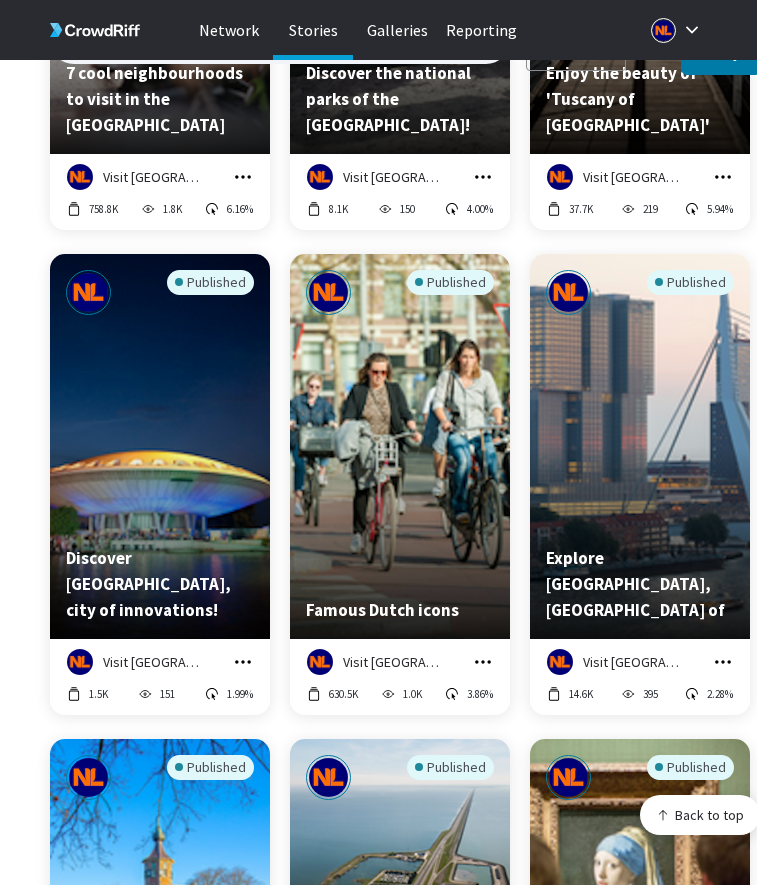 click 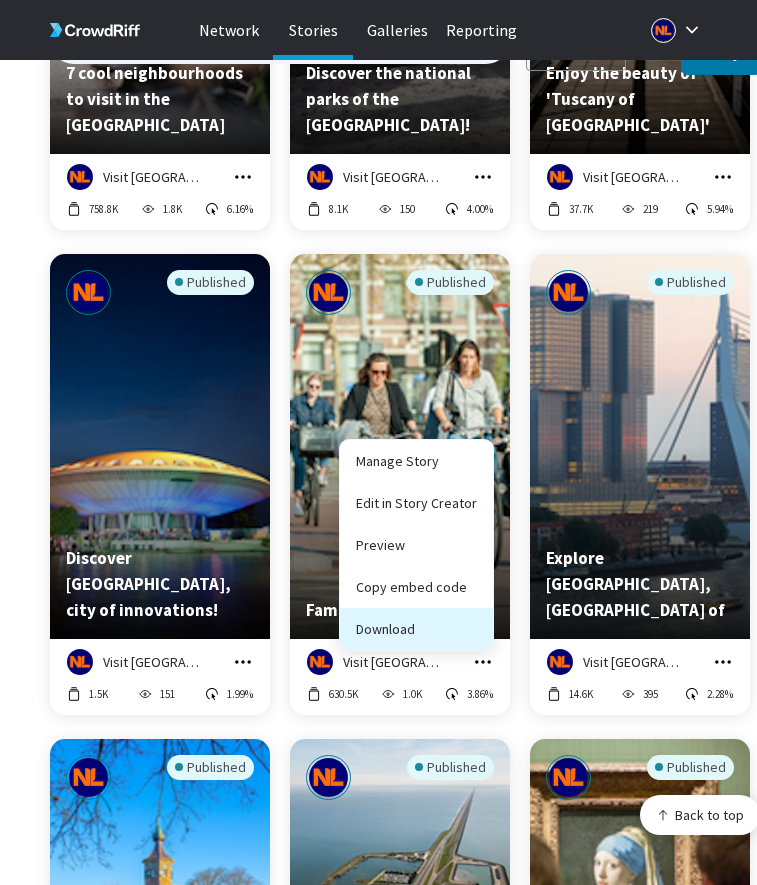 click on "Download" at bounding box center (416, 629) 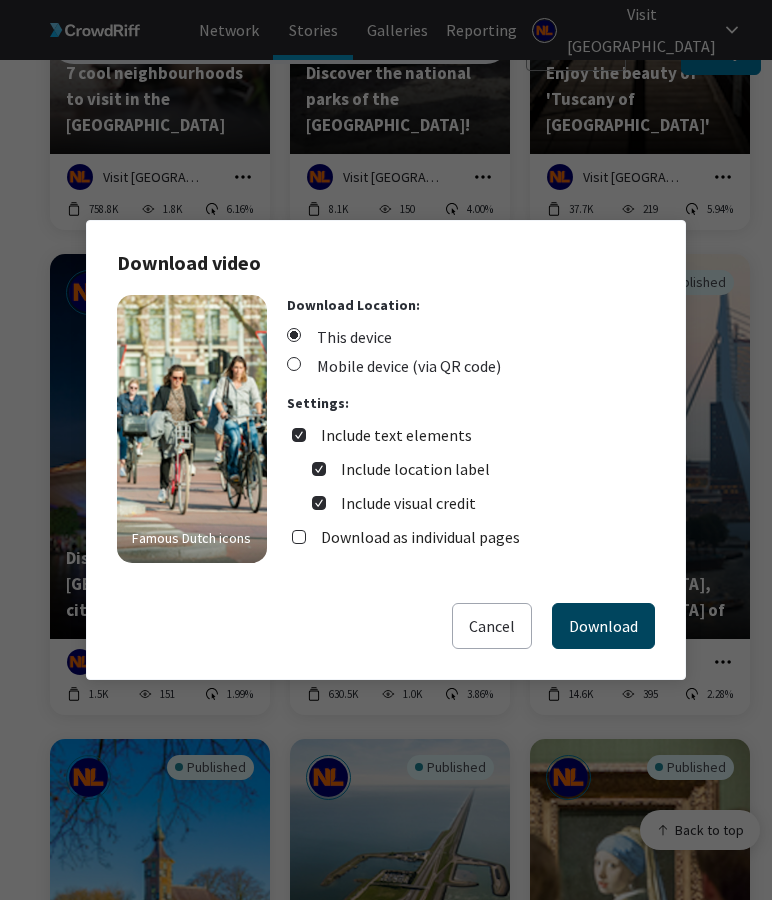 click on "Download" at bounding box center [603, 626] 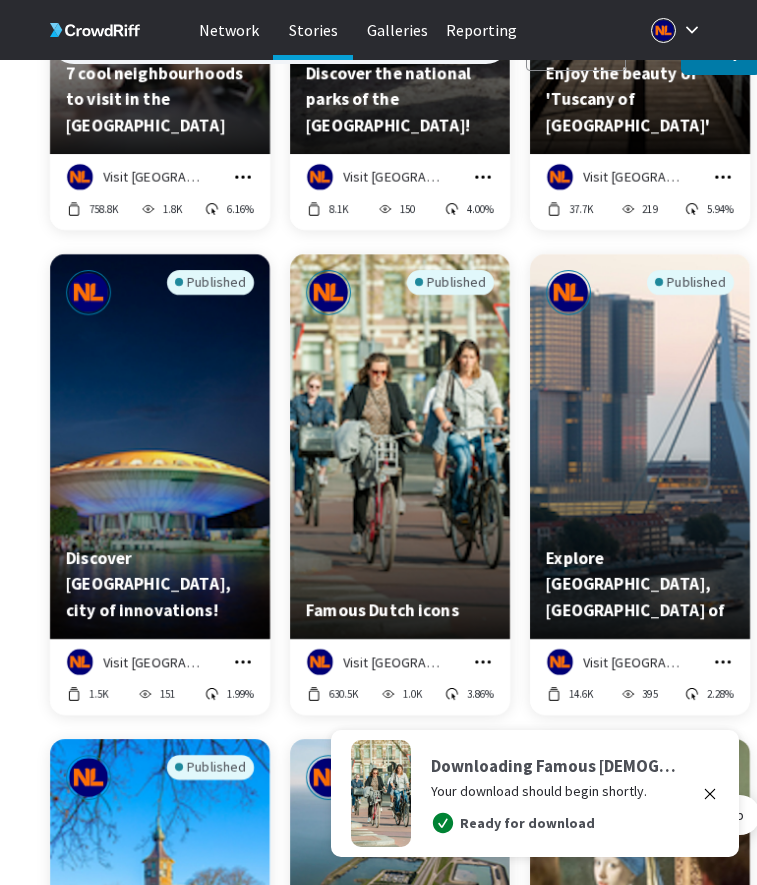drag, startPoint x: 691, startPoint y: 645, endPoint x: 664, endPoint y: 627, distance: 32.449963 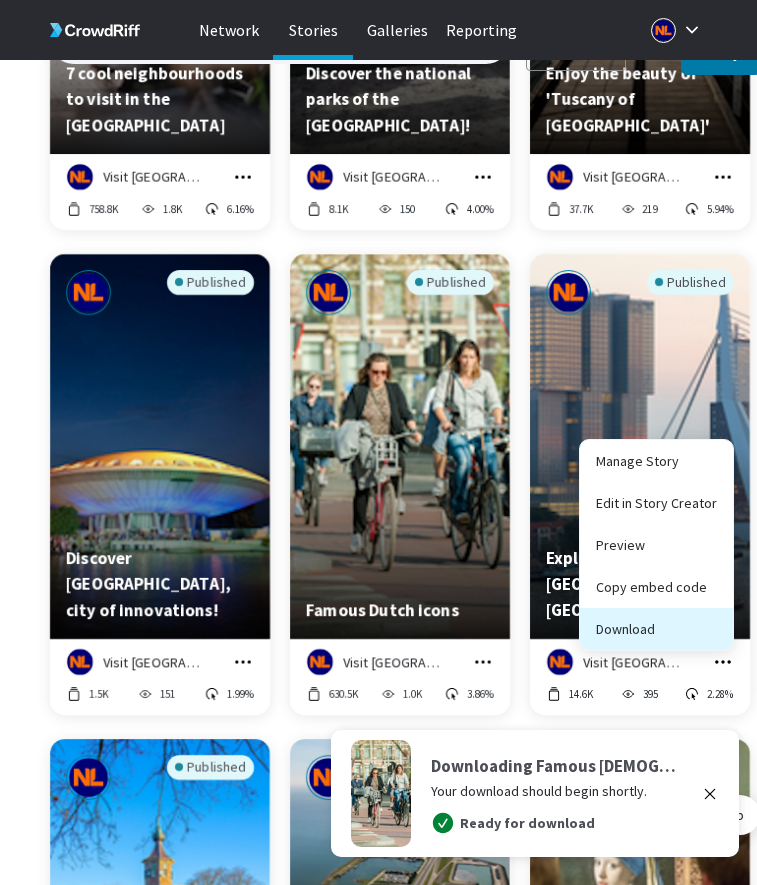 click on "Download" at bounding box center [656, 629] 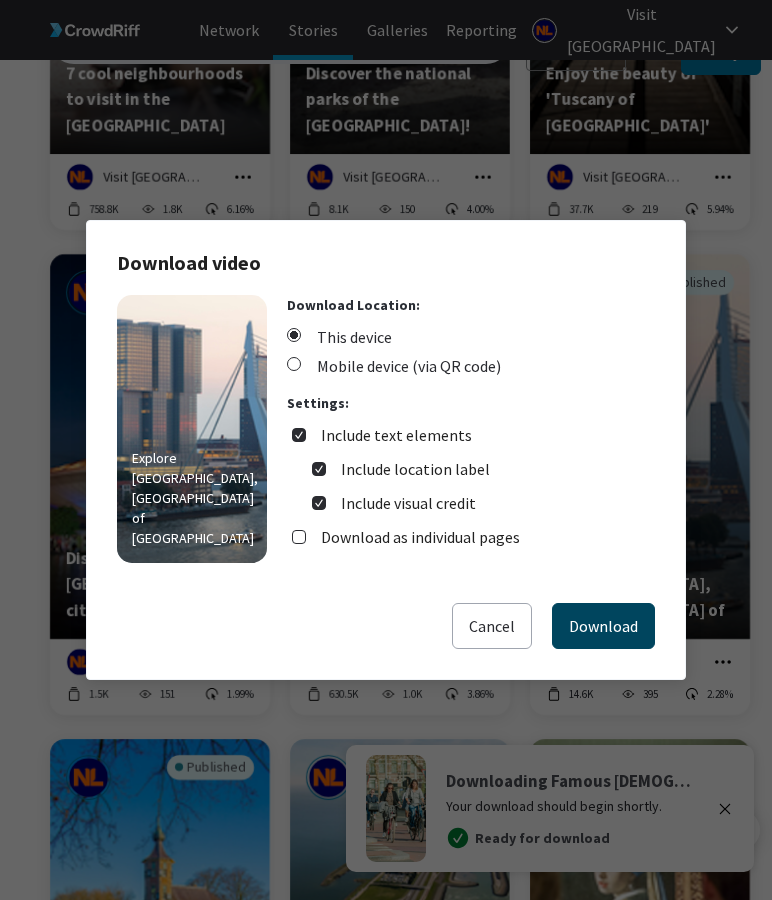 click on "Download" at bounding box center [603, 626] 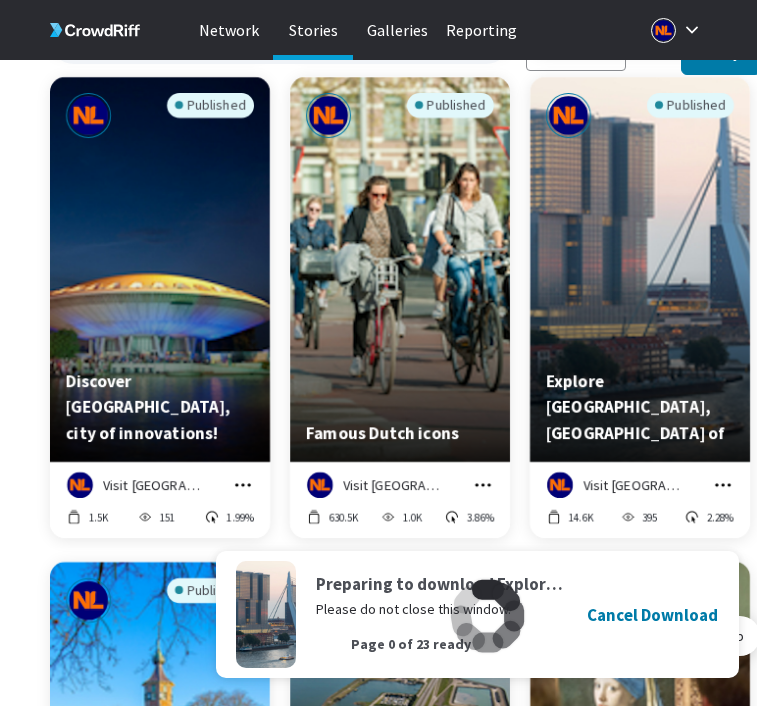 scroll, scrollTop: 10425, scrollLeft: 0, axis: vertical 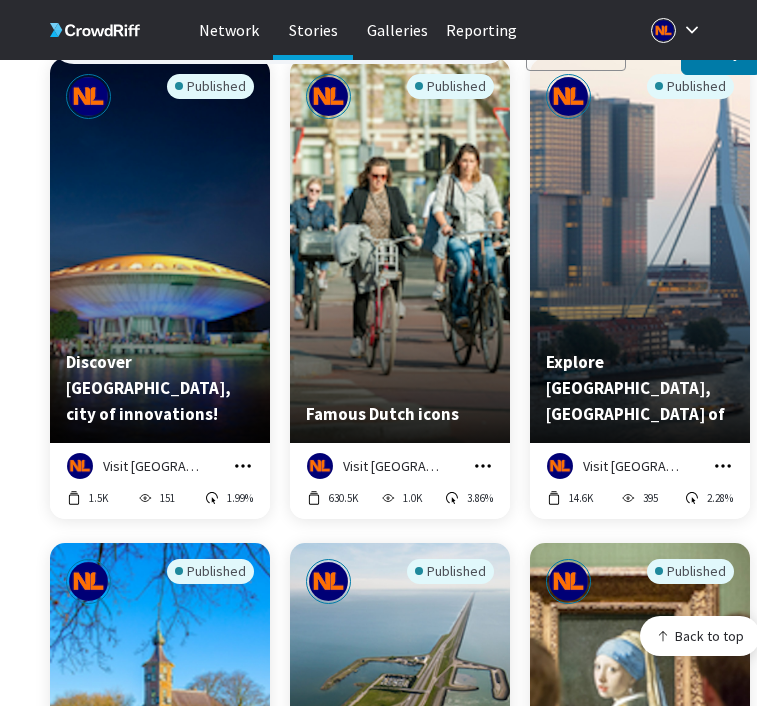 click on "Published Places you'll never believe are in The Netherlands   Visit Netherlands Manage Story Edit in Story Creator Preview Copy embed code Download 323 164 0.61% Published Experience the colours of the rainbow through The Netherlands   Visit Netherlands Manage Story Edit in Story Creator Preview Copy embed code Download 1.8K 172 9.30% Published 6 places in the Dutch water landscape to spot beautiful art   Visit Netherlands Manage Story Edit in Story Creator Preview Copy embed code Download 3.1K 128 6.25% Published 7 cool neighbourhoods to visit in the Netherlands   Visit Netherlands Manage Story Edit in Story Creator Preview Copy embed code Download 758.8K 1.8K 6.16% Published Discover the national parks of the Netherlands!   Visit Netherlands Manage Story Edit in Story Creator Preview Copy embed code Download 8.1K 150 4.00% Published Enjoy the beauty of 'Tuscany of Limburg'   Visit Netherlands Manage Story Edit in Story Creator Preview Copy embed code Download 37.7K 219 5.94% Published   Visit Netherlands" at bounding box center (405, -4040) 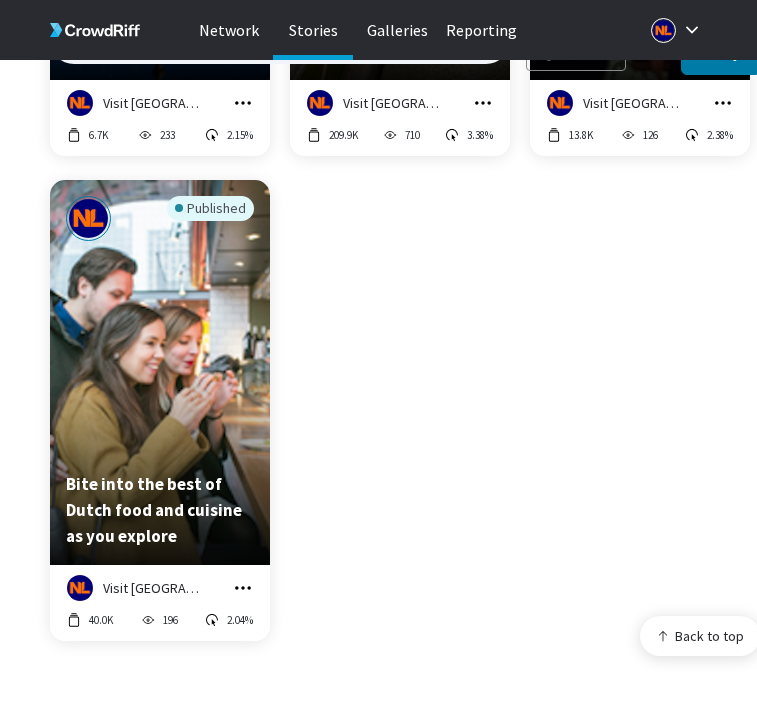 scroll, scrollTop: 11170, scrollLeft: 0, axis: vertical 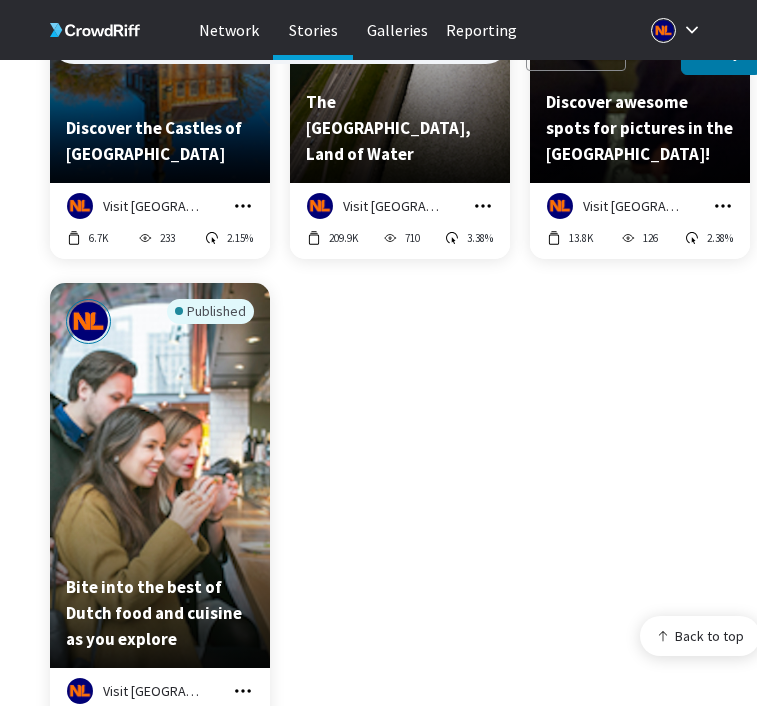 click 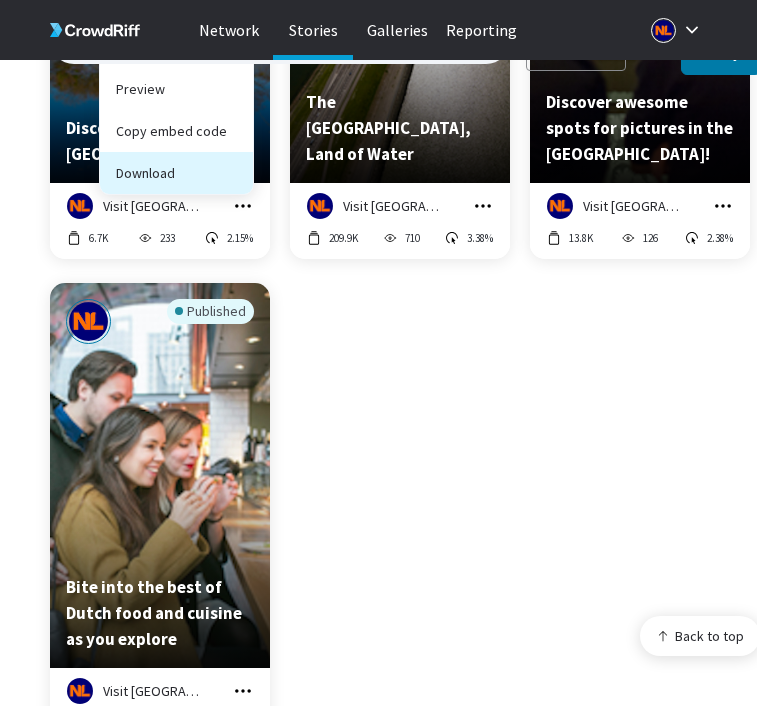 click on "Download" at bounding box center [176, 173] 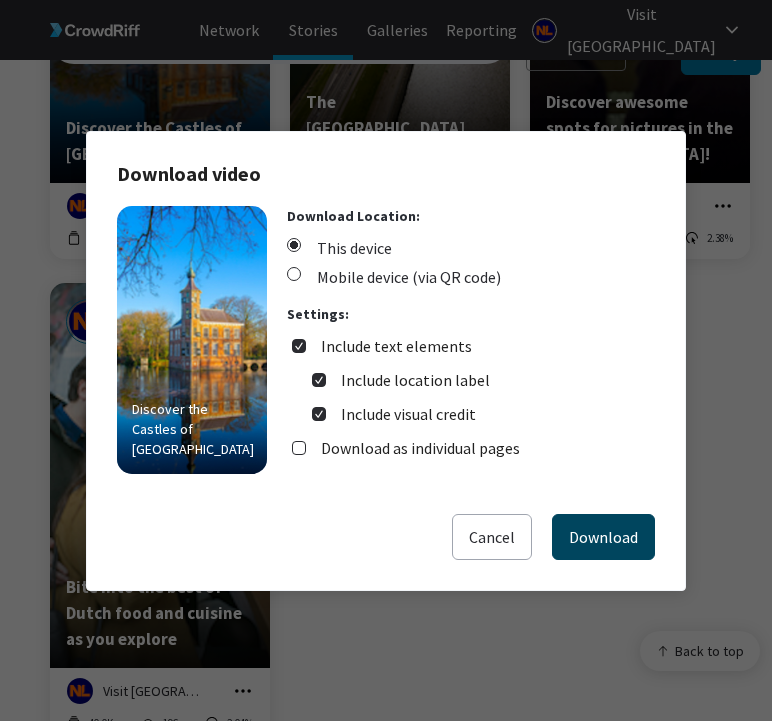click on "Download" at bounding box center [603, 537] 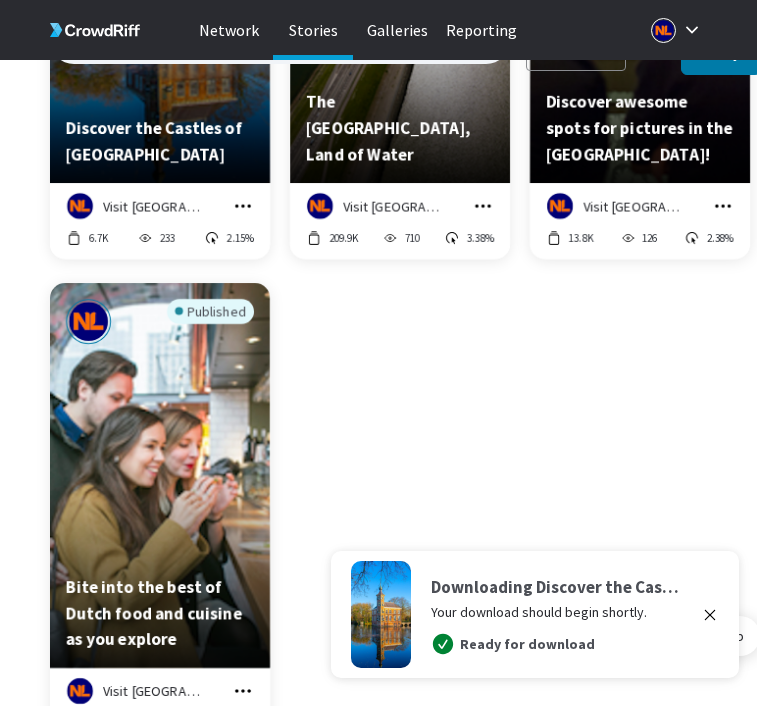 click 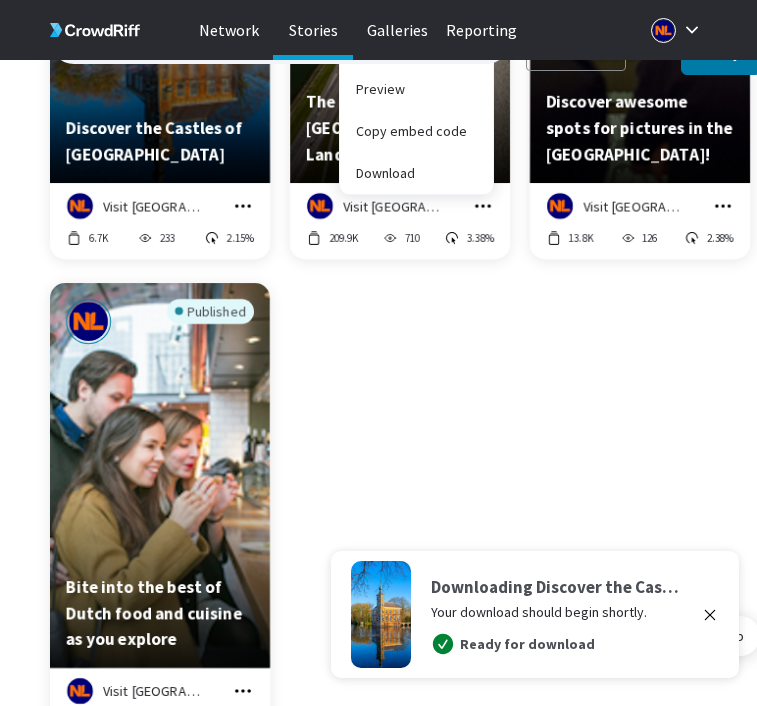 click 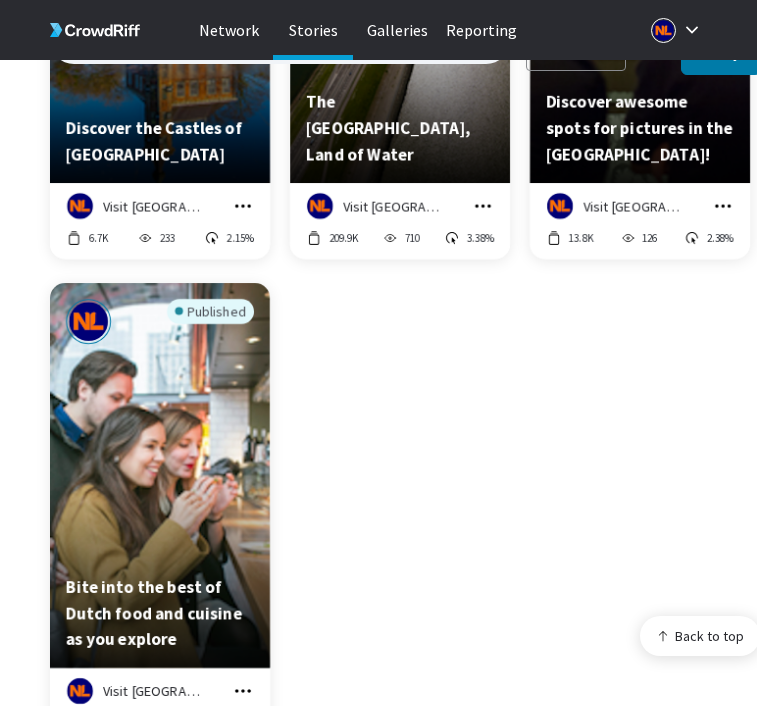 click 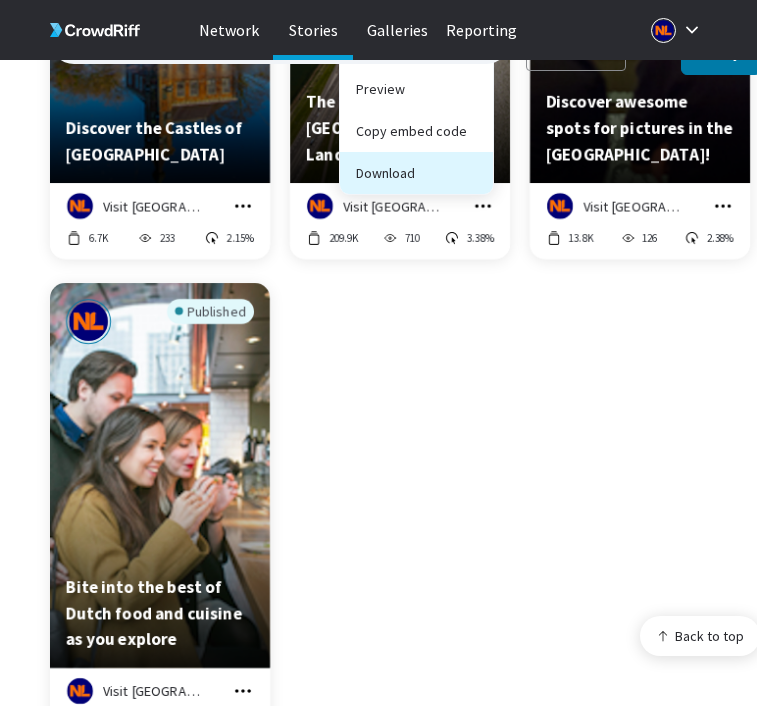 click on "Download" at bounding box center (416, 173) 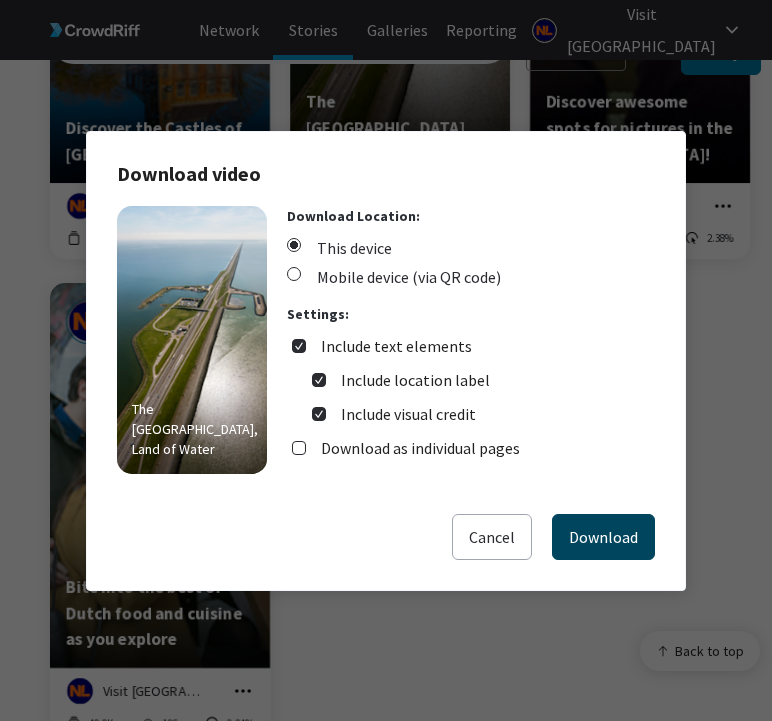 click on "Download" at bounding box center (603, 537) 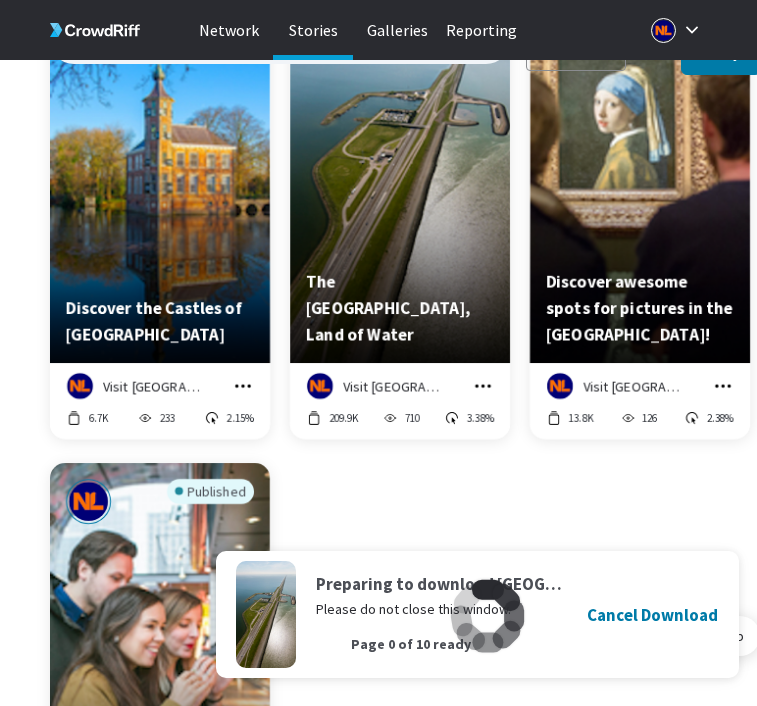 scroll, scrollTop: 10981, scrollLeft: 0, axis: vertical 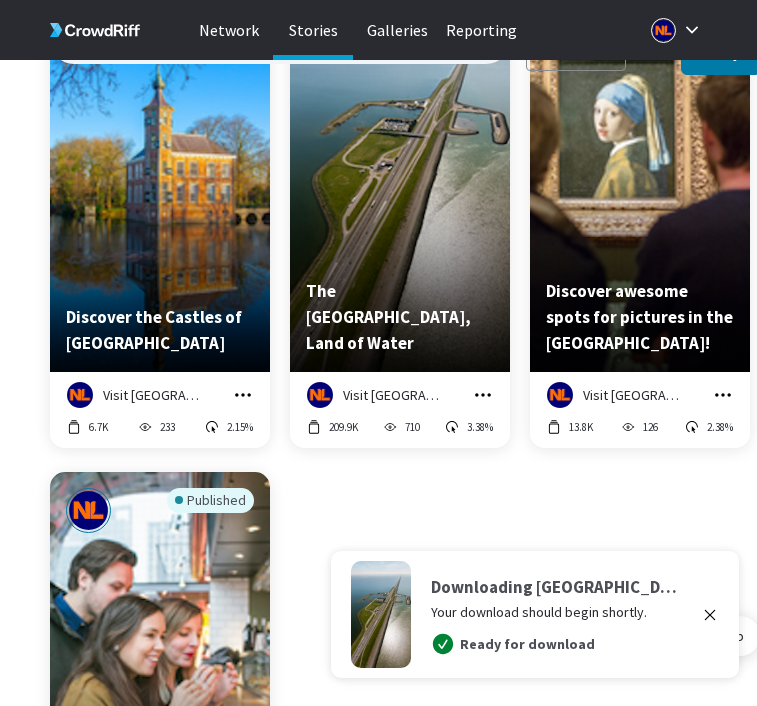click 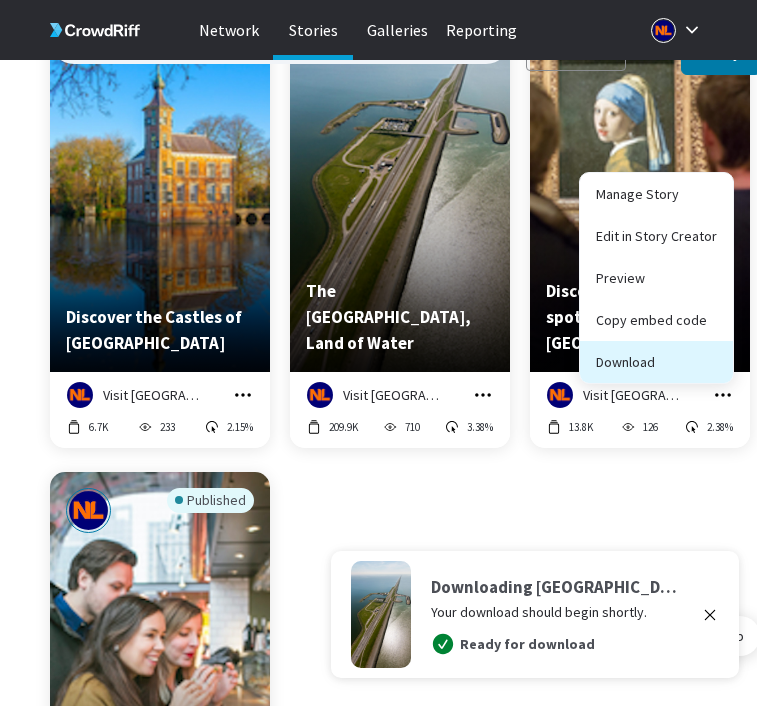 click on "Download" at bounding box center (656, 362) 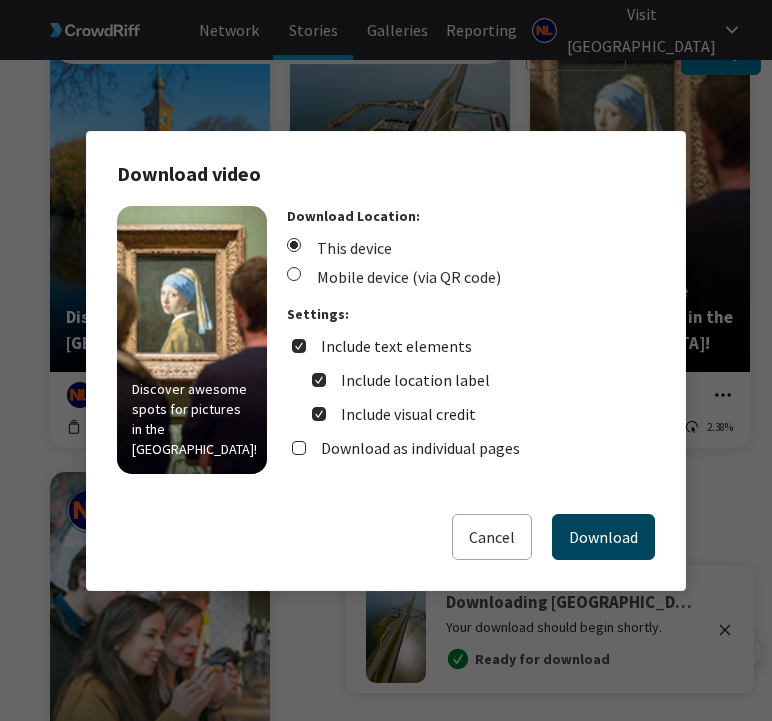 click on "Download" at bounding box center [603, 537] 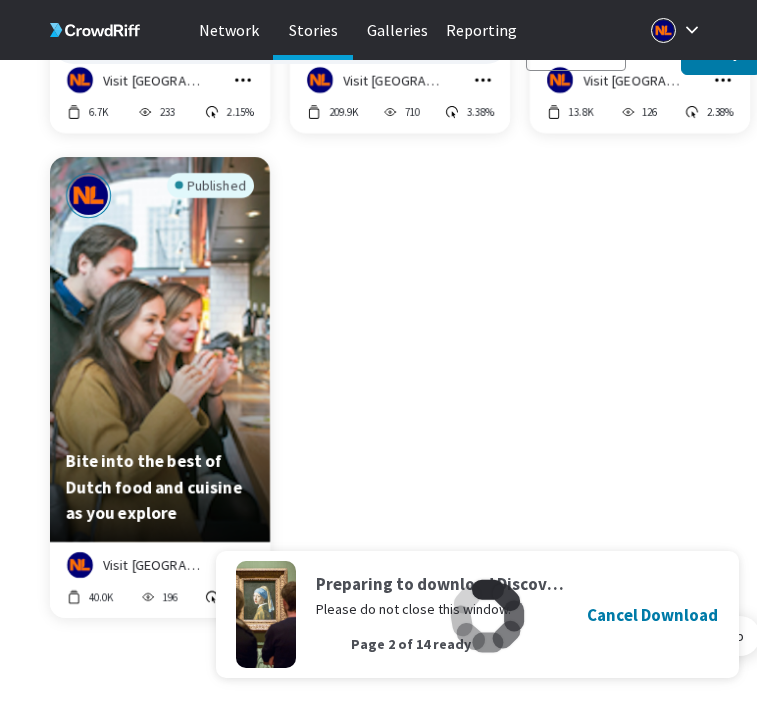 scroll, scrollTop: 11447, scrollLeft: 0, axis: vertical 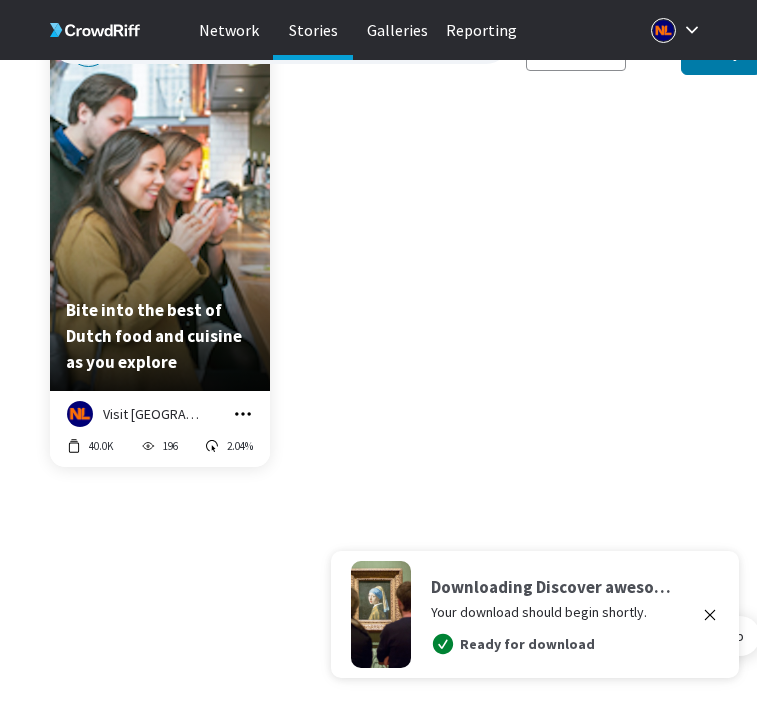 click 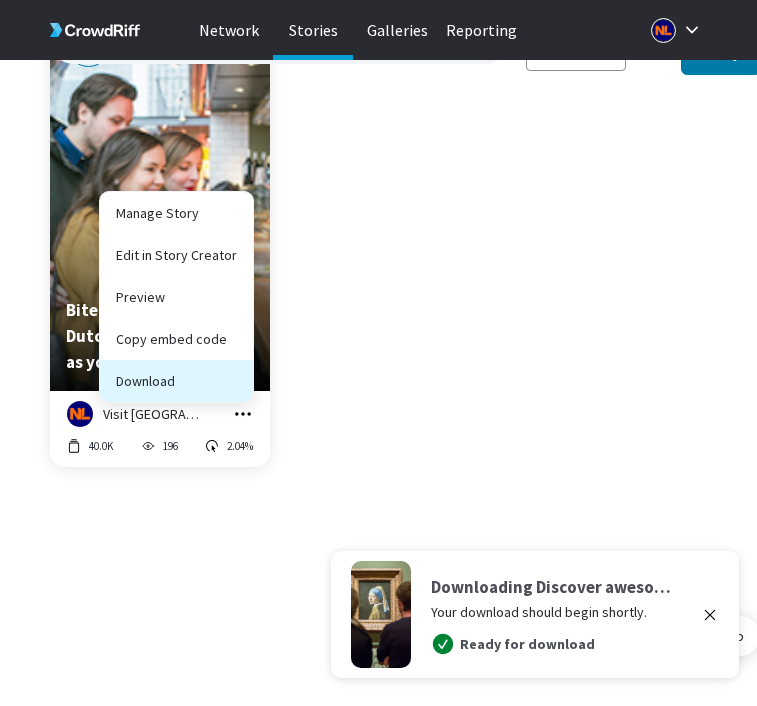 click on "Download" at bounding box center (176, 381) 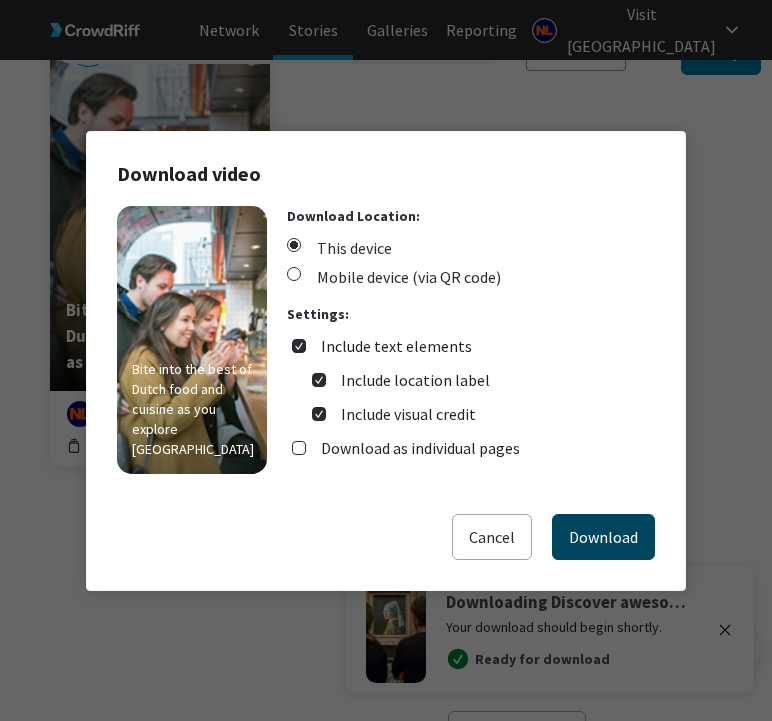 click on "Download" at bounding box center [603, 537] 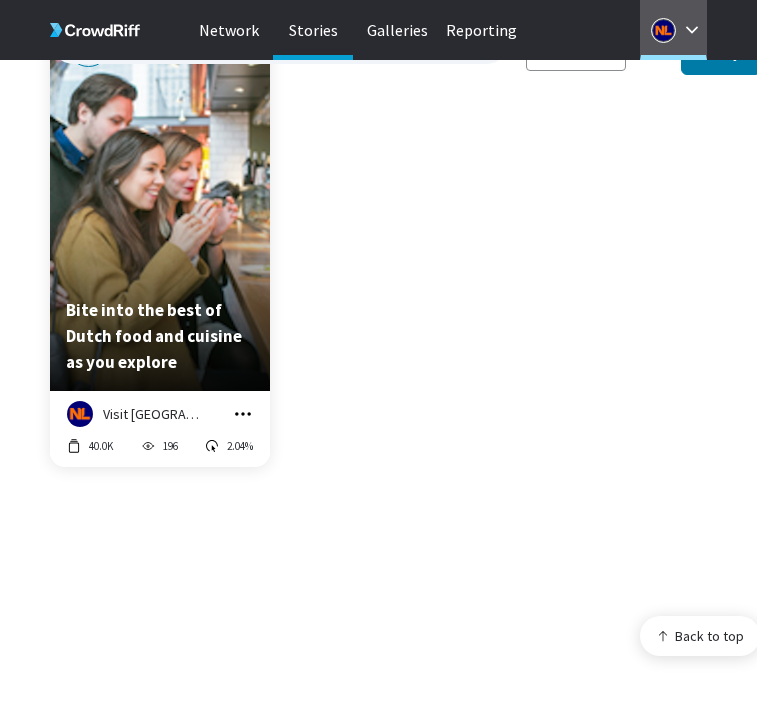 click on "Visit [GEOGRAPHIC_DATA]" at bounding box center [0, 0] 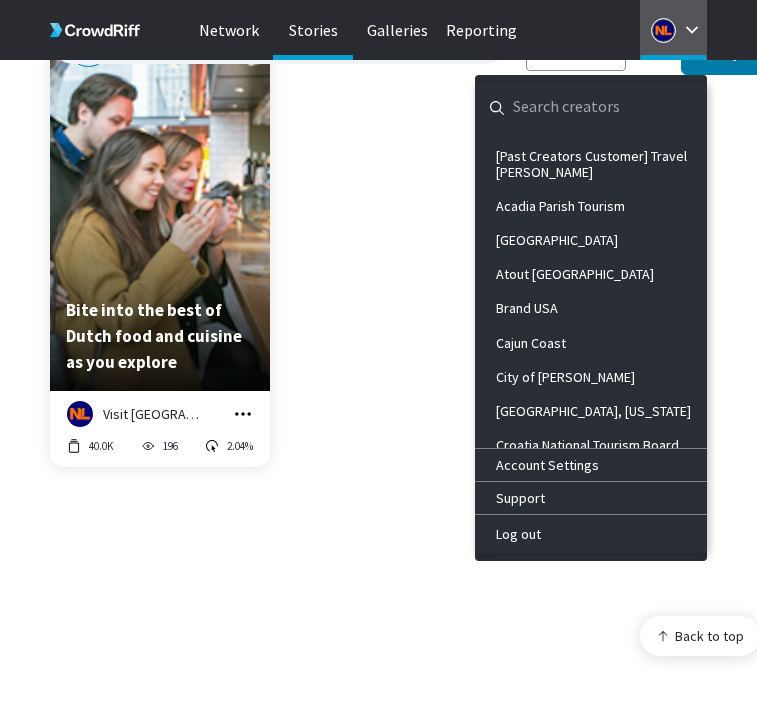 click at bounding box center (575, 107) 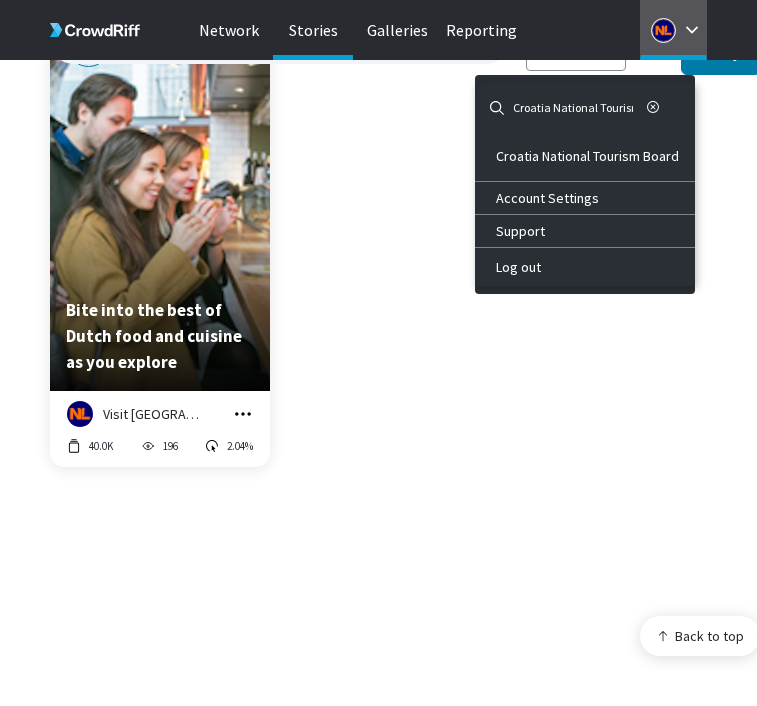 scroll, scrollTop: 0, scrollLeft: 37, axis: horizontal 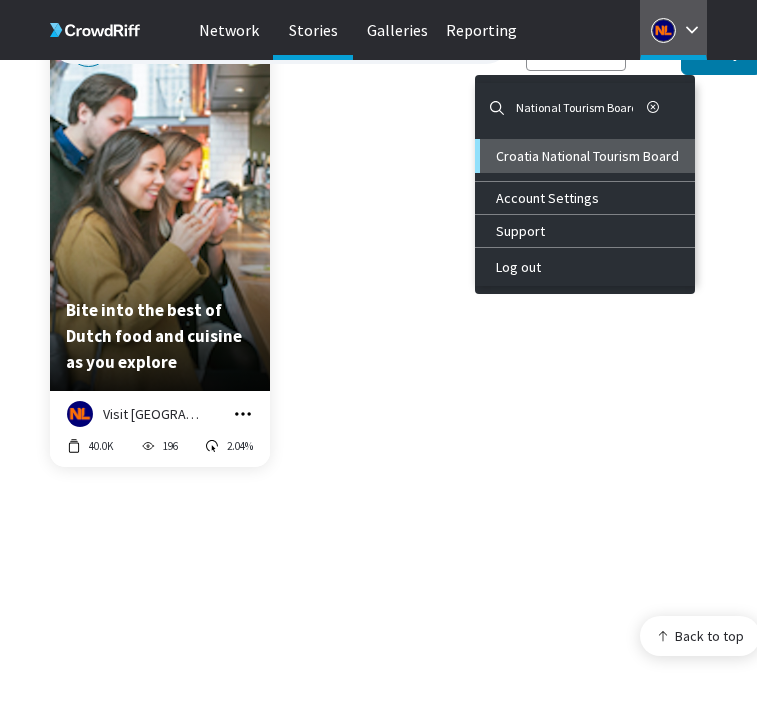 type on "Croatia National Tourism Board" 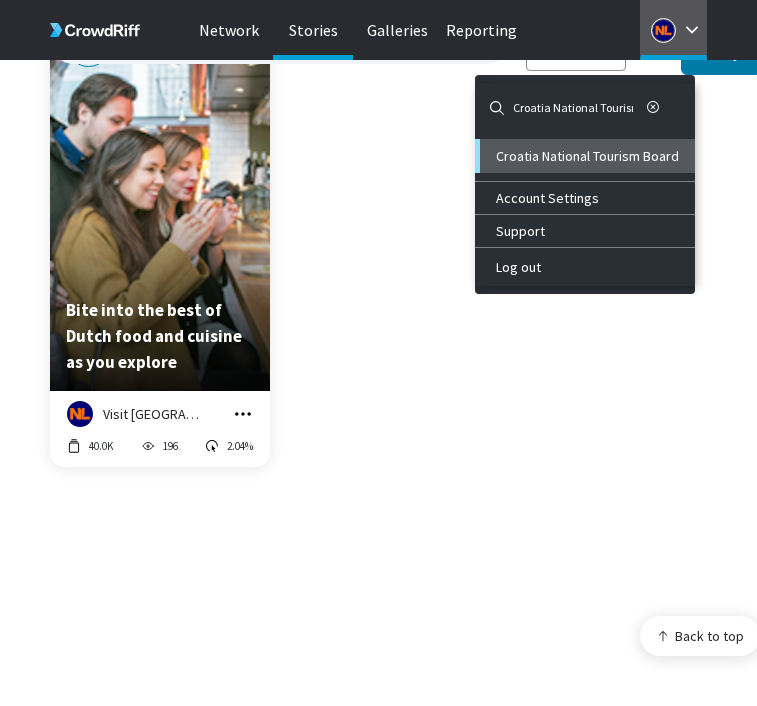 click on "Croatia National Tourism Board" at bounding box center [587, 156] 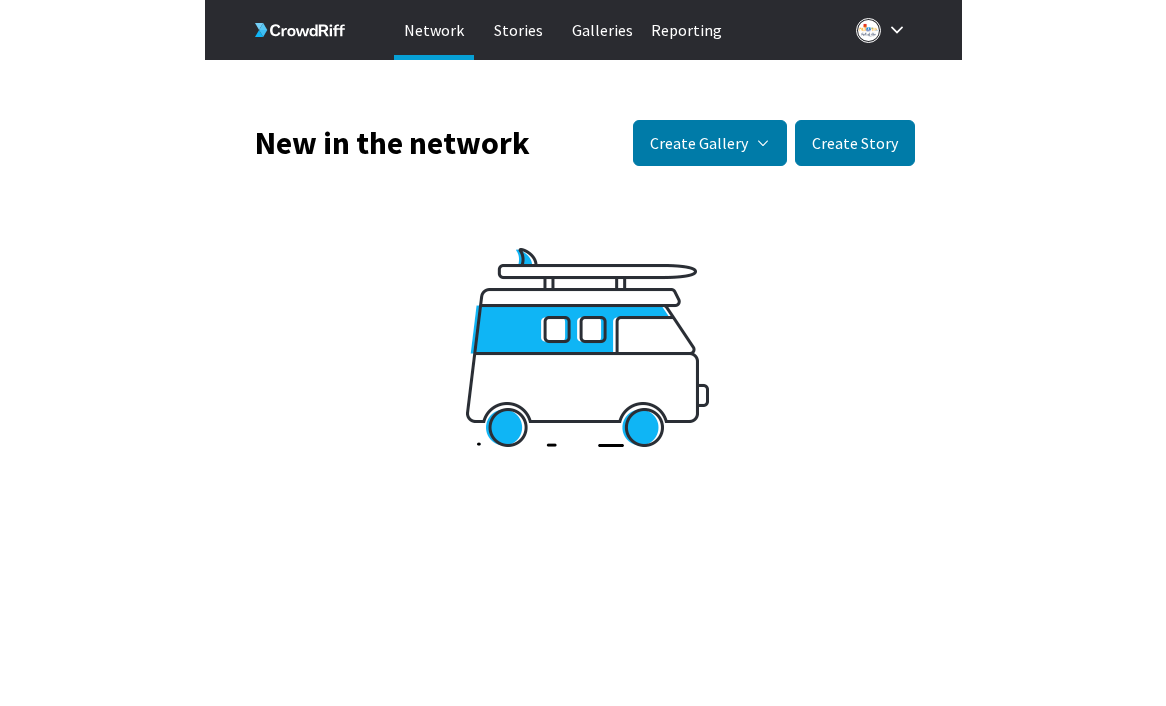 scroll, scrollTop: 0, scrollLeft: 0, axis: both 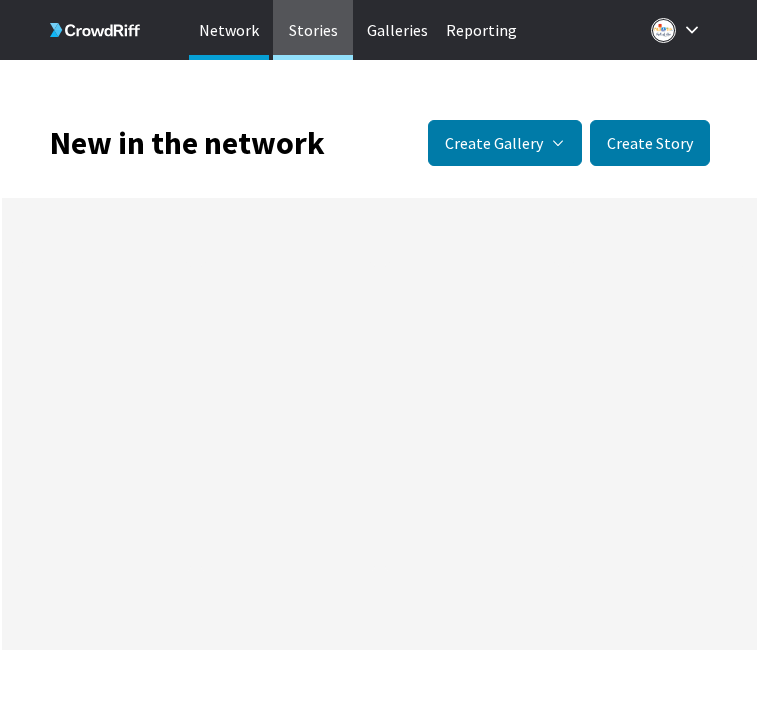 click on "Stories" at bounding box center [313, 30] 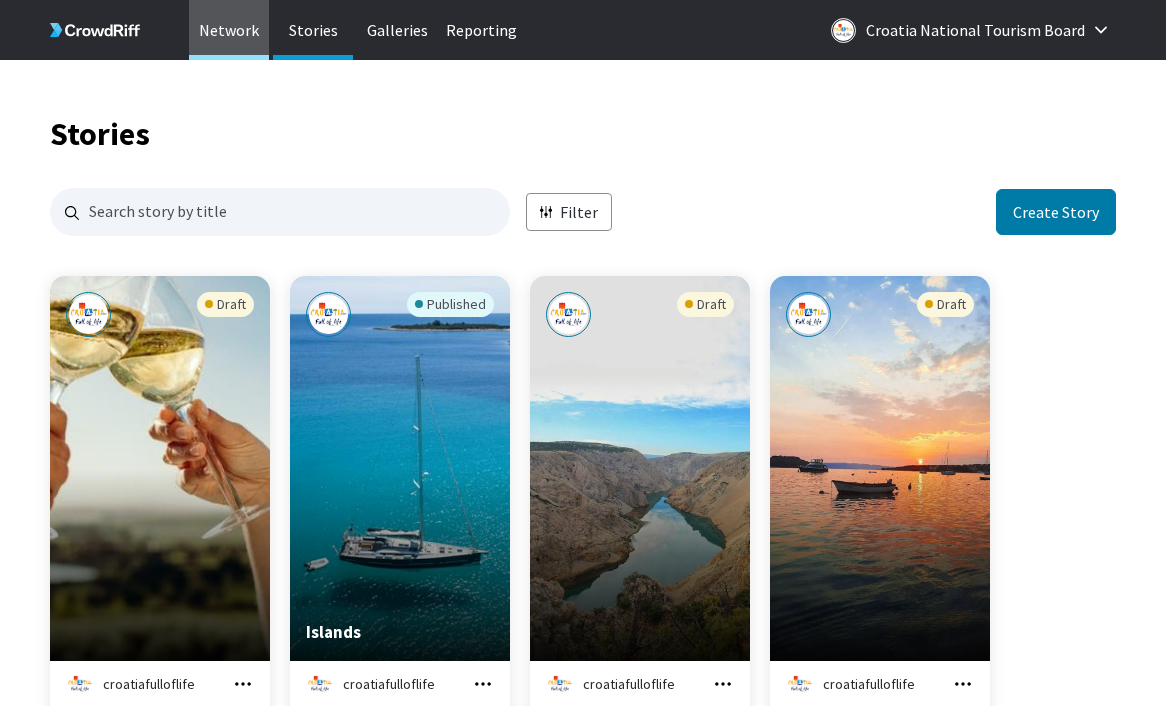 scroll, scrollTop: 16, scrollLeft: 16, axis: both 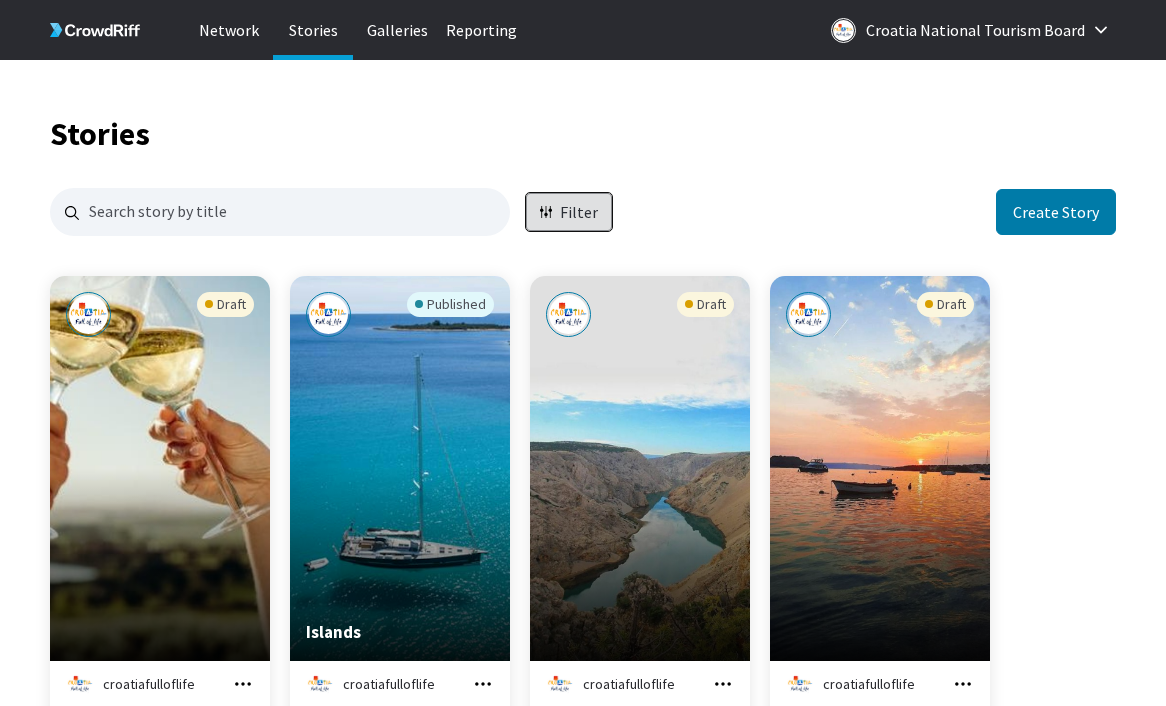 click on "Filter" at bounding box center (579, 212) 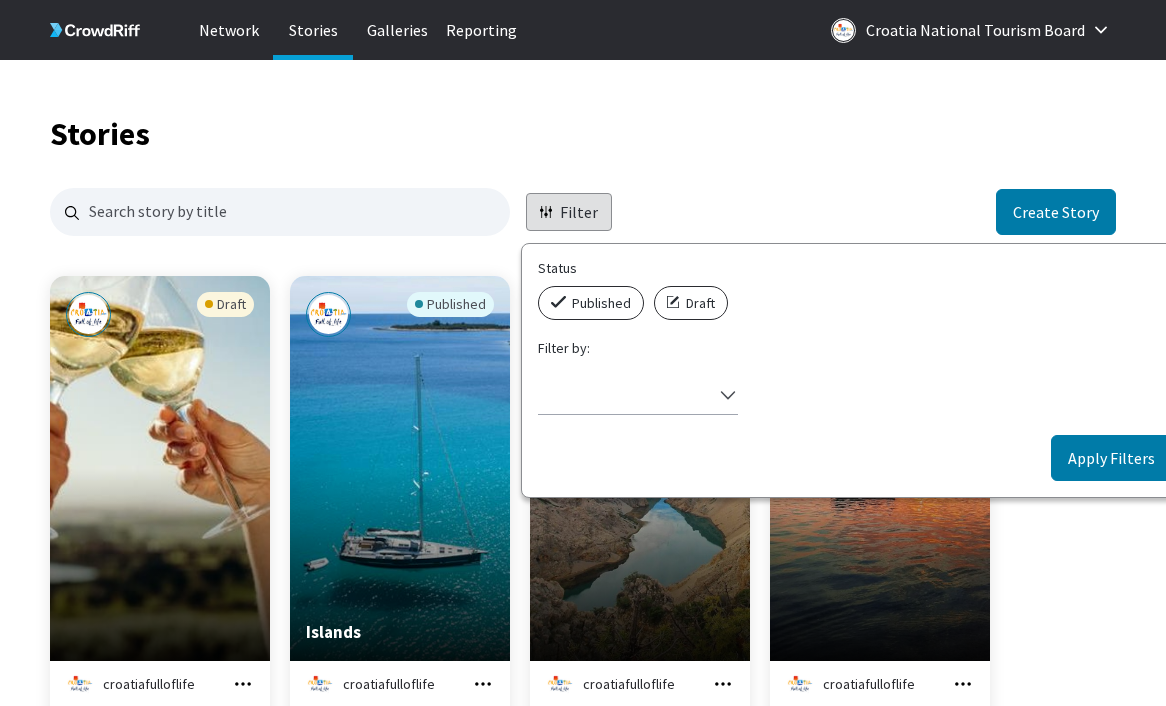 click on "Published" at bounding box center (601, 303) 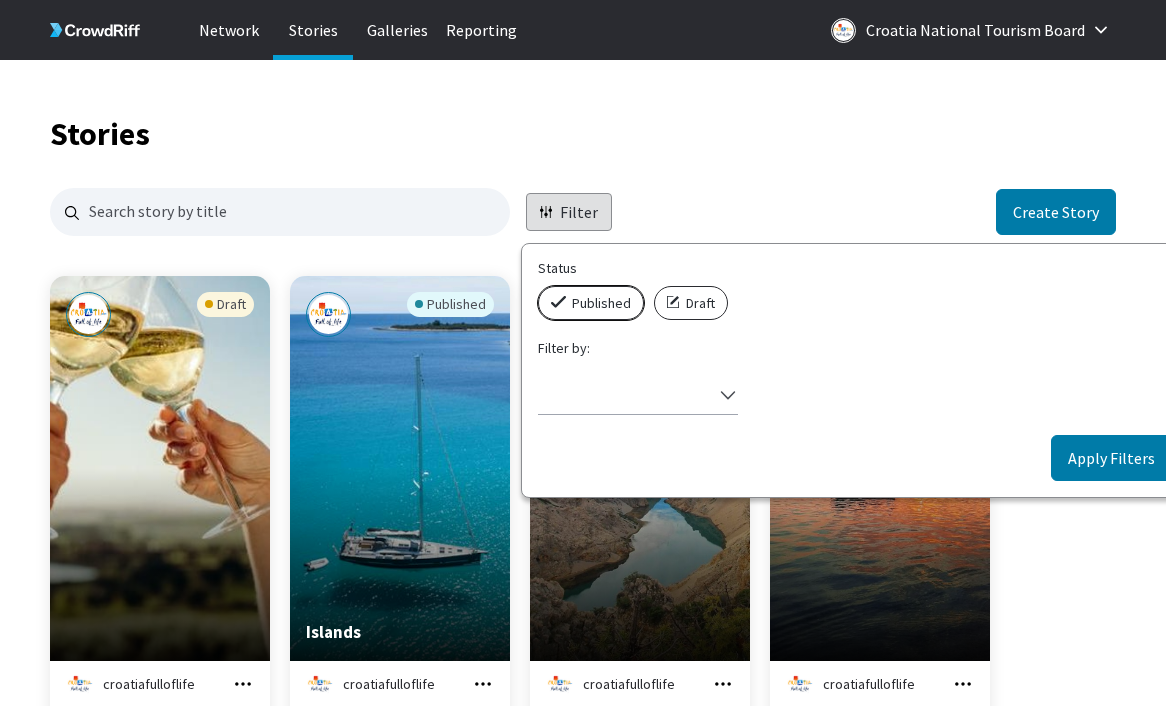 click on "Published" at bounding box center [544, 286] 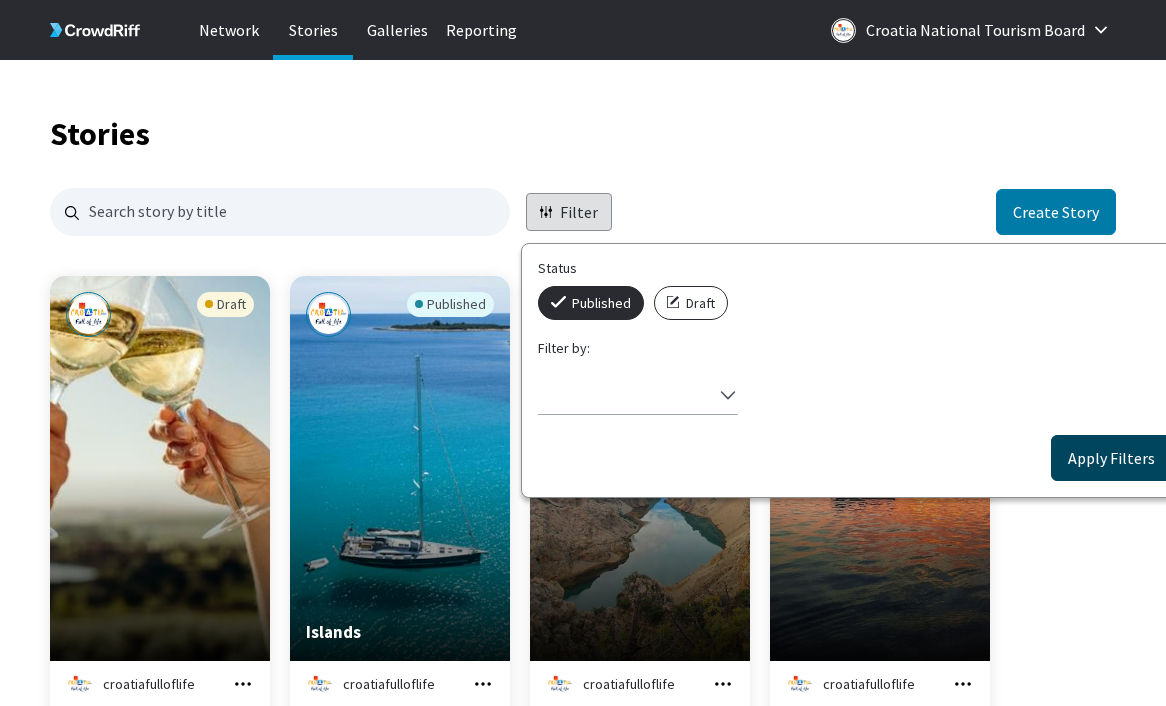 click on "Apply Filters" at bounding box center [1111, 458] 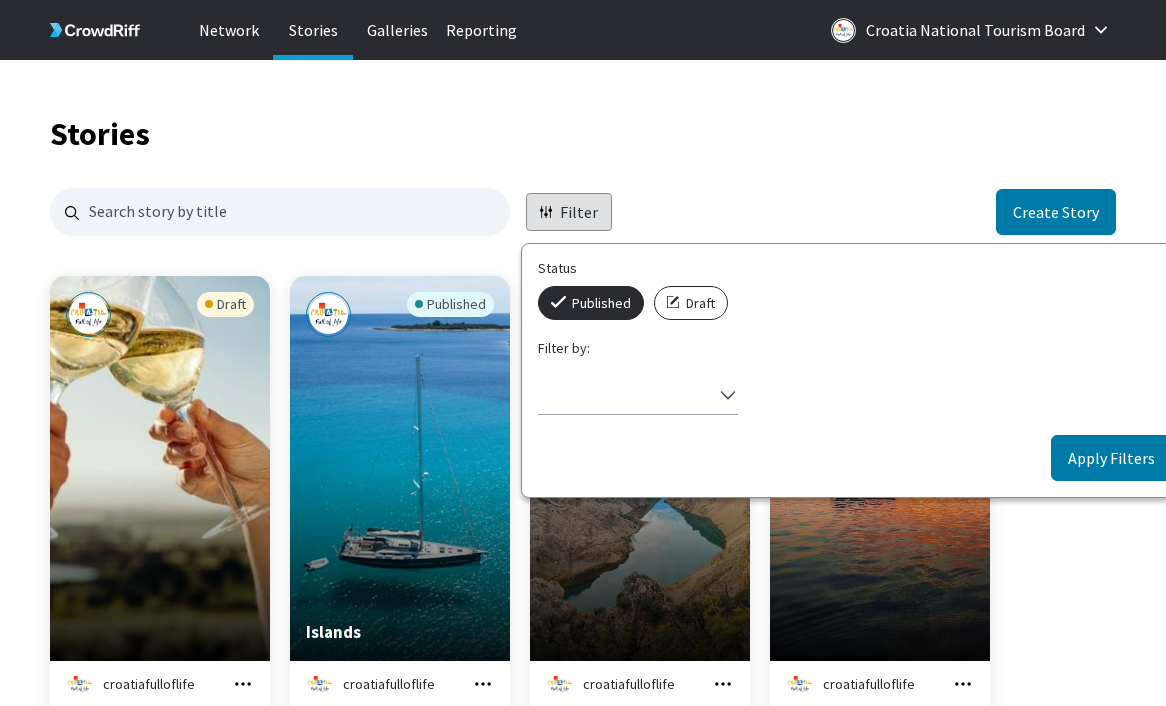 click on "Apply Filters" at bounding box center [1111, 458] 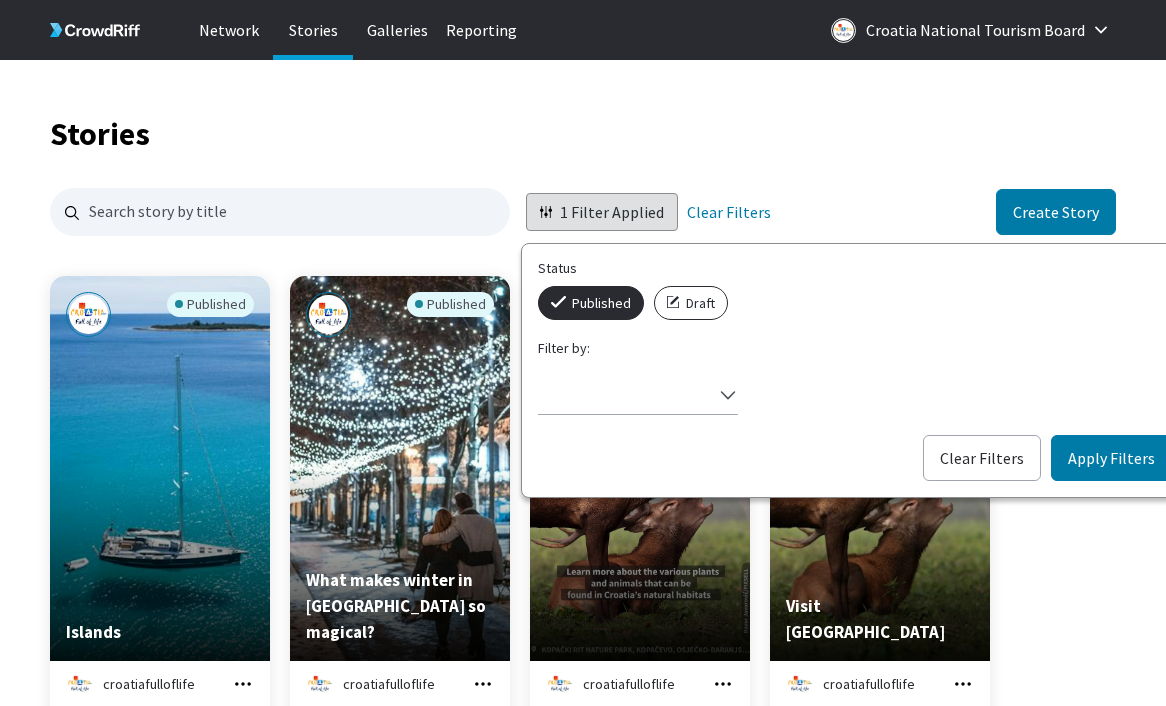 click on "Stories 1 Filter Applied Status Published Draft Filter by: Select filter Clear Filters Apply Filters Clear Filters Create Story Published Islands   croatiafulloflife Manage Story Edit in Story Creator Preview Copy embed code Download 2 54 1.85% Published What makes winter in Croatia so magical?   croatiafulloflife Manage Story Edit in Story Creator Preview Copy embed code Download -- 89 3.37% Published   croatiafulloflife Manage Story Edit in Story Creator Preview Copy embed code Download -- 19 5.26% Published Visit Europe   croatiafulloflife Manage Story Edit in Story Creator Preview Copy embed code Download 12 25 8.00% Published Shop until you drop   croatiafulloflife Manage Story Edit in Story Creator Preview Copy embed code Download 30 17 -- Published   croatiafulloflife Manage Story Edit in Story Creator Preview Copy embed code Download 5 22 9.09% Published Explore 9 unique cultural experiences in Croatia.   croatiafulloflife Manage Story Edit in Story Creator Preview Copy embed code Download 16 22 --" at bounding box center [583, 1380] 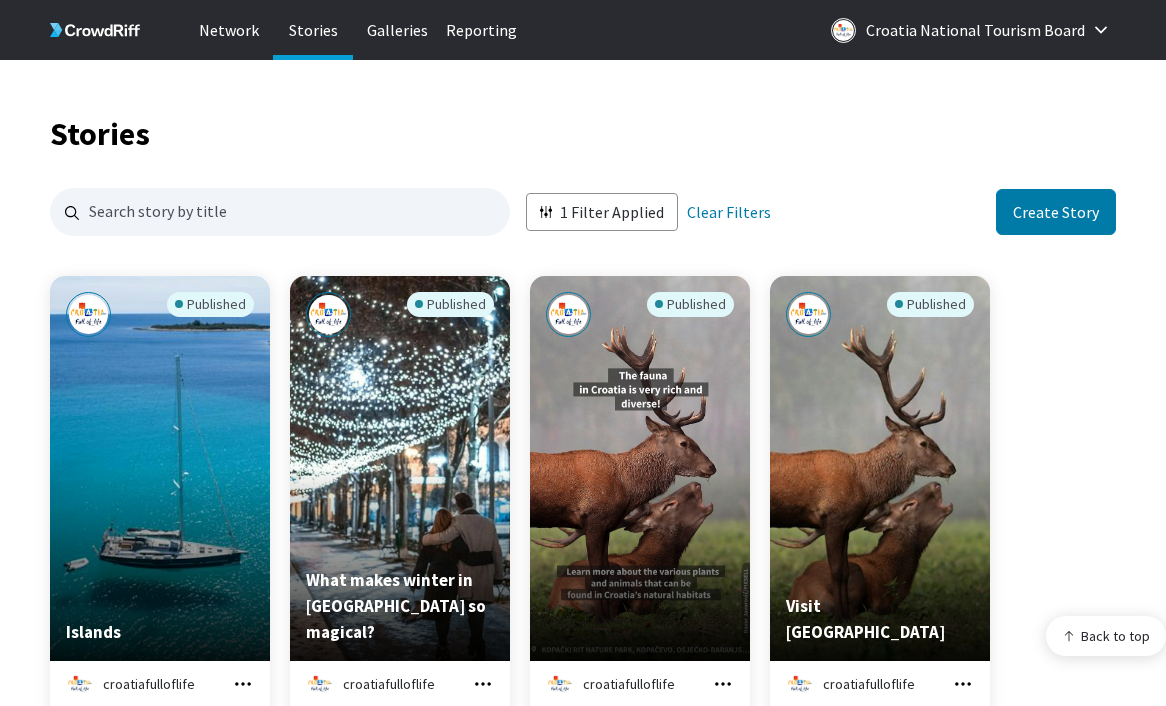 scroll, scrollTop: 428, scrollLeft: 0, axis: vertical 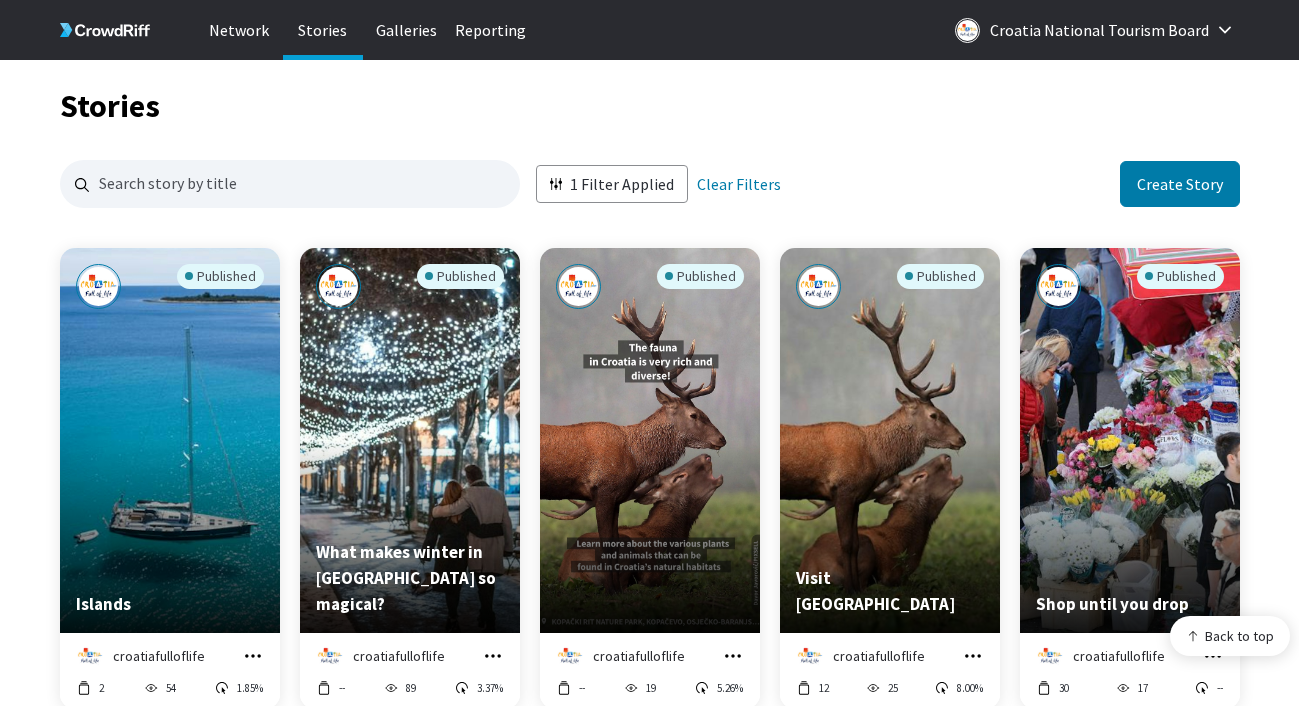 click on "1 Filter Applied Clear Filters Create Story Published Islands   croatiafulloflife Manage Story Edit in Story Creator Preview Copy embed code Download 2 54 1.85% Published What makes winter in Croatia so magical?   croatiafulloflife Manage Story Edit in Story Creator Preview Copy embed code Download -- 89 3.37% Published   croatiafulloflife Manage Story Edit in Story Creator Preview Copy embed code Download -- 19 5.26% Published Visit Europe   croatiafulloflife Manage Story Edit in Story Creator Preview Copy embed code Download 12 25 8.00% Published Shop until you drop   croatiafulloflife Manage Story Edit in Story Creator Preview Copy embed code Download 30 17 -- Published   croatiafulloflife Manage Story Edit in Story Creator Preview Copy embed code Download 5 22 9.09% Published Explore 9 unique cultural experiences in Croatia.   croatiafulloflife Manage Story Edit in Story Creator Preview Copy embed code Download 16 22 -- Published Spring In Croatia   croatiafulloflife Manage Story Edit in Story Creator 122" at bounding box center [650, 2411] 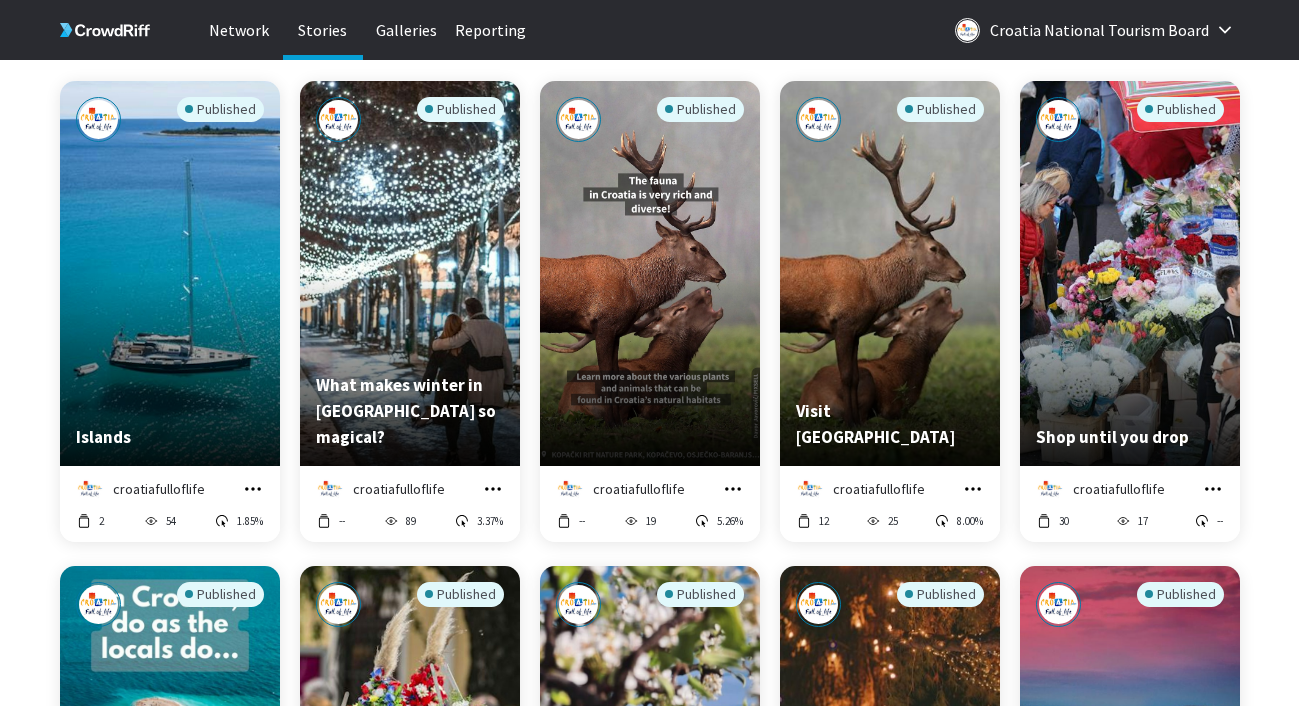 scroll, scrollTop: 0, scrollLeft: 0, axis: both 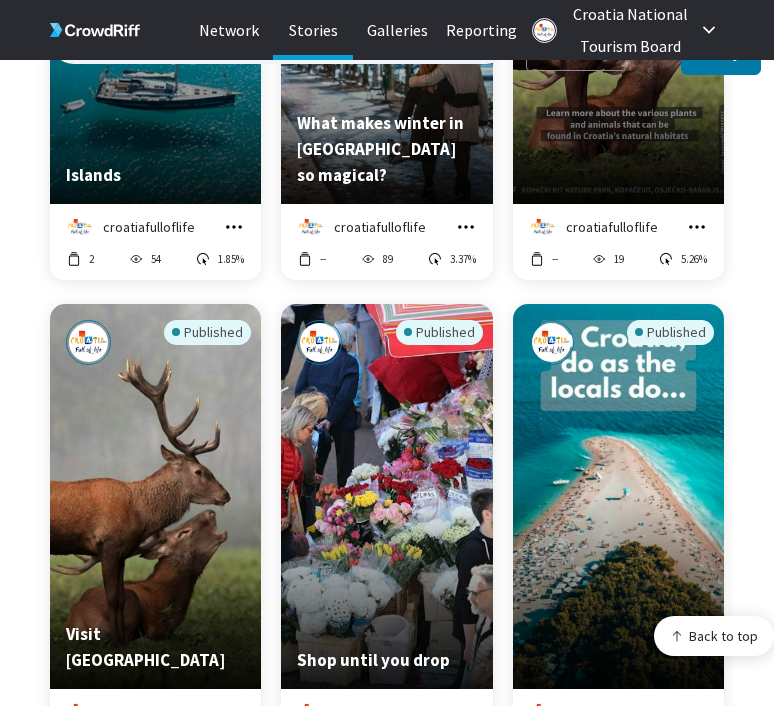 click 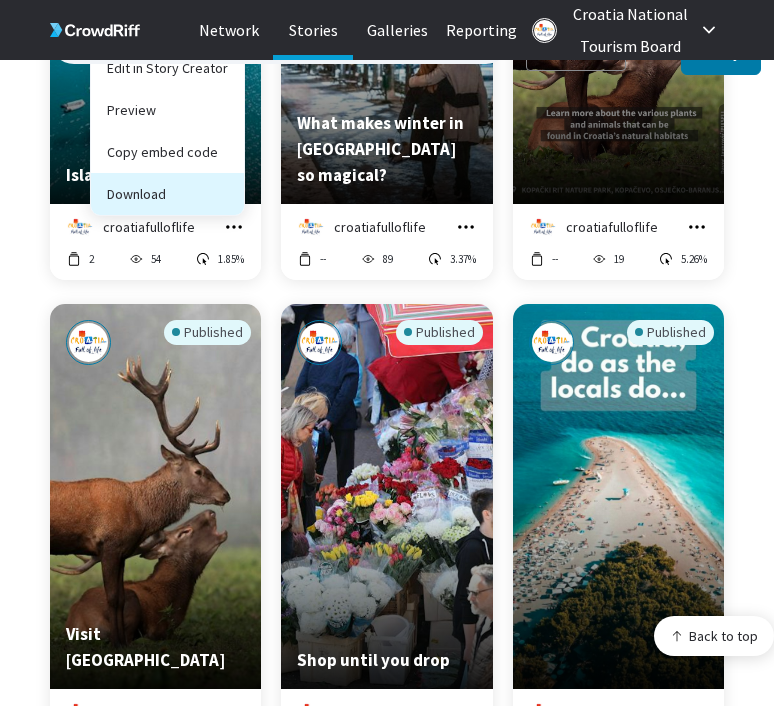 click on "Download" at bounding box center (167, 194) 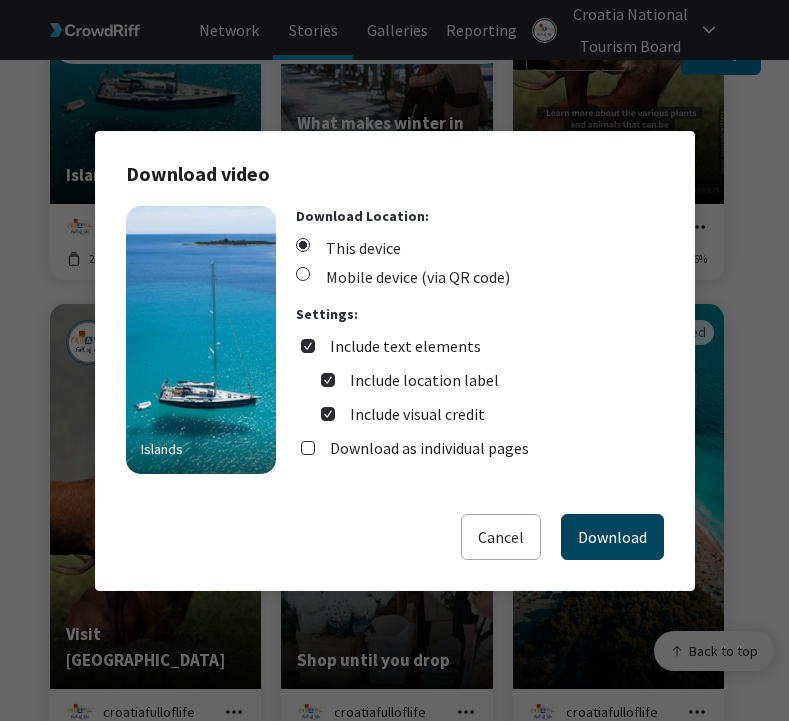 click on "Download" at bounding box center (612, 537) 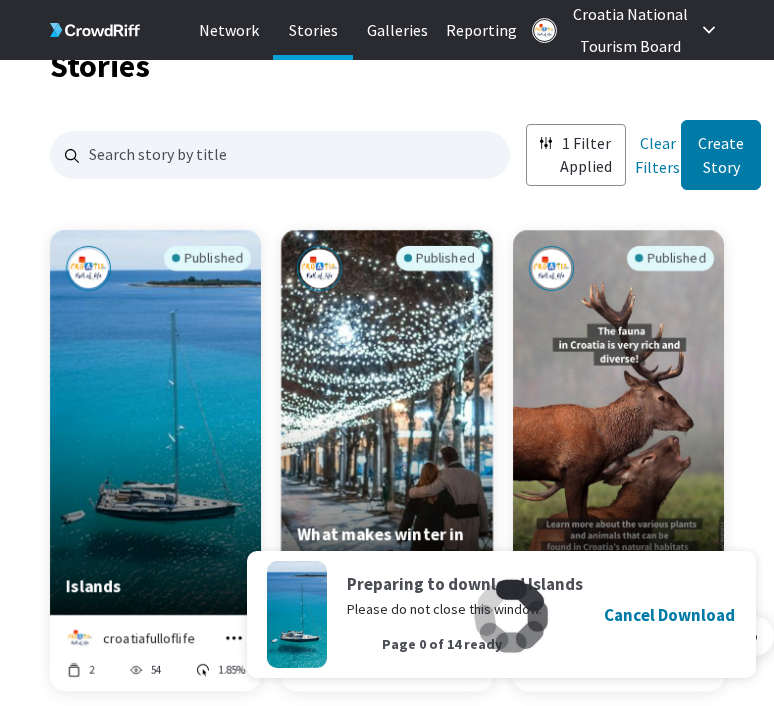 scroll, scrollTop: 0, scrollLeft: 0, axis: both 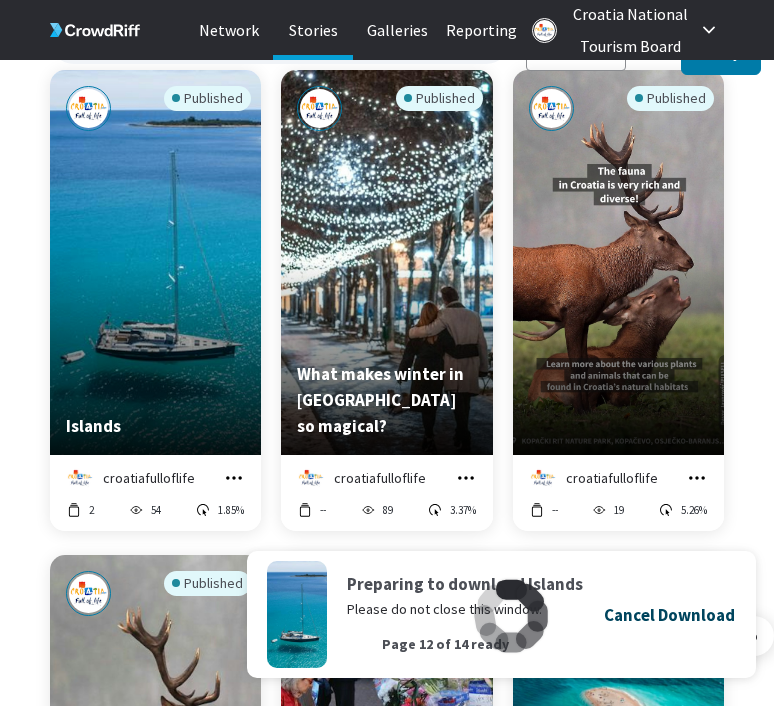 click on "Cancel Download" at bounding box center [669, 615] 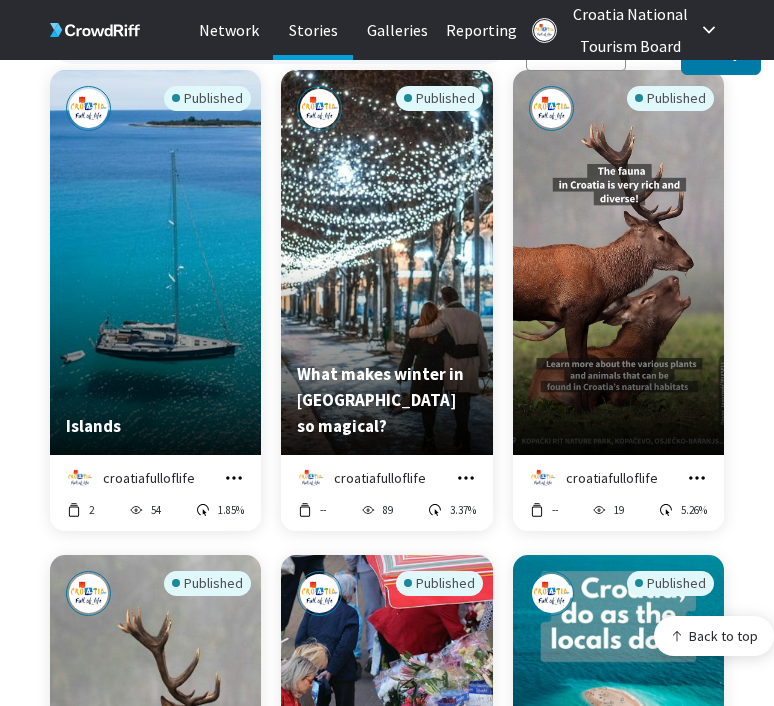 click 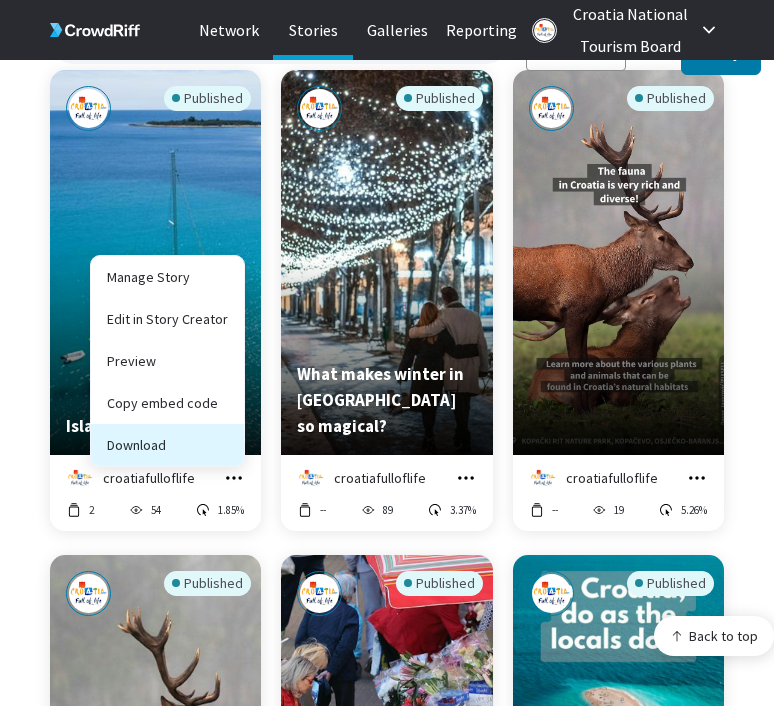 click on "Download" at bounding box center (167, 445) 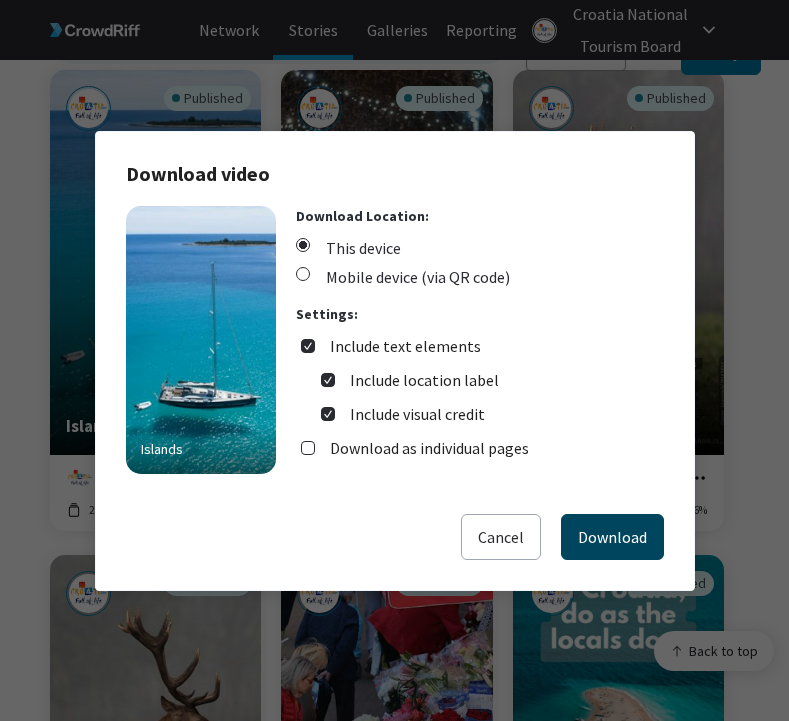 click on "Download" at bounding box center (612, 537) 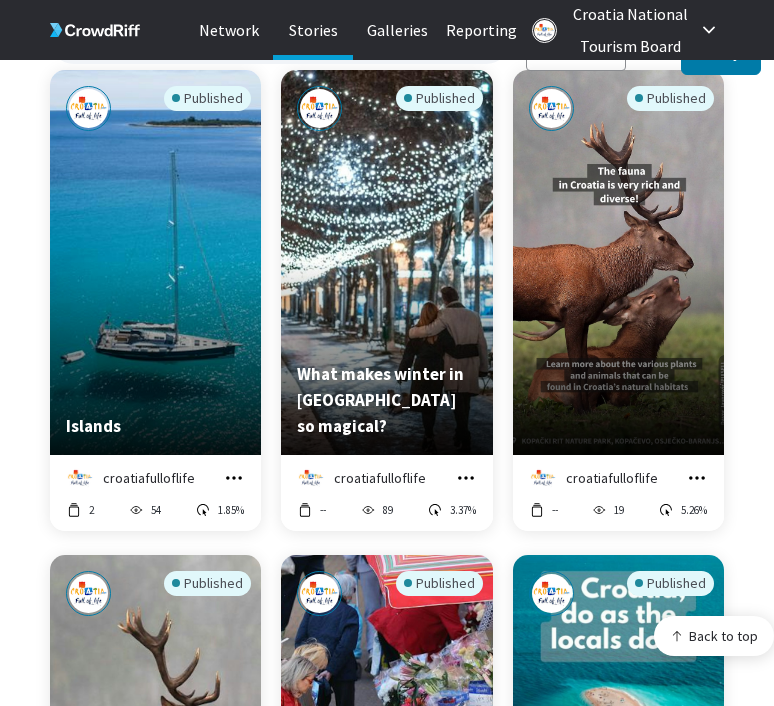 click 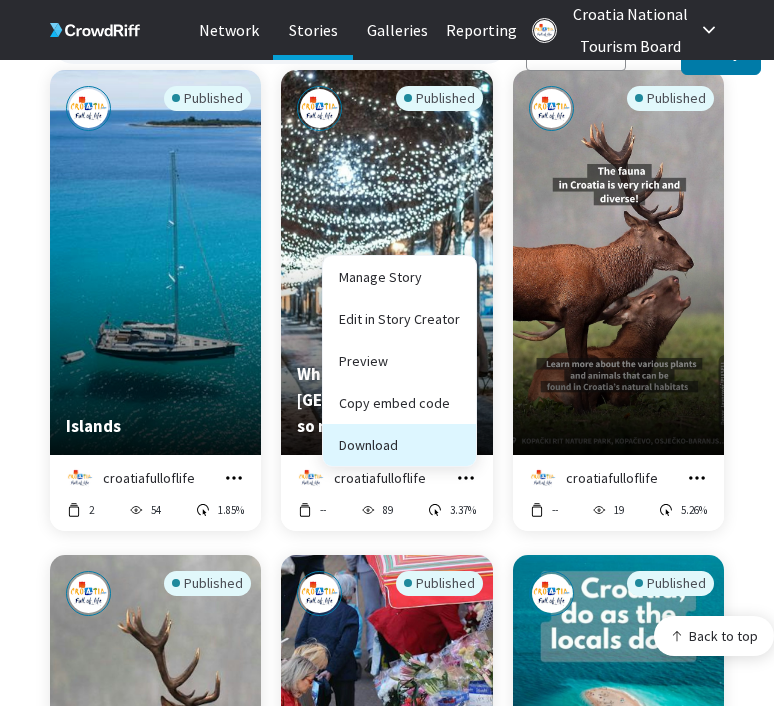 click on "Download" at bounding box center (399, 445) 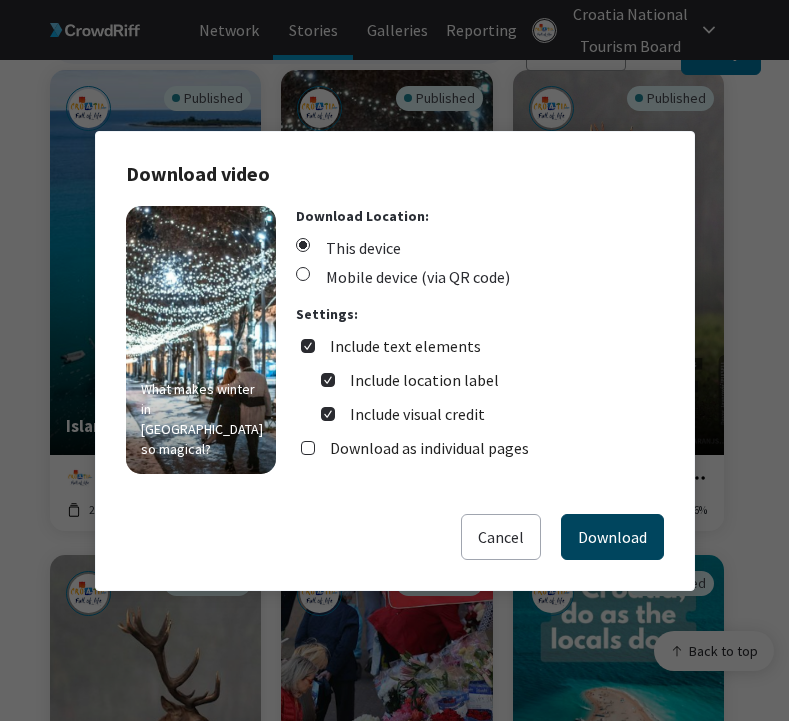 click on "Download" at bounding box center [612, 537] 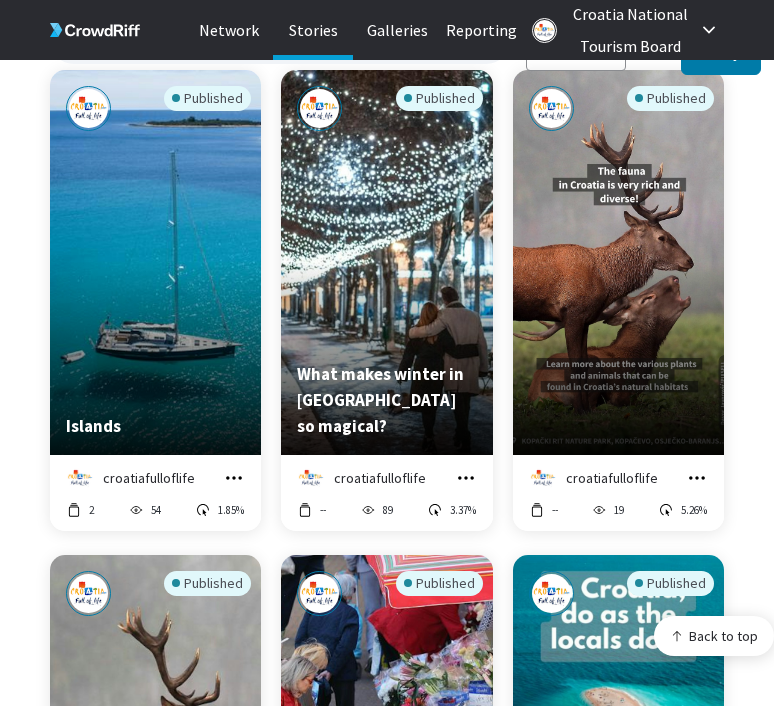 click 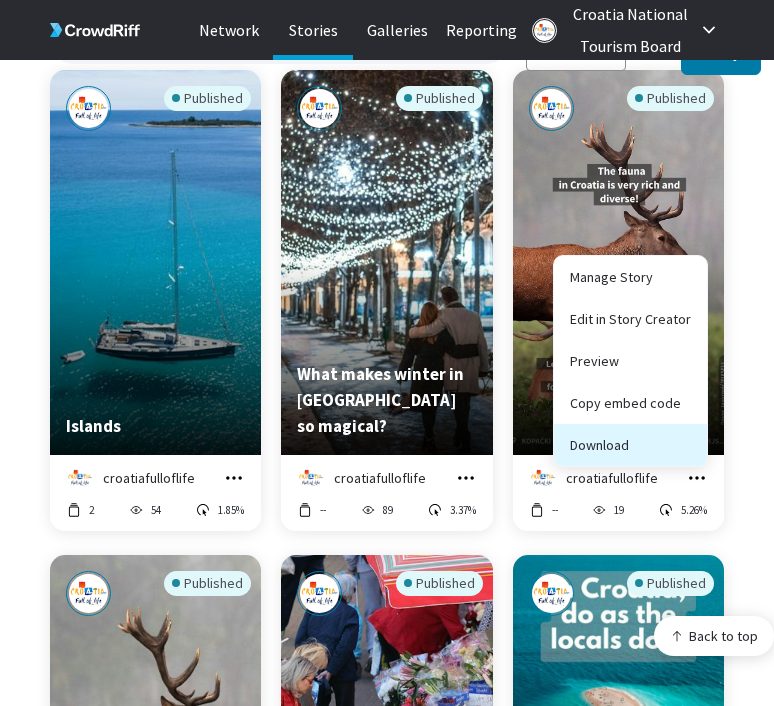 click on "Download" at bounding box center [630, 445] 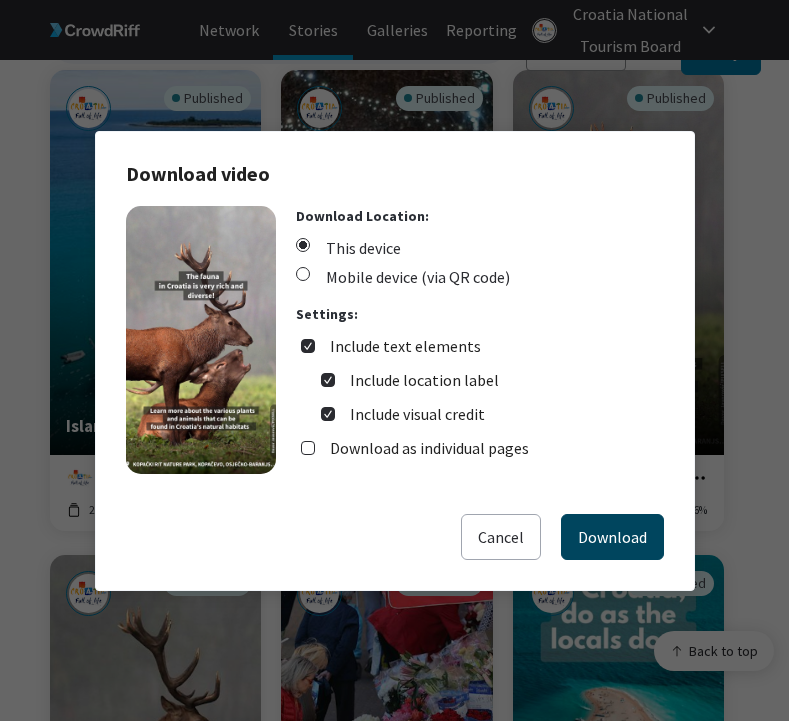 click on "Download" at bounding box center (612, 537) 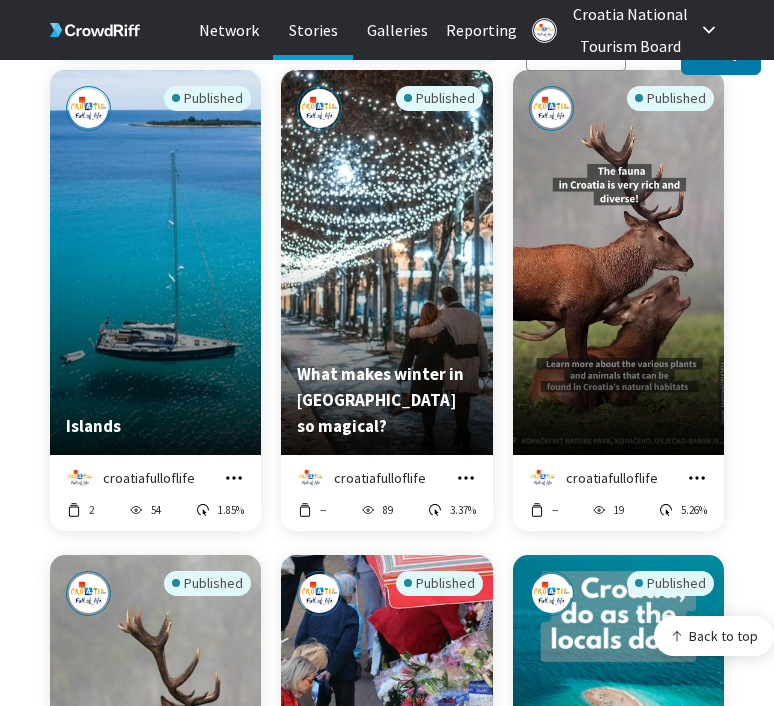 click on "Published Islands   croatiafulloflife Manage Story Edit in Story Creator Preview Copy embed code Download 2 54 1.85% Published What makes winter in Croatia so magical?   croatiafulloflife Manage Story Edit in Story Creator Preview Copy embed code Download -- 89 3.37% Published   croatiafulloflife Manage Story Edit in Story Creator Preview Copy embed code Download -- 19 5.26% Published Visit Europe   croatiafulloflife Manage Story Edit in Story Creator Preview Copy embed code Download 12 25 8.00% Published Shop until you drop   croatiafulloflife Manage Story Edit in Story Creator Preview Copy embed code Download 30 17 -- Published   croatiafulloflife Manage Story Edit in Story Creator Preview Copy embed code Download 5 22 9.09% Published Explore 9 unique cultural experiences in Croatia.   croatiafulloflife Manage Story Edit in Story Creator Preview Copy embed code Download 16 22 -- Published Spring In Croatia   croatiafulloflife Manage Story Edit in Story Creator Preview Copy embed code Download 122 68 --   3" at bounding box center (412, 3490) 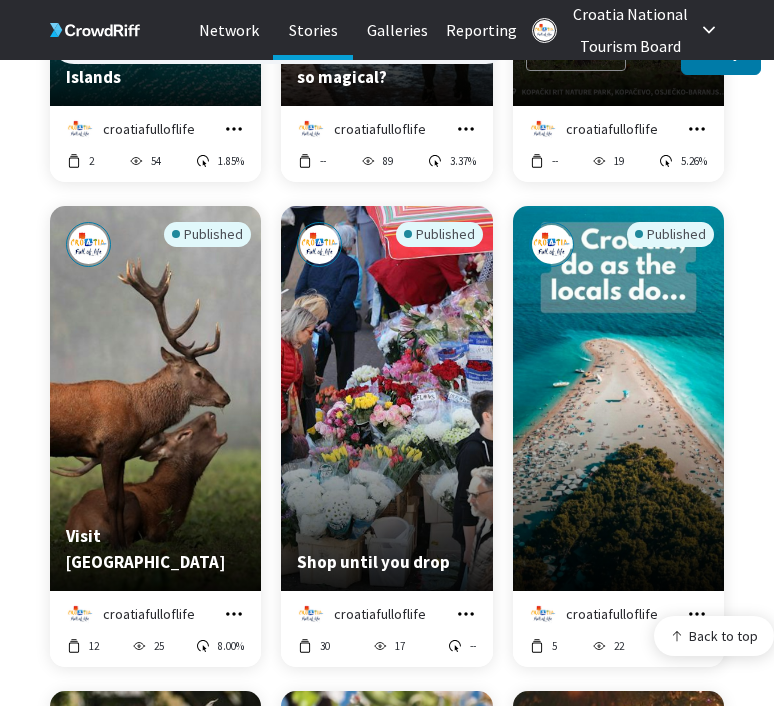 scroll, scrollTop: 685, scrollLeft: 0, axis: vertical 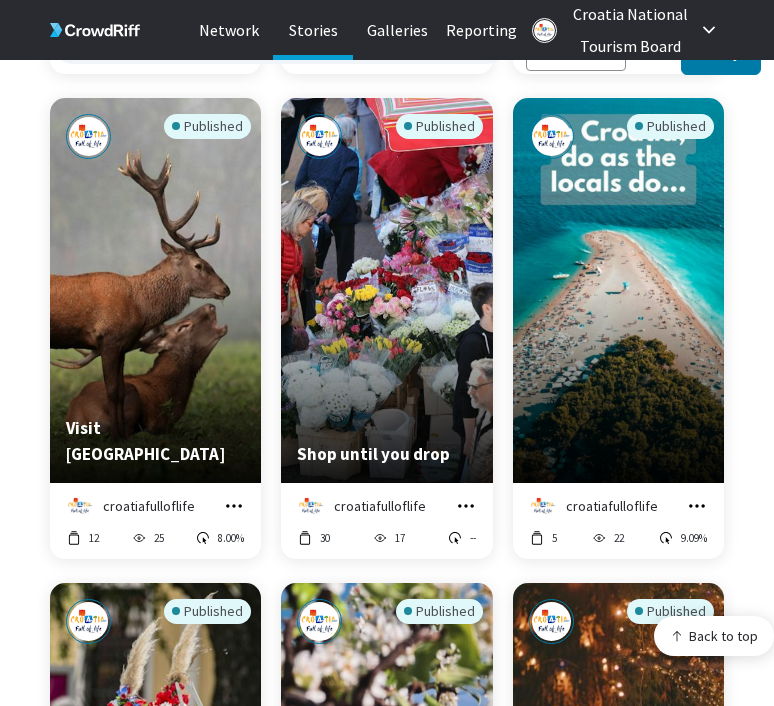 click at bounding box center (234, 506) 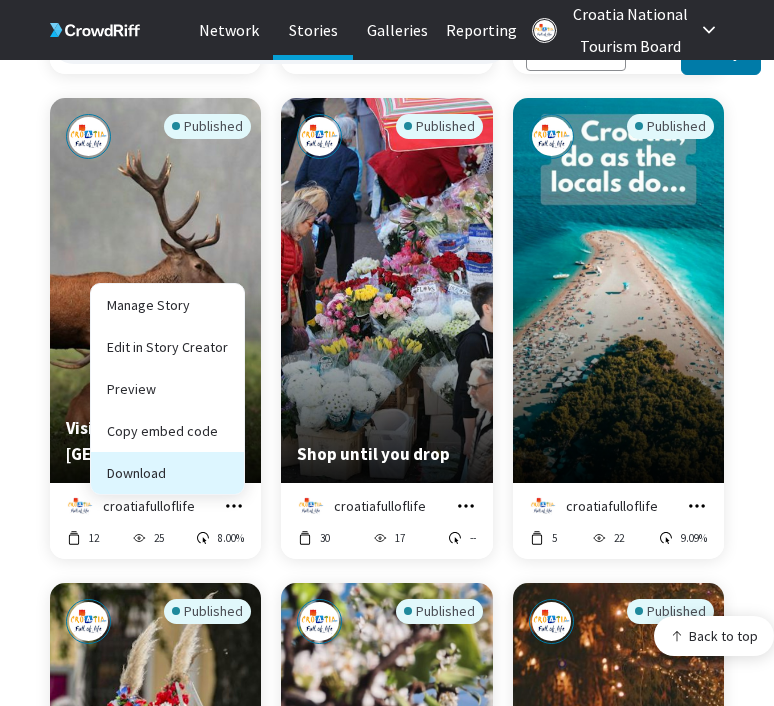 click on "Download" at bounding box center [167, 473] 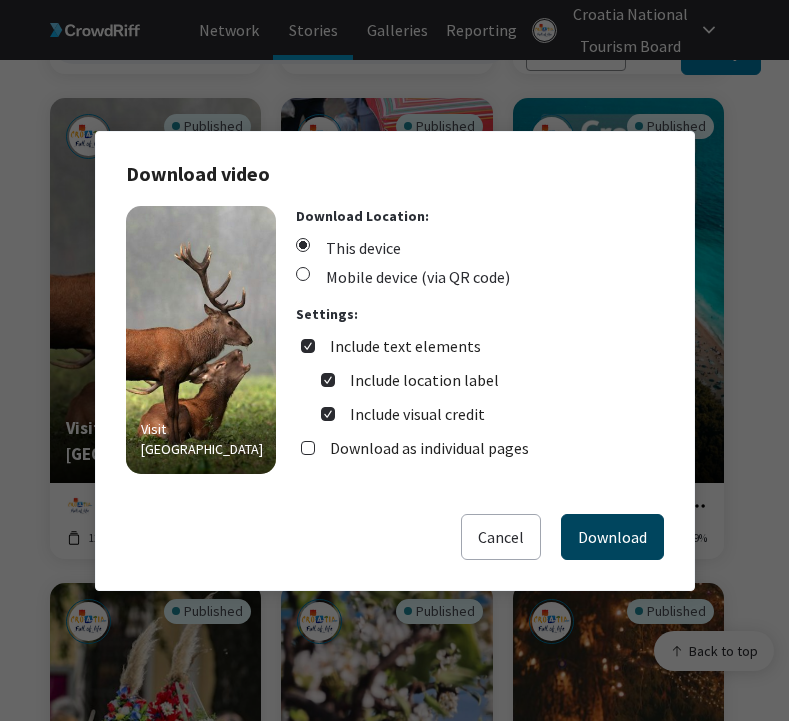 click on "Download" at bounding box center (612, 537) 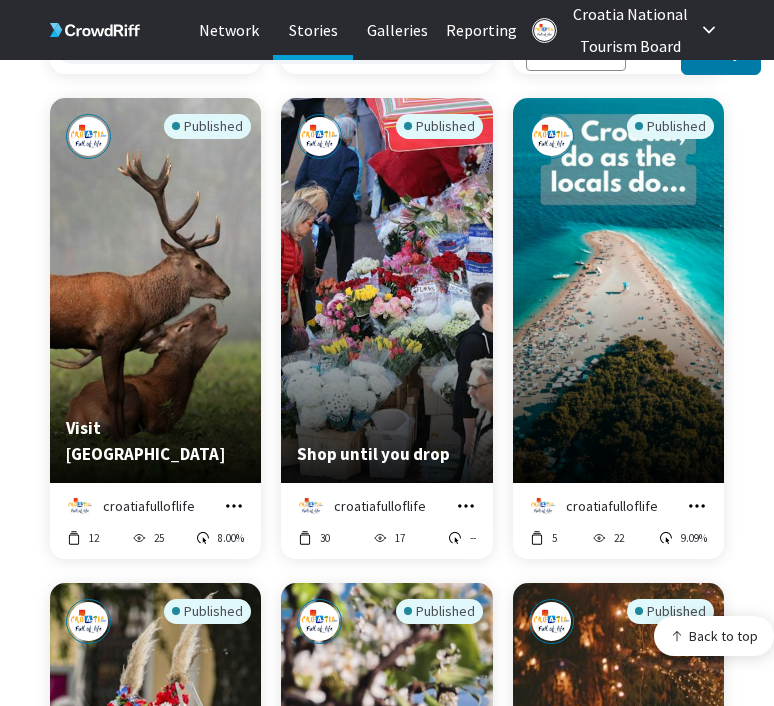 click 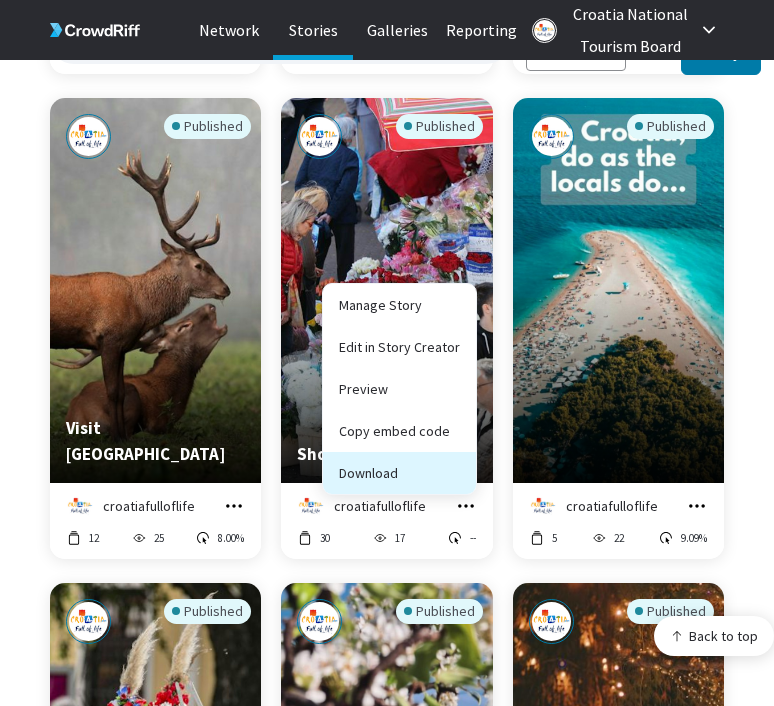 click on "Download" at bounding box center (399, 473) 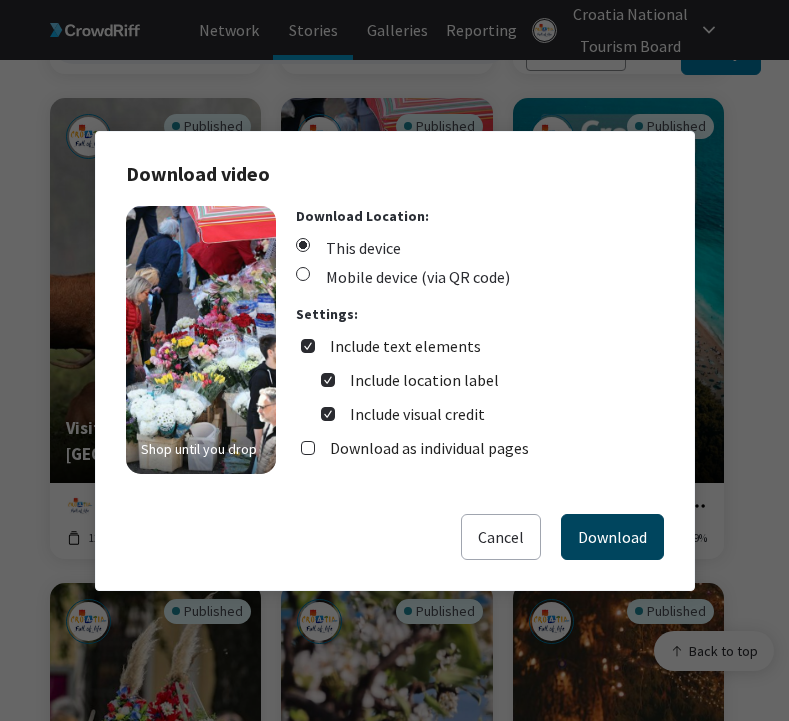 click on "Download" at bounding box center (612, 537) 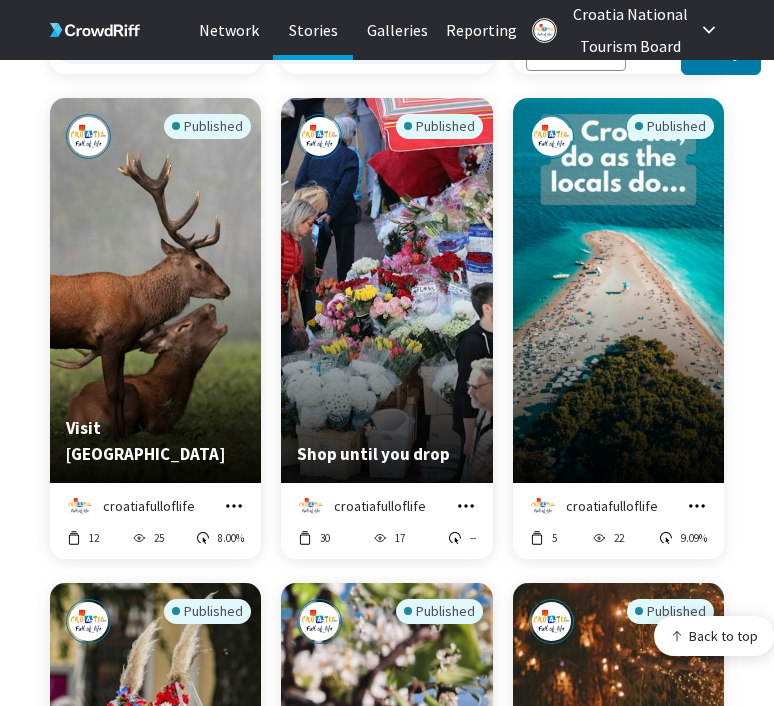 click 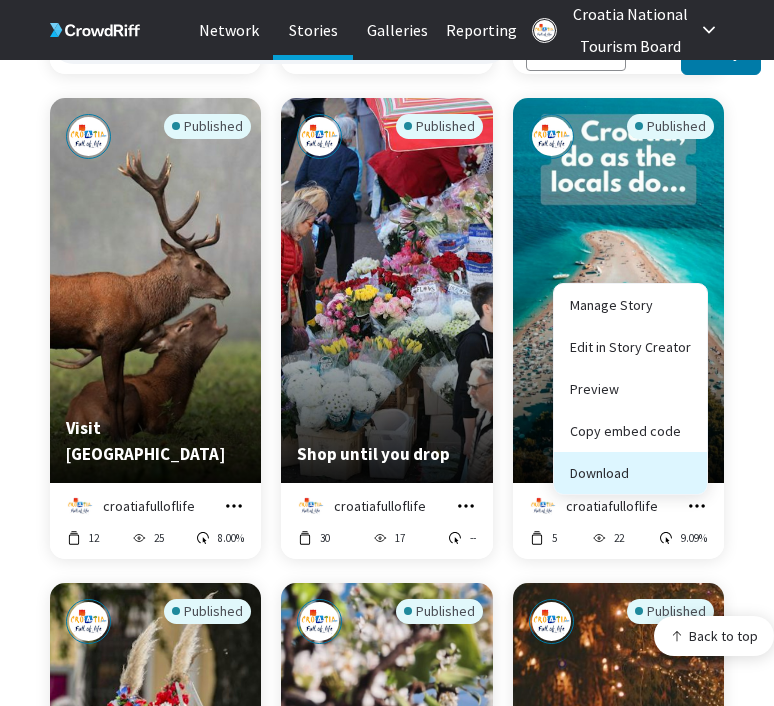 click on "Download" at bounding box center (630, 473) 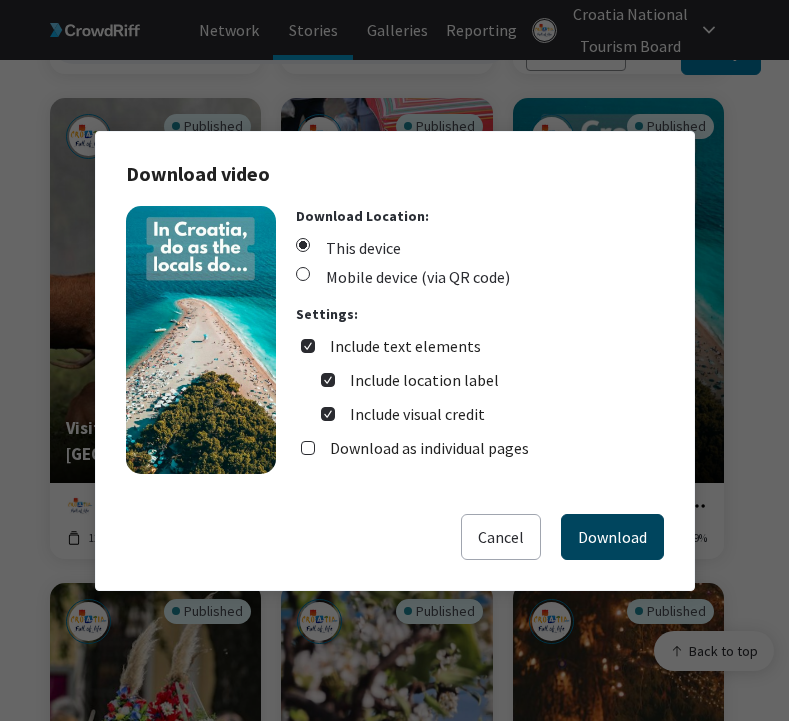 click on "Download" at bounding box center [612, 537] 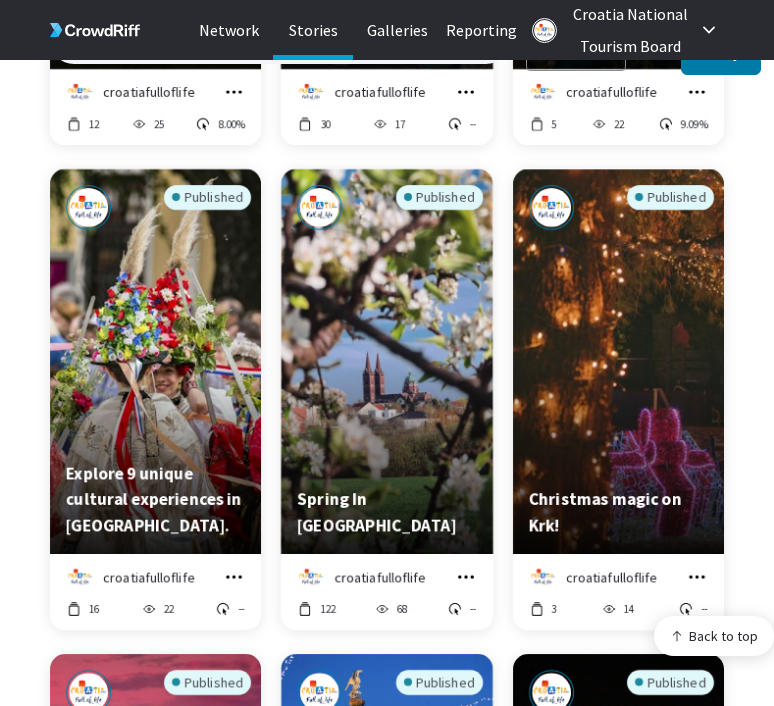 scroll, scrollTop: 1198, scrollLeft: 0, axis: vertical 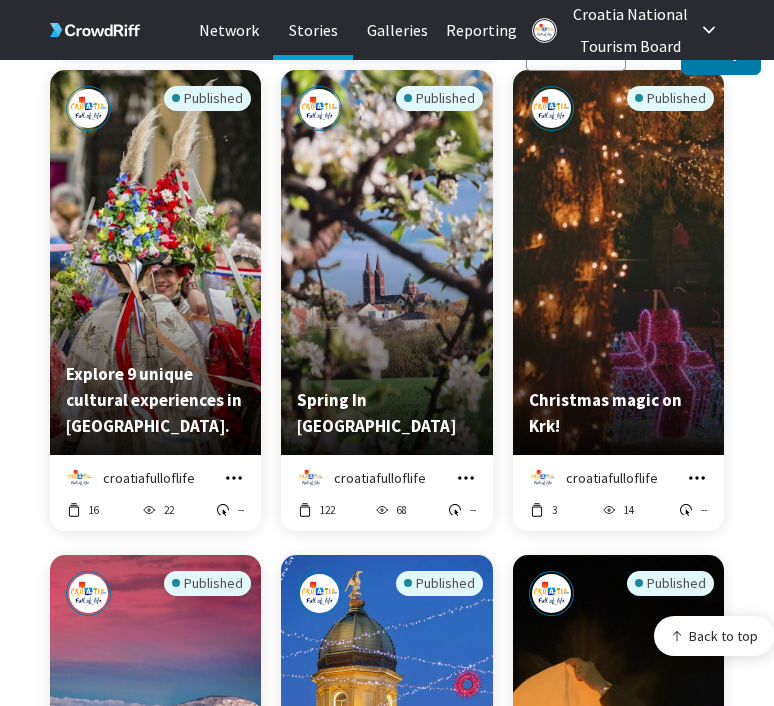 click 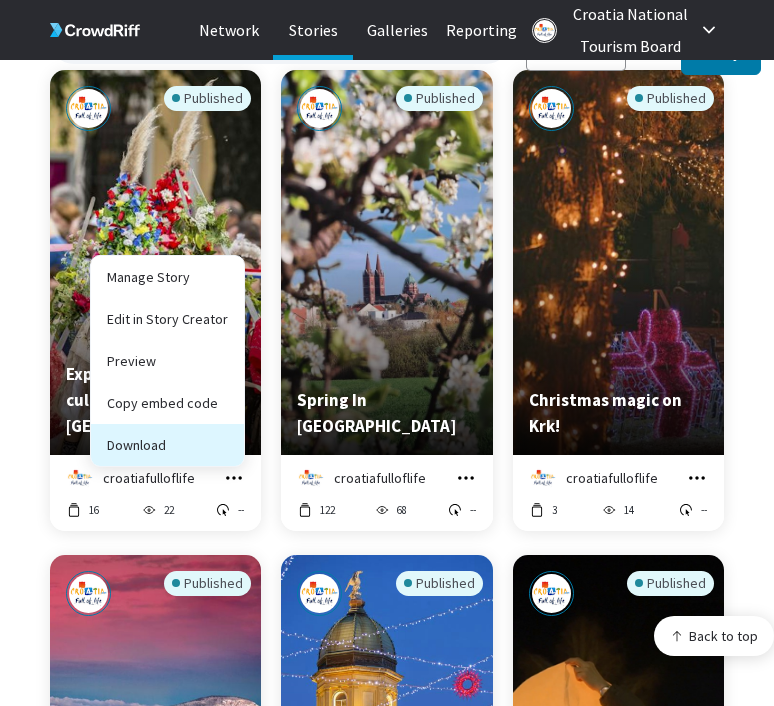 click on "Download" at bounding box center (167, 445) 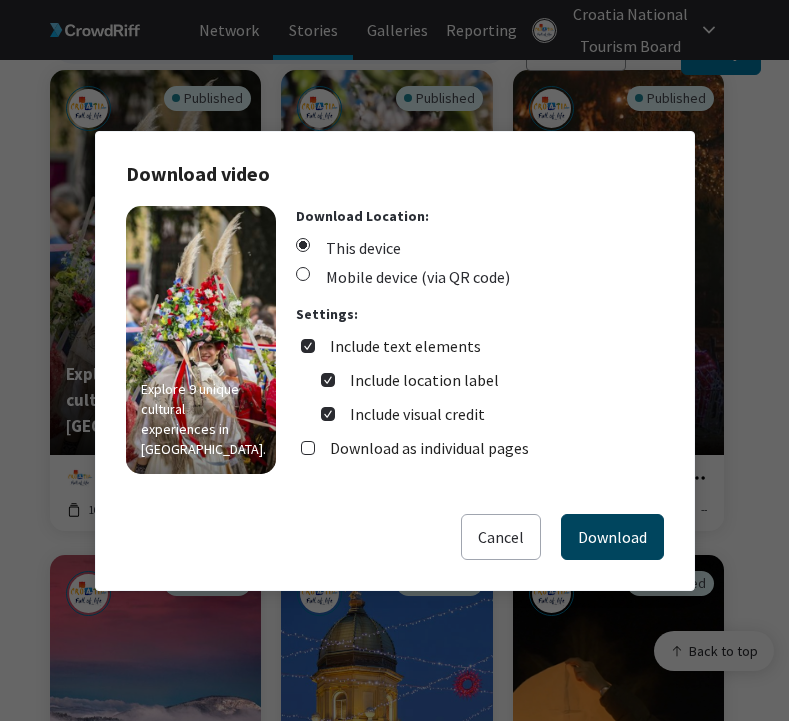 click on "Download" at bounding box center [612, 537] 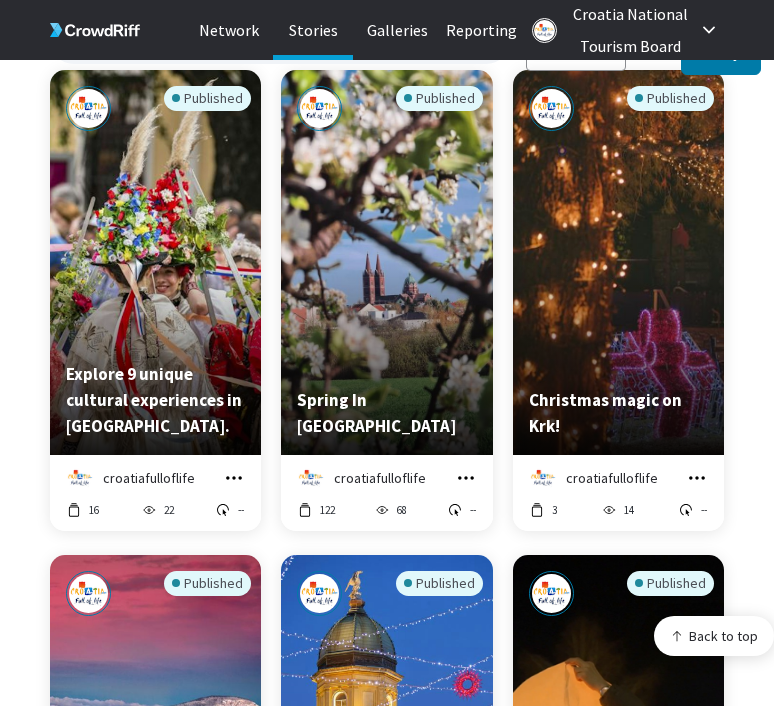 click 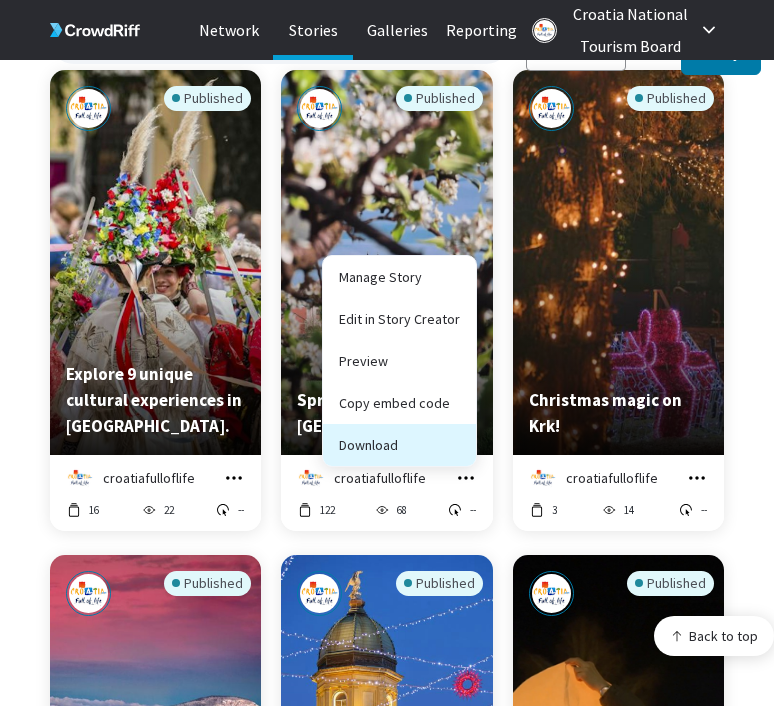 click on "Download" at bounding box center [399, 445] 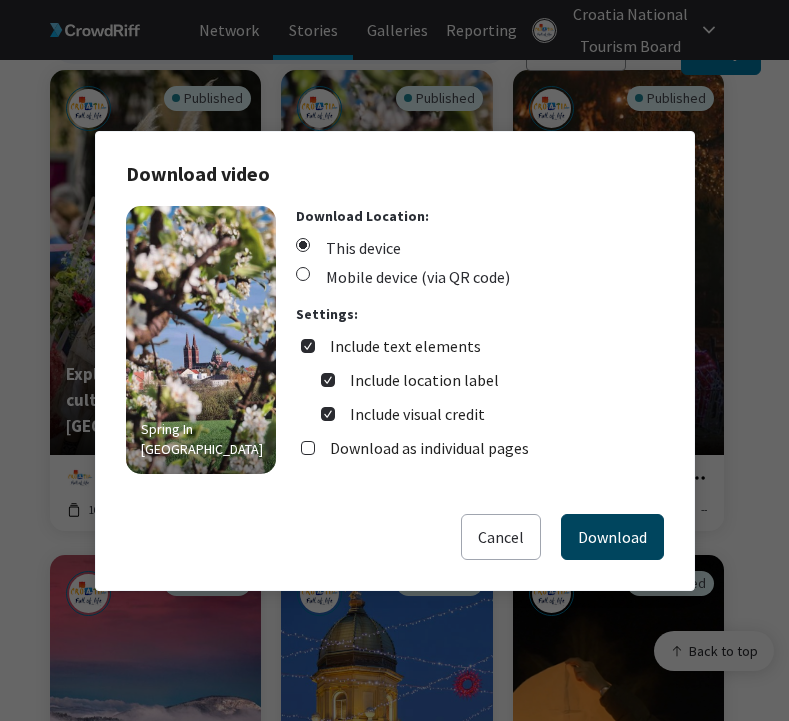 click on "Download" at bounding box center [612, 537] 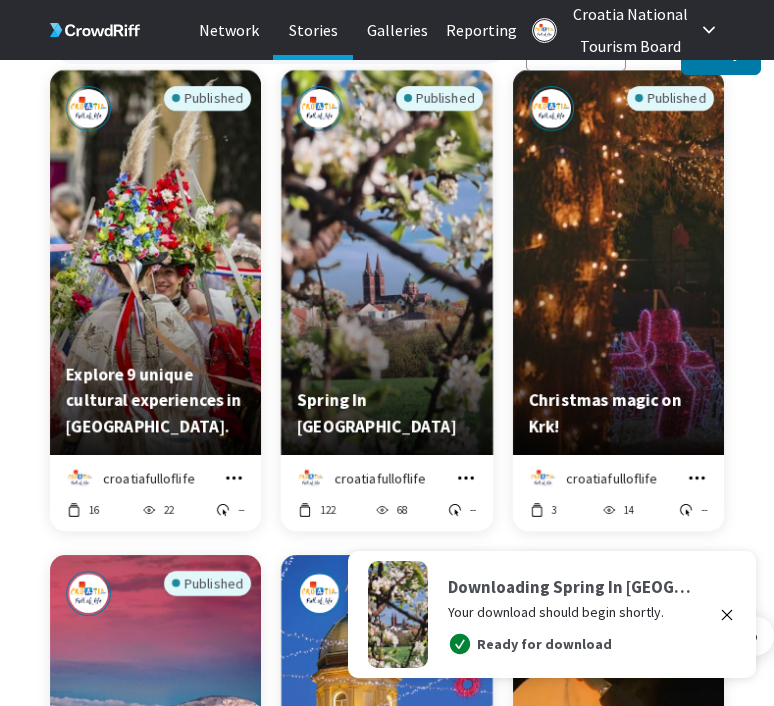 click 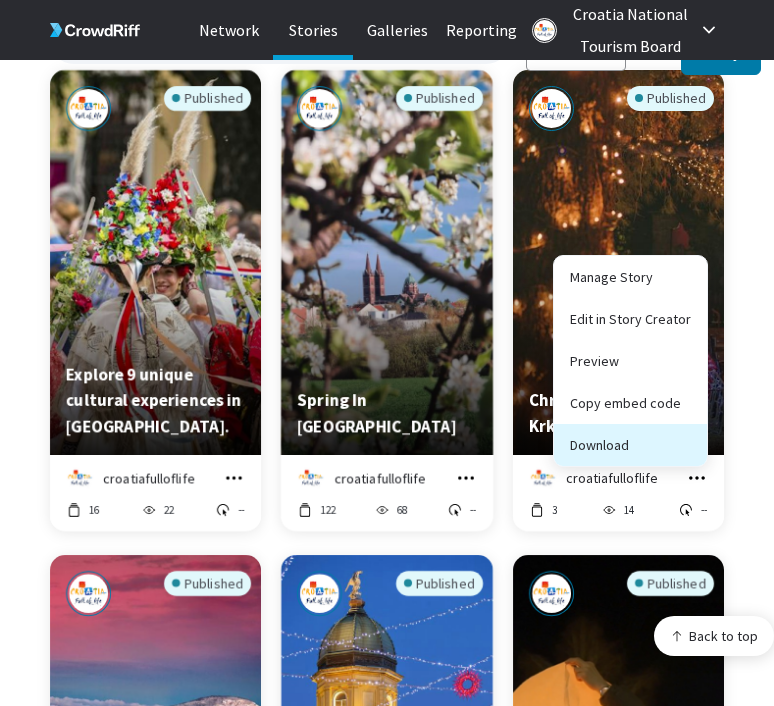click on "Download" at bounding box center [630, 445] 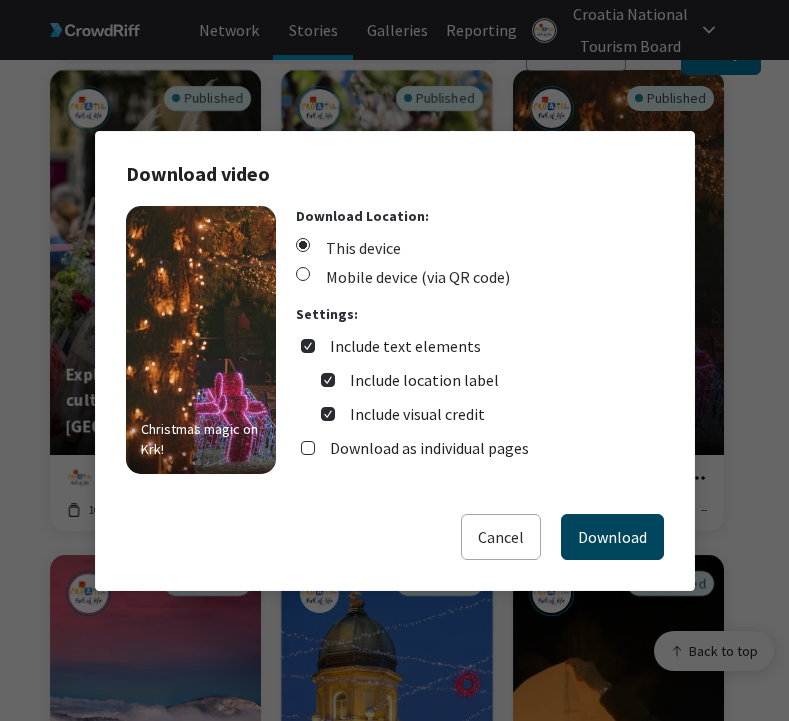 click on "Download" at bounding box center [612, 537] 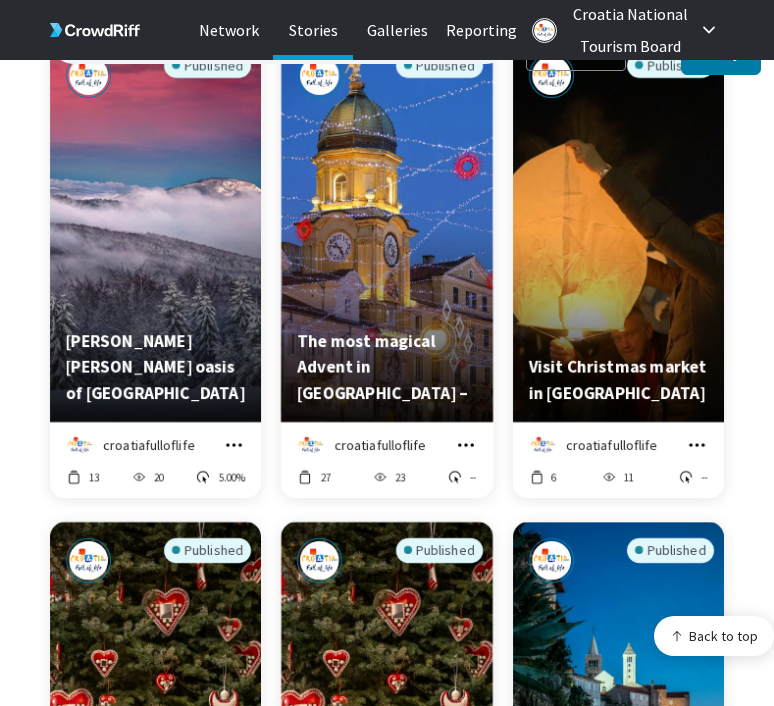 scroll, scrollTop: 1717, scrollLeft: 0, axis: vertical 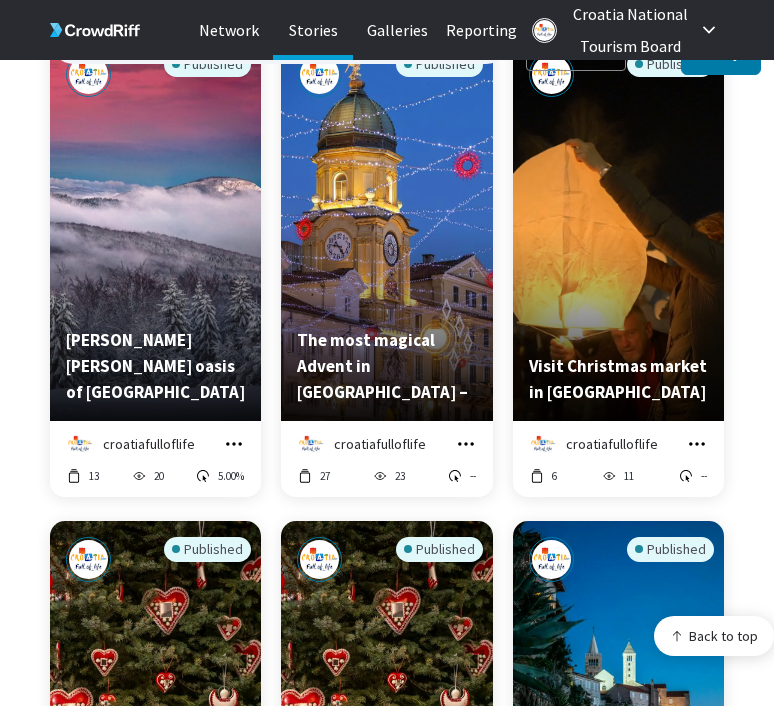 click 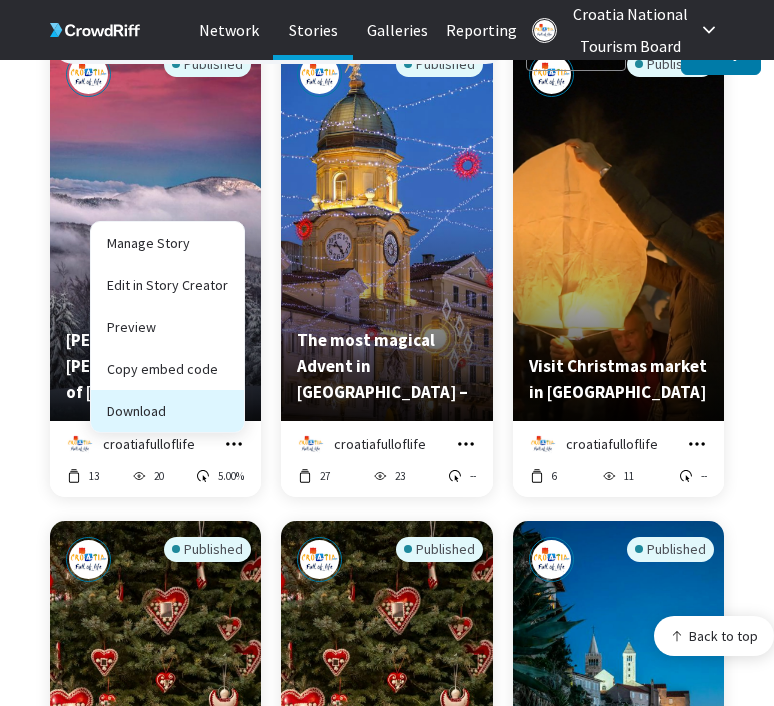 click on "Download" at bounding box center (167, 411) 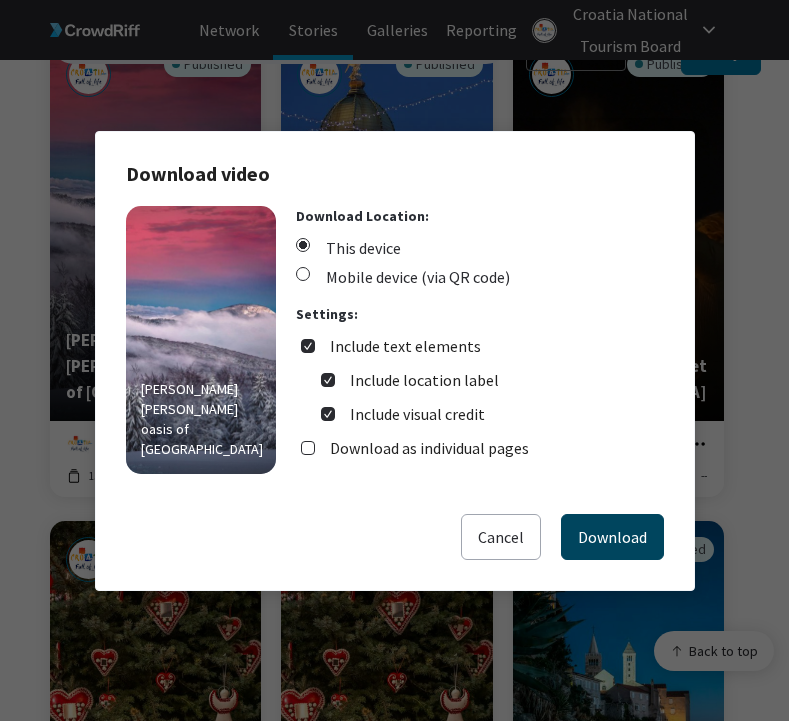 click on "Download" at bounding box center [612, 537] 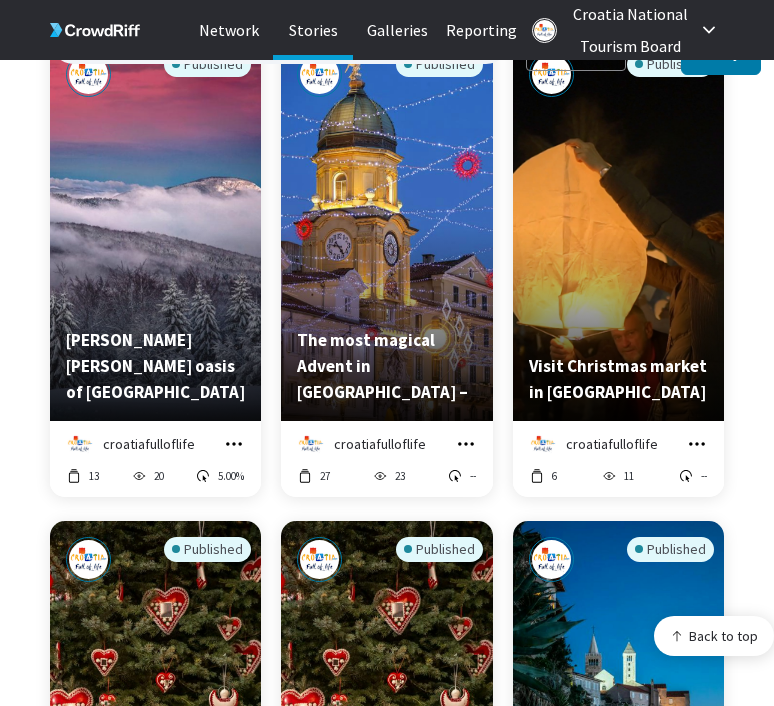 click 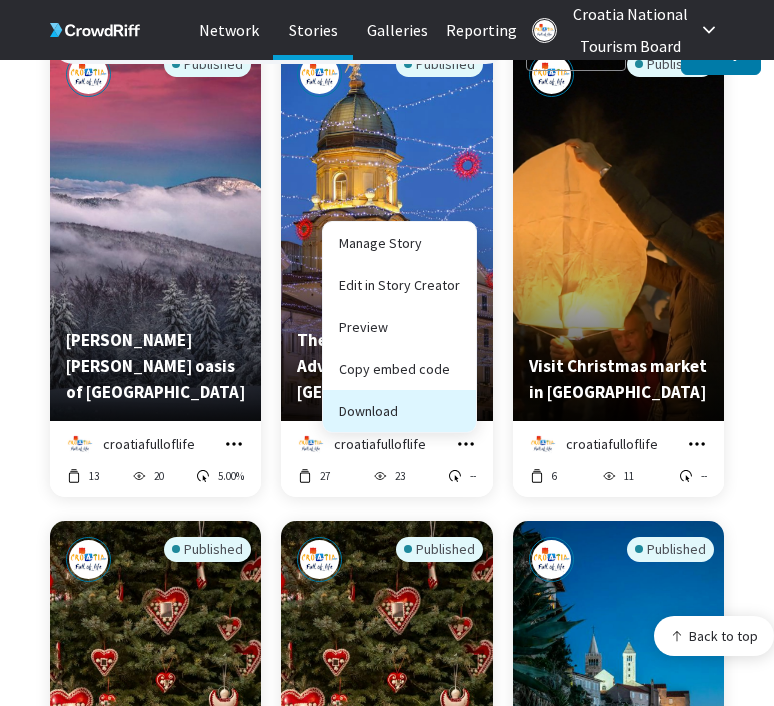 click on "Download" at bounding box center (399, 411) 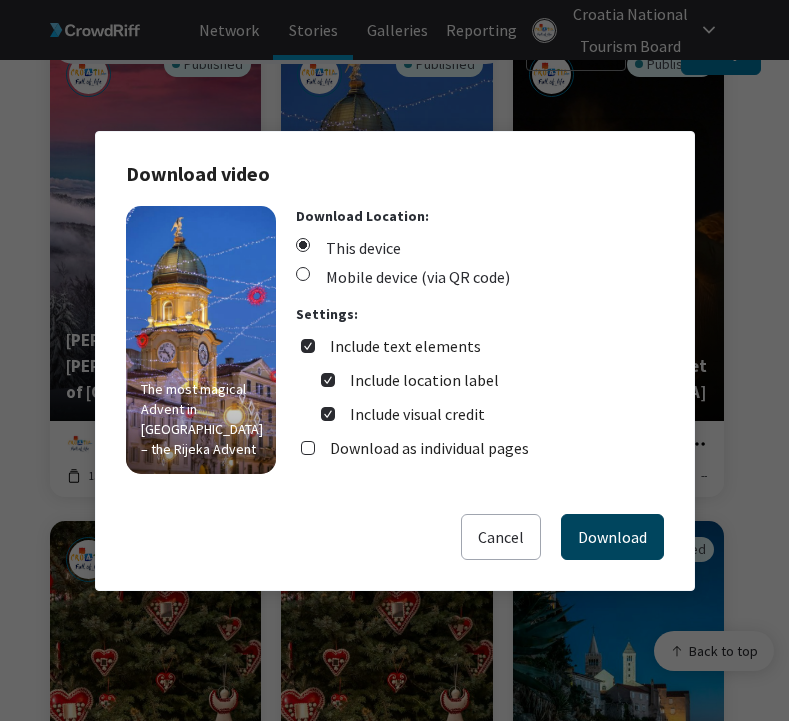click on "Download" at bounding box center [612, 537] 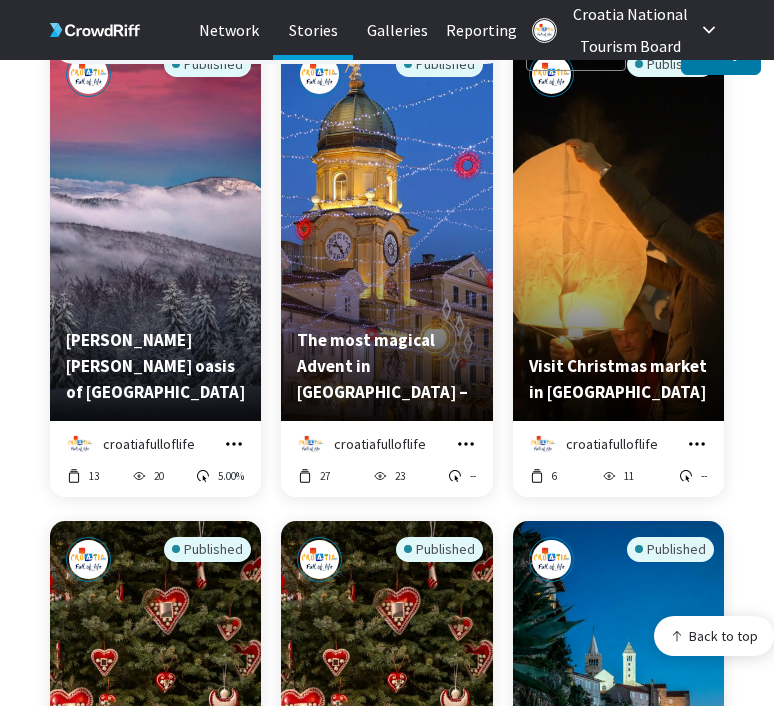 click 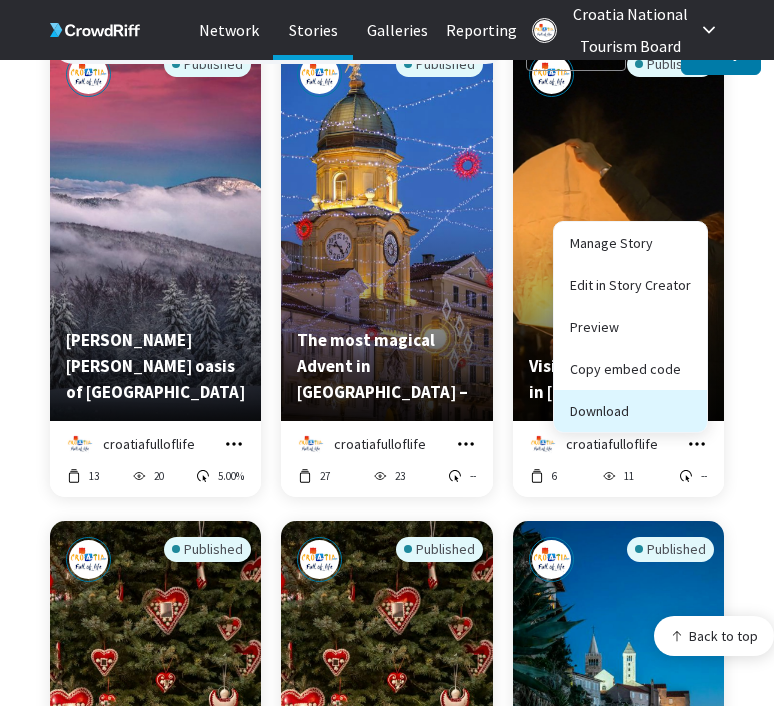 click on "Download" at bounding box center [630, 411] 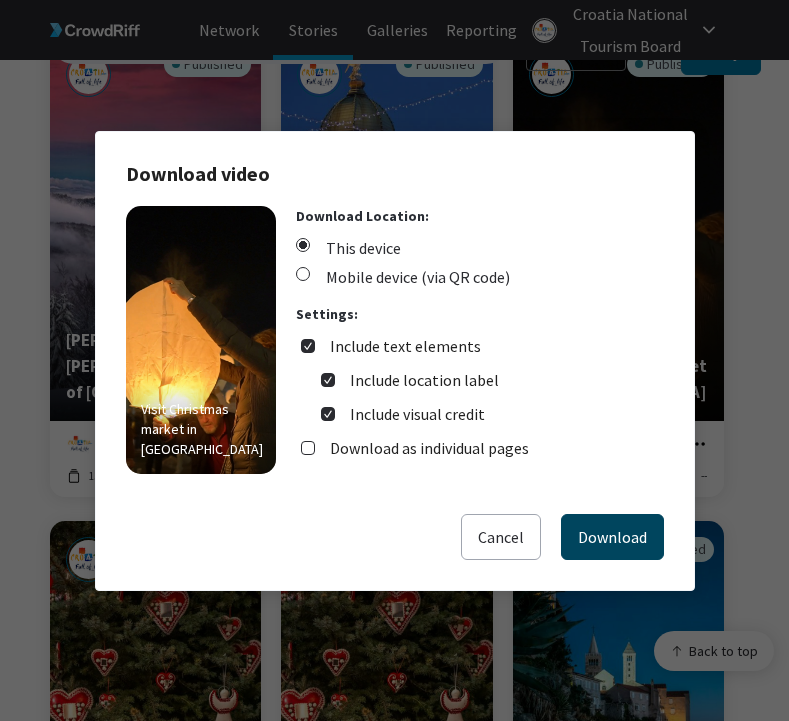 click on "Download" at bounding box center (612, 537) 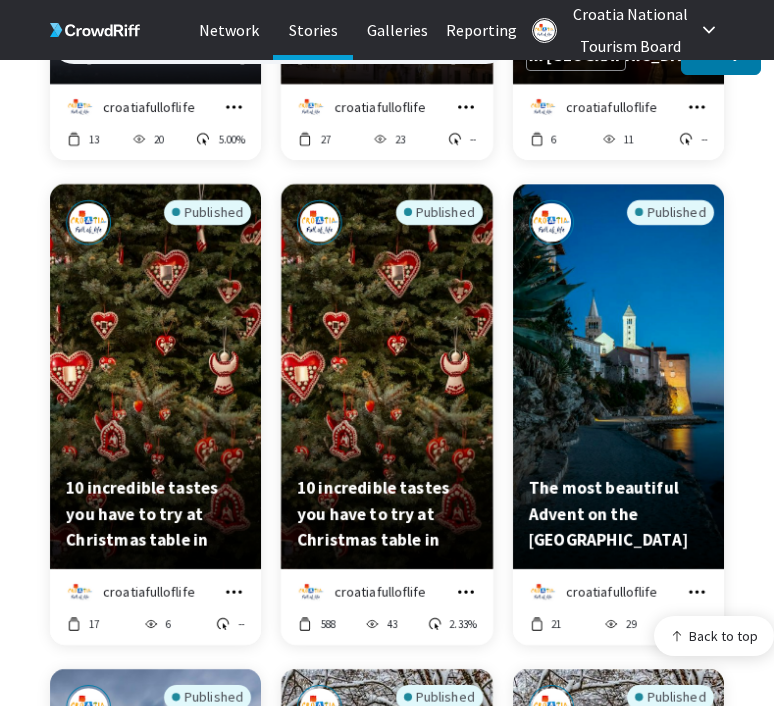 scroll, scrollTop: 2156, scrollLeft: 0, axis: vertical 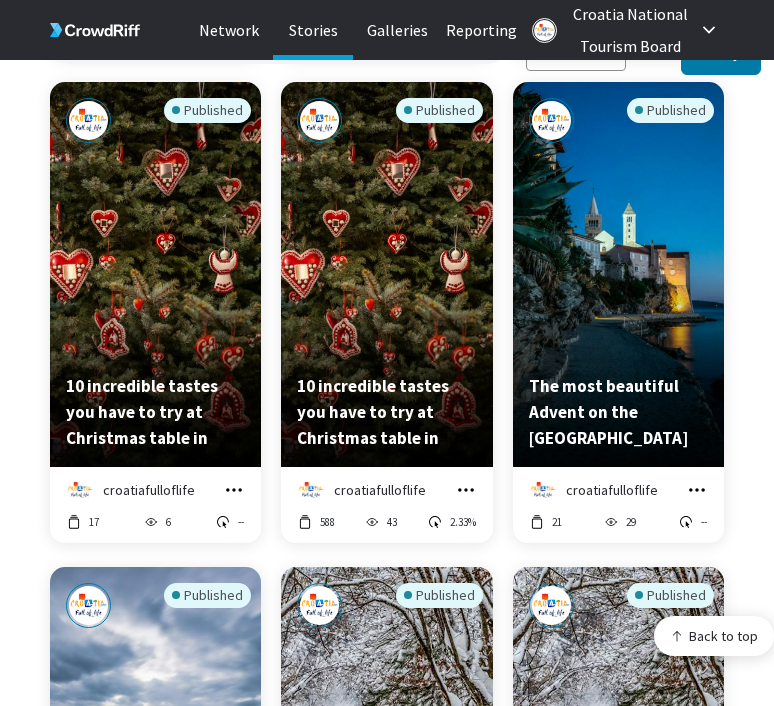 click 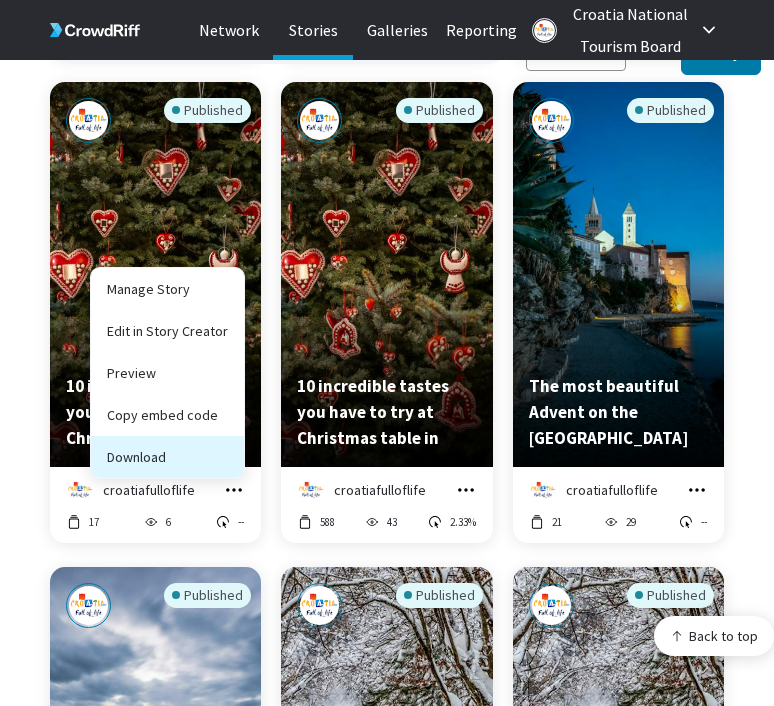 click on "Download" at bounding box center (167, 457) 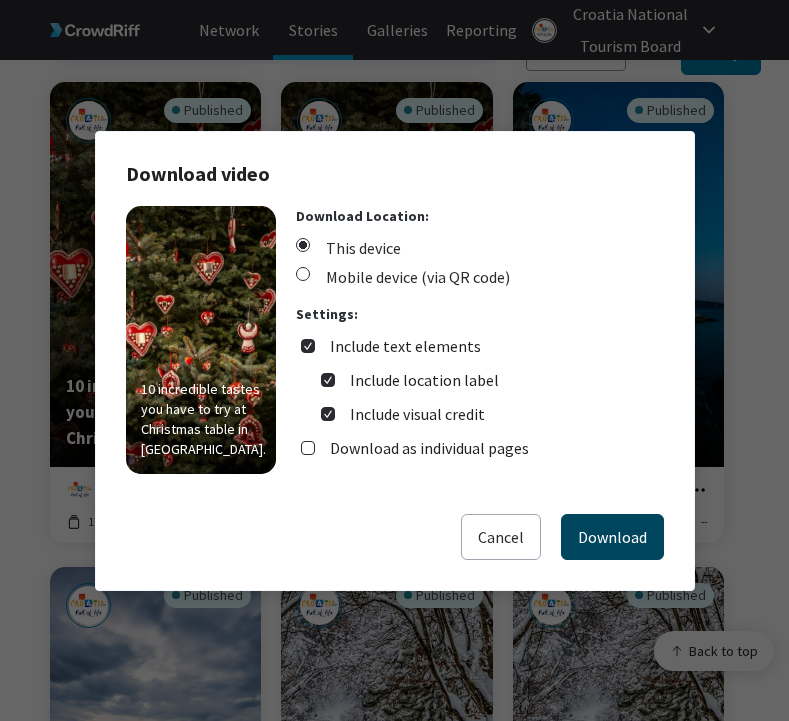 click on "Download" at bounding box center (612, 537) 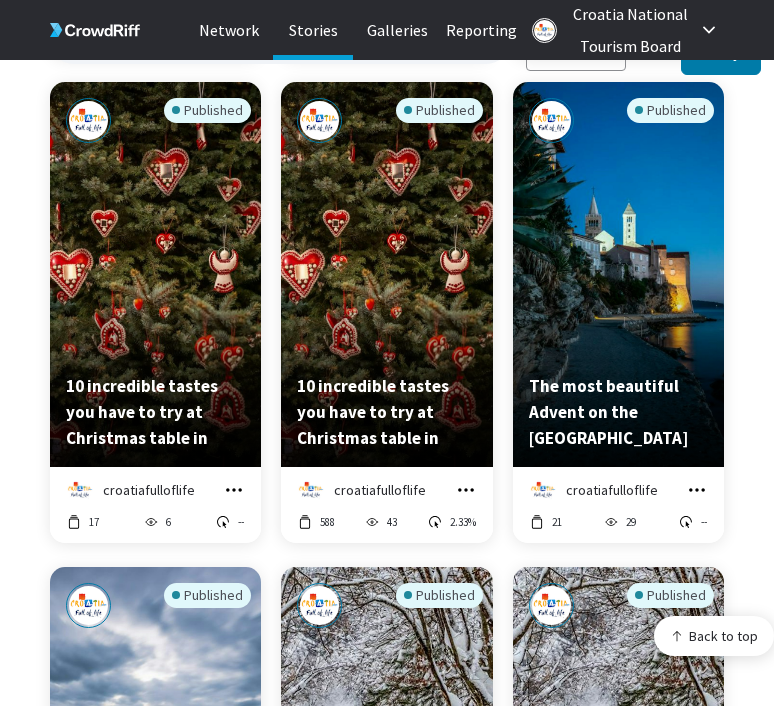 click 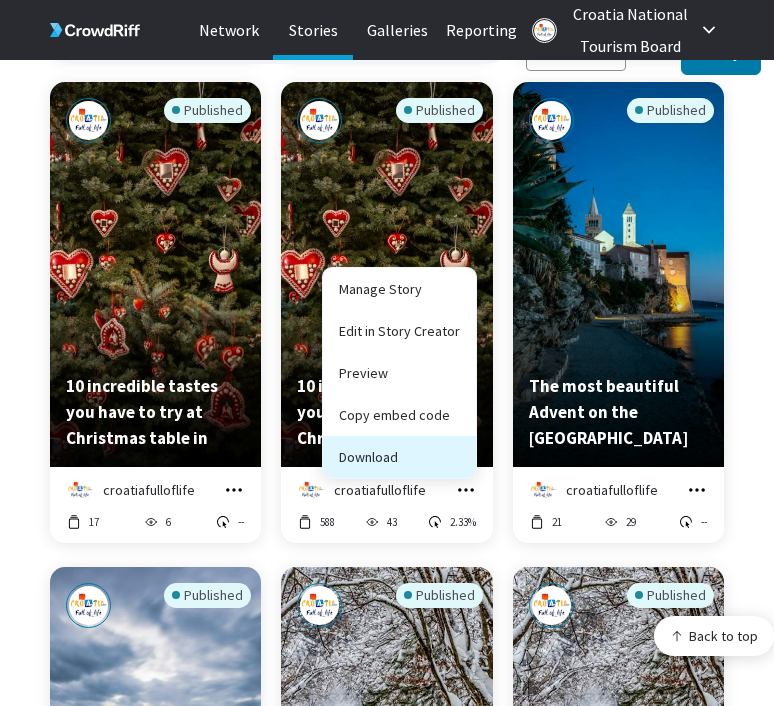 click on "Download" at bounding box center (399, 457) 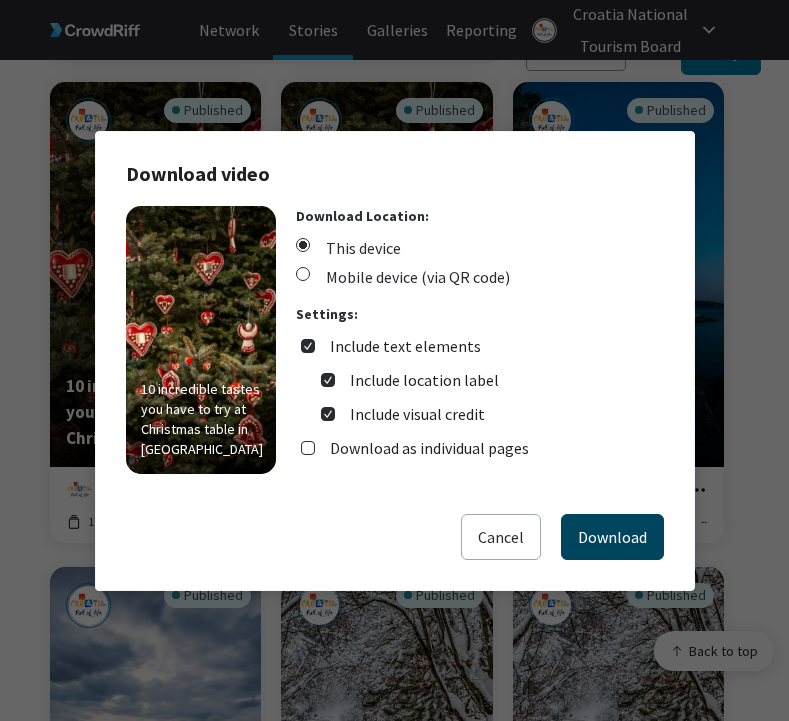 click on "Download" at bounding box center (612, 537) 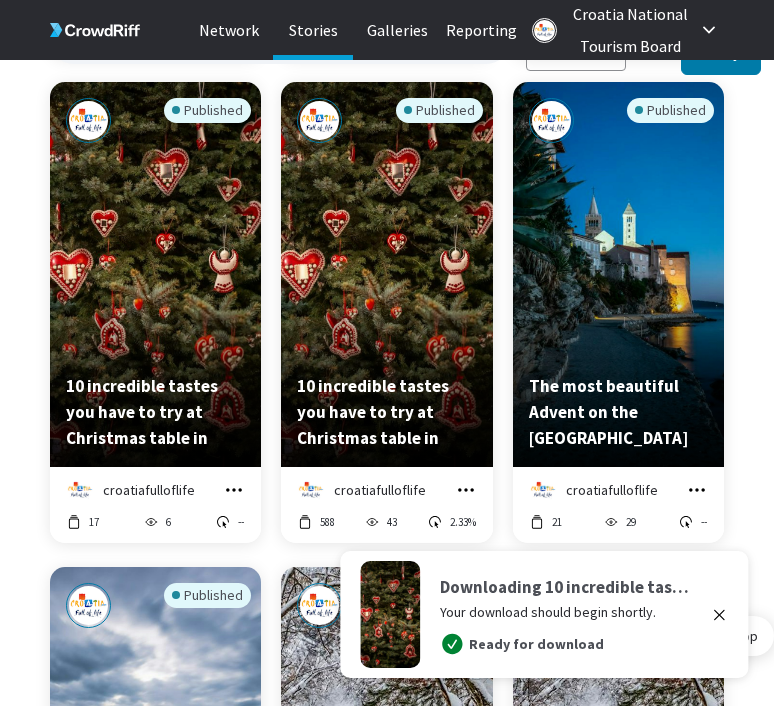 click 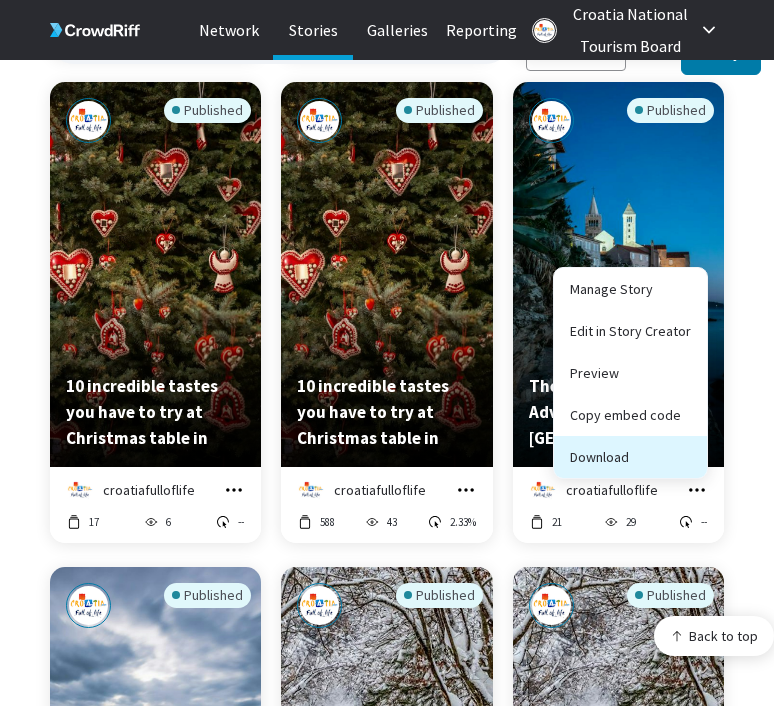 click on "Download" at bounding box center (630, 457) 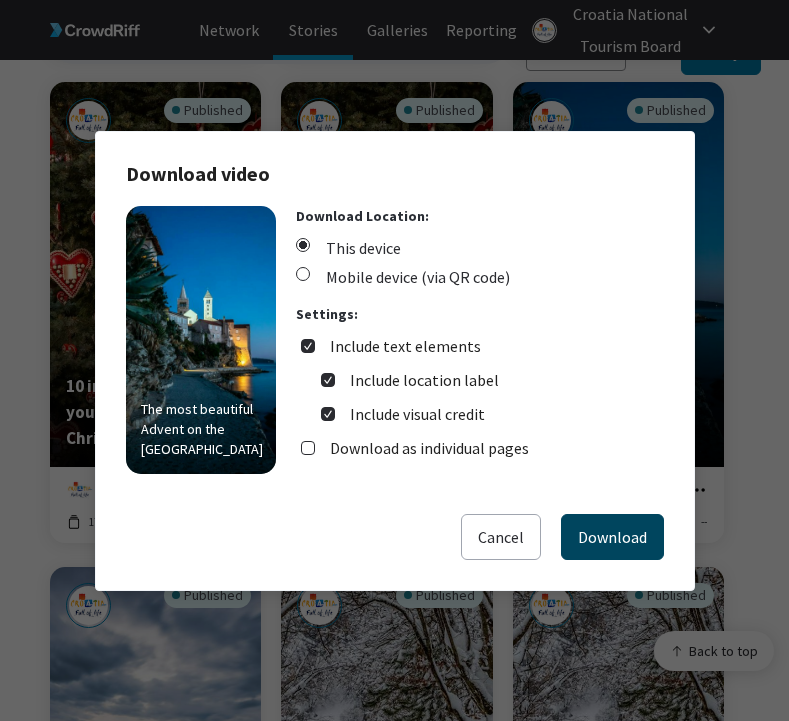 click on "Download" at bounding box center [612, 537] 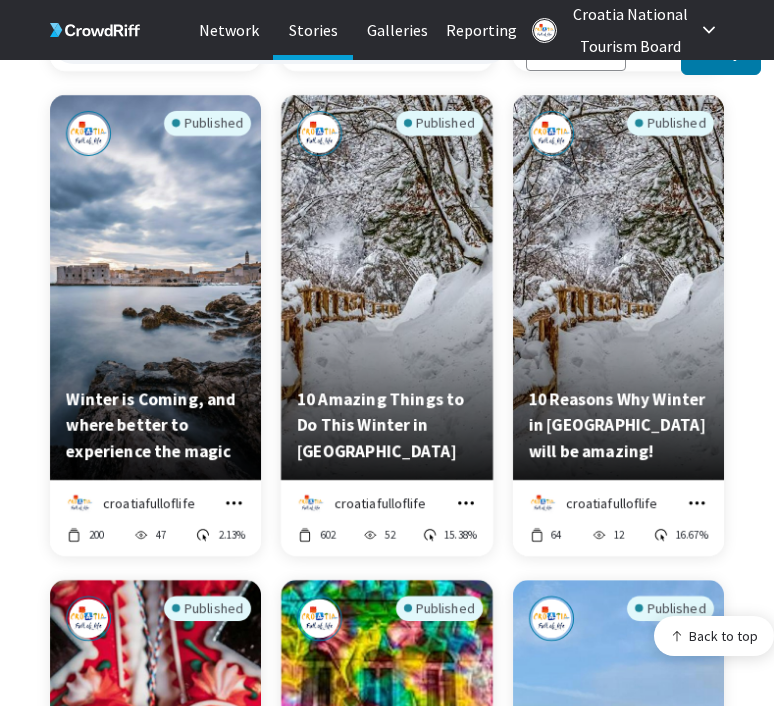 scroll, scrollTop: 2629, scrollLeft: 0, axis: vertical 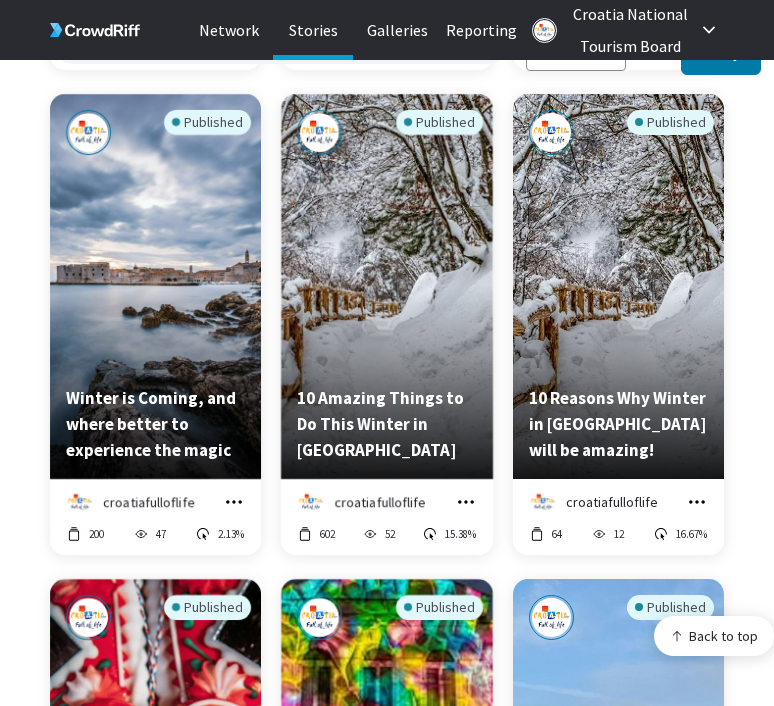click 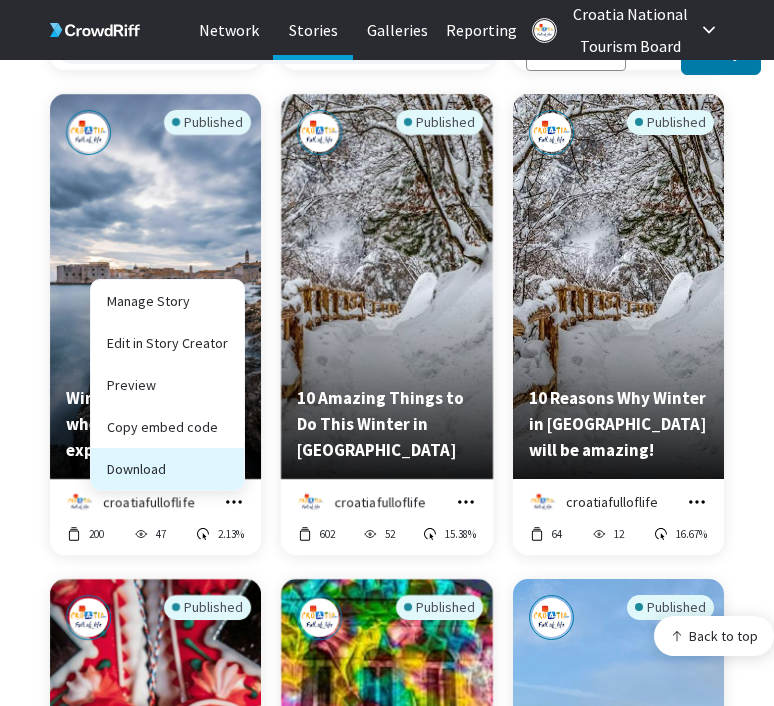 click on "Download" at bounding box center (167, 469) 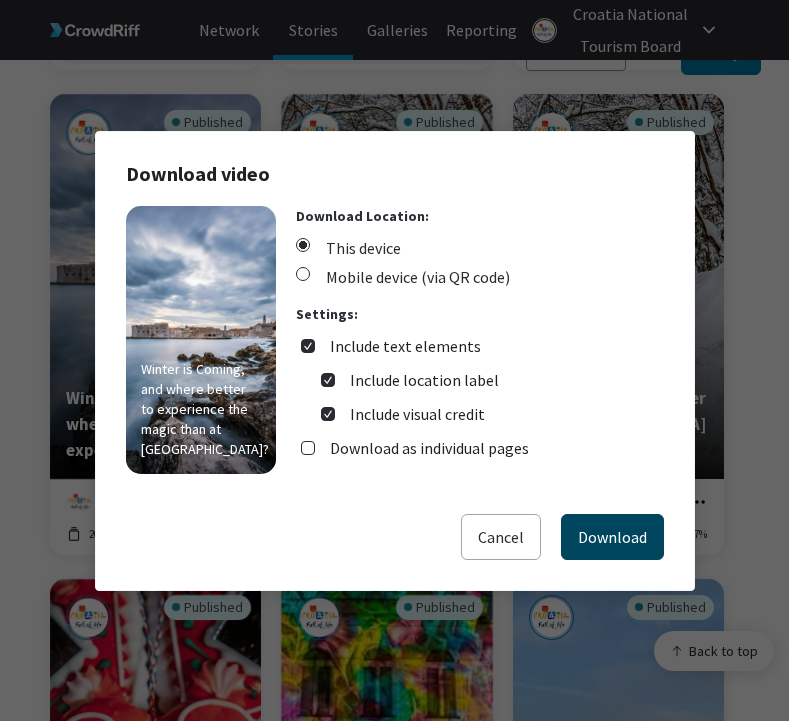 click on "Download" at bounding box center (612, 537) 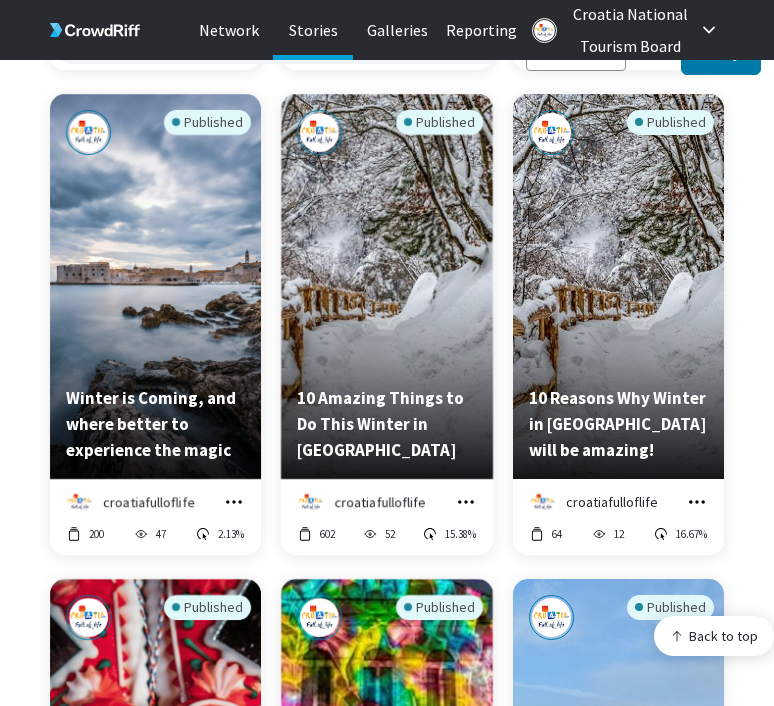 click 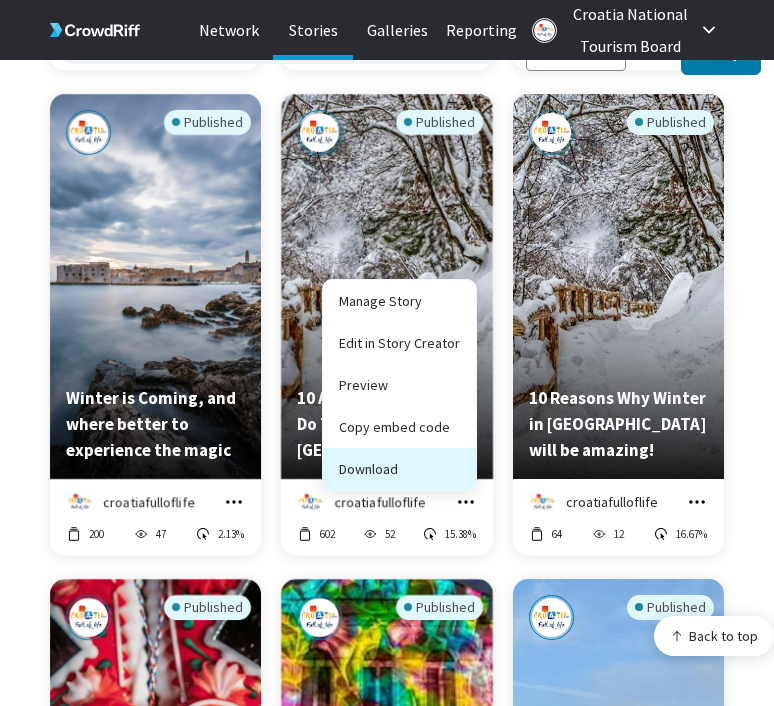 click on "Download" at bounding box center [399, 469] 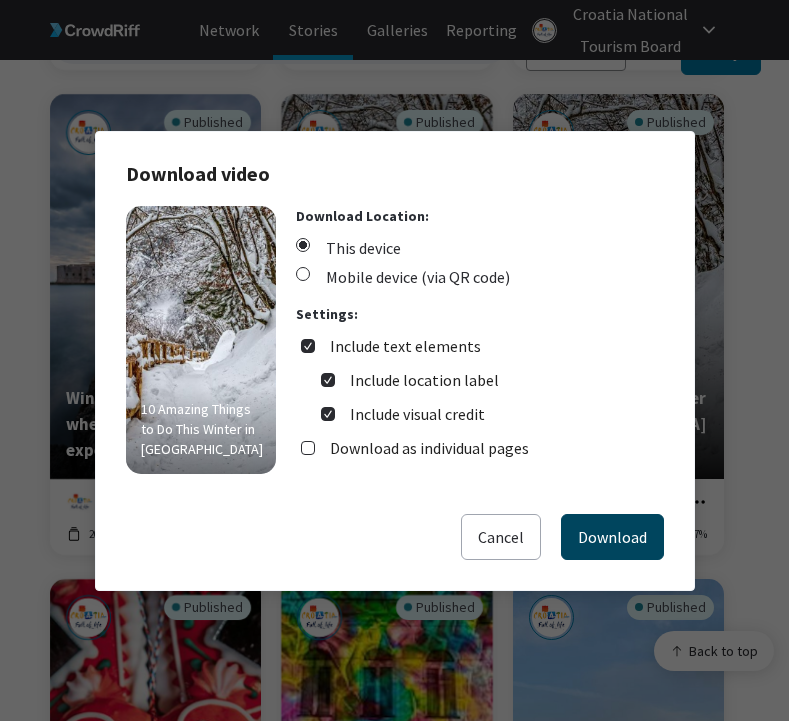click on "Download" at bounding box center (612, 537) 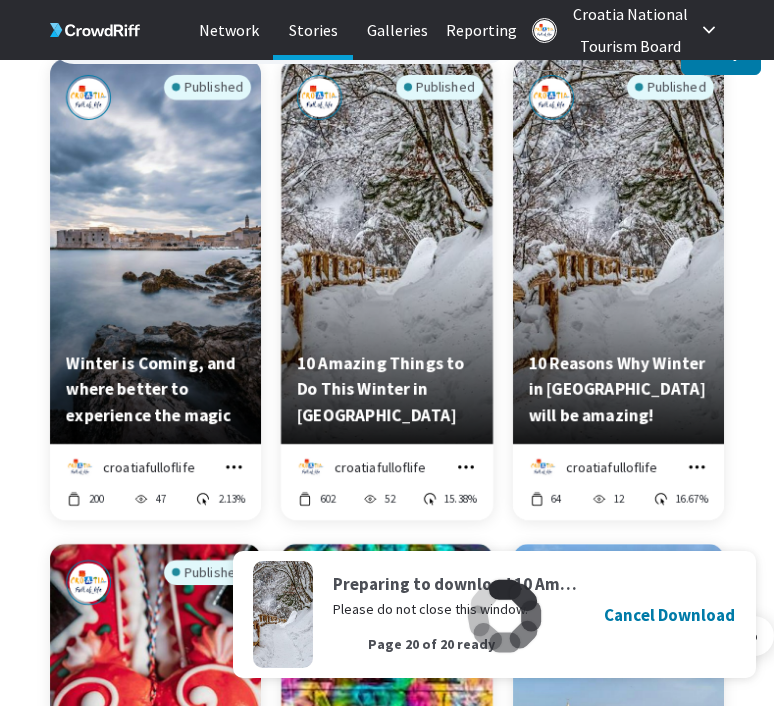 scroll, scrollTop: 2666, scrollLeft: 0, axis: vertical 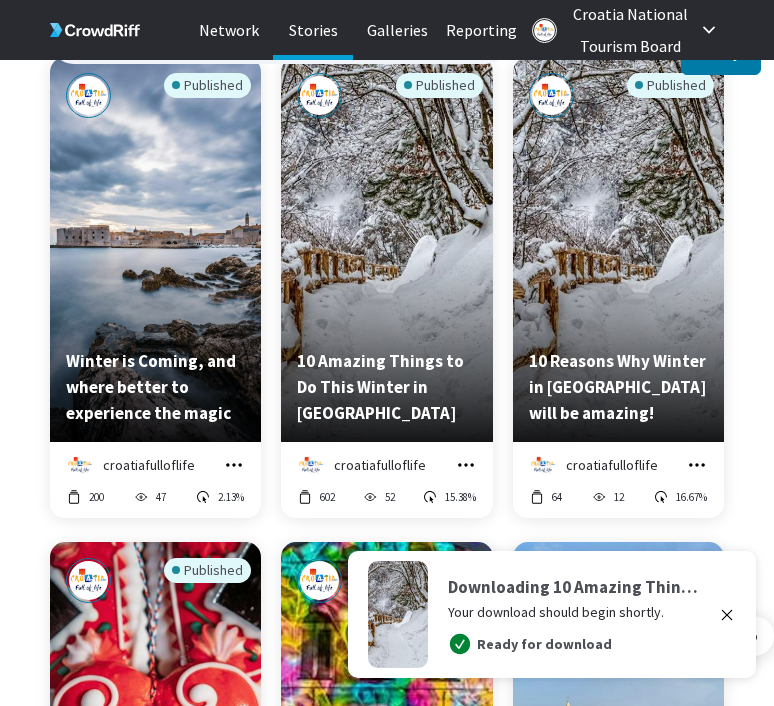click 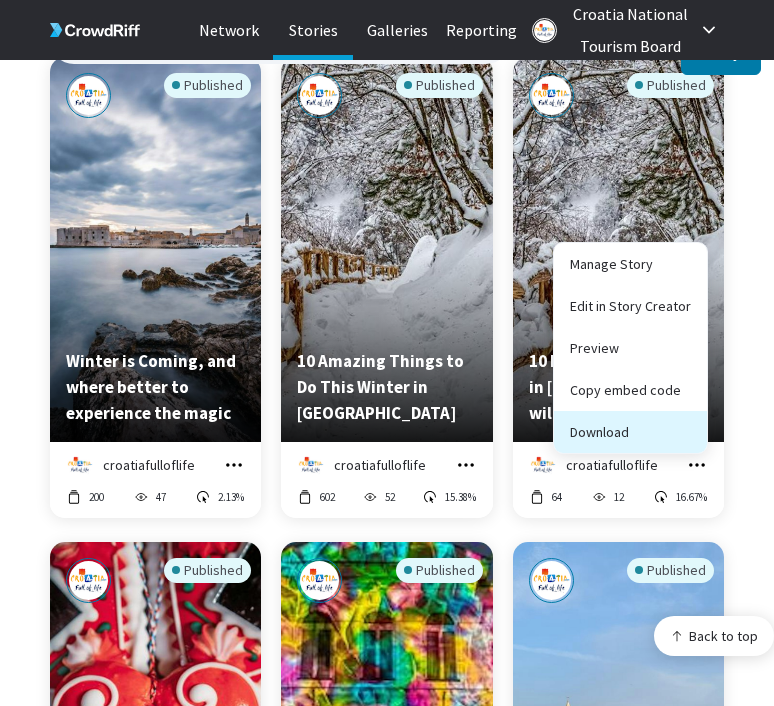 click on "Download" at bounding box center (630, 432) 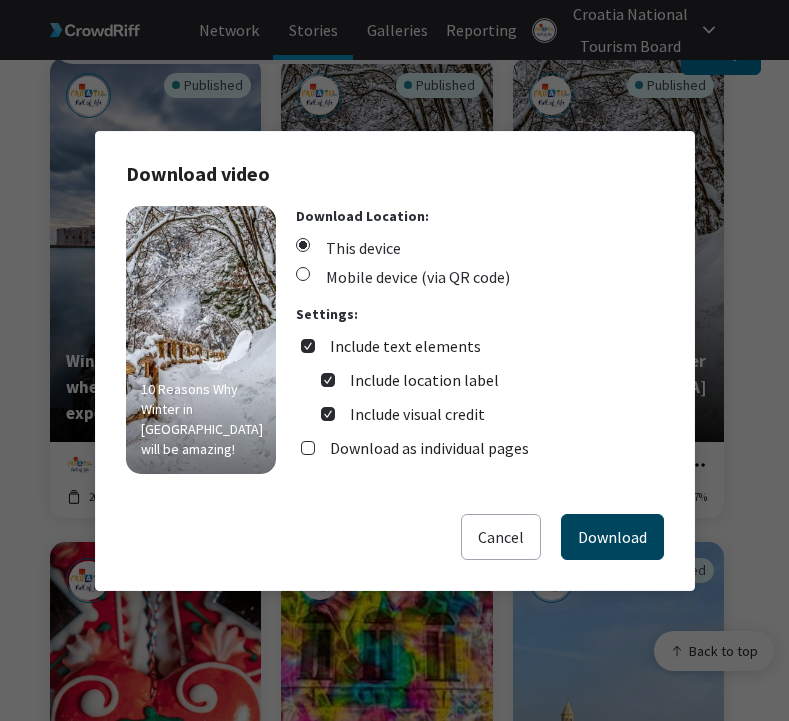 click on "Download" at bounding box center (612, 537) 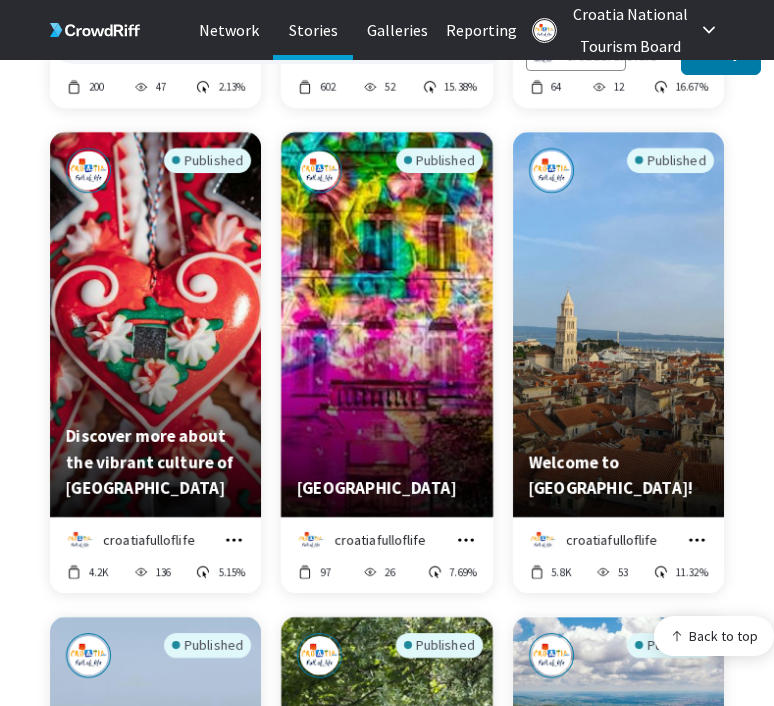 scroll, scrollTop: 3090, scrollLeft: 0, axis: vertical 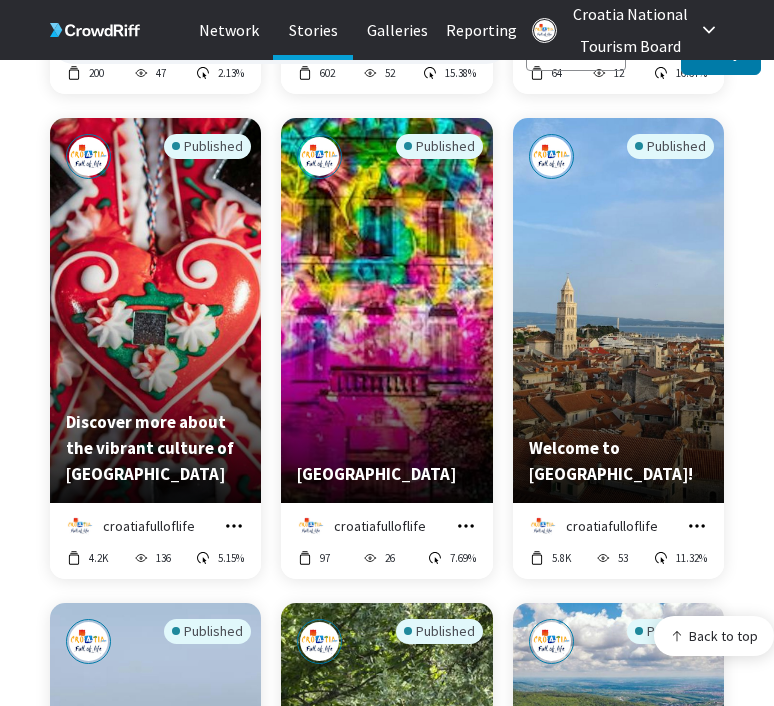 click 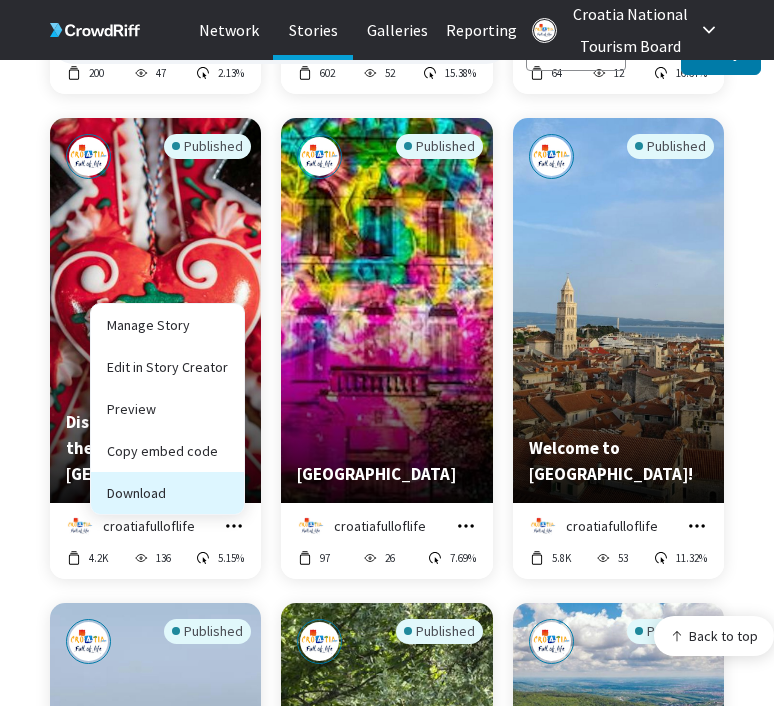 click on "Download" at bounding box center (167, 493) 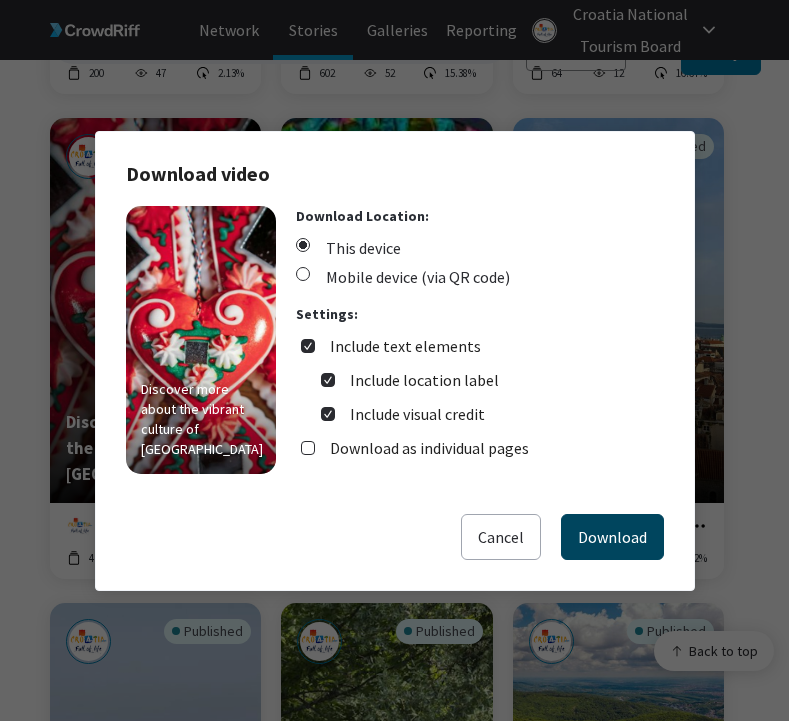 click on "Download" at bounding box center (612, 537) 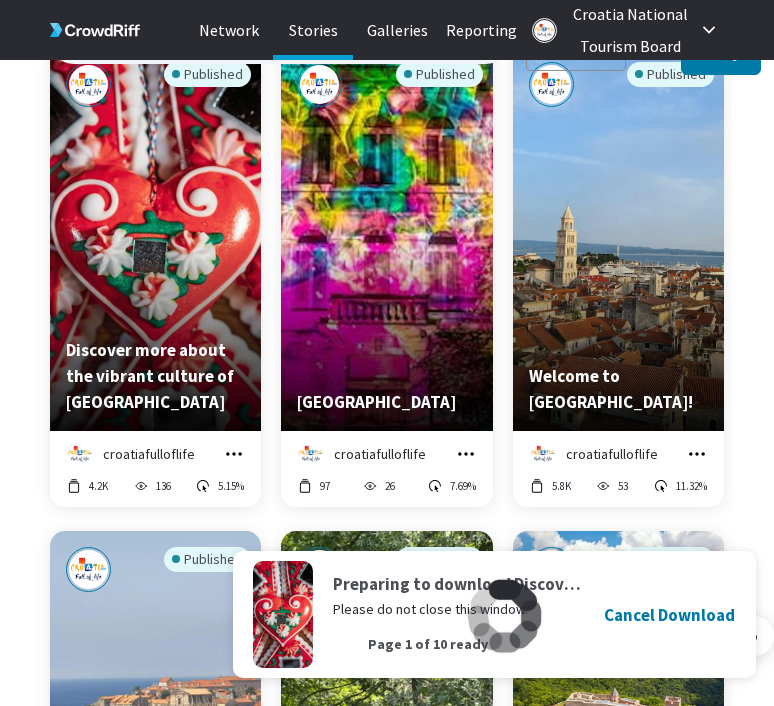 scroll, scrollTop: 3238, scrollLeft: 0, axis: vertical 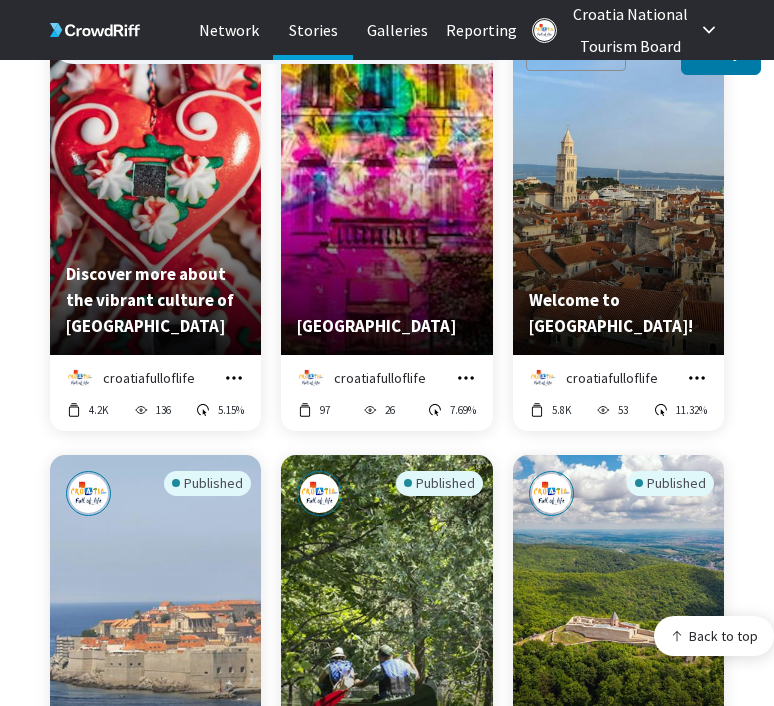 click 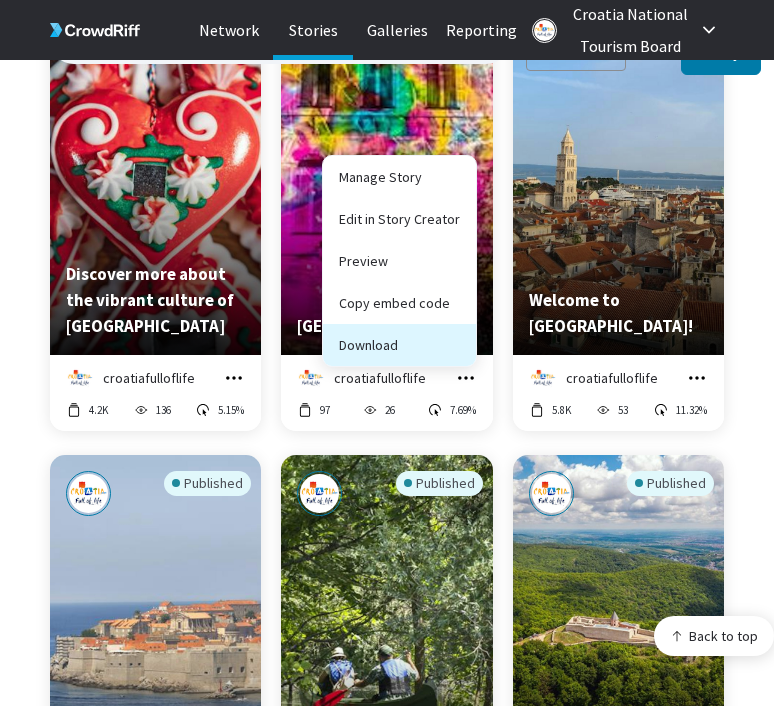 click on "Download" at bounding box center [399, 345] 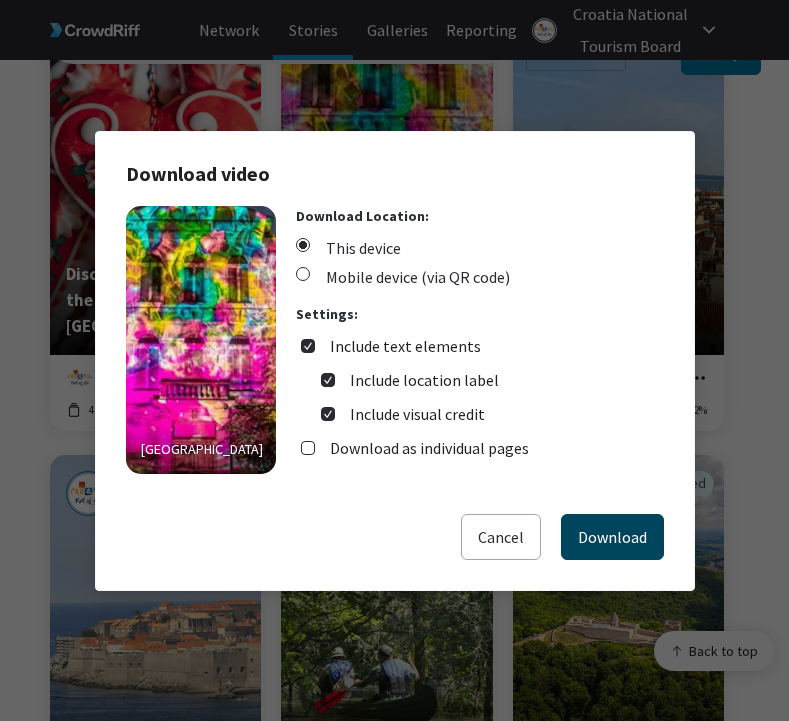 click on "Download" at bounding box center (612, 537) 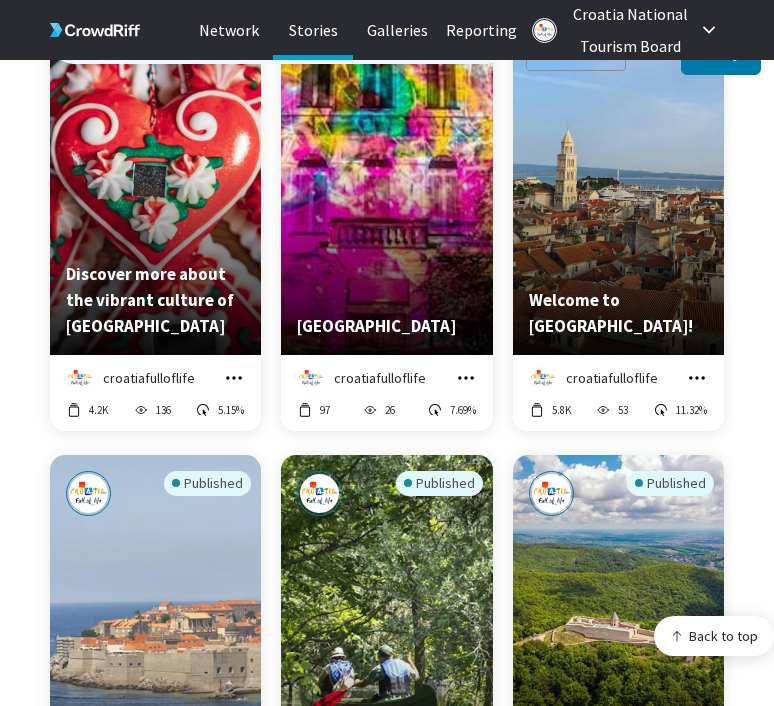 click 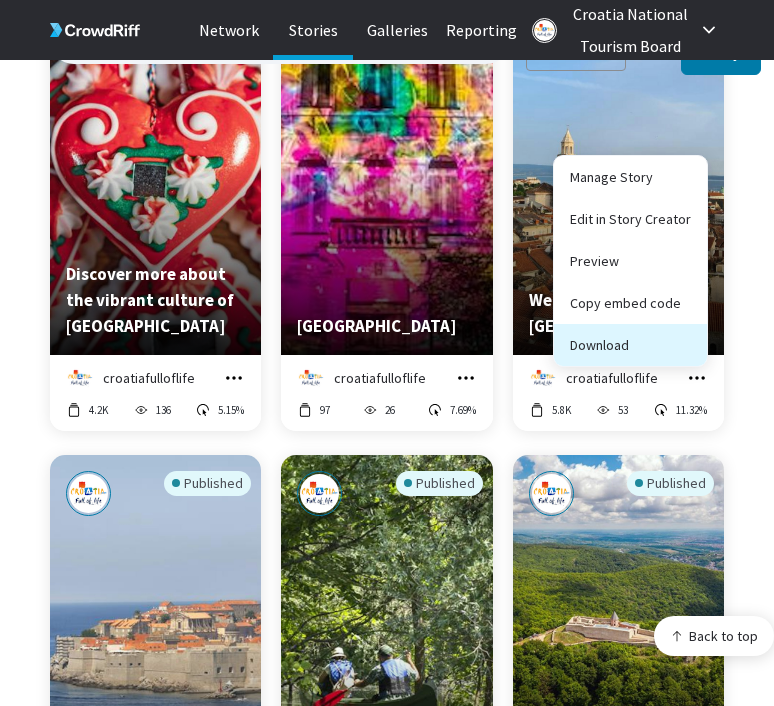 click on "Download" at bounding box center [630, 345] 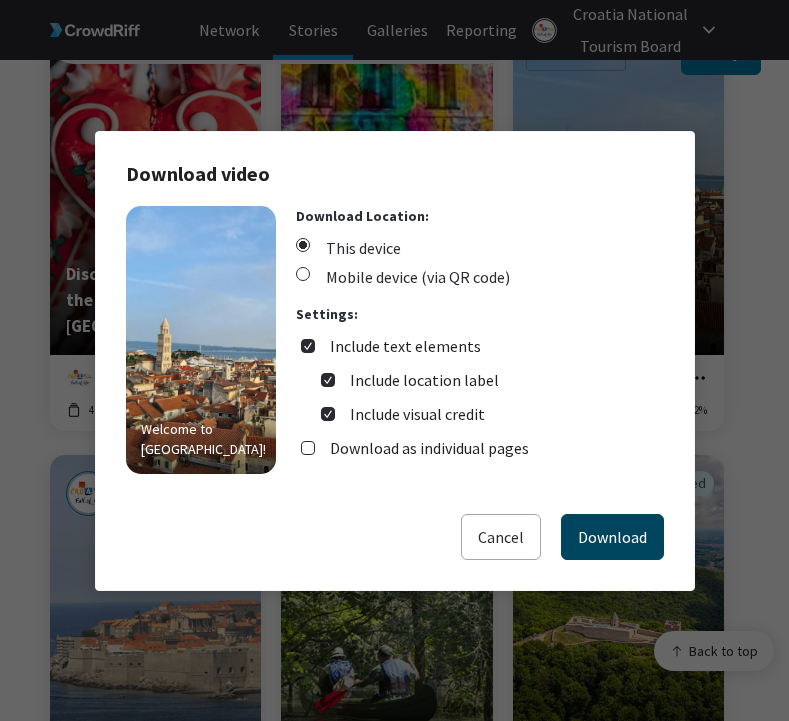 drag, startPoint x: 646, startPoint y: 522, endPoint x: 646, endPoint y: 505, distance: 17 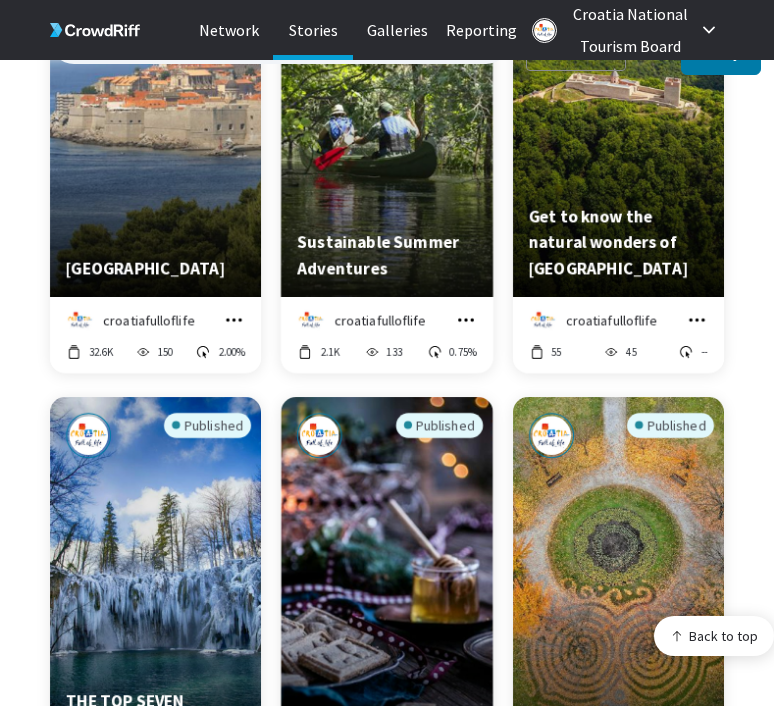 scroll, scrollTop: 3791, scrollLeft: 0, axis: vertical 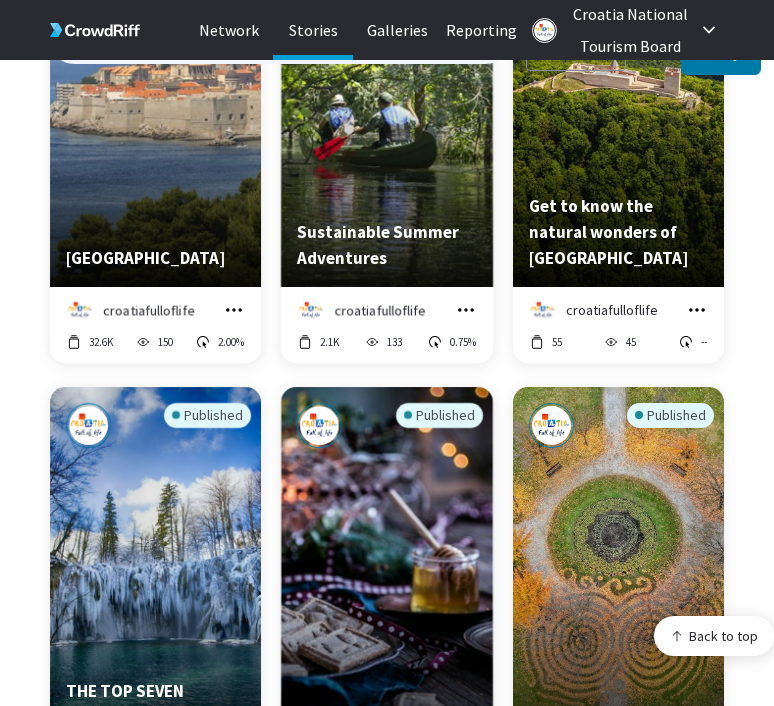 click at bounding box center [234, 310] 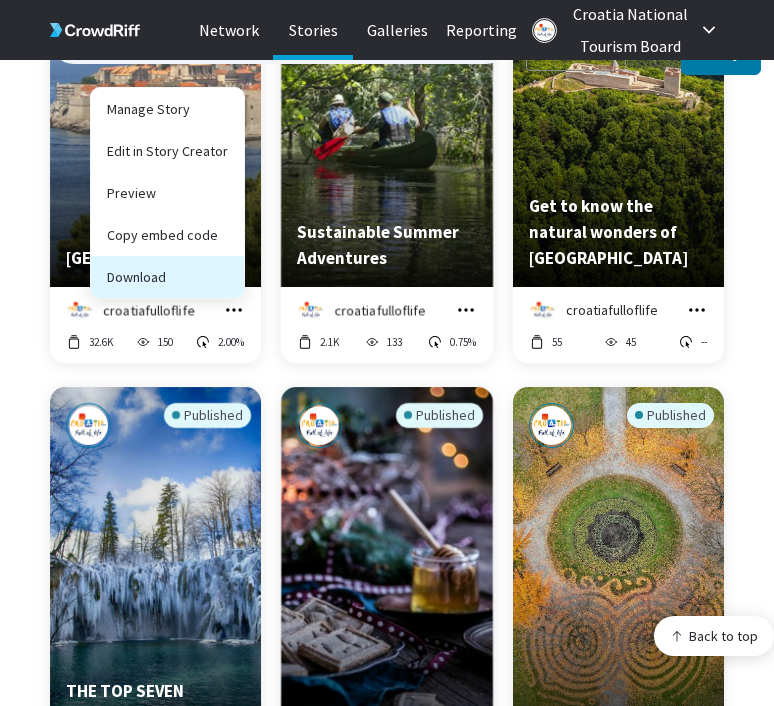 click on "Download" at bounding box center [167, 277] 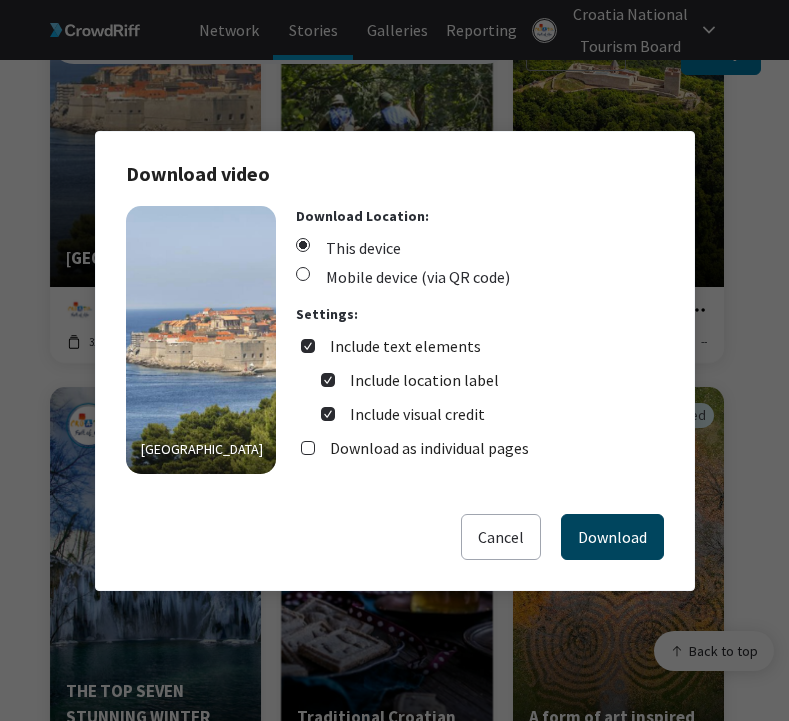 click on "Download" at bounding box center (612, 537) 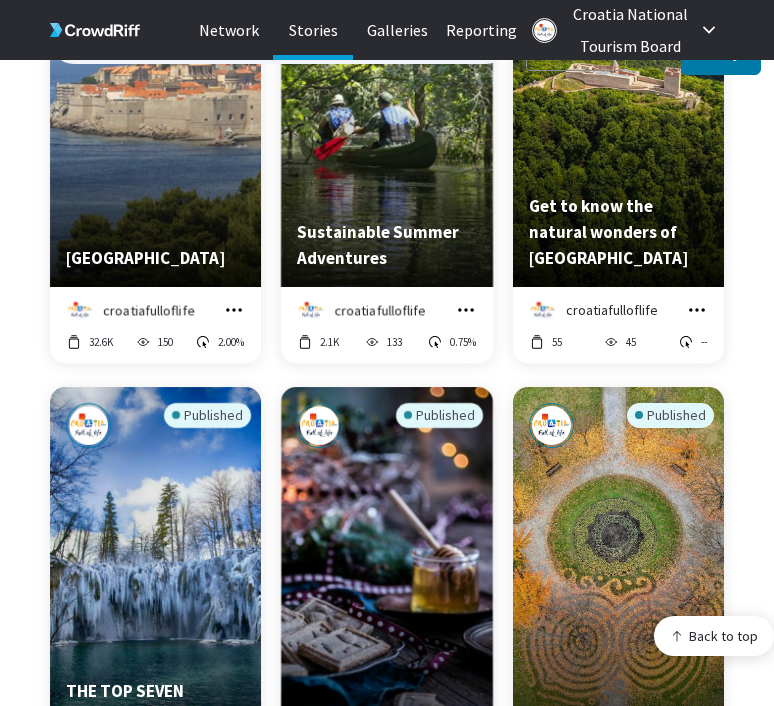 click 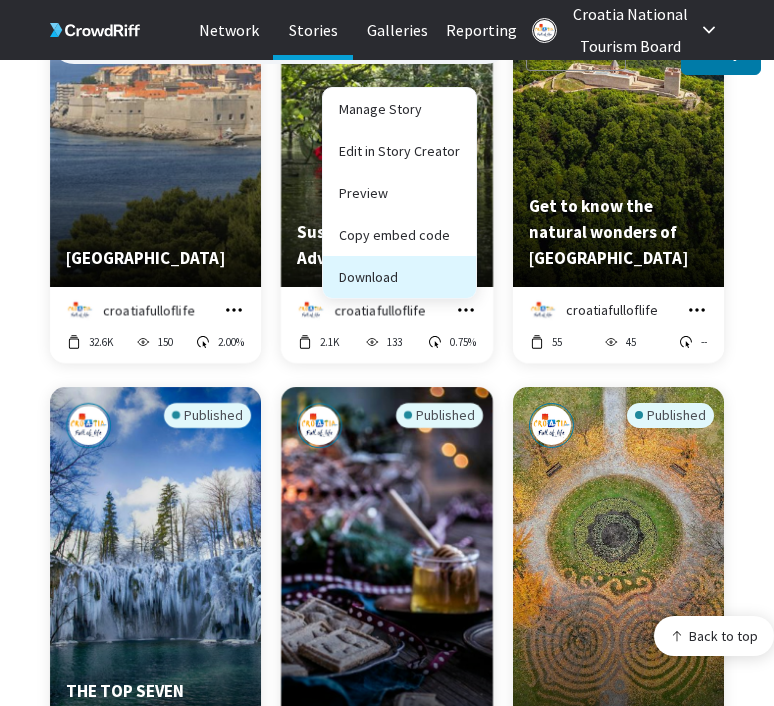 click on "Download" at bounding box center (399, 277) 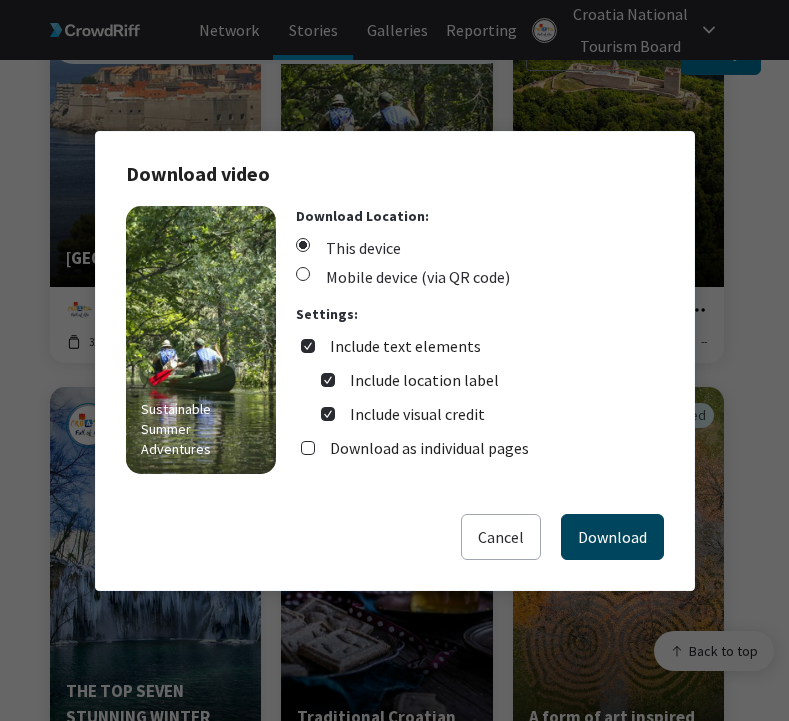 click on "Download" at bounding box center [612, 537] 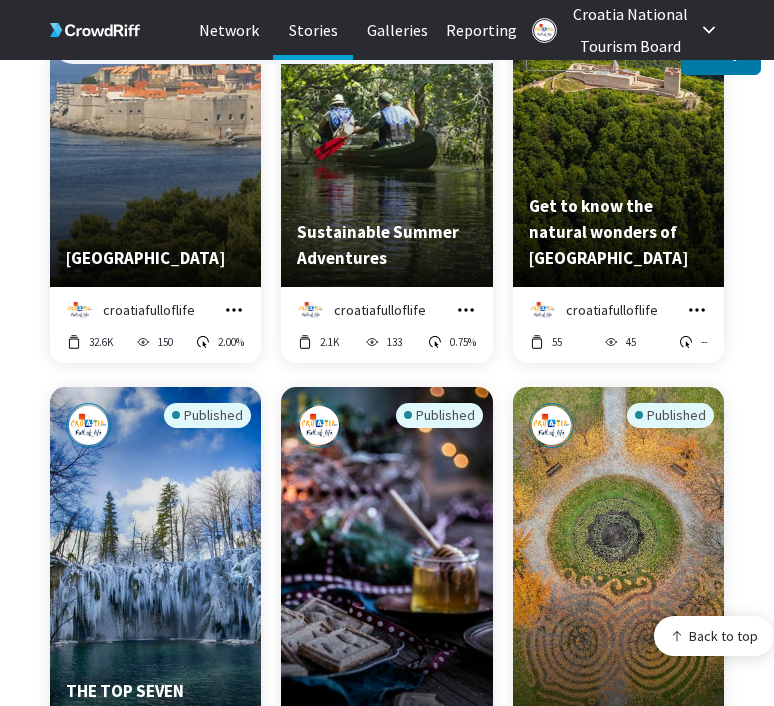 click 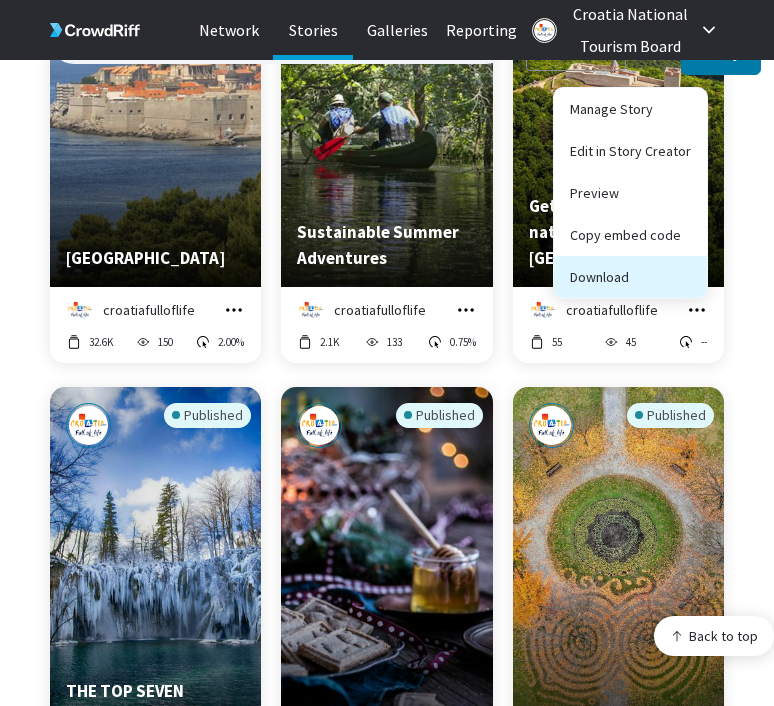 click on "Download" at bounding box center [630, 277] 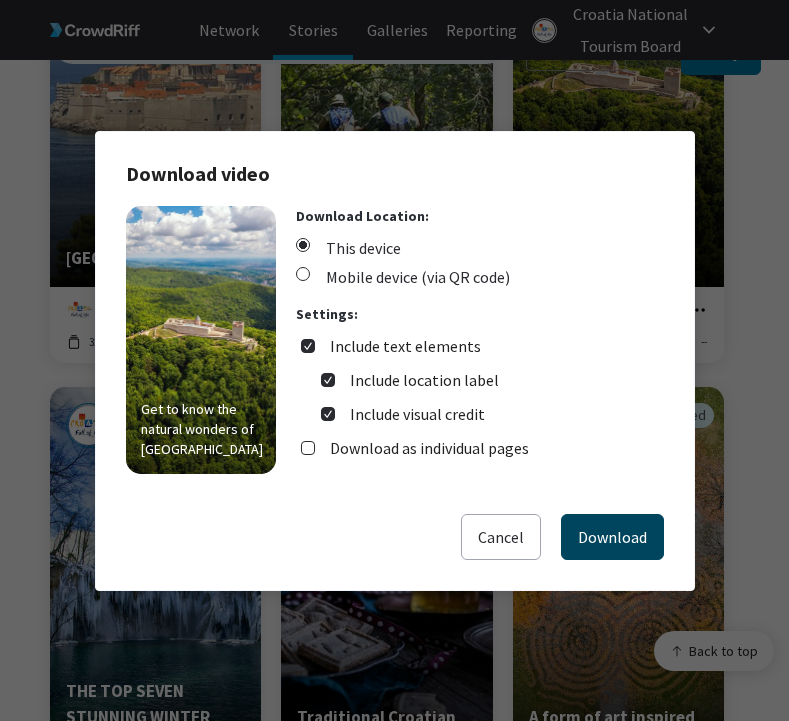 click on "Download" at bounding box center [612, 537] 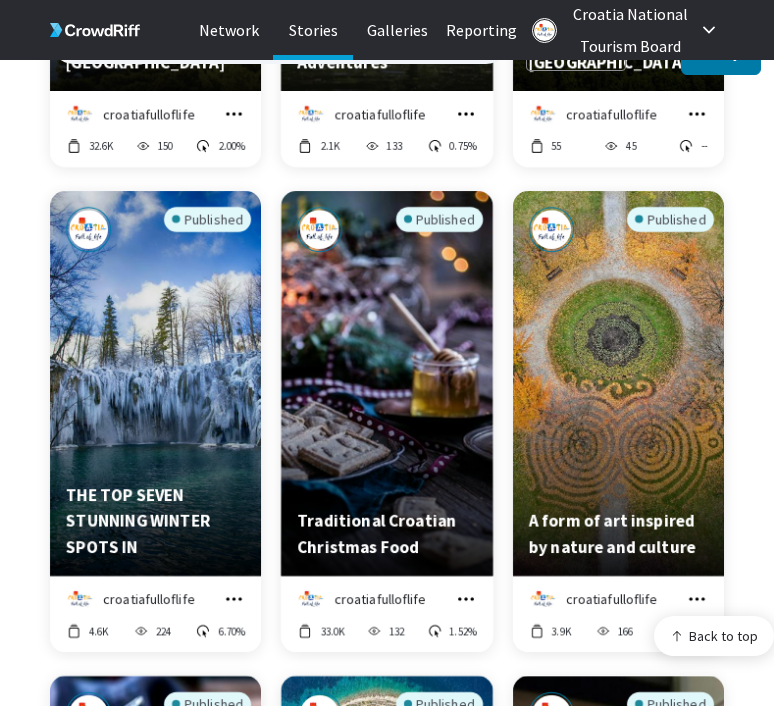 scroll, scrollTop: 4102, scrollLeft: 0, axis: vertical 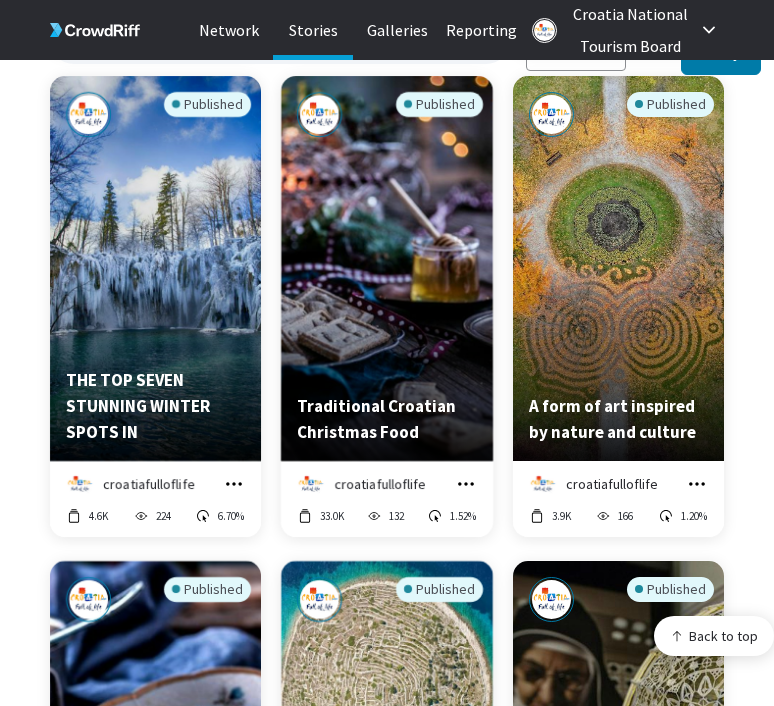 click 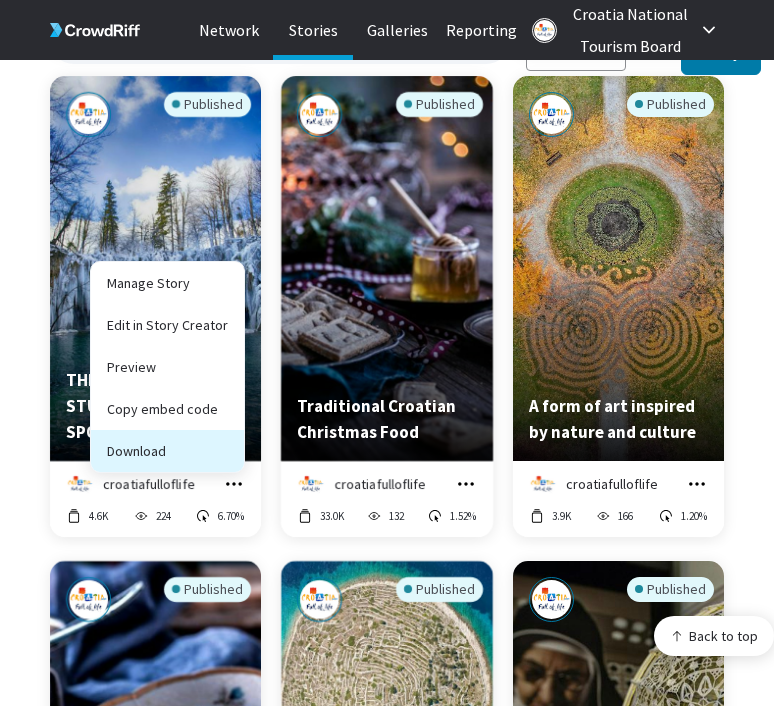 click on "Download" at bounding box center (167, 451) 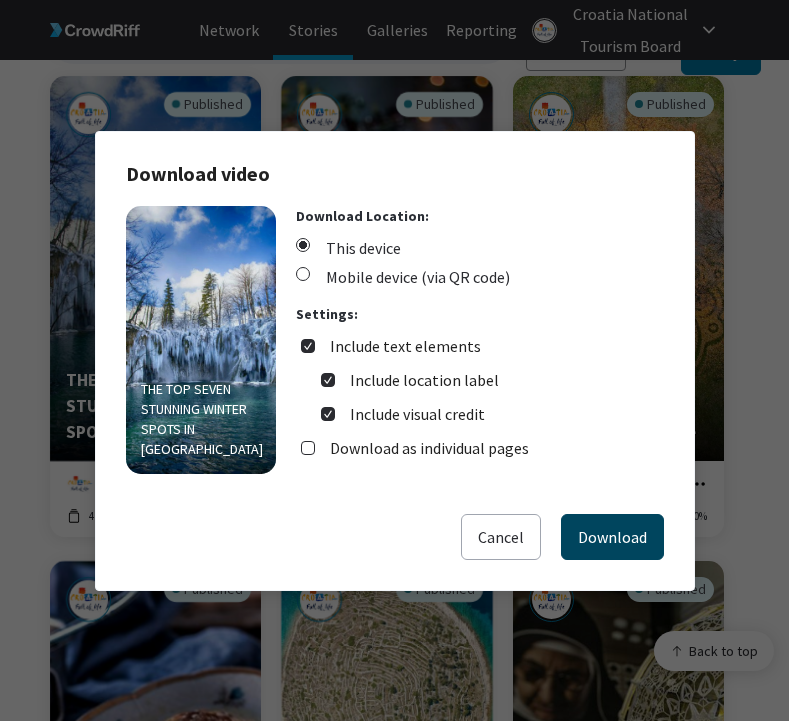 click on "Download" at bounding box center (612, 537) 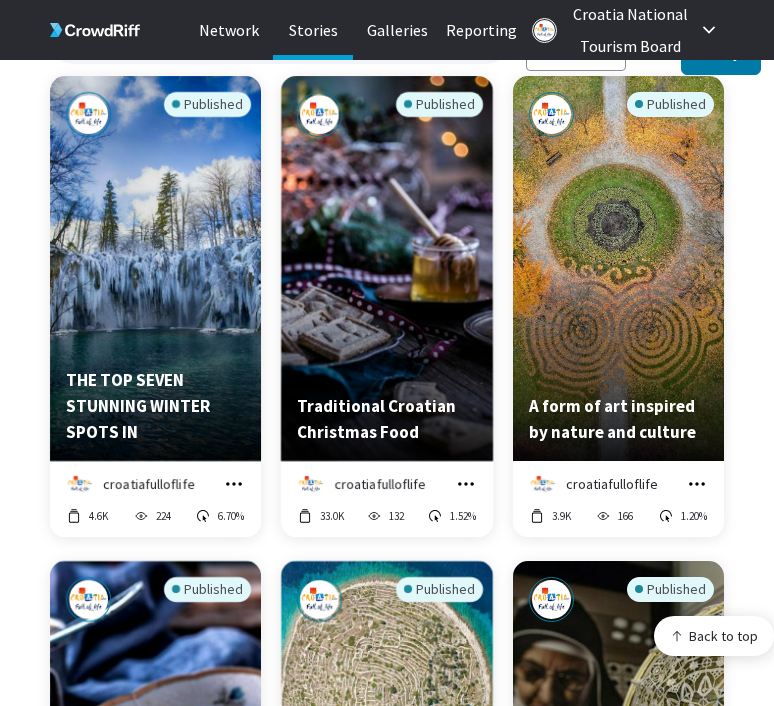 click 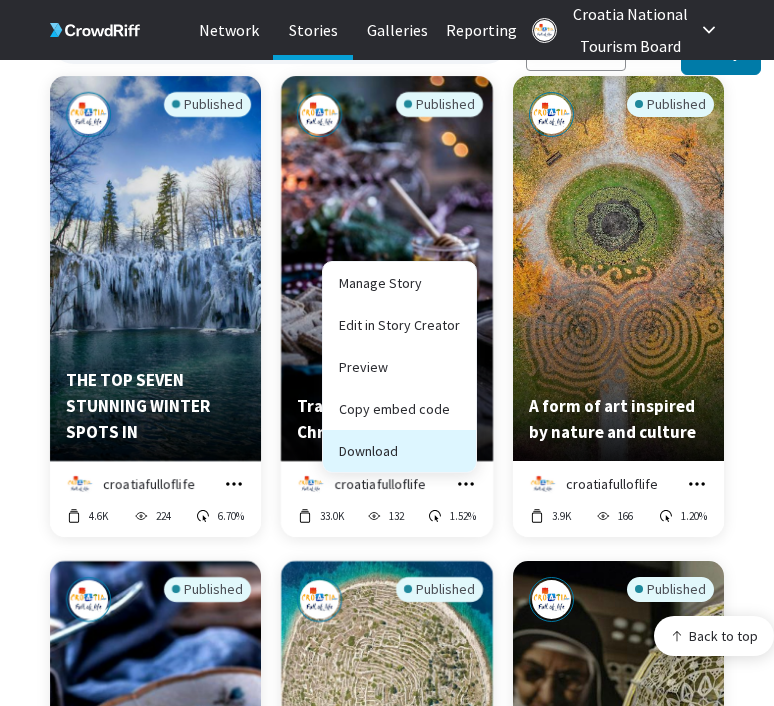 click on "Download" at bounding box center (399, 451) 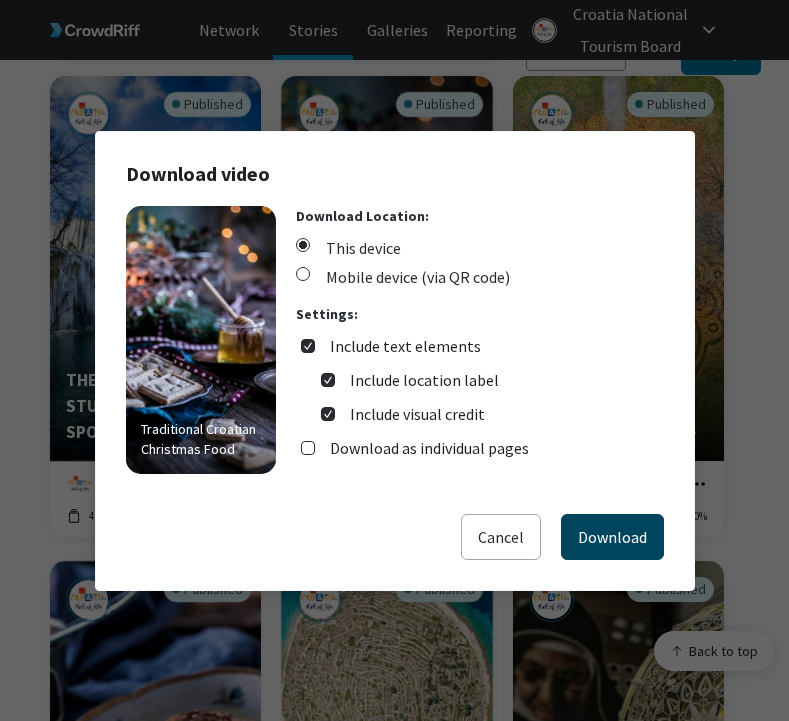click on "Download" at bounding box center [612, 537] 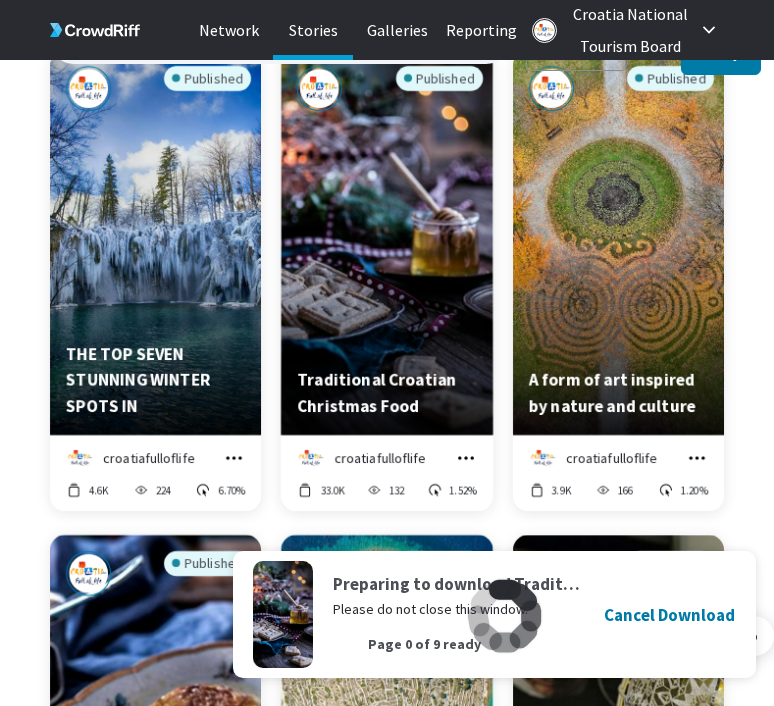 scroll, scrollTop: 4131, scrollLeft: 0, axis: vertical 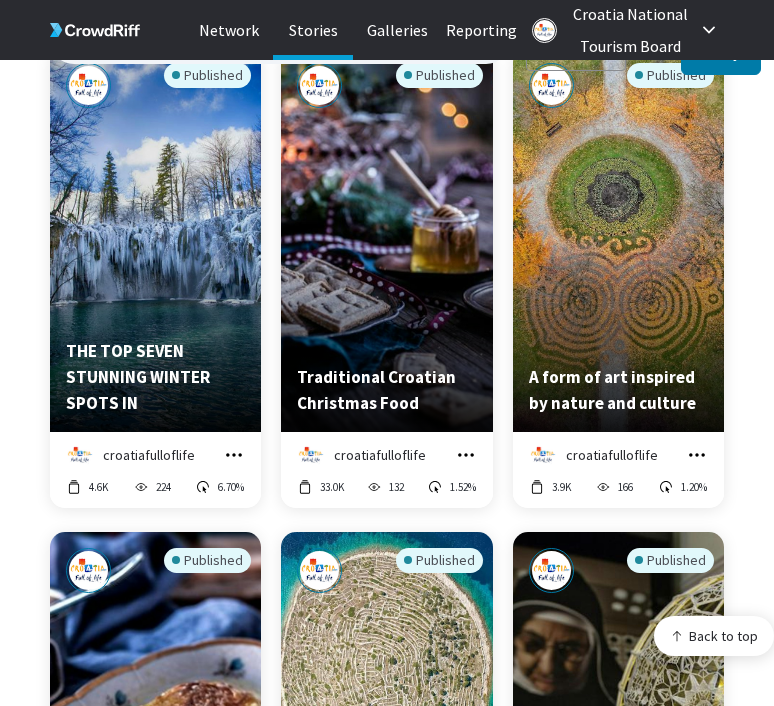 click 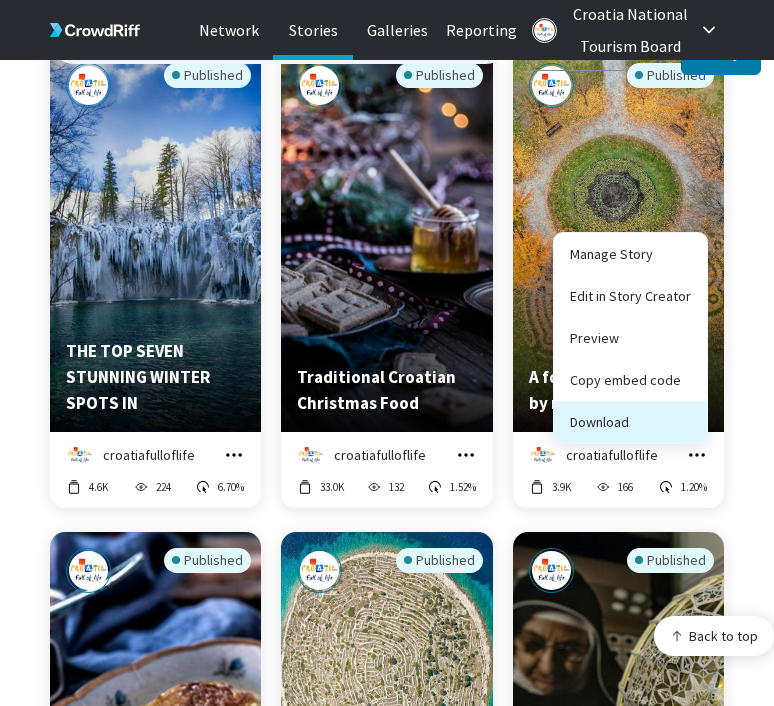 click on "Download" at bounding box center [630, 422] 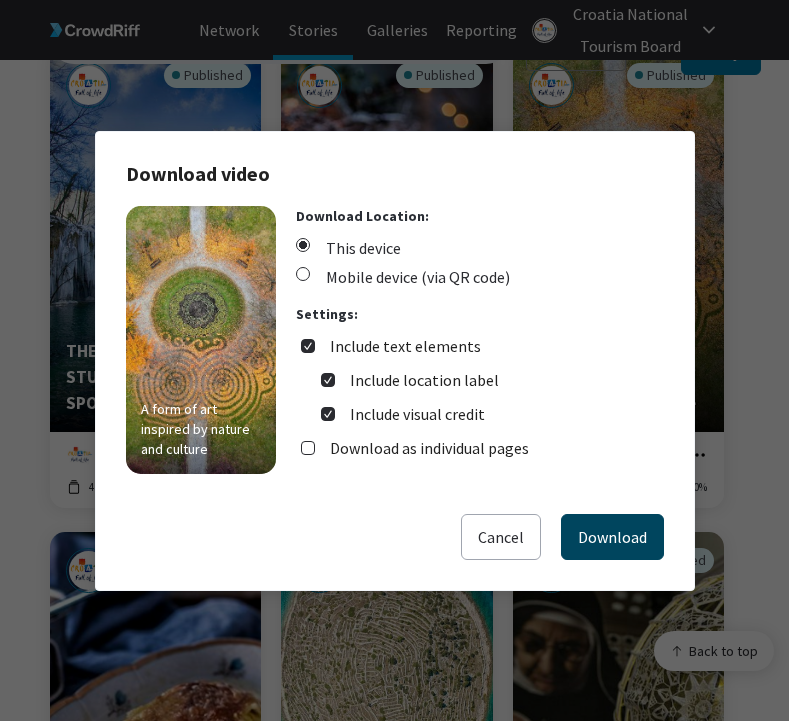 click on "Download" at bounding box center (612, 537) 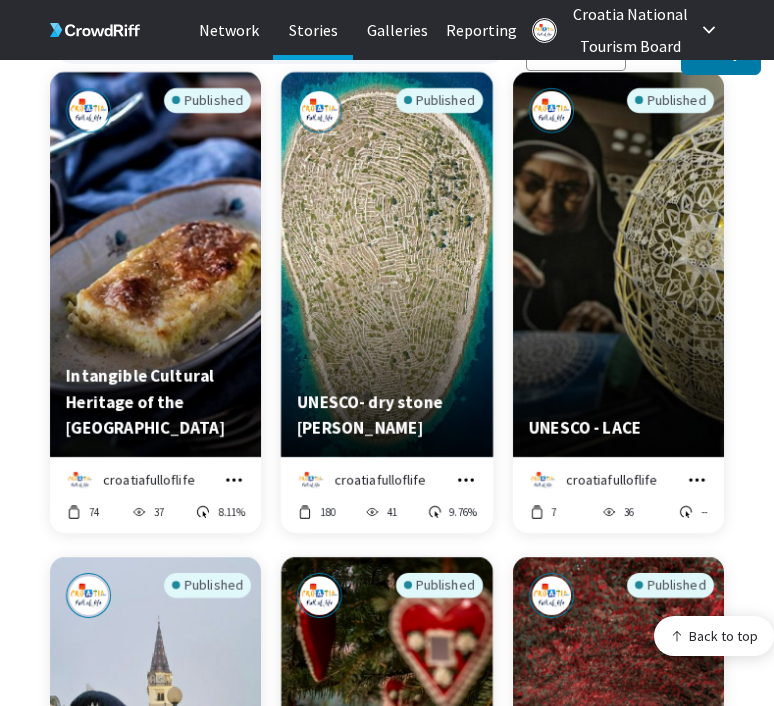scroll, scrollTop: 4601, scrollLeft: 0, axis: vertical 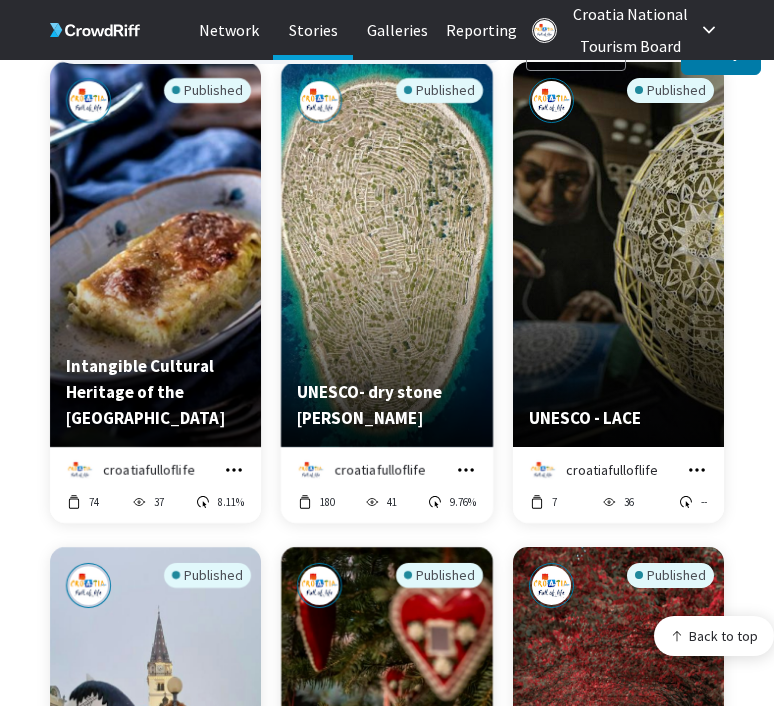 click 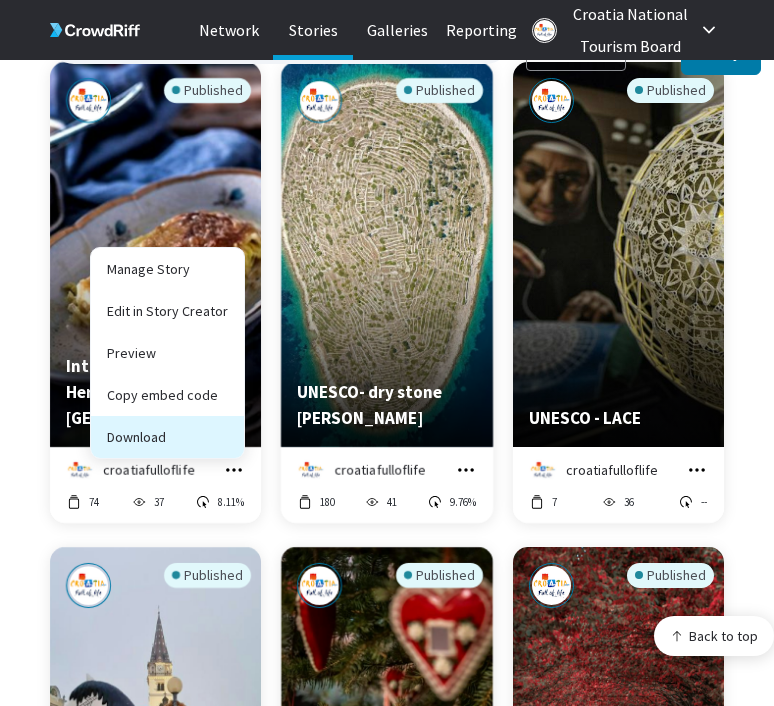 click on "Download" at bounding box center (167, 437) 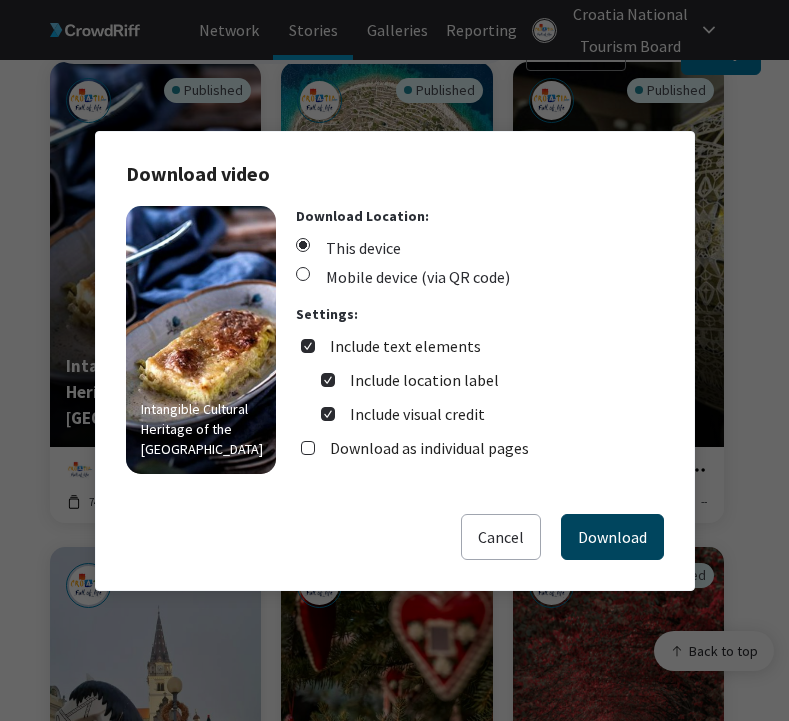 click on "Download" at bounding box center (612, 537) 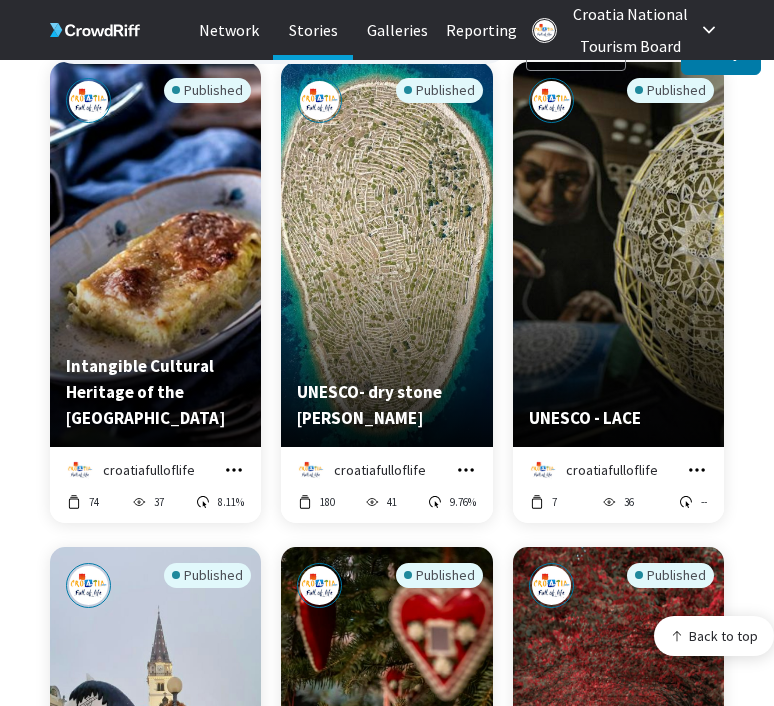 drag, startPoint x: 466, startPoint y: 452, endPoint x: 459, endPoint y: 437, distance: 16.552946 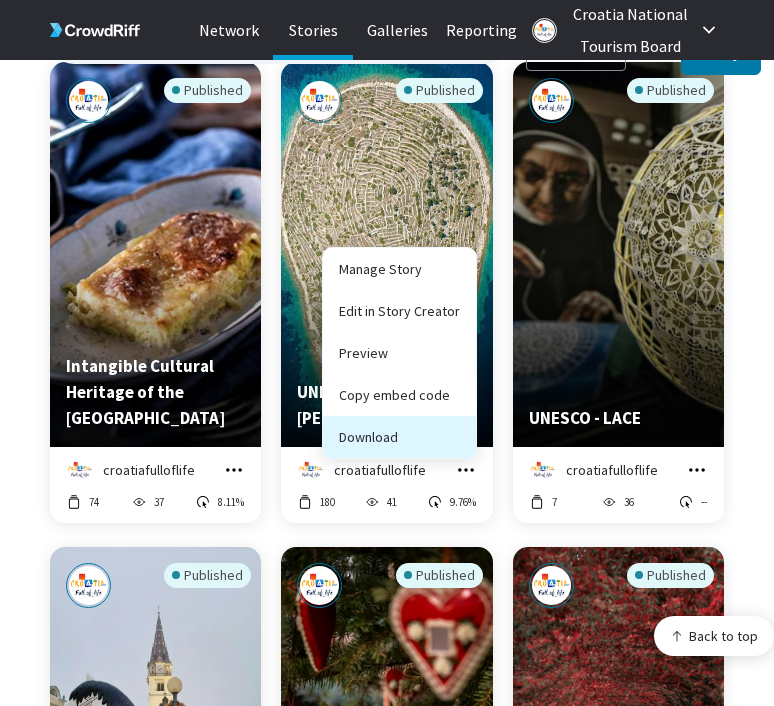 click on "Download" at bounding box center (399, 437) 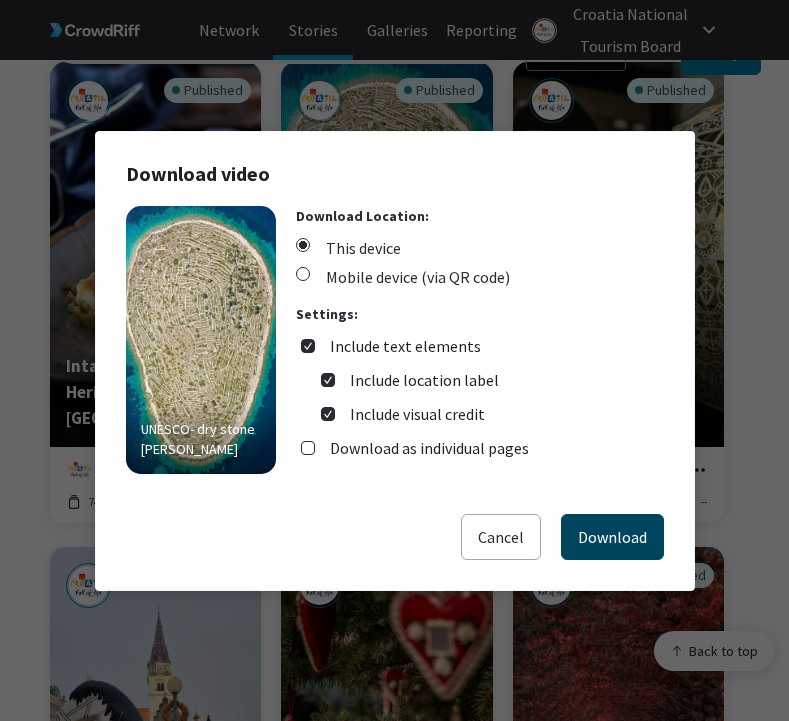 click on "Download" at bounding box center (612, 537) 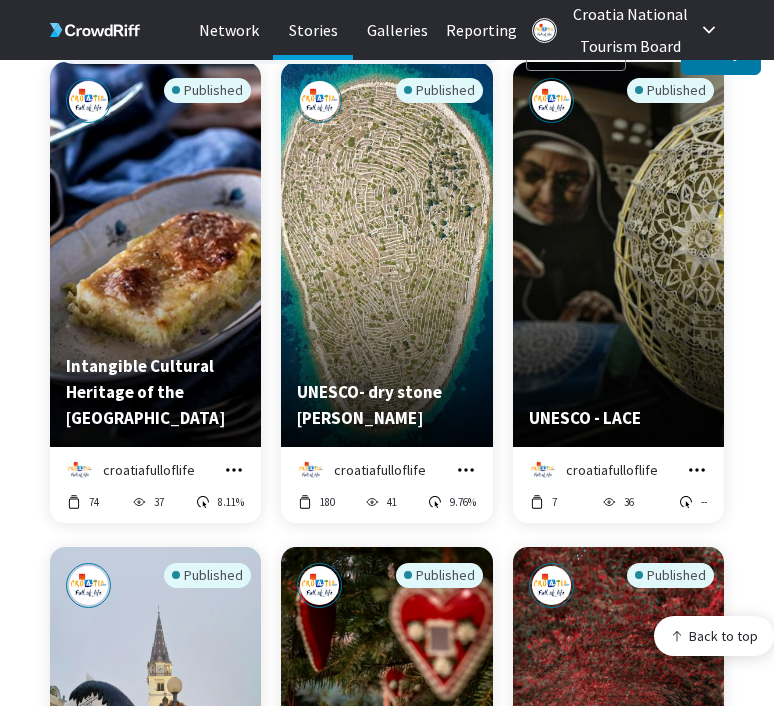 click 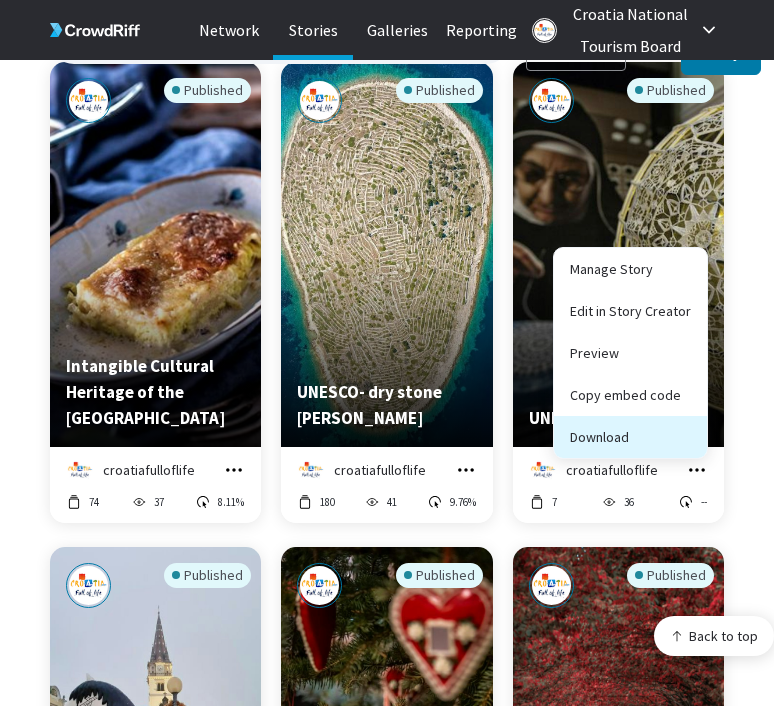 click on "Download" at bounding box center (630, 437) 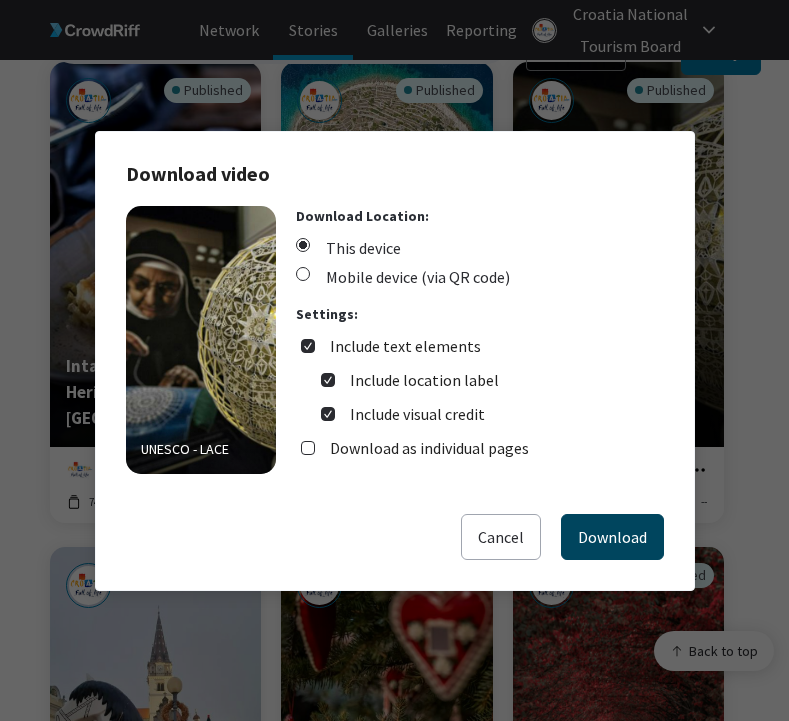 click on "Download" at bounding box center [612, 537] 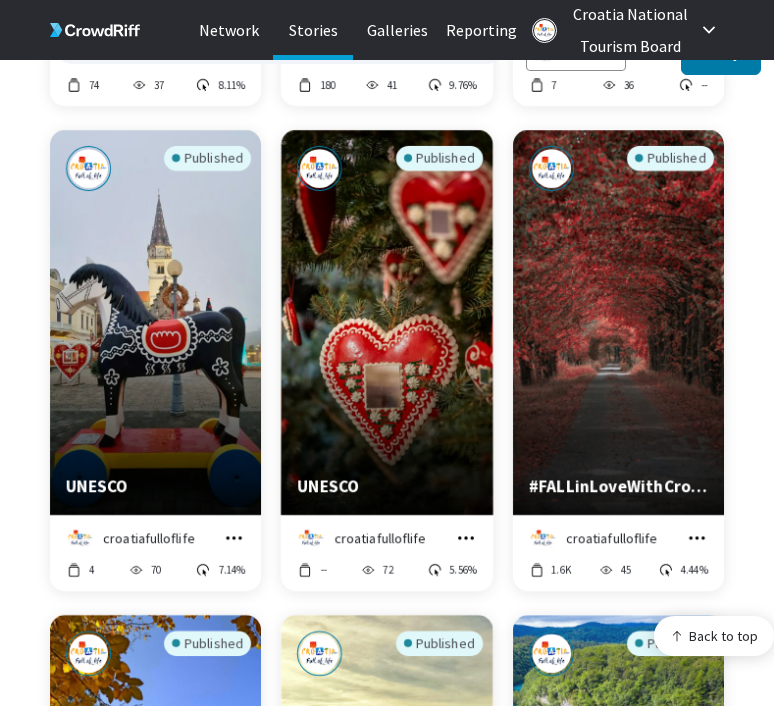 scroll, scrollTop: 5063, scrollLeft: 0, axis: vertical 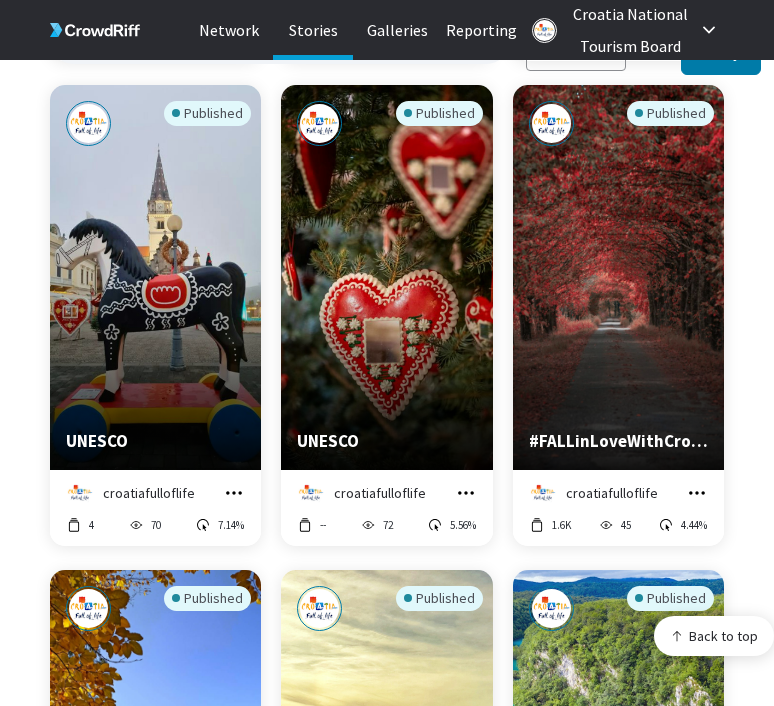 click 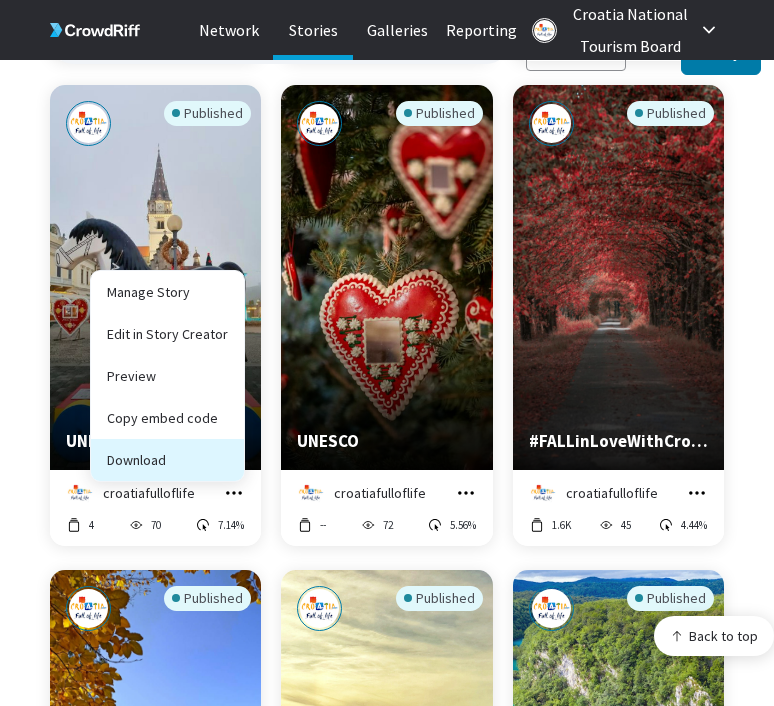 click on "Download" at bounding box center (167, 460) 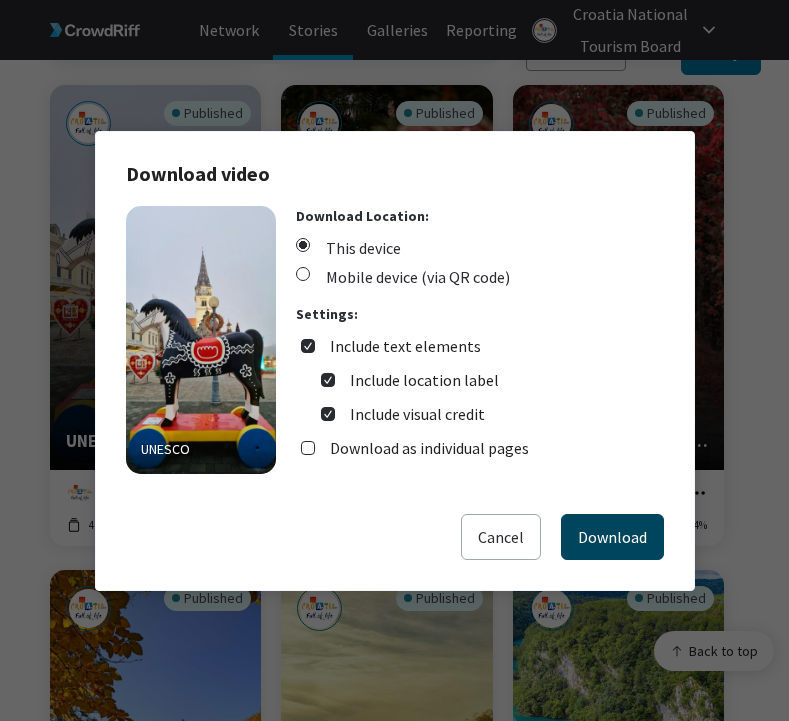click on "Download" at bounding box center (612, 537) 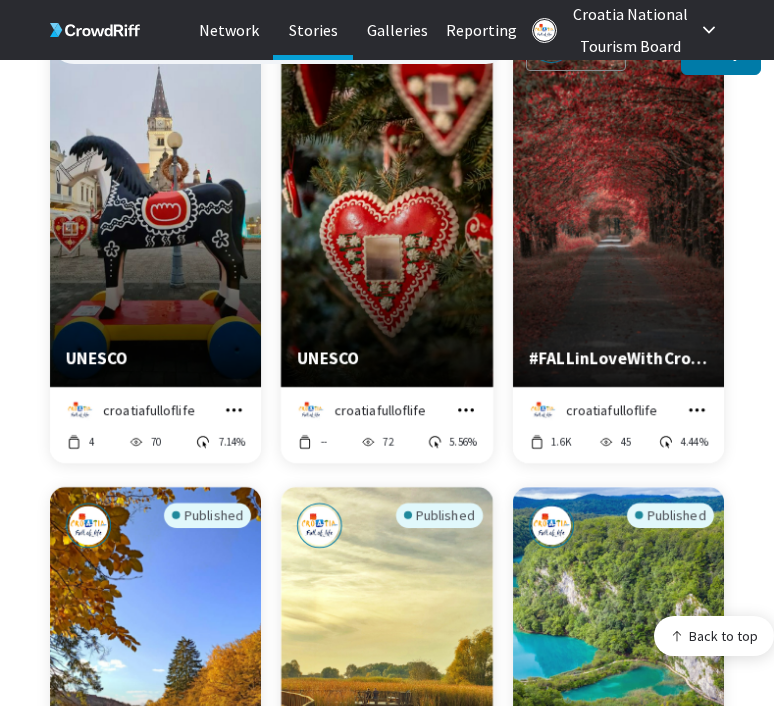 scroll, scrollTop: 5198, scrollLeft: 0, axis: vertical 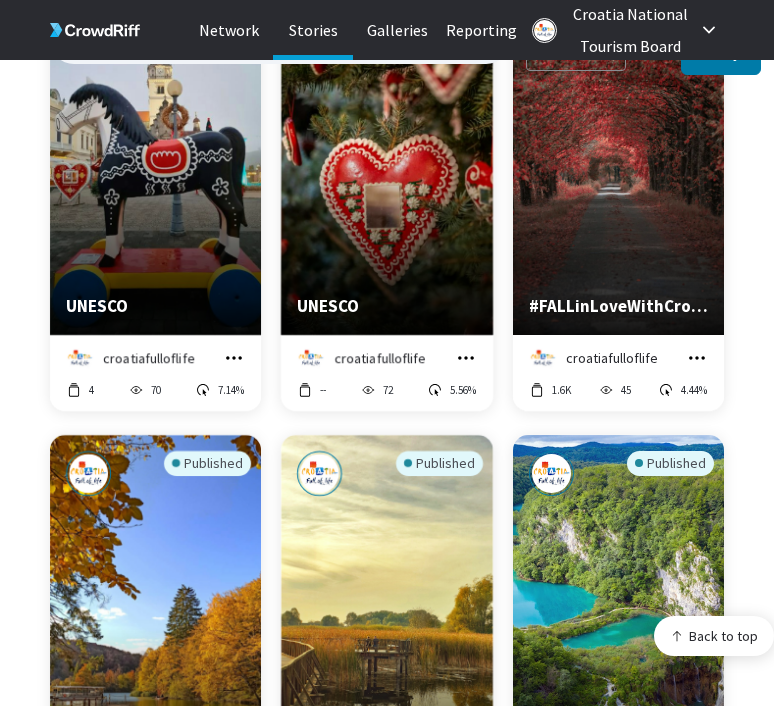click 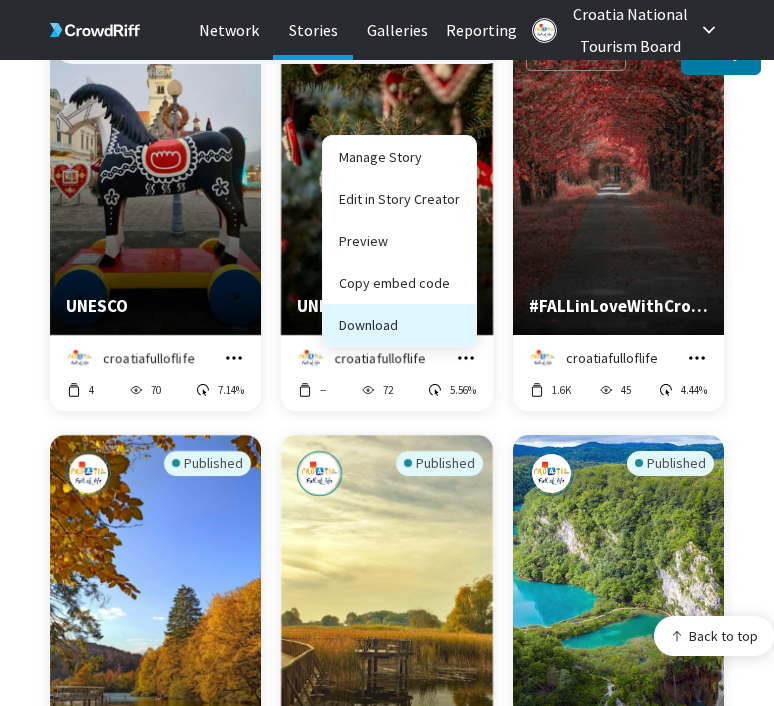 click on "Download" at bounding box center [399, 325] 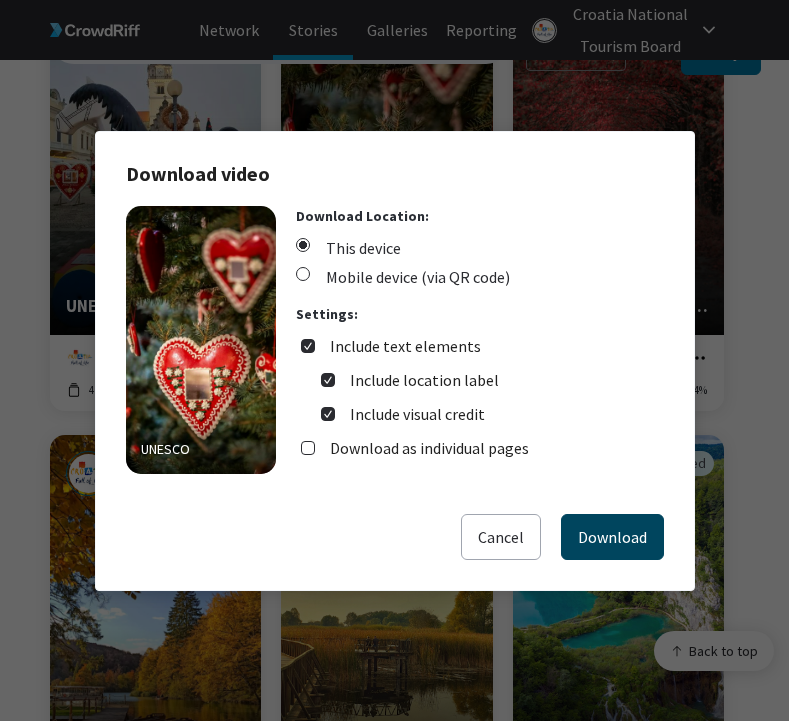 click on "Download" at bounding box center [612, 537] 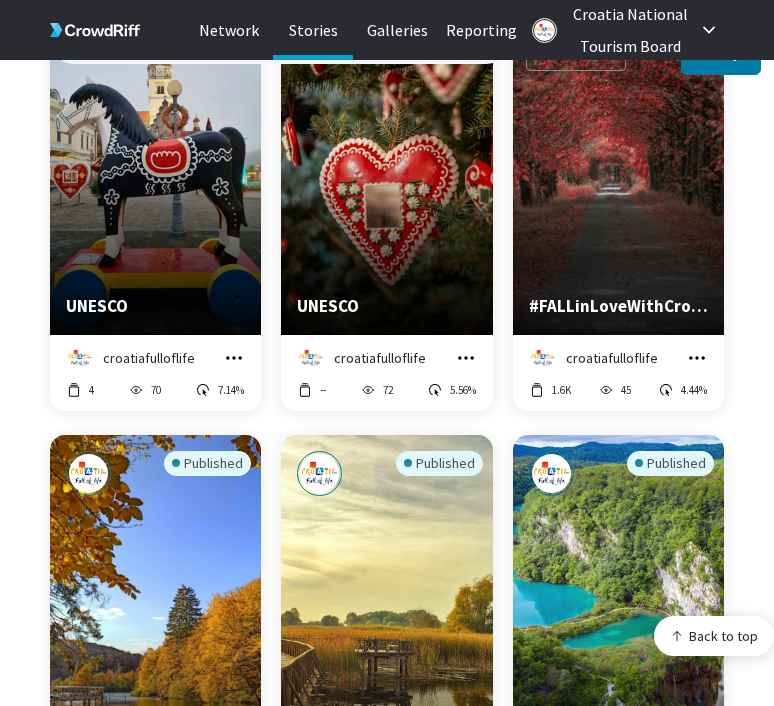click 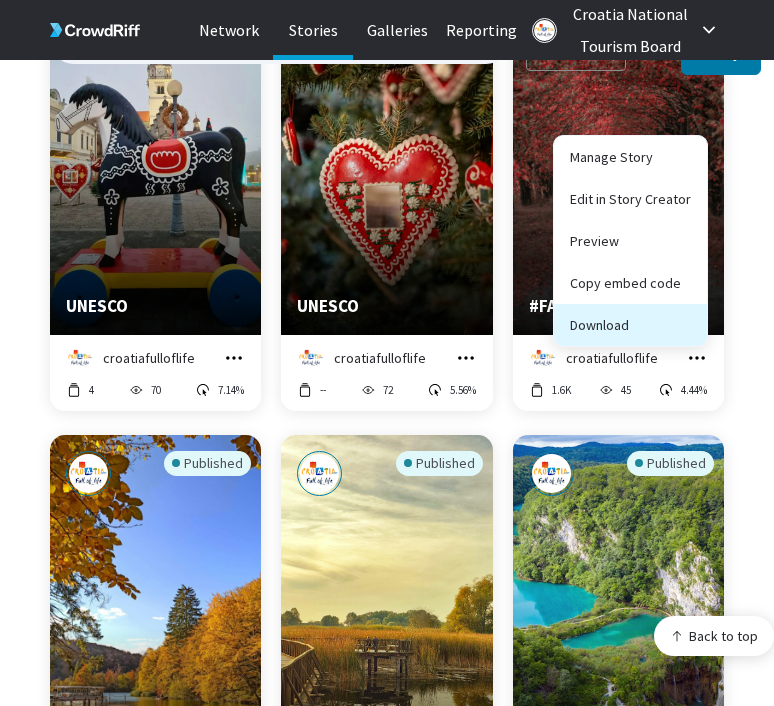 click on "Download" at bounding box center (630, 325) 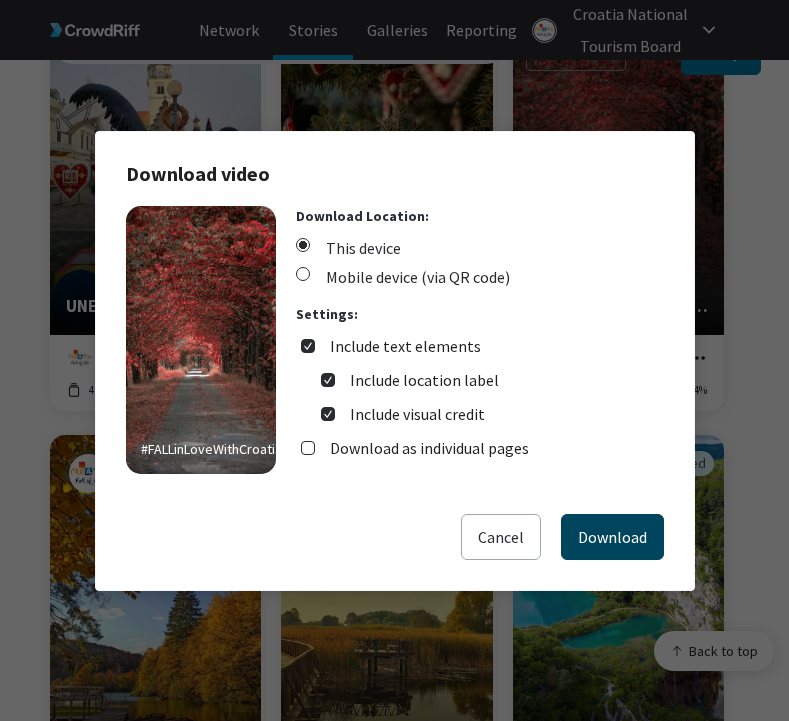 click on "Download" at bounding box center [612, 537] 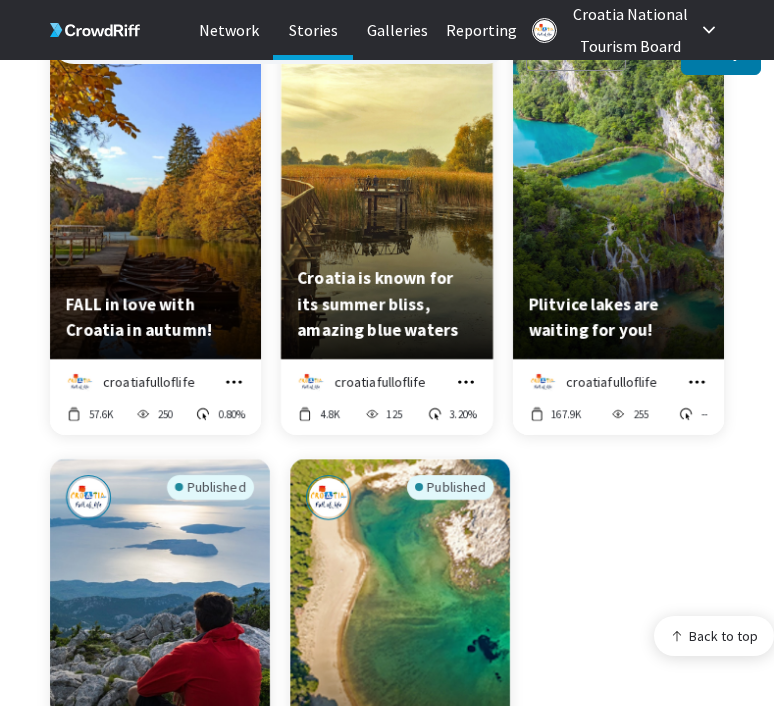 scroll, scrollTop: 5686, scrollLeft: 0, axis: vertical 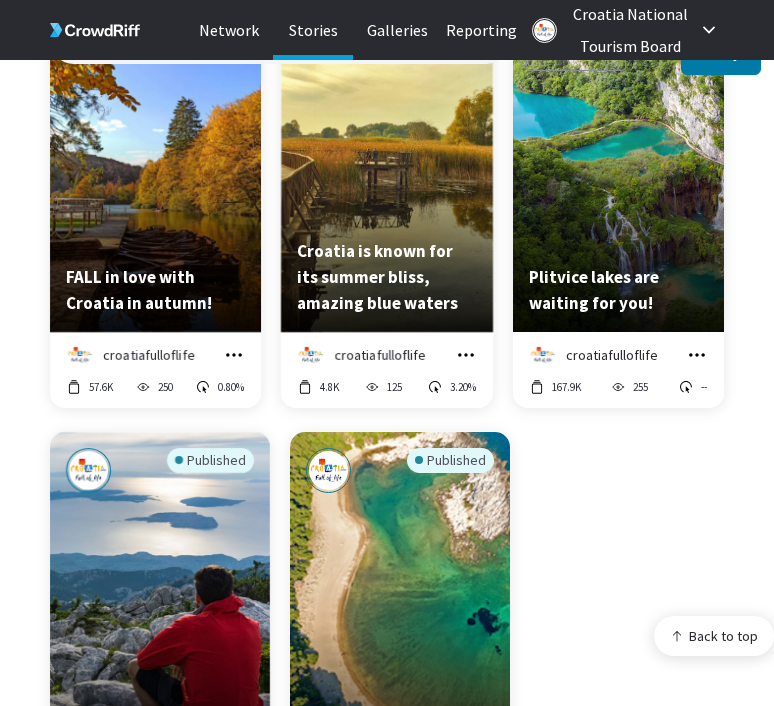 click 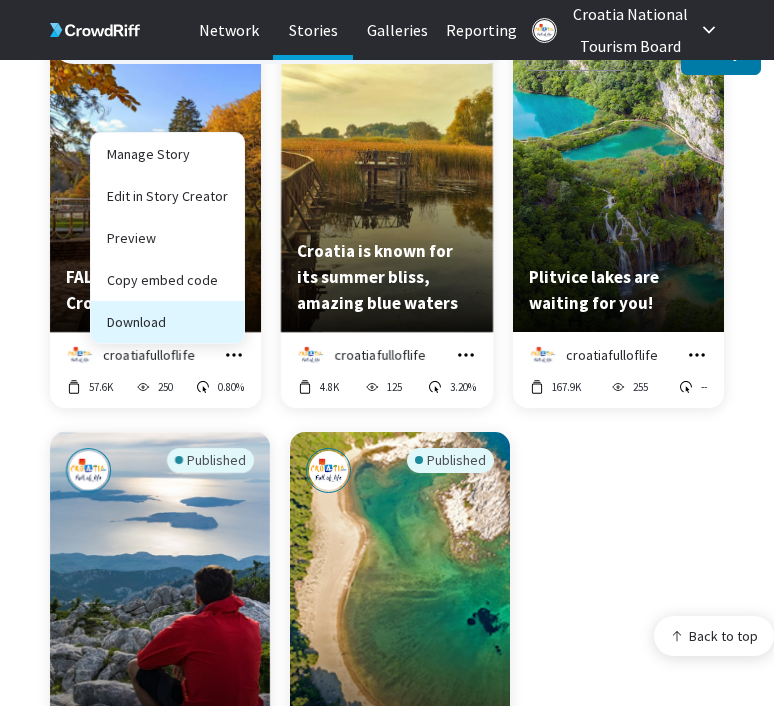 click on "Download" at bounding box center (167, 322) 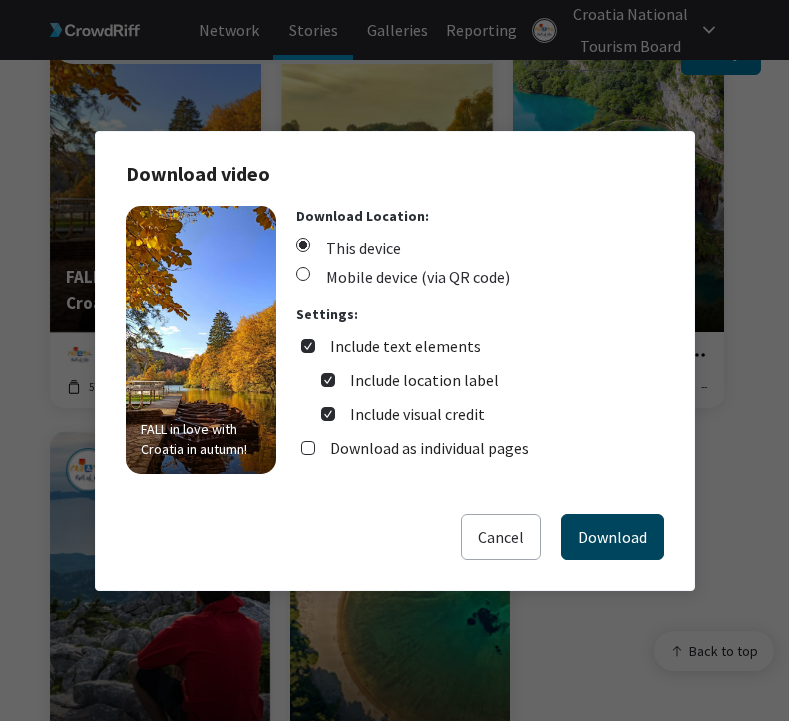 click on "Download" at bounding box center (612, 537) 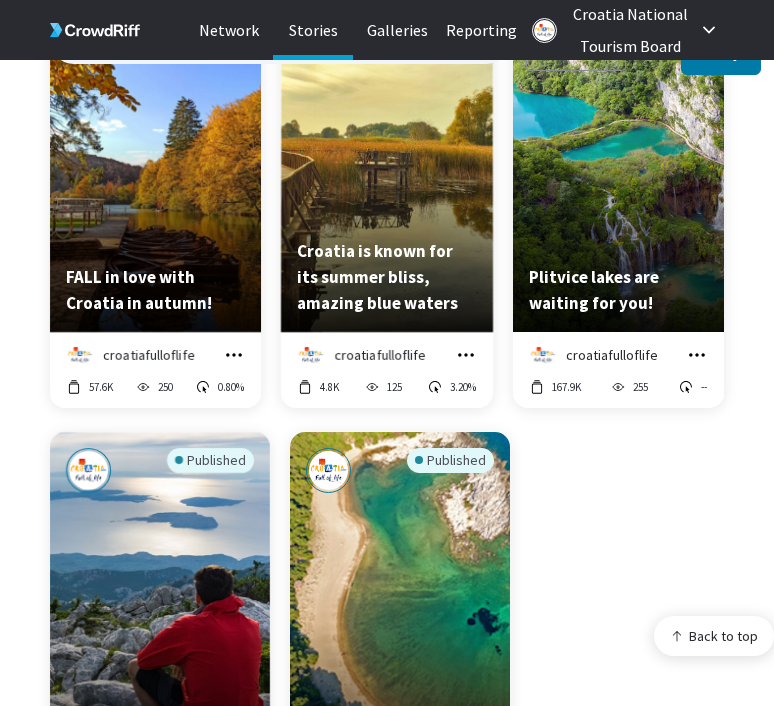 click 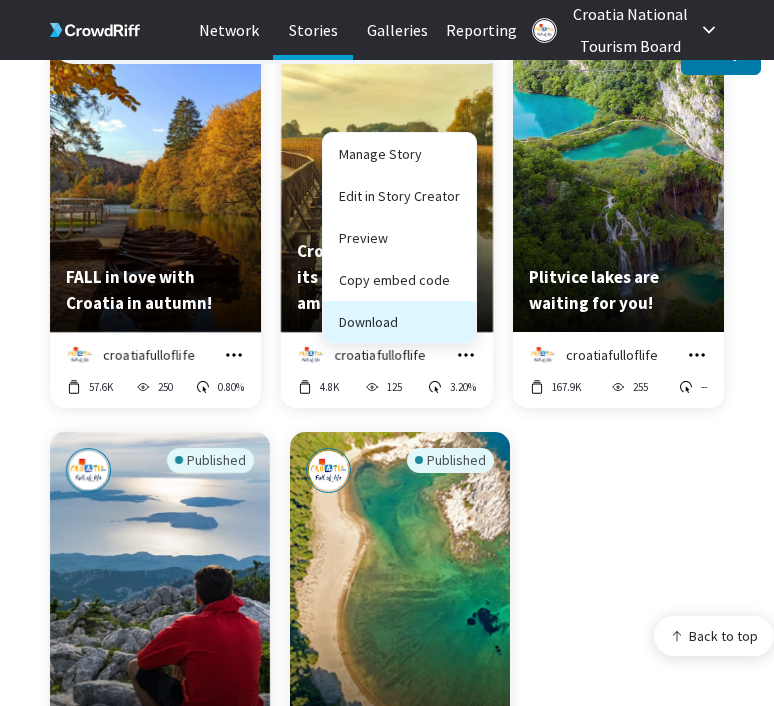 click on "Download" at bounding box center (399, 322) 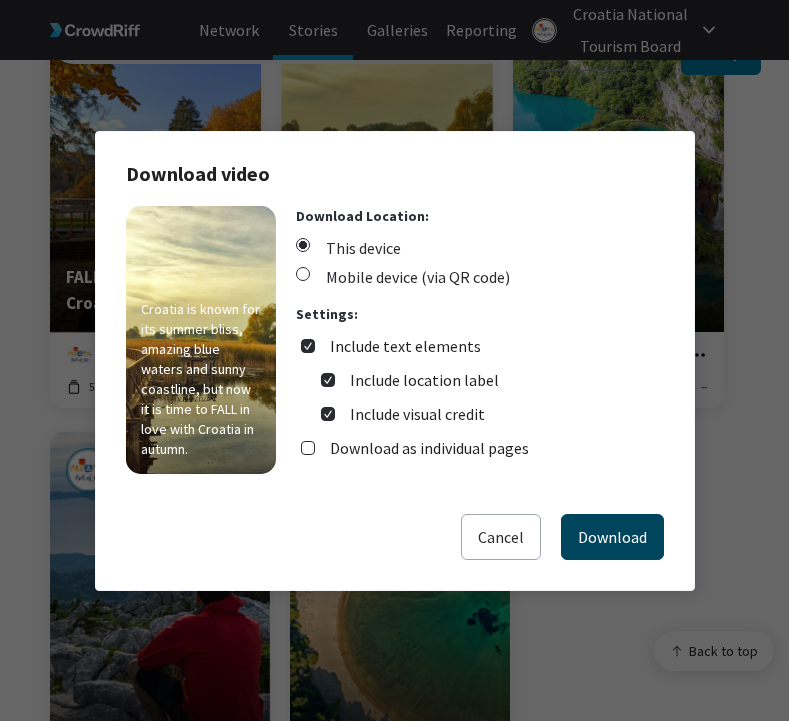 click on "Download" at bounding box center [612, 537] 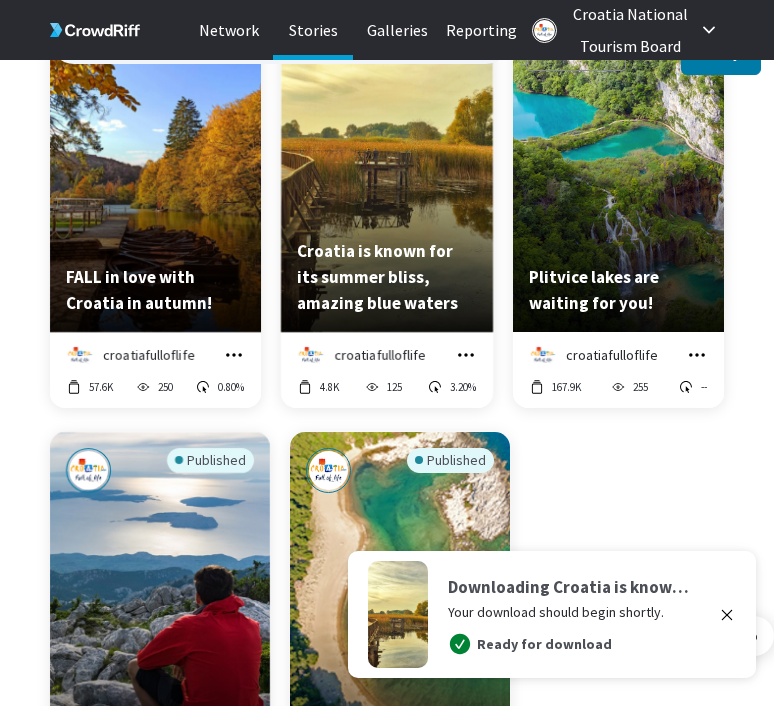 click 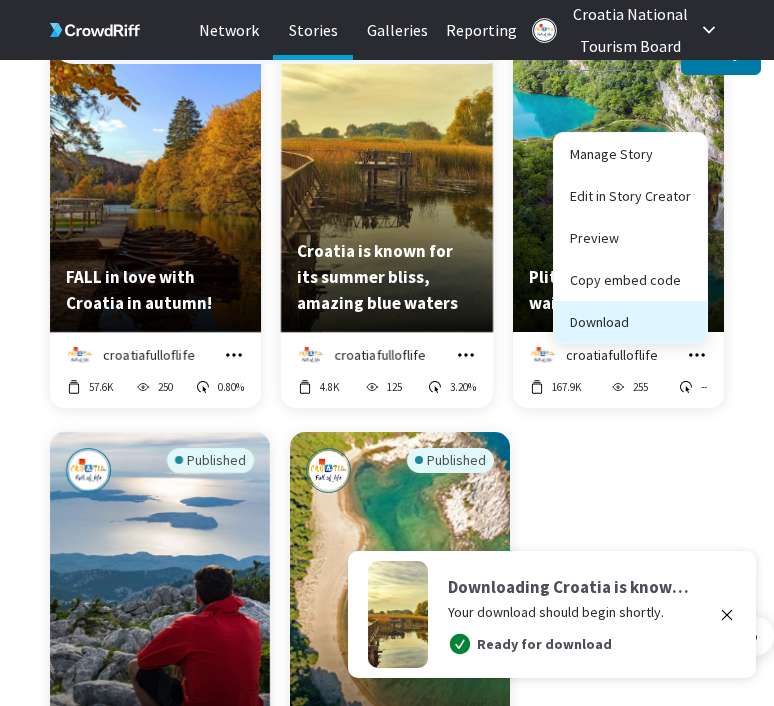 click on "Download" at bounding box center [630, 322] 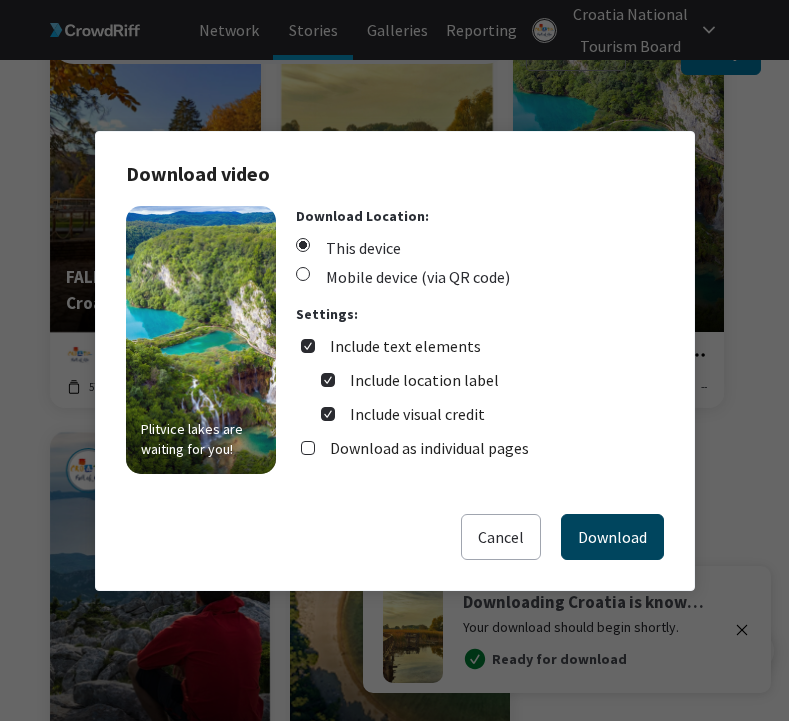 click on "Download" at bounding box center (612, 537) 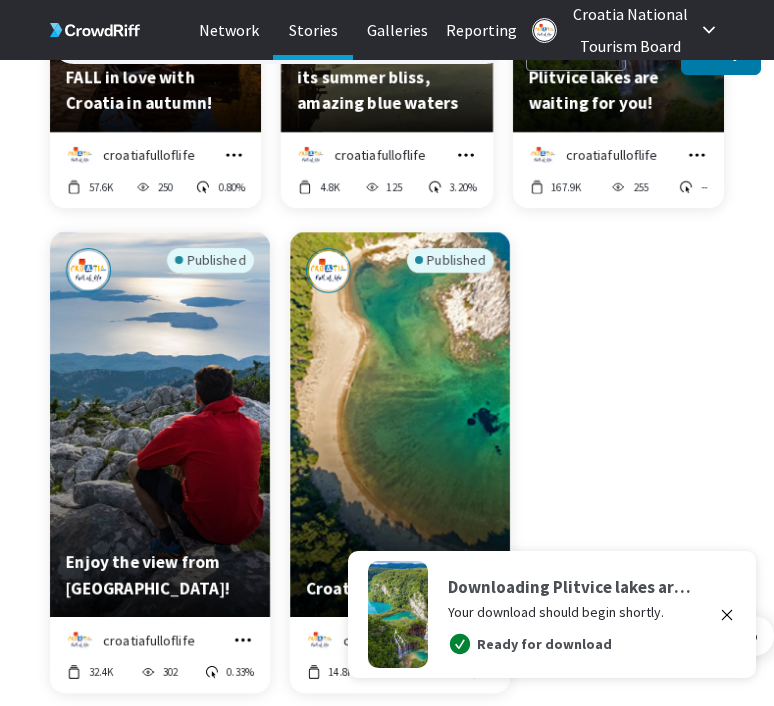 scroll, scrollTop: 5922, scrollLeft: 0, axis: vertical 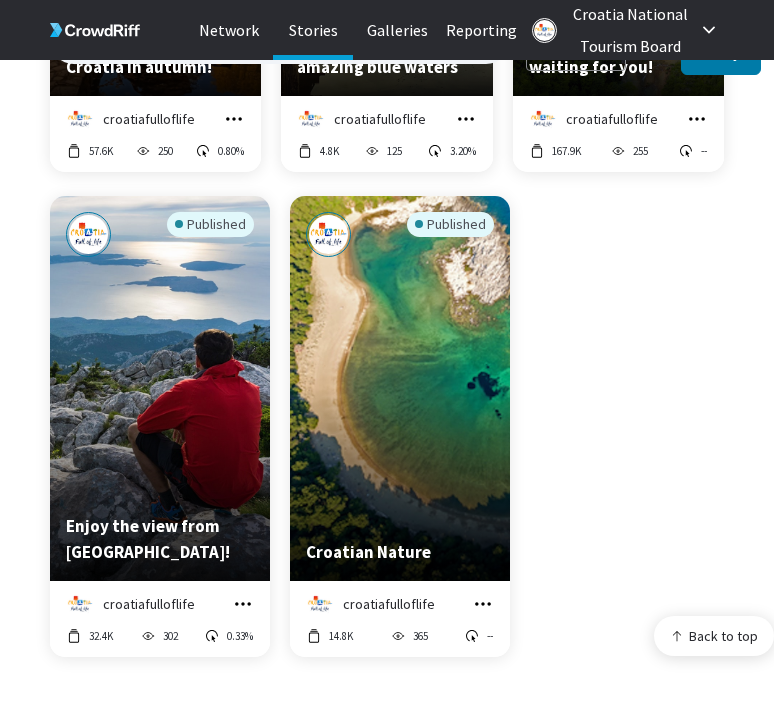 click 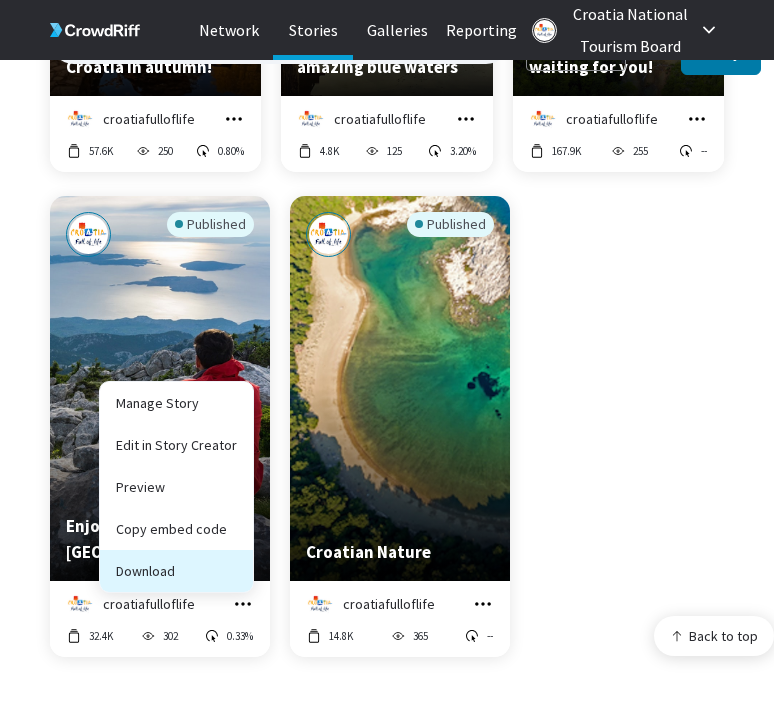 click on "Download" at bounding box center [176, 571] 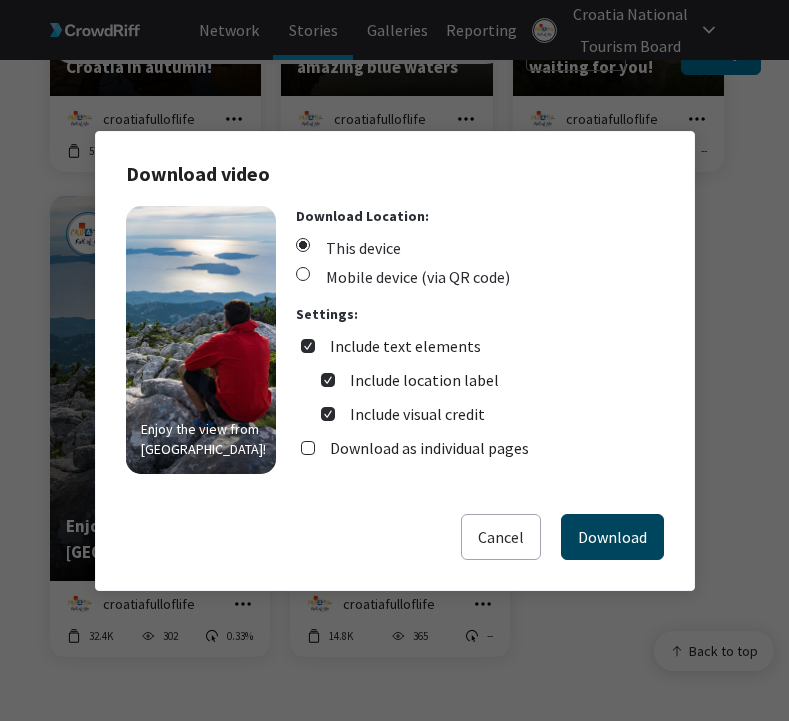 click on "Download" at bounding box center (612, 537) 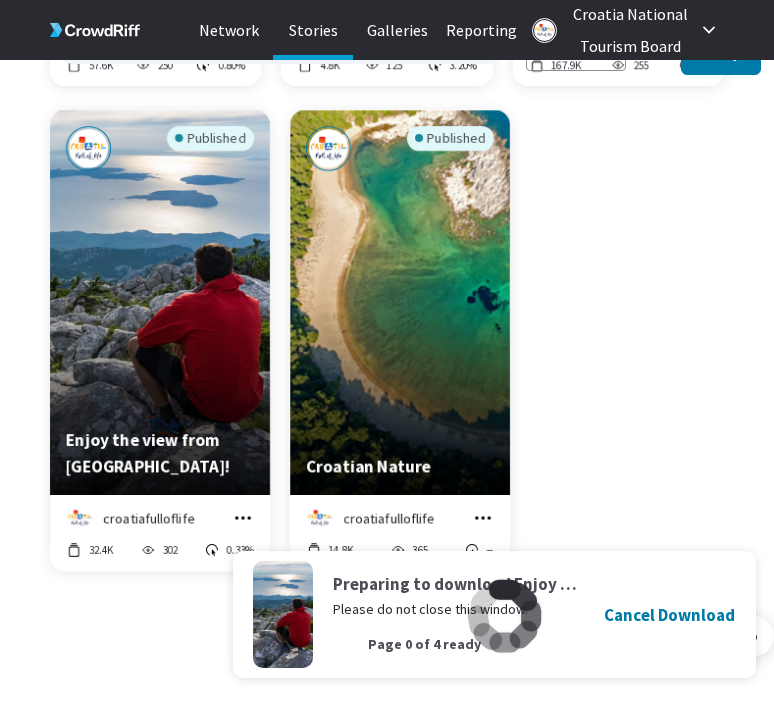 scroll, scrollTop: 6044, scrollLeft: 0, axis: vertical 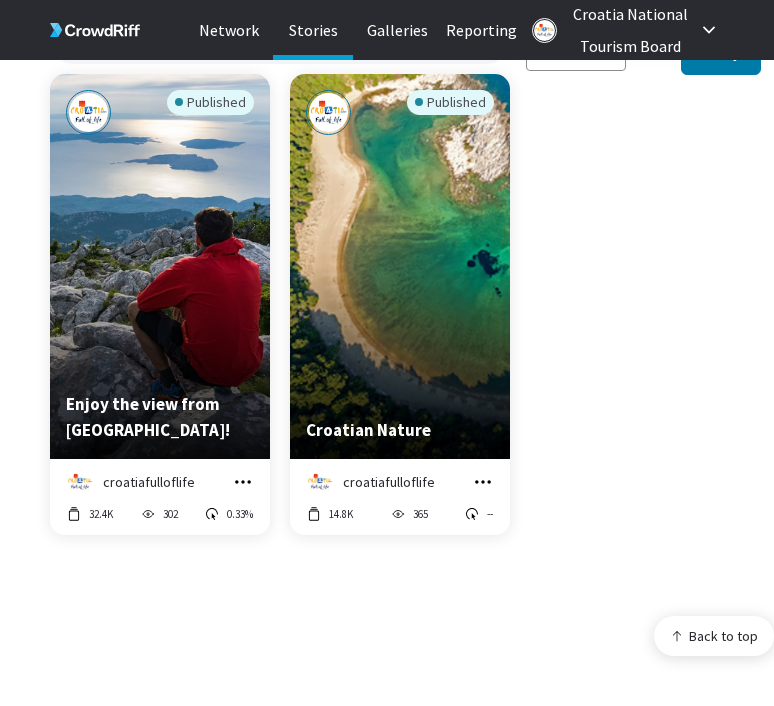 click on "Published Enjoy the view from Croatia!   croatiafulloflife Manage Story Edit in Story Creator Preview Copy embed code Download 32.4K 302 0.33% Published Croatian Nature    croatiafulloflife Manage Story Edit in Story Creator Preview Copy embed code Download 14.8K 365 --" at bounding box center [387, 316] 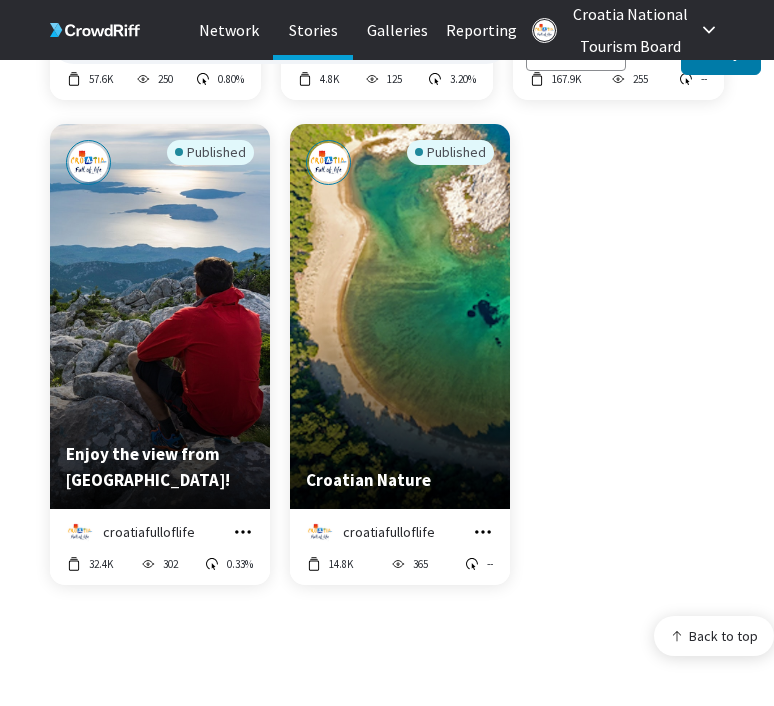 scroll, scrollTop: 5995, scrollLeft: 0, axis: vertical 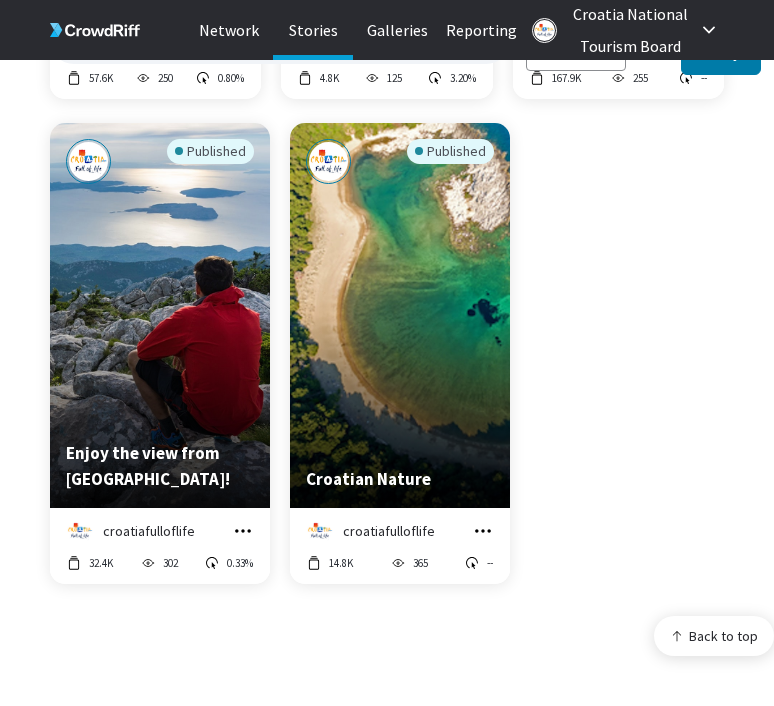click 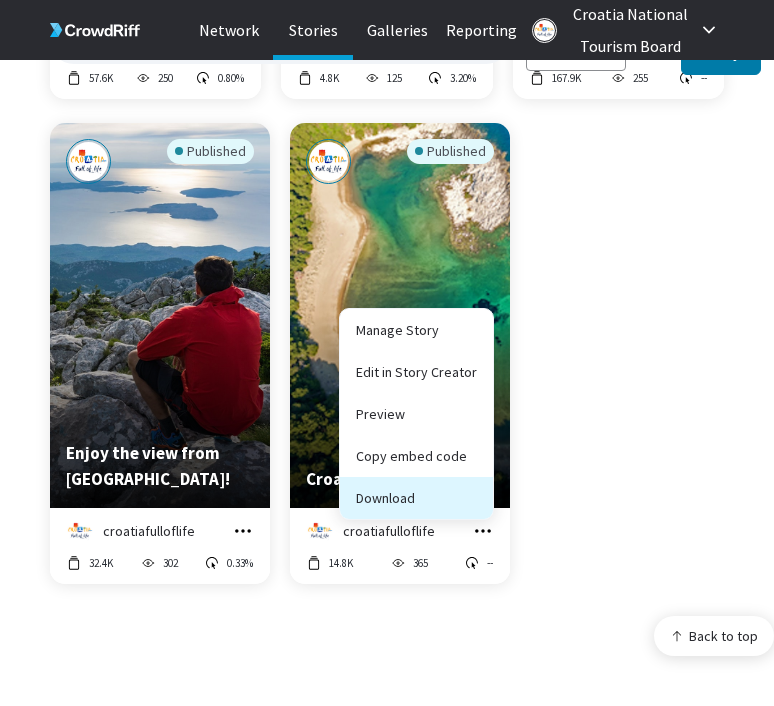 click on "Download" at bounding box center [416, 498] 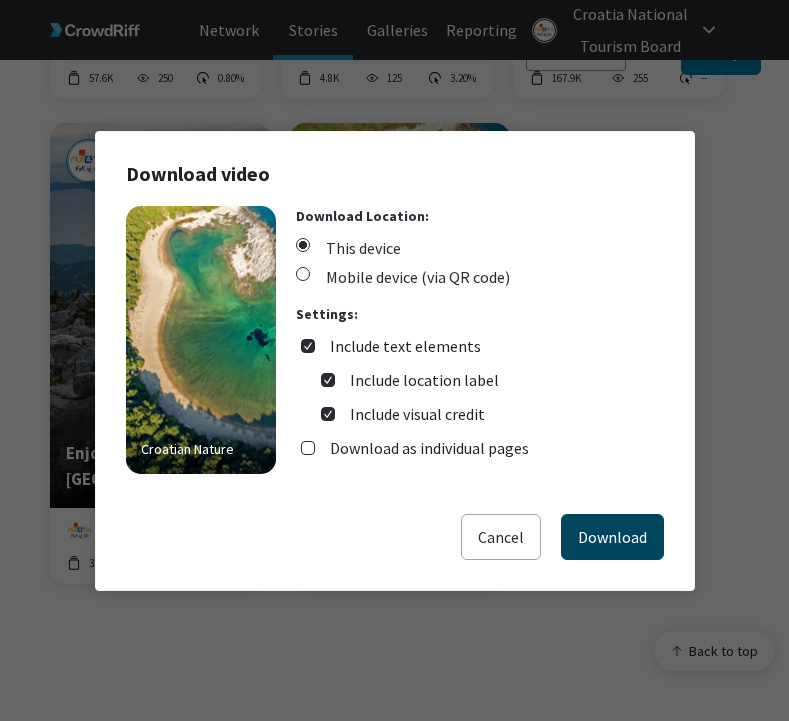 click on "Download" at bounding box center (612, 537) 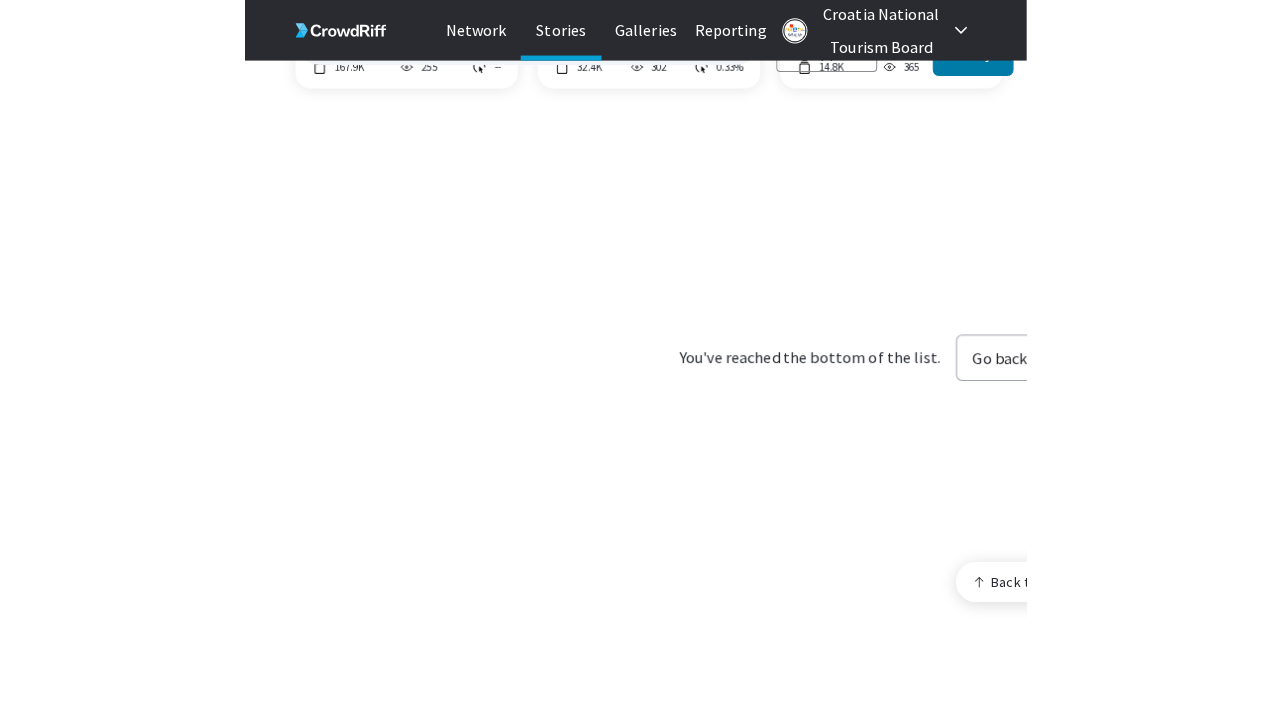 scroll, scrollTop: 4031, scrollLeft: 0, axis: vertical 